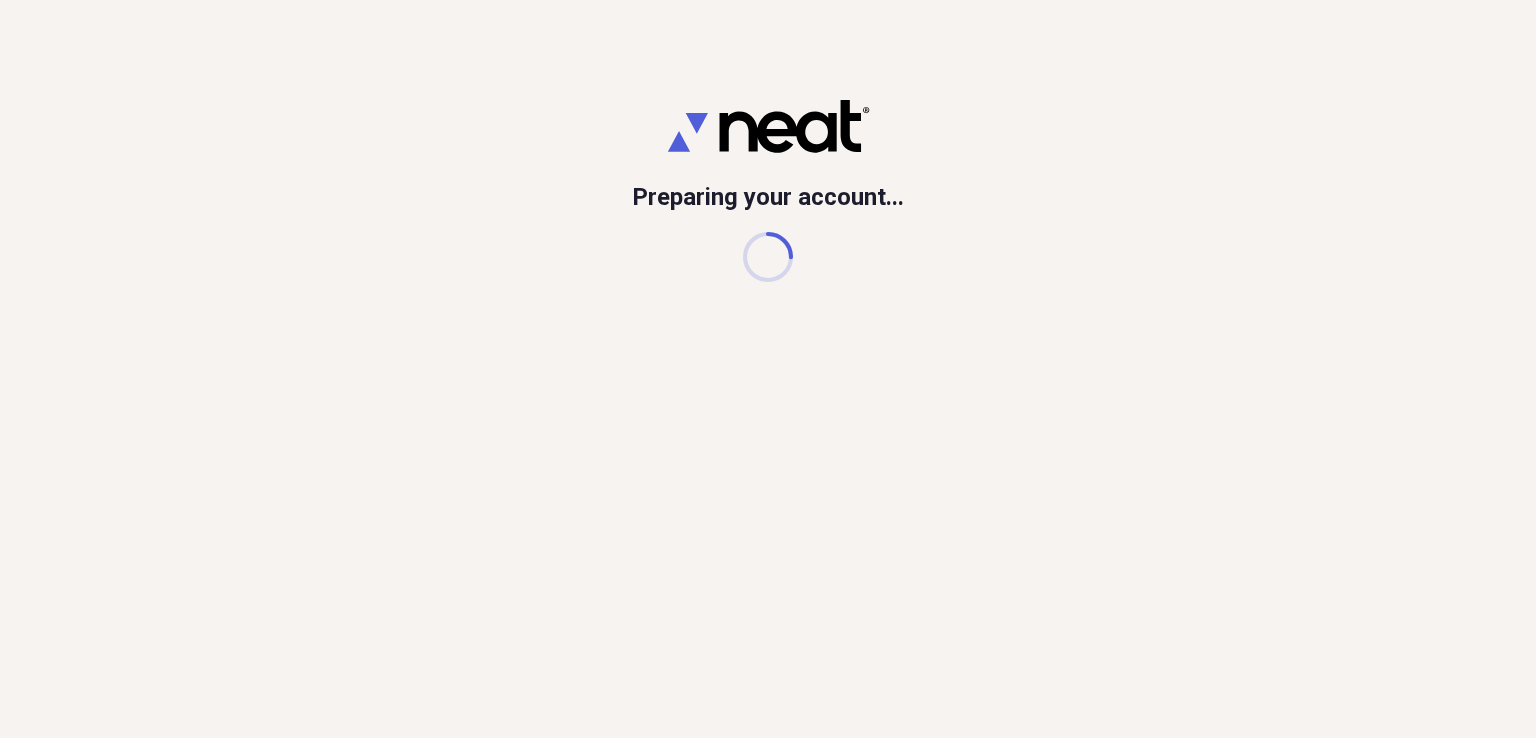 scroll, scrollTop: 0, scrollLeft: 0, axis: both 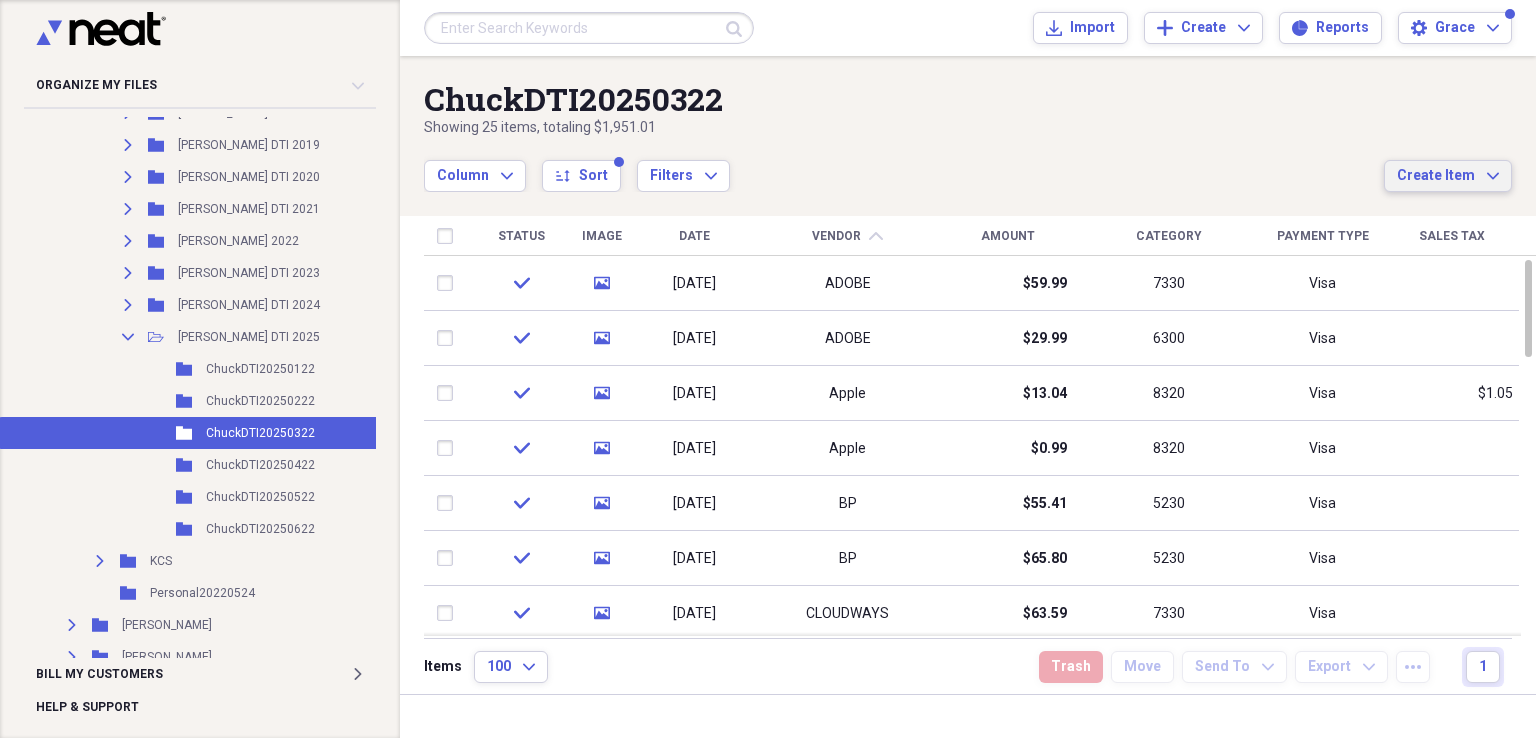 click on "Create Item" at bounding box center [1436, 176] 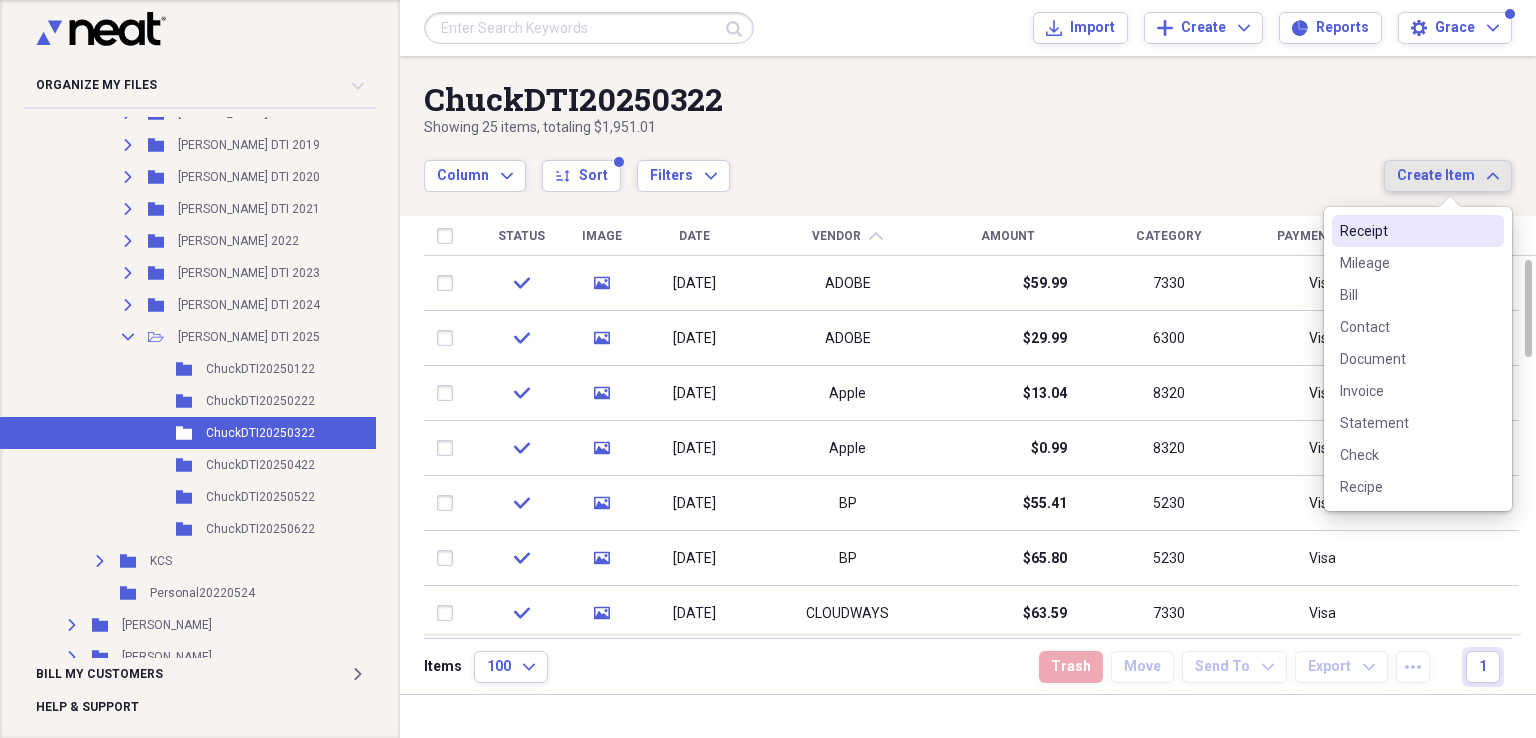 click on "Receipt" at bounding box center (1406, 231) 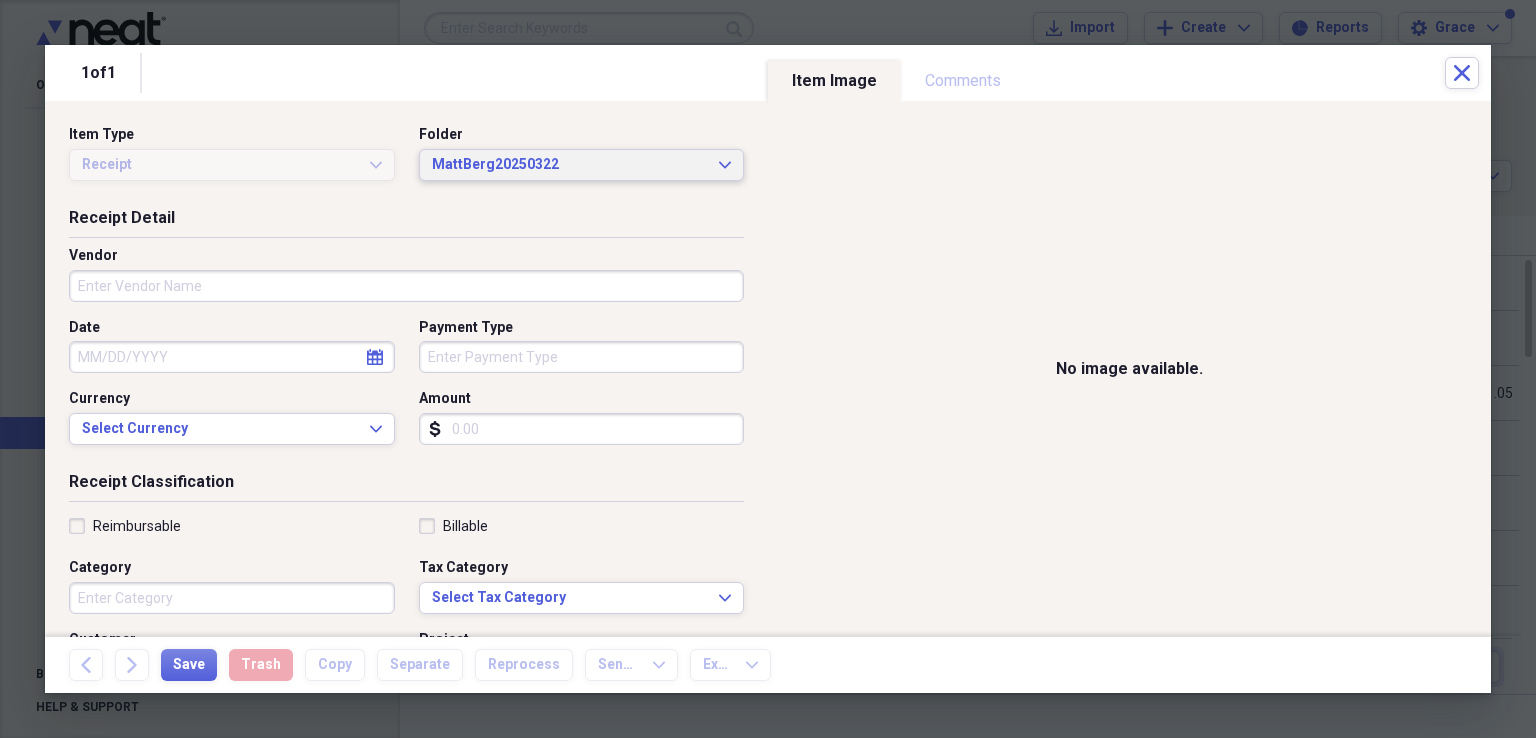click on "MattBerg20250322" at bounding box center [570, 165] 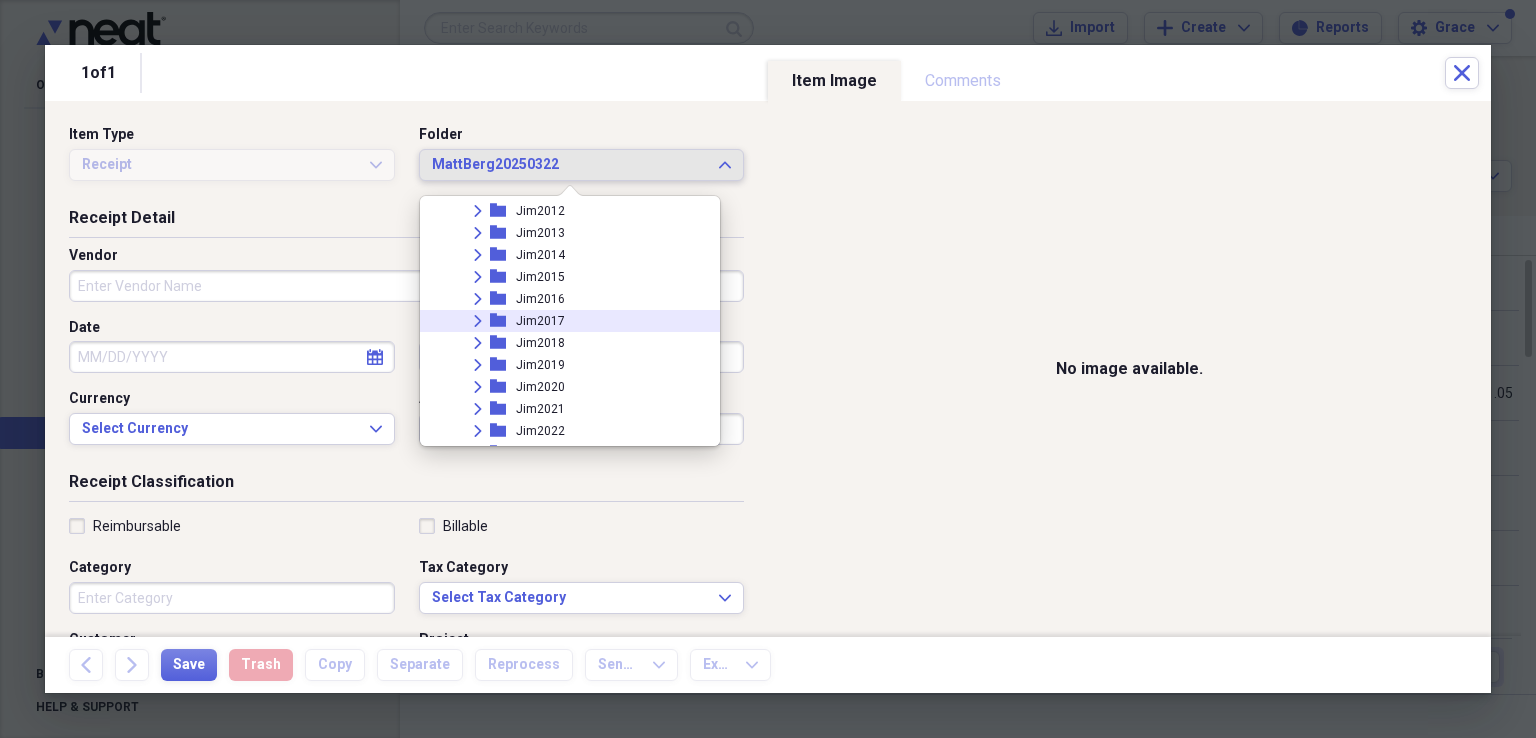 scroll, scrollTop: 371, scrollLeft: 0, axis: vertical 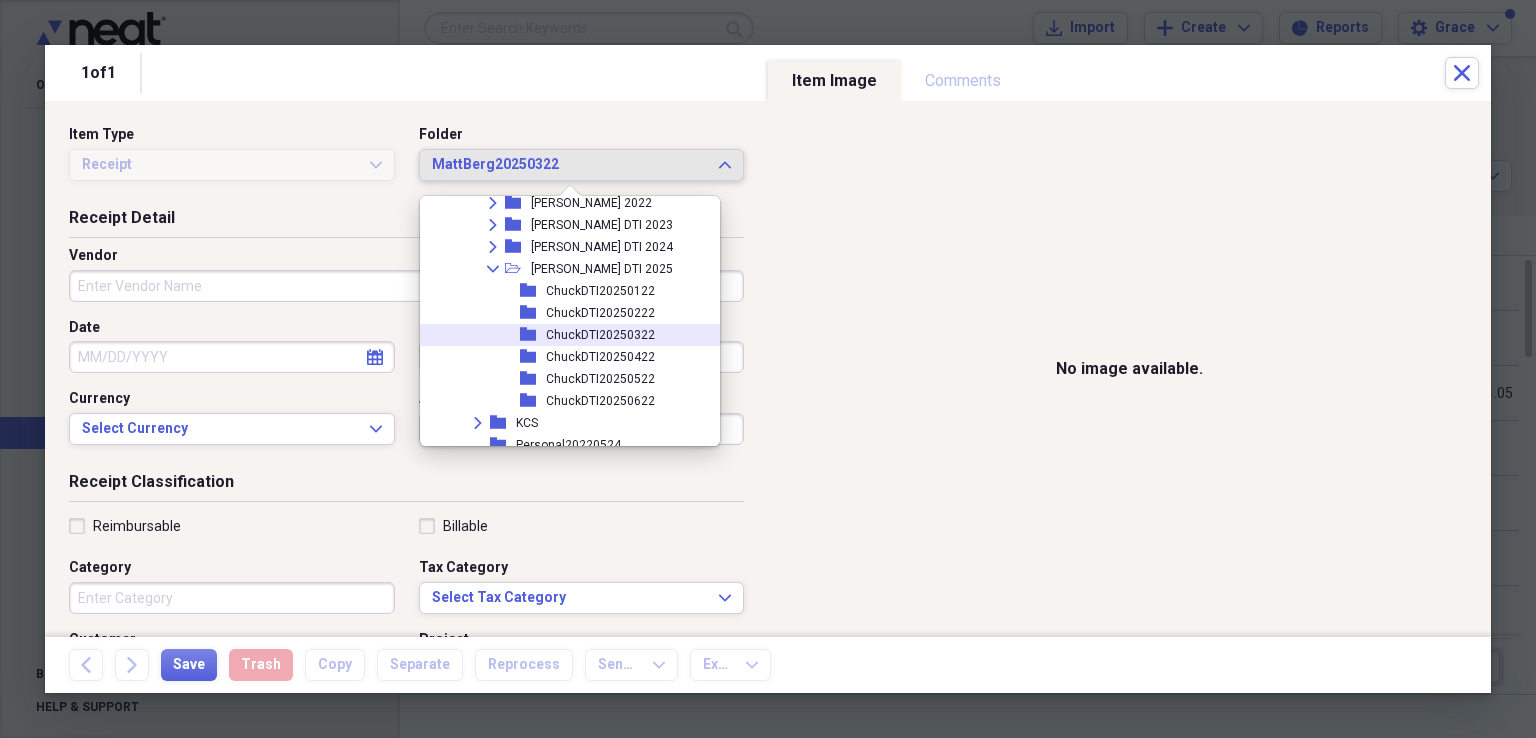click on "ChuckDTI20250322" at bounding box center (600, 335) 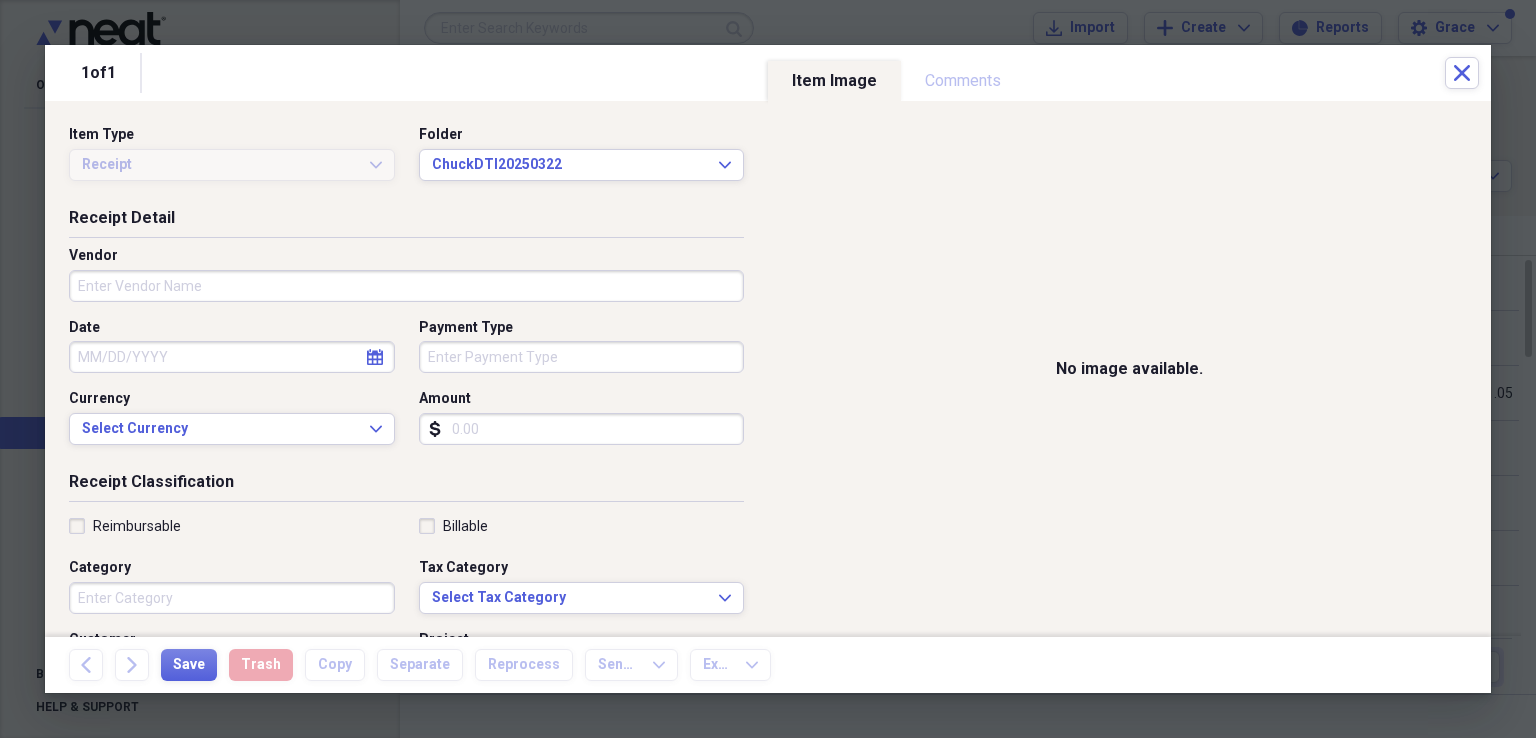 click on "Vendor" at bounding box center [406, 286] 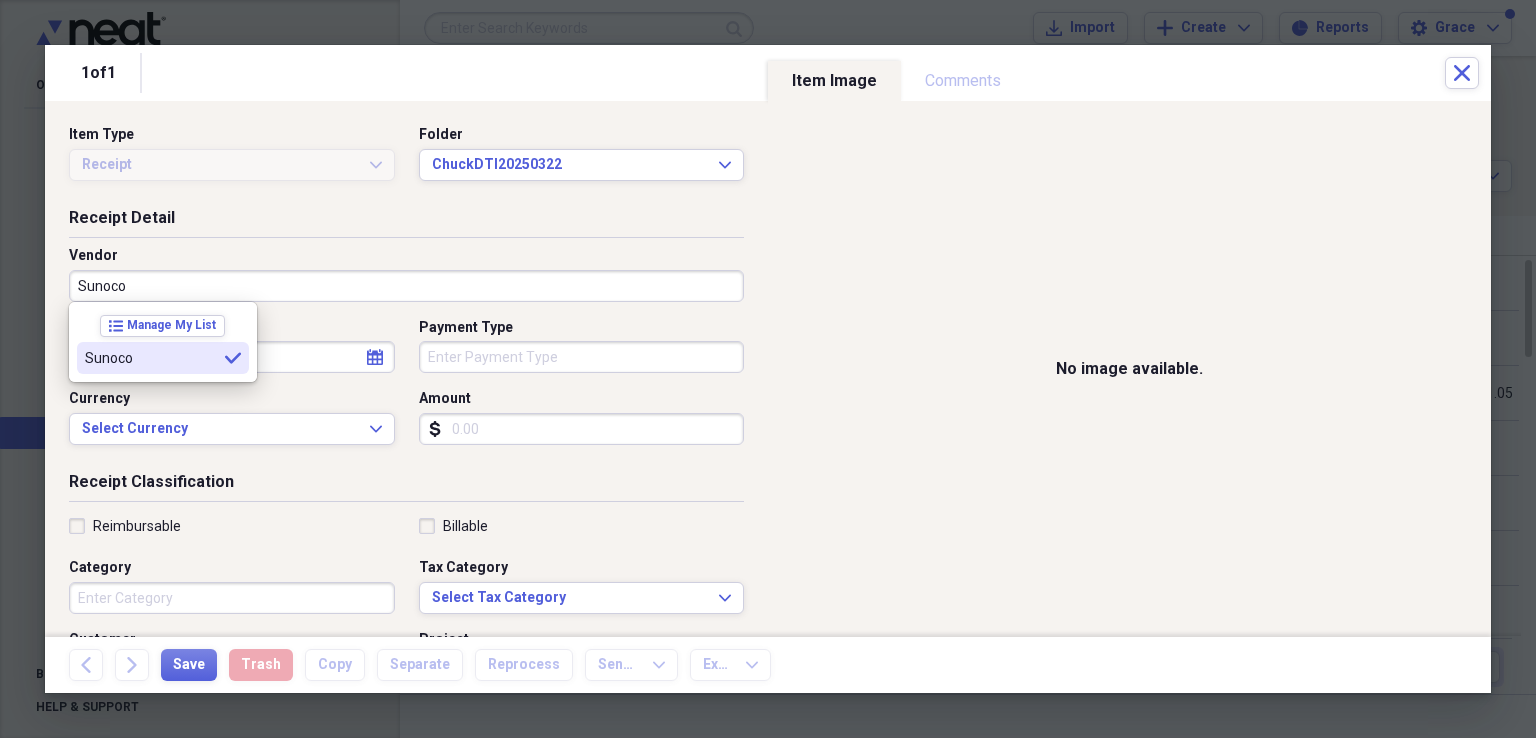 type on "Sunoco" 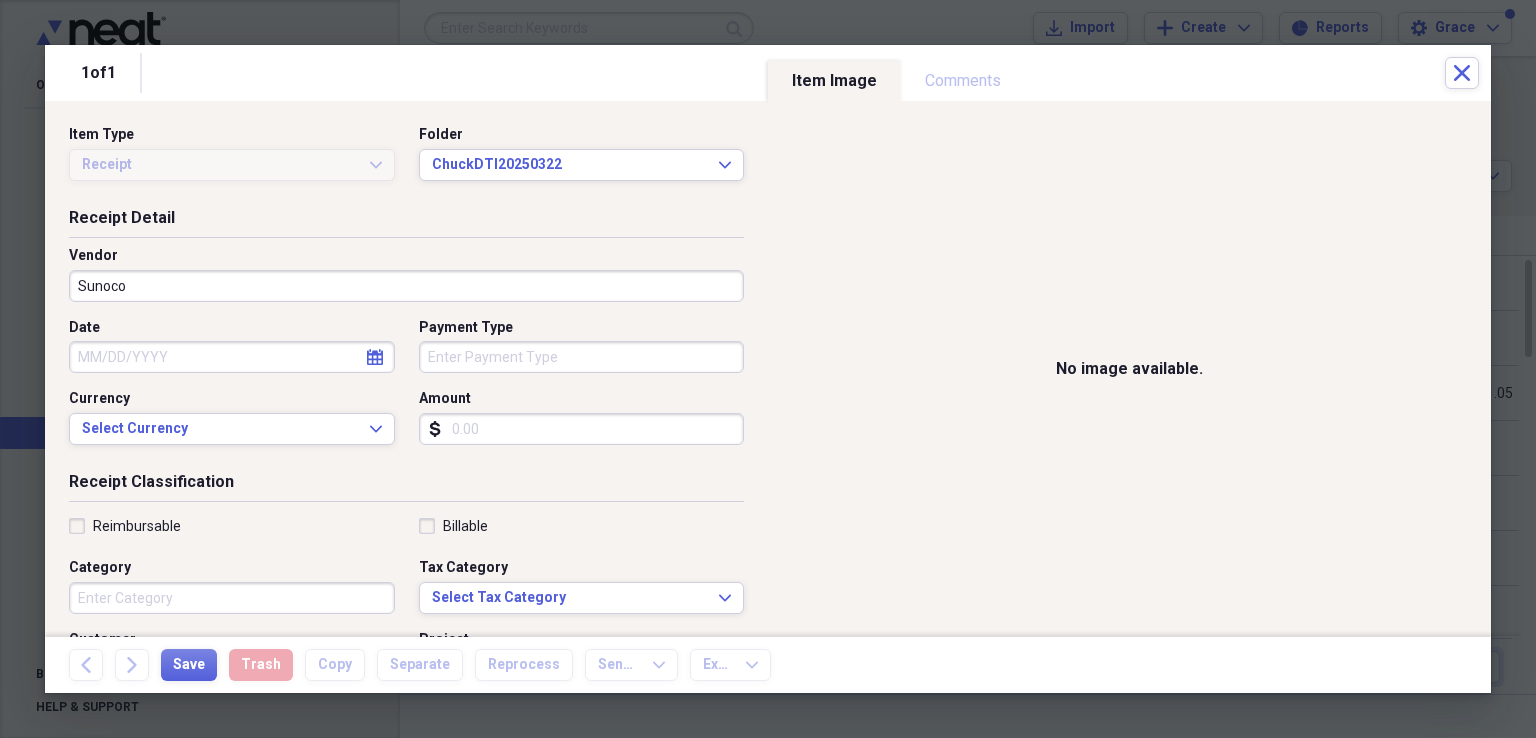 click on "Date" at bounding box center [232, 357] 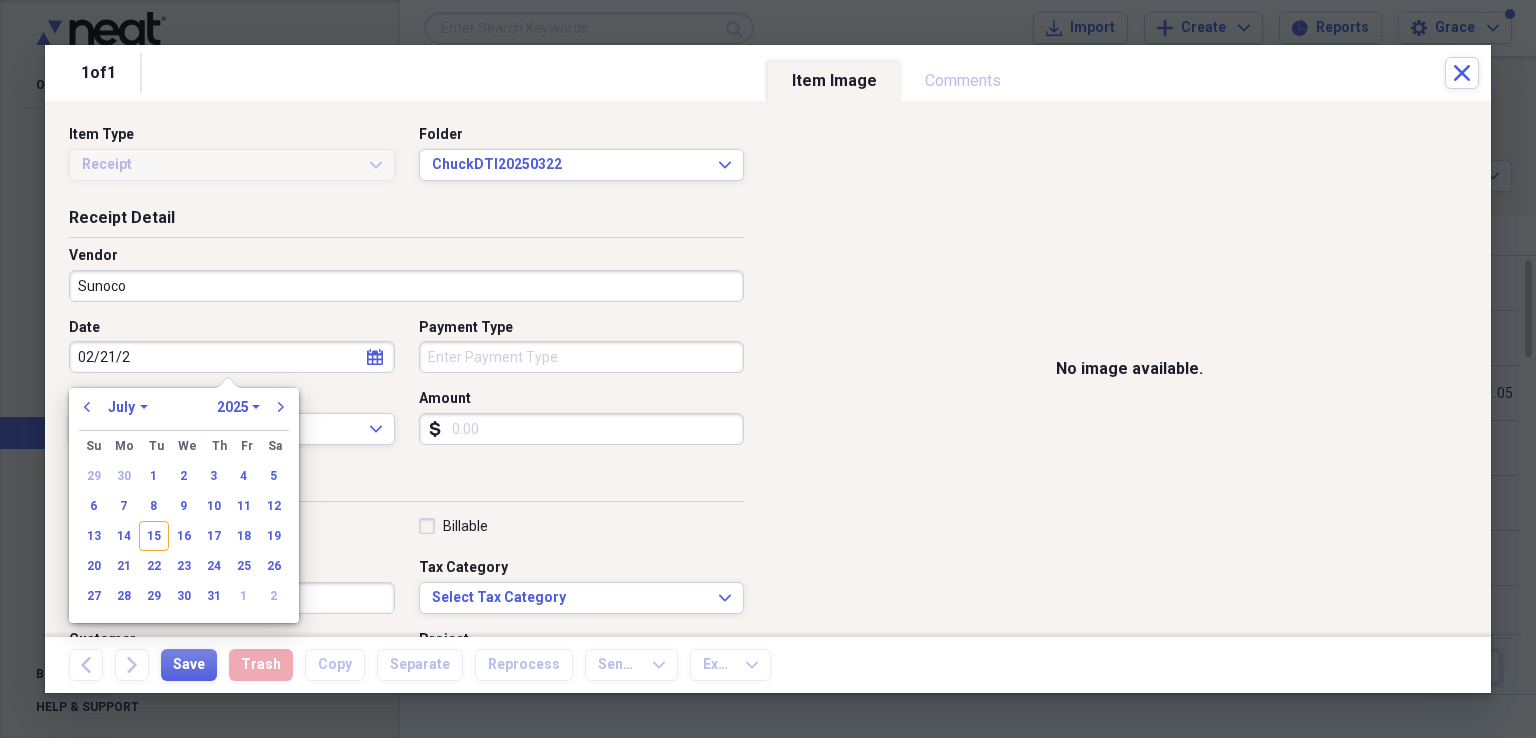 type on "[DATE]" 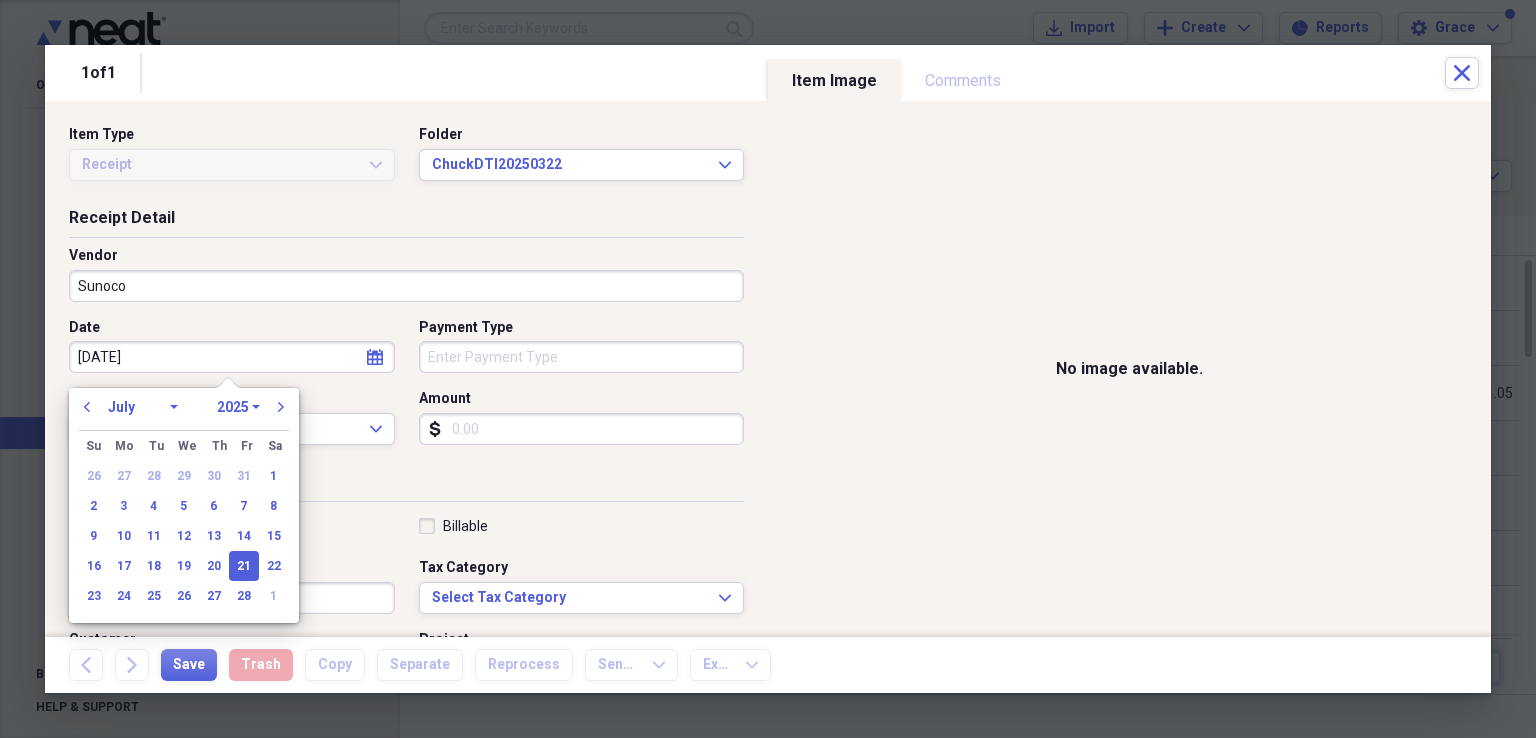 select on "1" 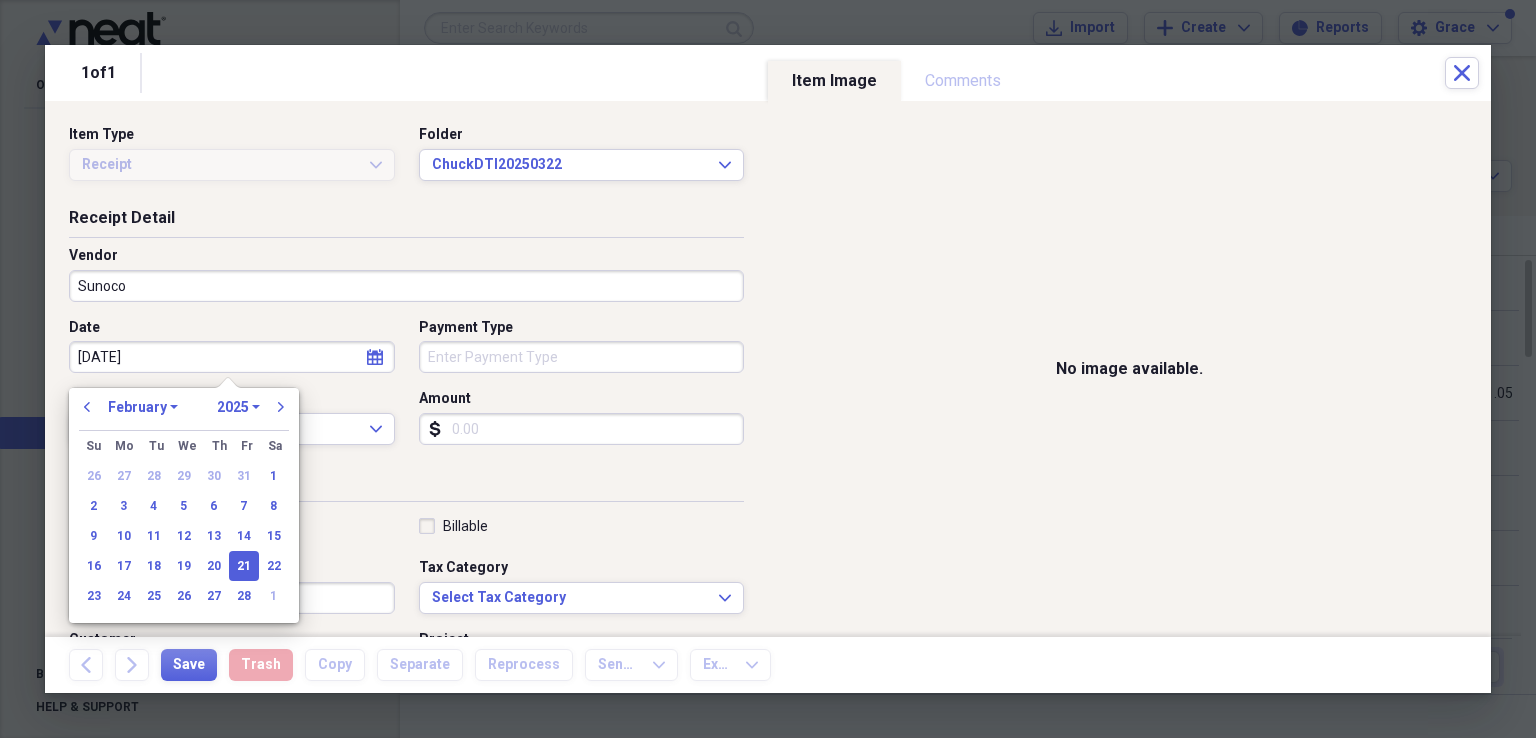 type on "[DATE]" 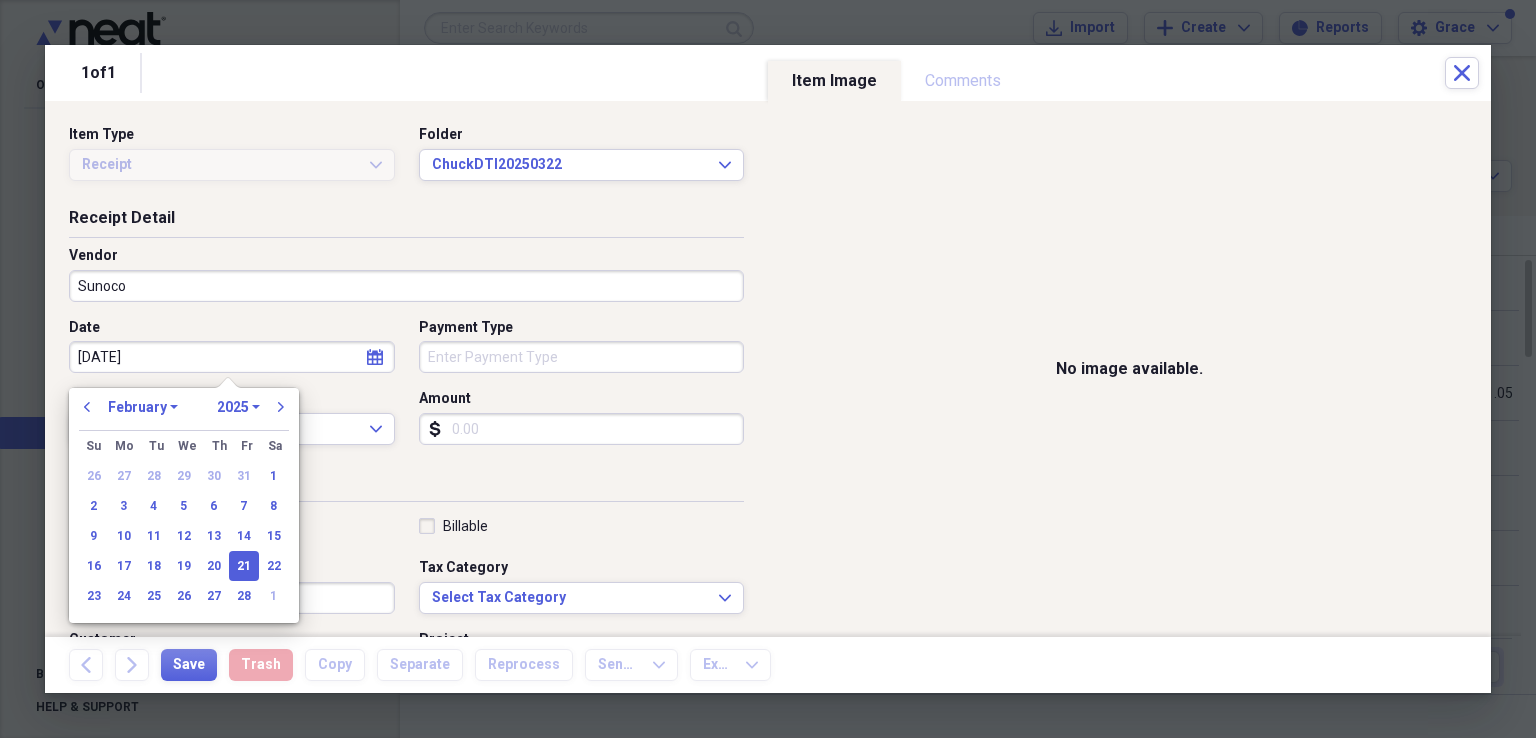 click on "Payment Type" at bounding box center (582, 357) 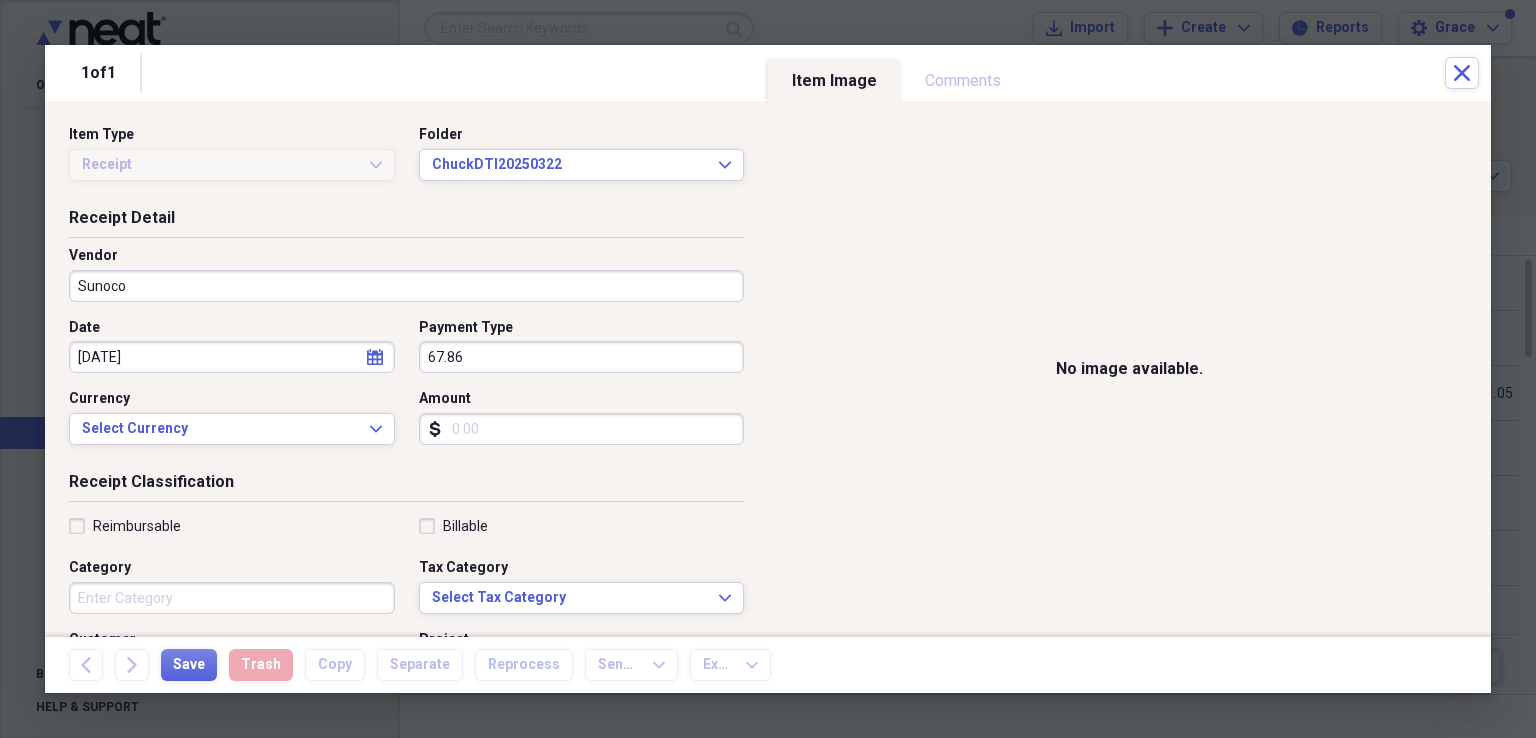 type on "67.86" 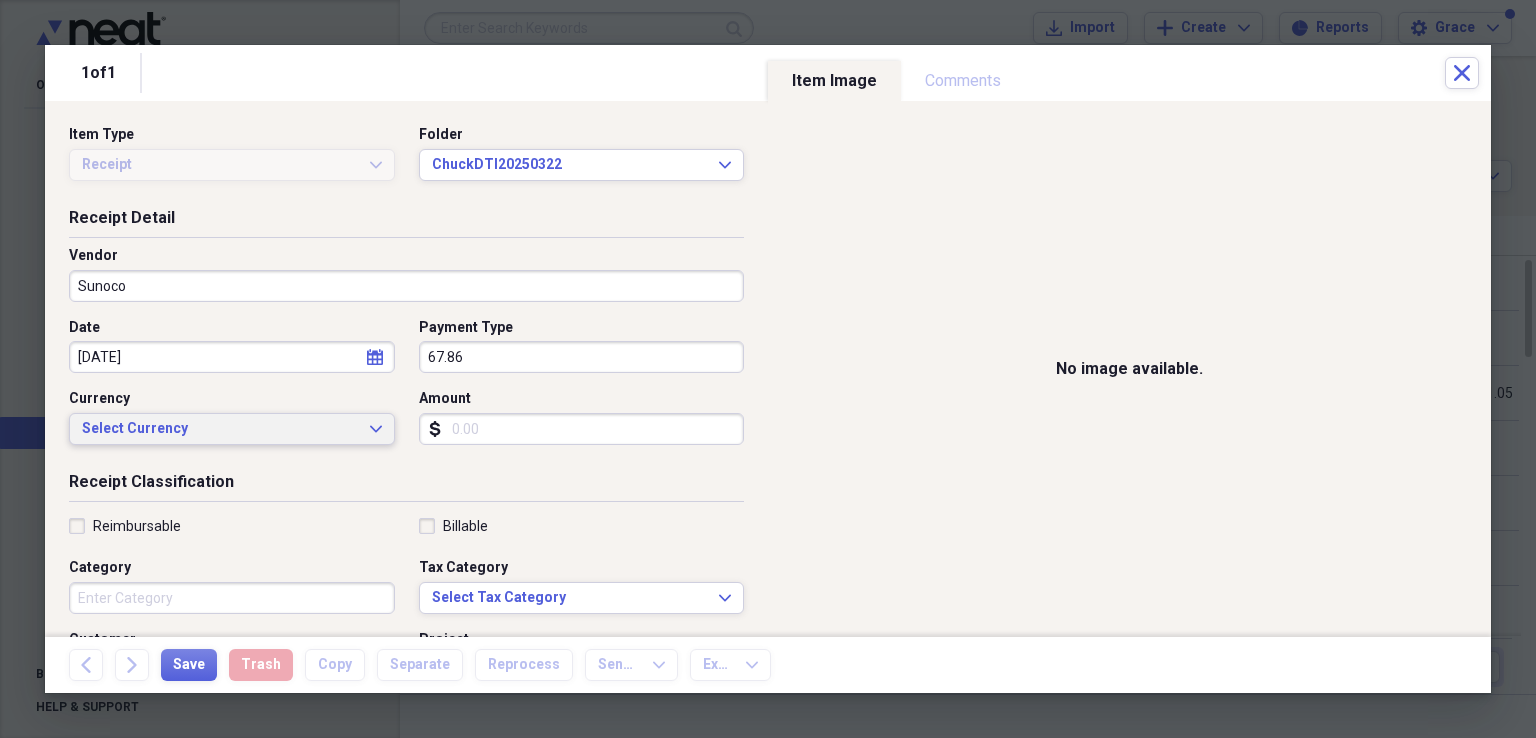 type 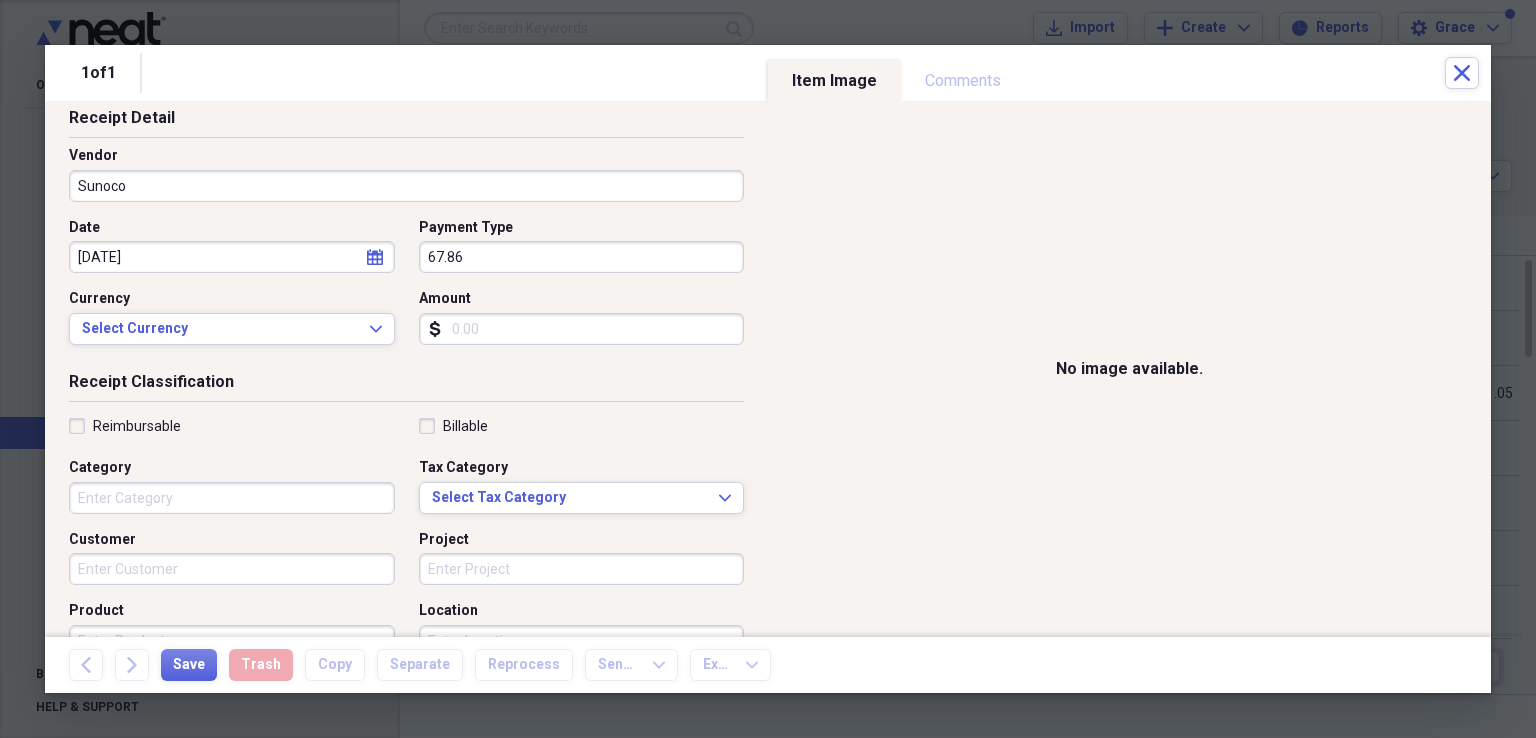 click on "Category" at bounding box center [232, 498] 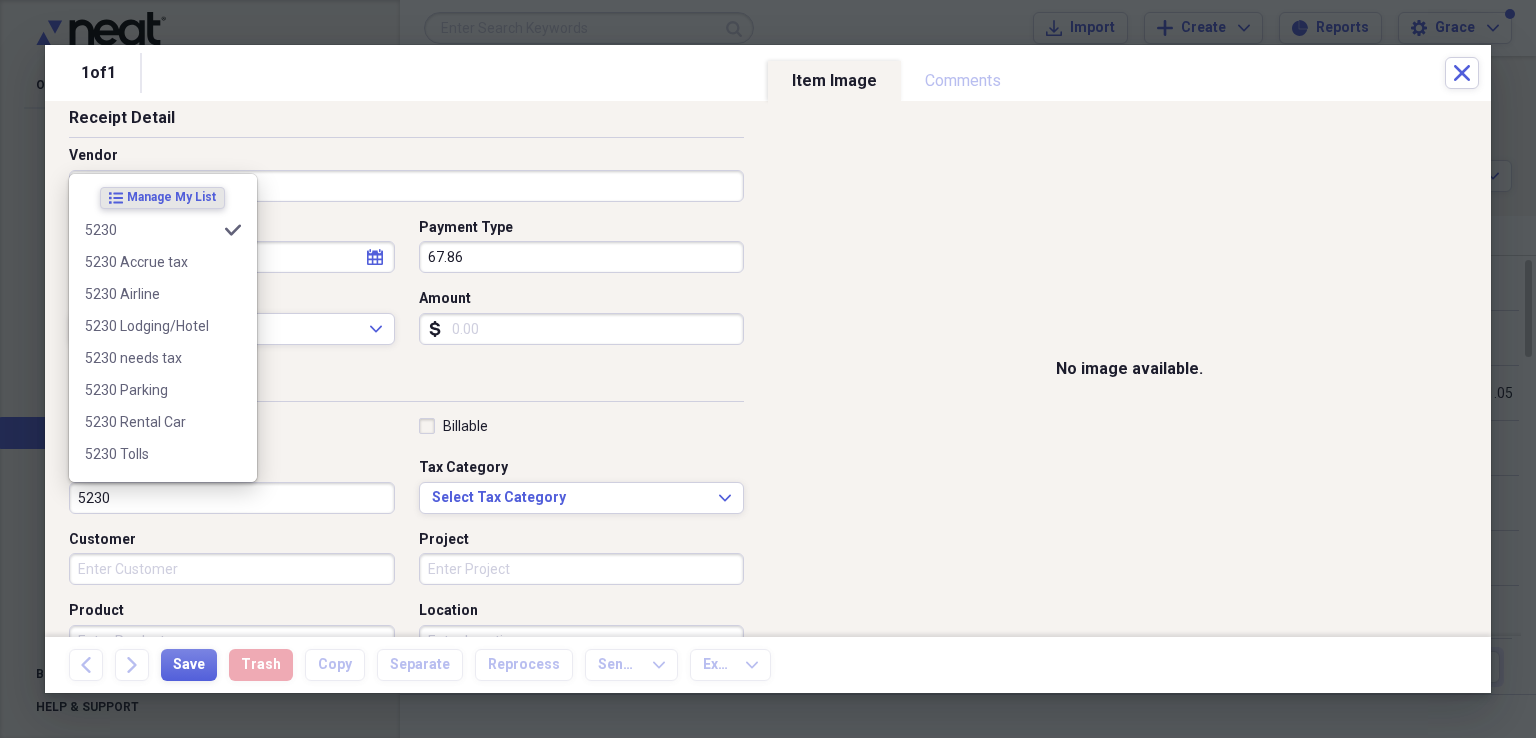 type on "5230" 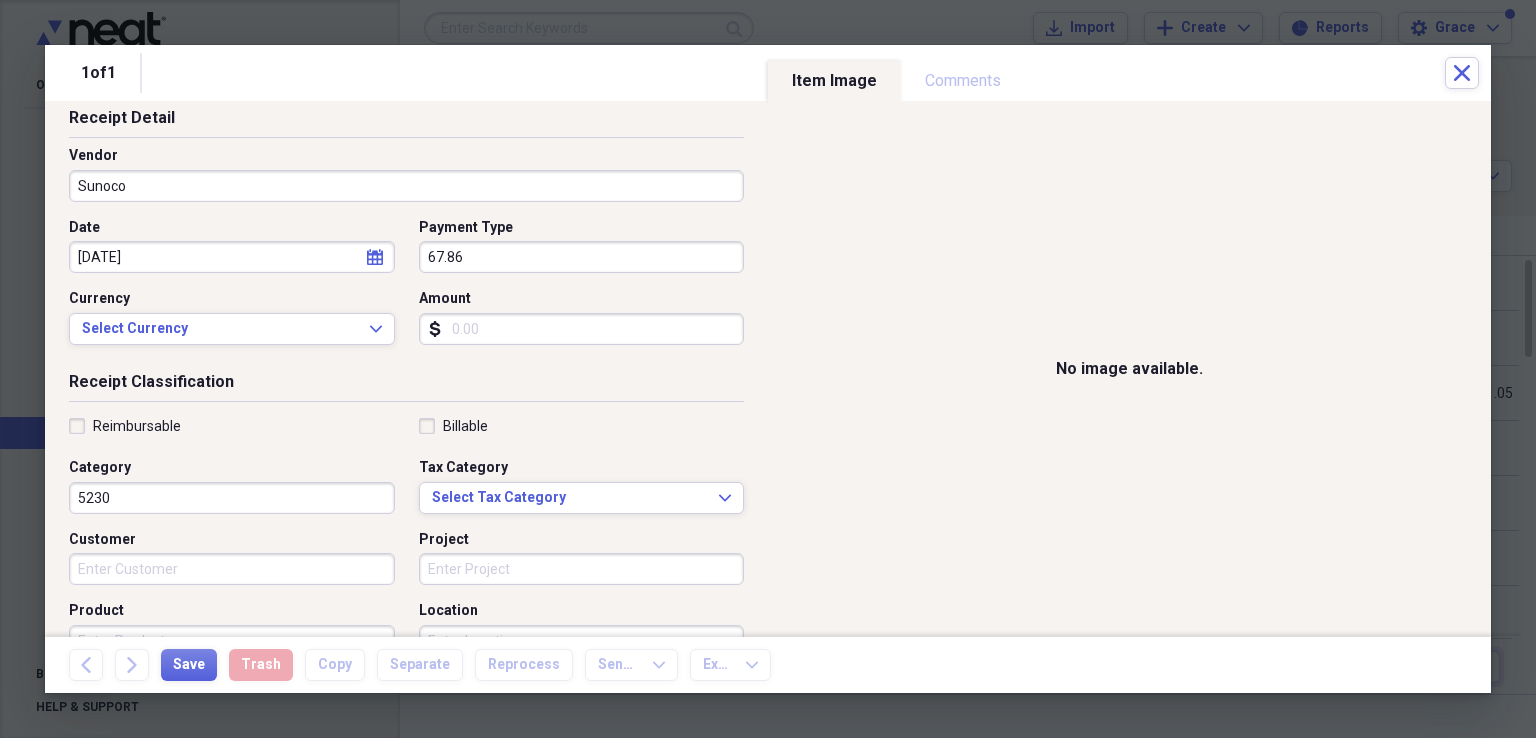 drag, startPoint x: 455, startPoint y: 111, endPoint x: 384, endPoint y: 253, distance: 158.76083 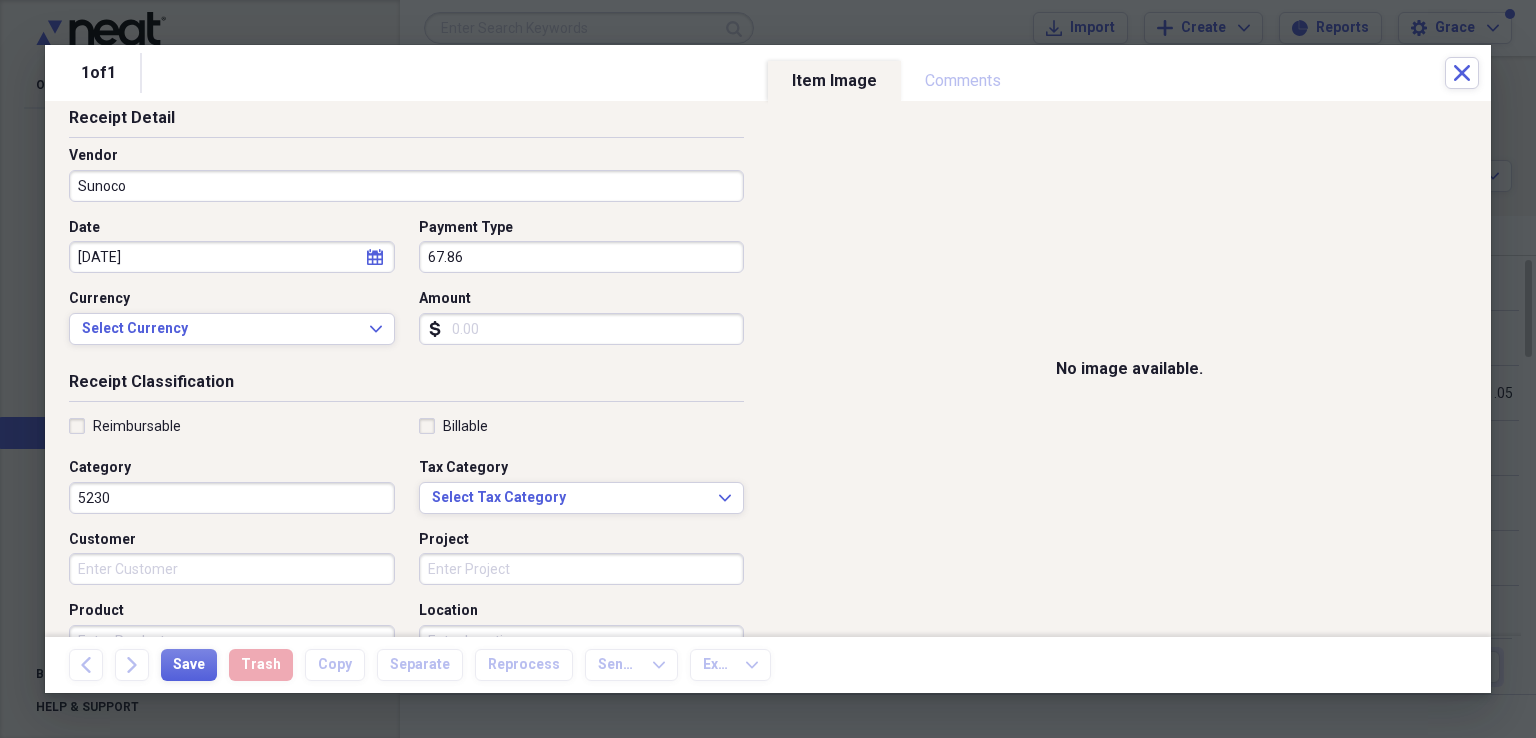 scroll, scrollTop: 400, scrollLeft: 0, axis: vertical 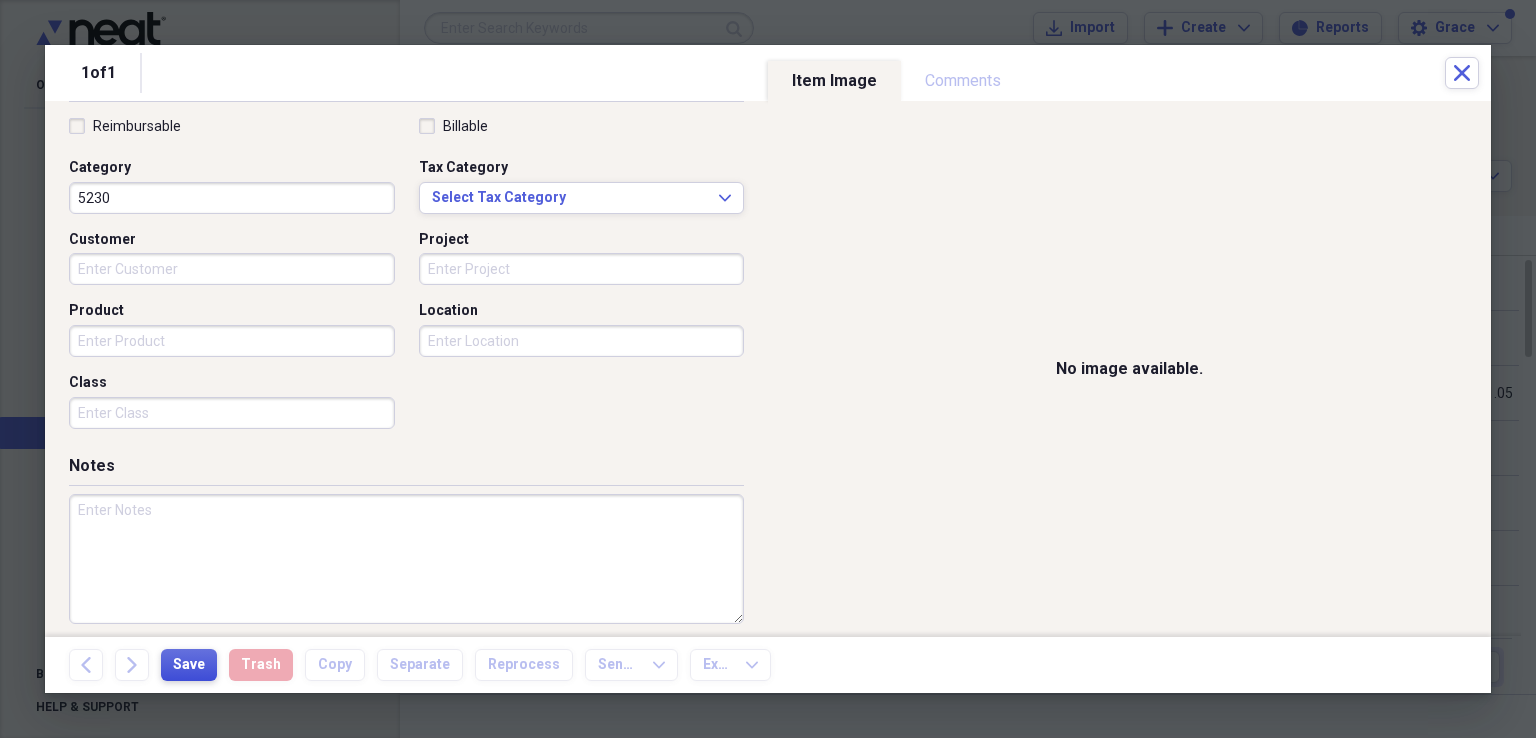 click on "Save" at bounding box center [189, 665] 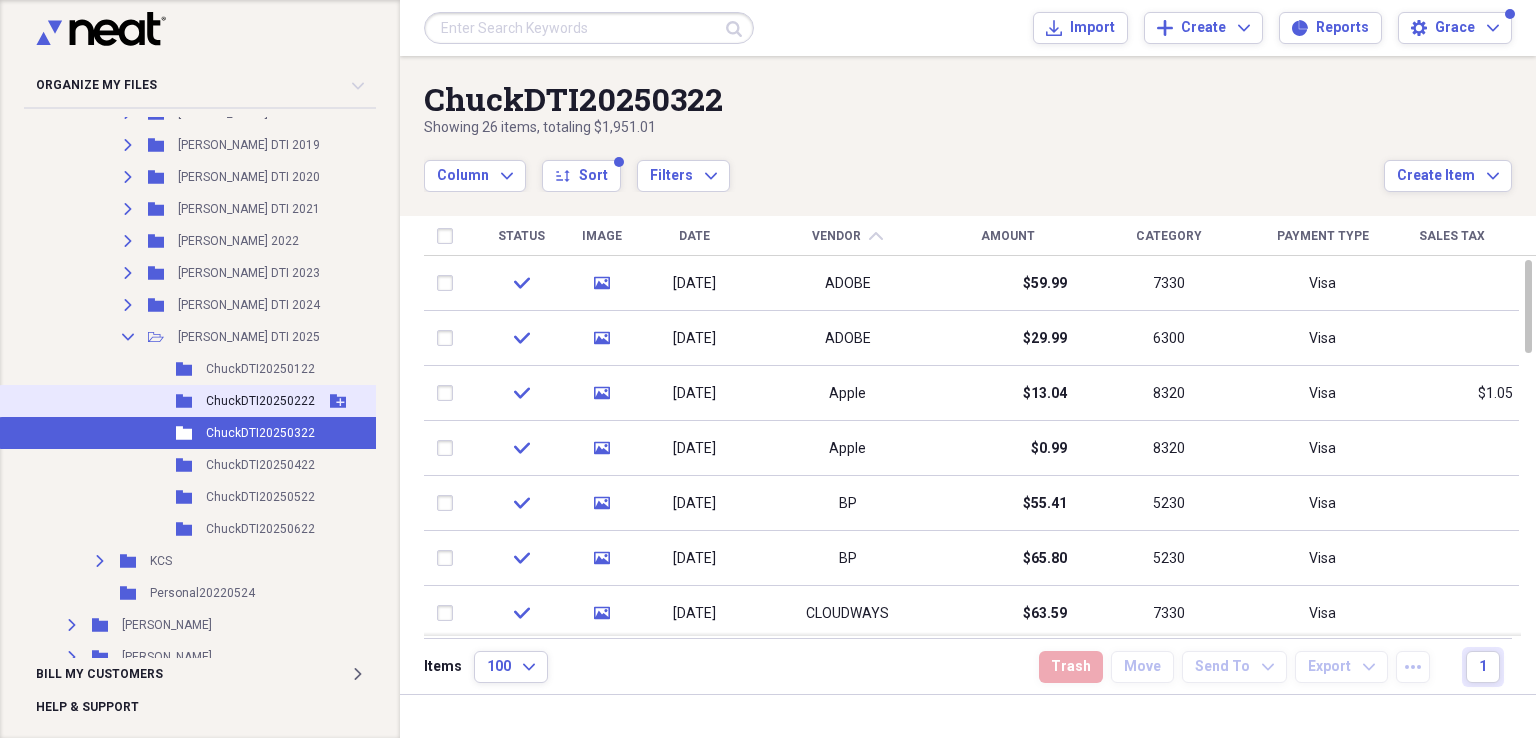 drag, startPoint x: 245, startPoint y: 393, endPoint x: 265, endPoint y: 385, distance: 21.540659 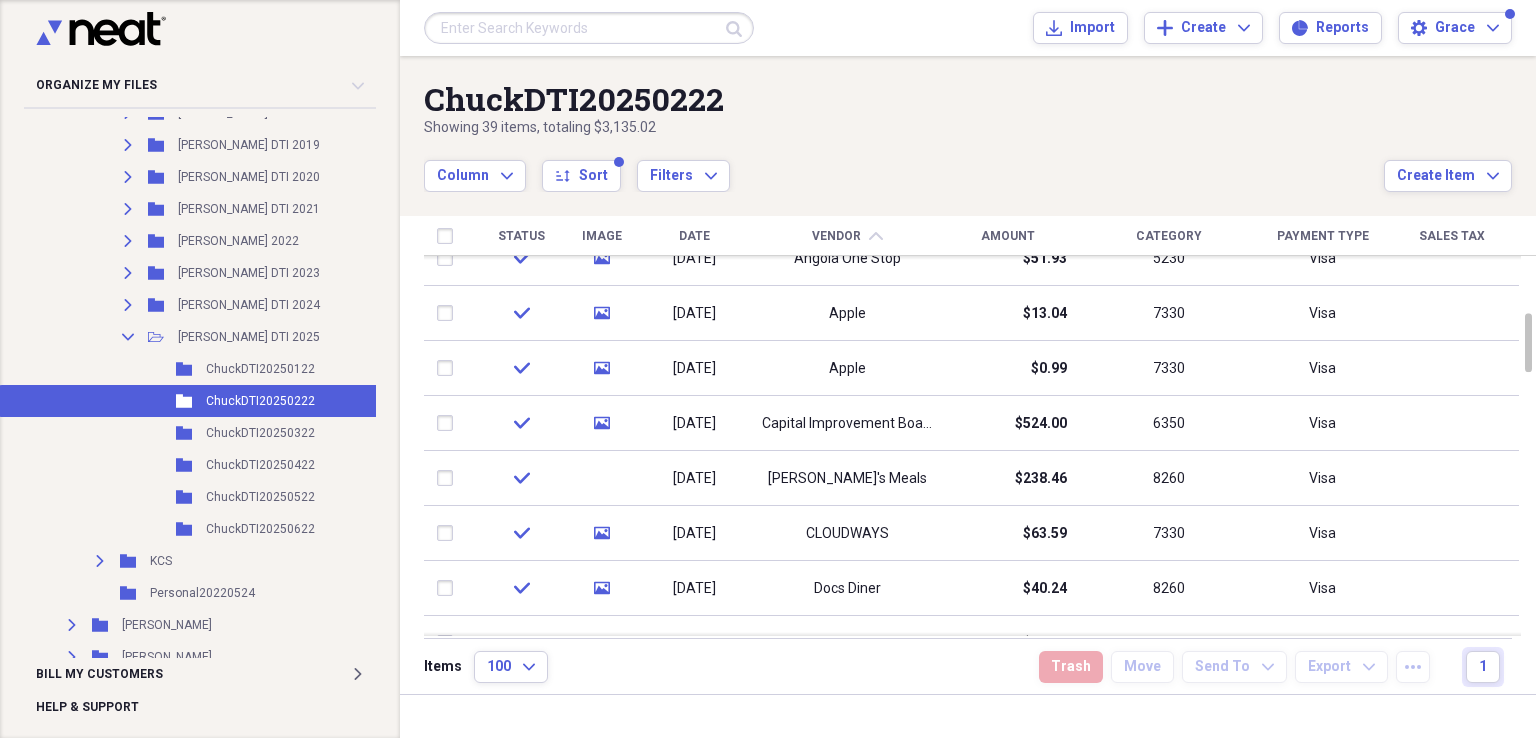 click on "Amount" at bounding box center [1008, 236] 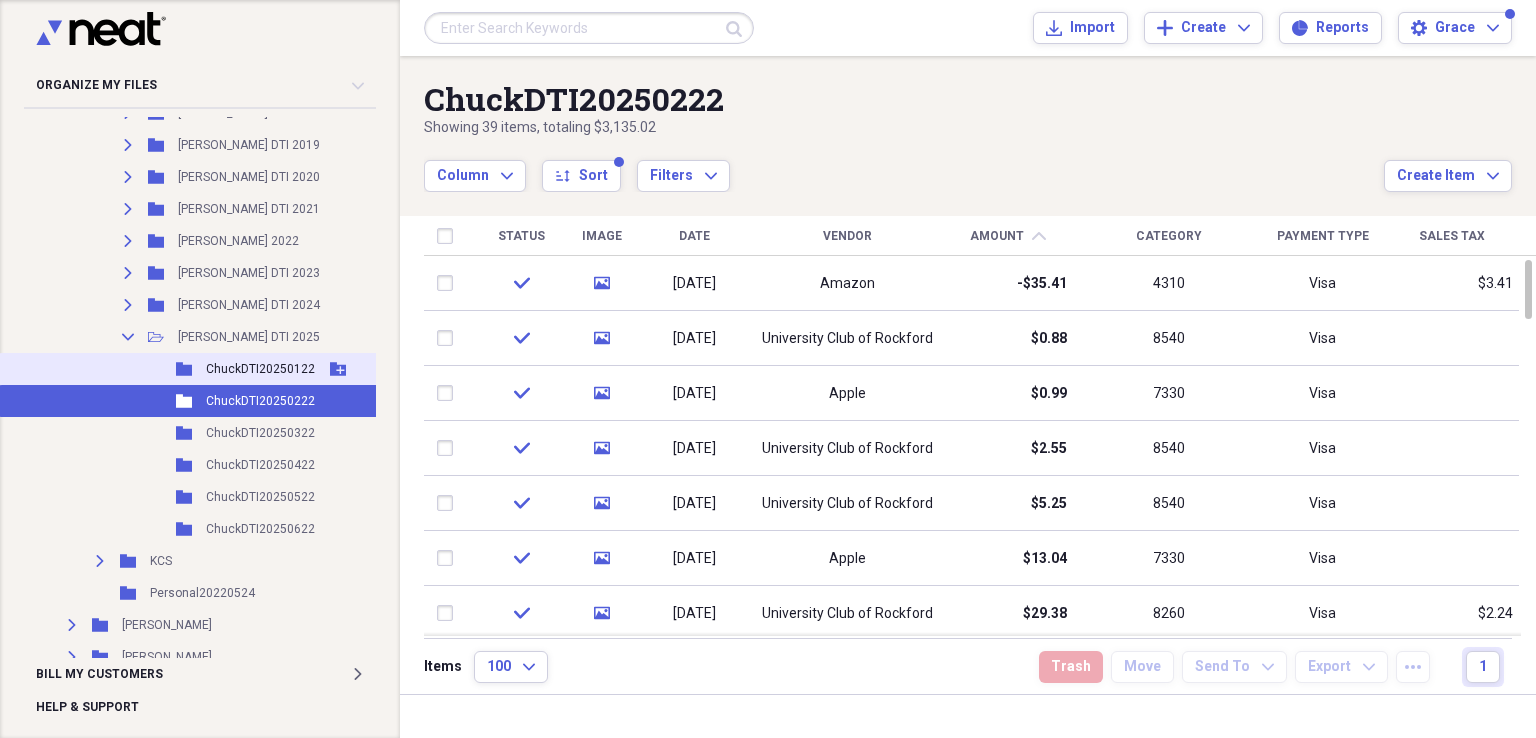 click on "Folder ChuckDTI20250122 Add Folder" at bounding box center [190, 369] 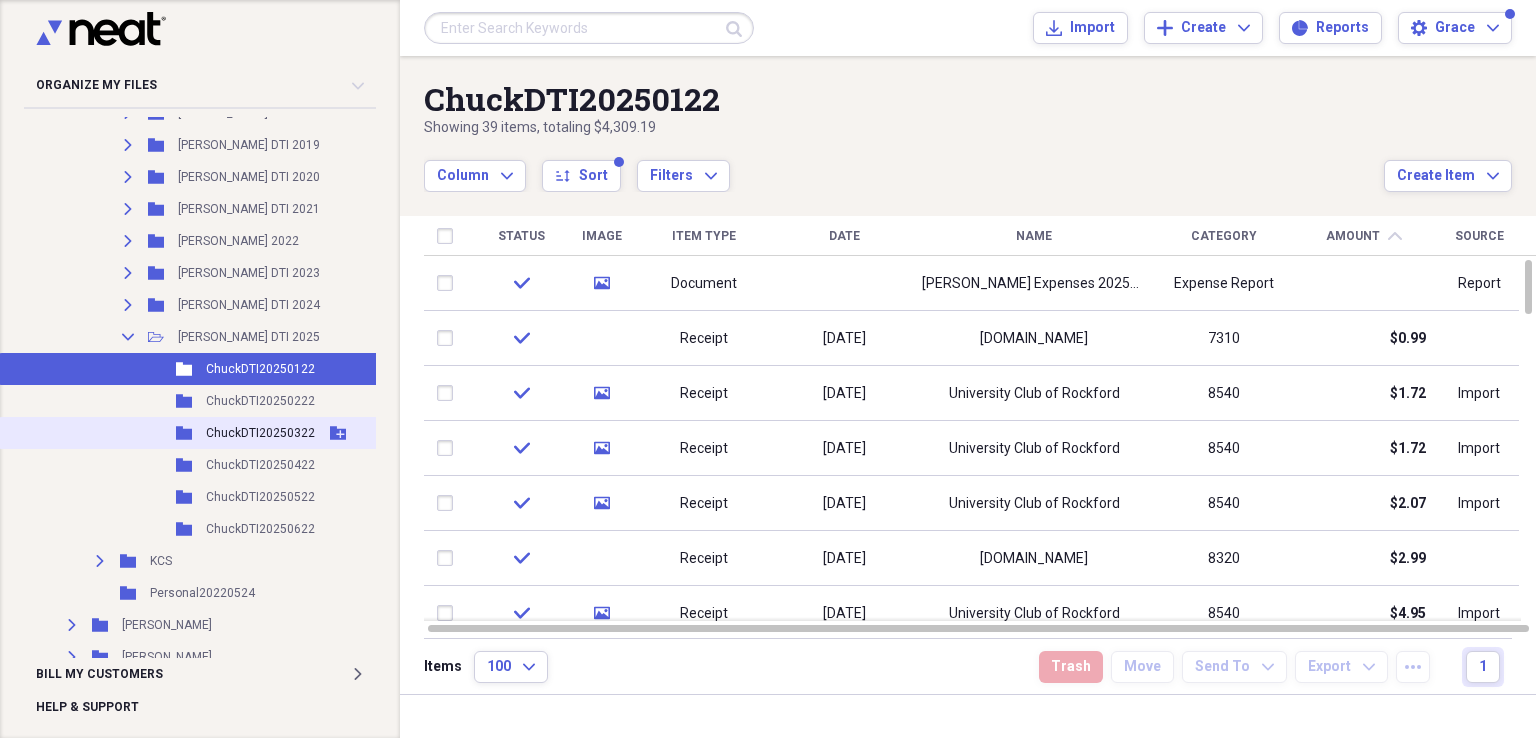 click on "Folder ChuckDTI20250322 Add Folder" at bounding box center (190, 433) 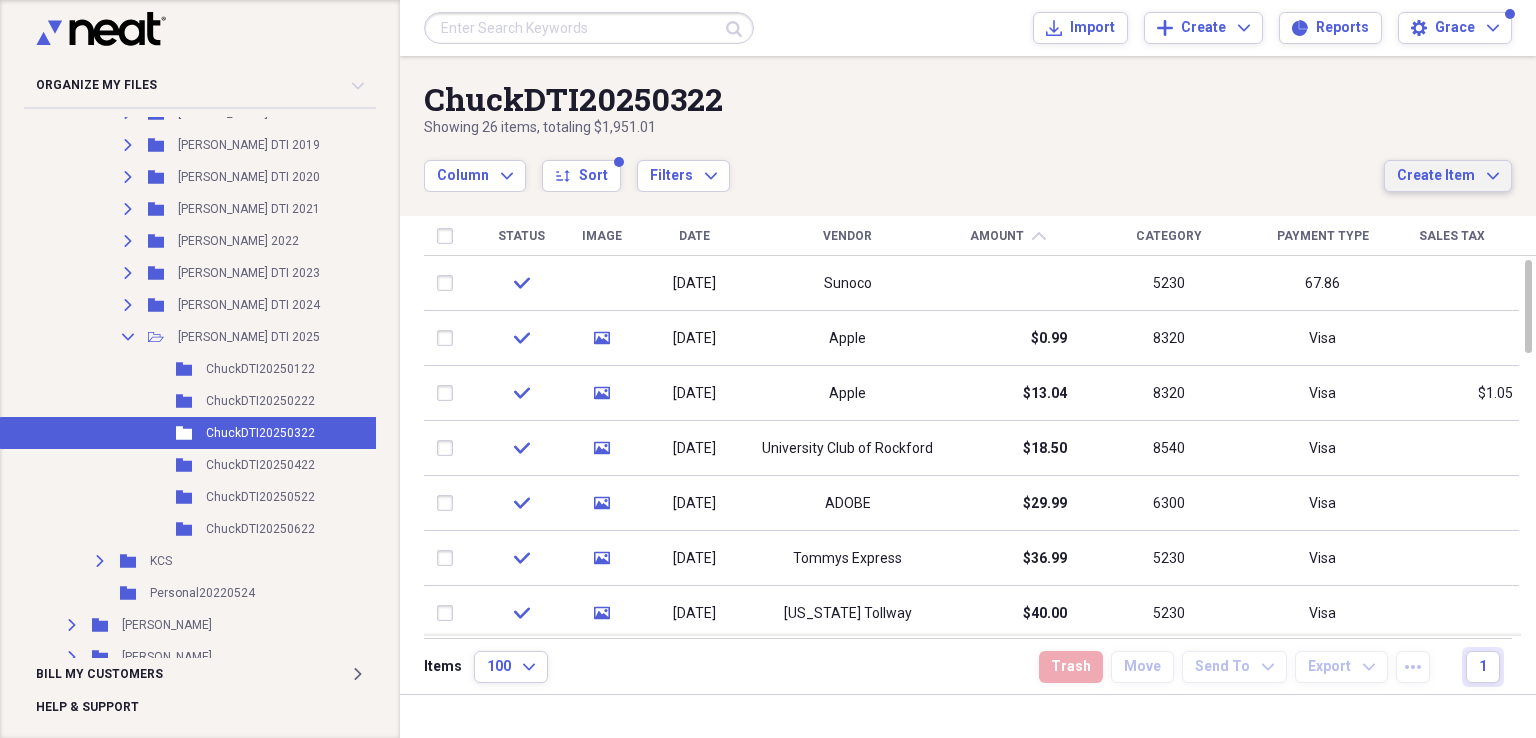 click on "Create Item" at bounding box center [1436, 176] 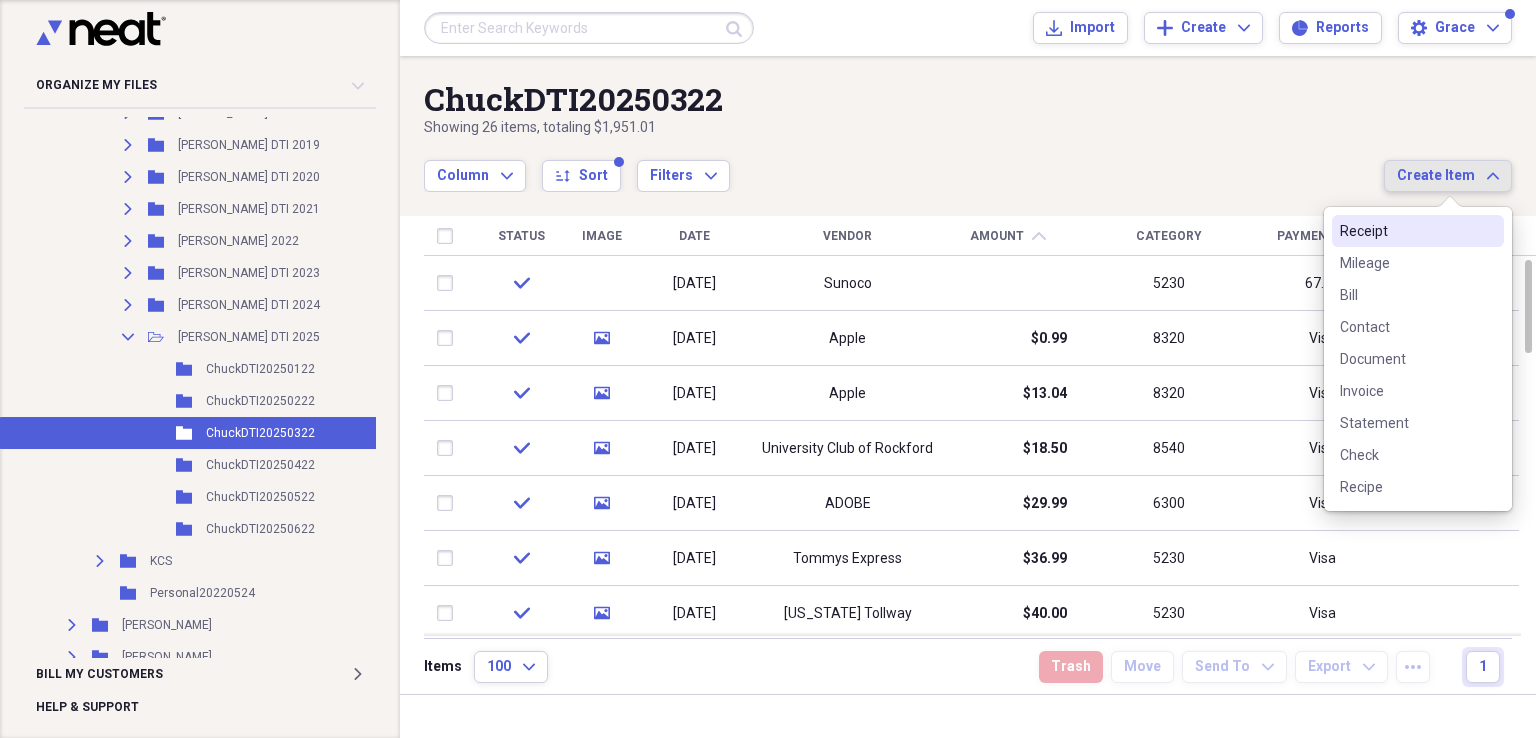 click on "Receipt" at bounding box center (1406, 231) 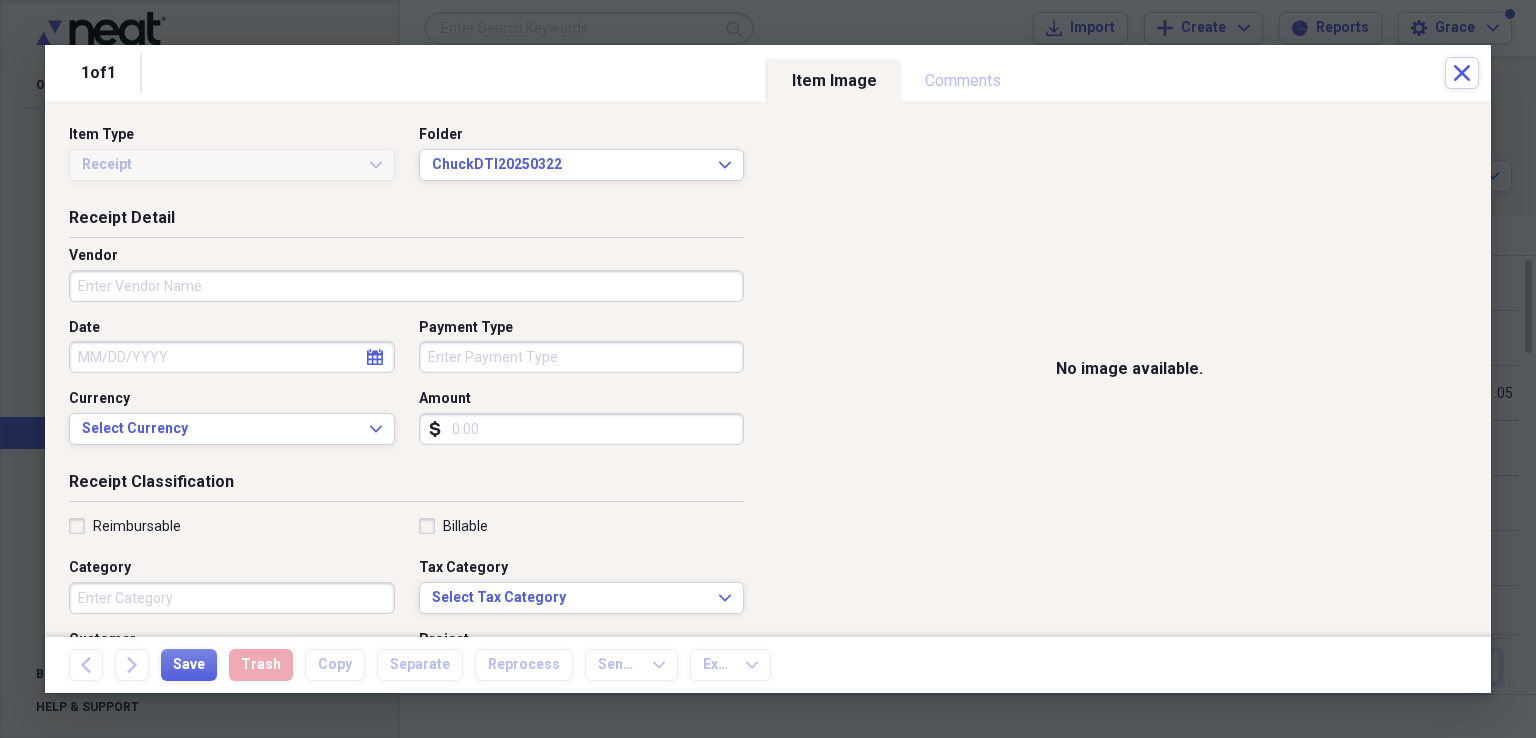click on "Vendor" at bounding box center (406, 286) 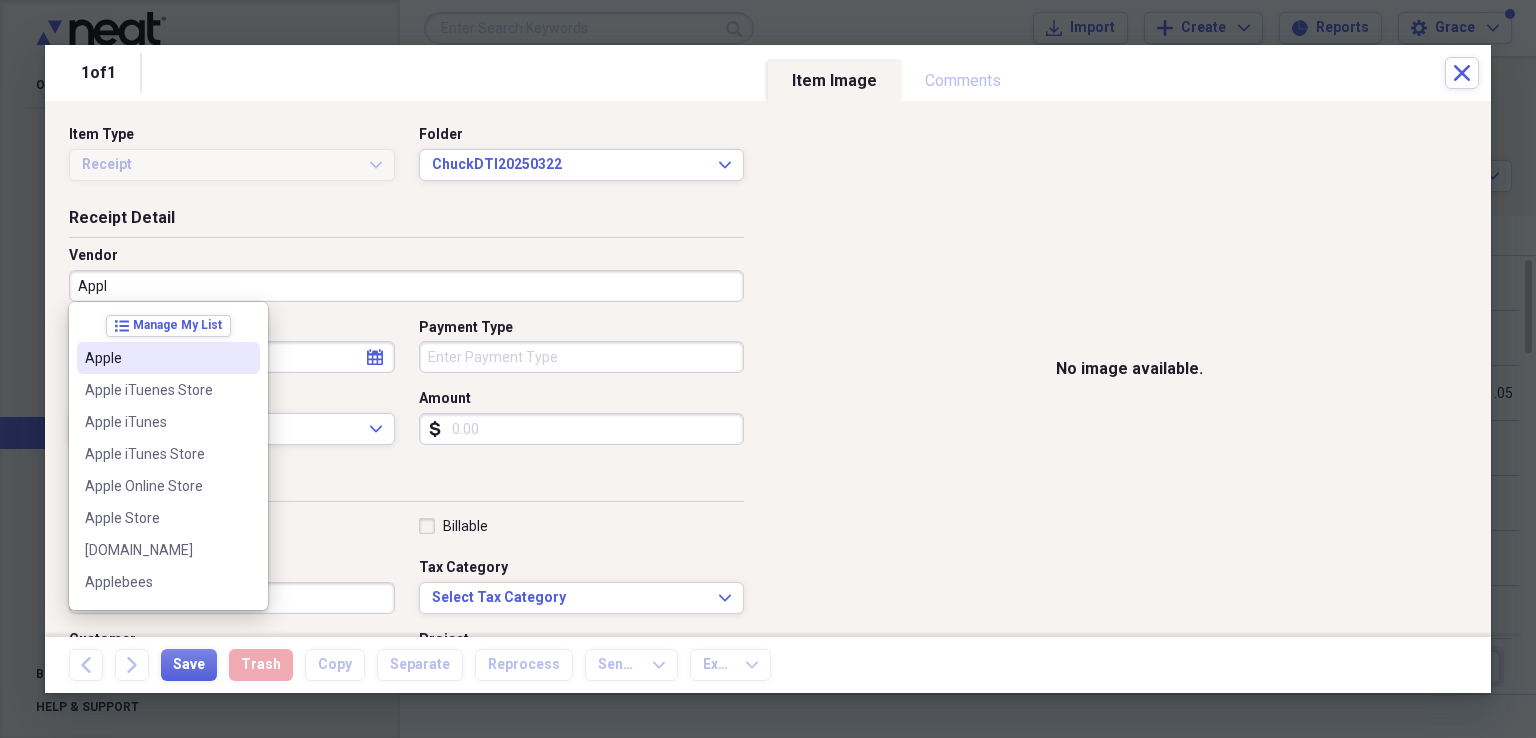 click on "Apple" at bounding box center [168, 358] 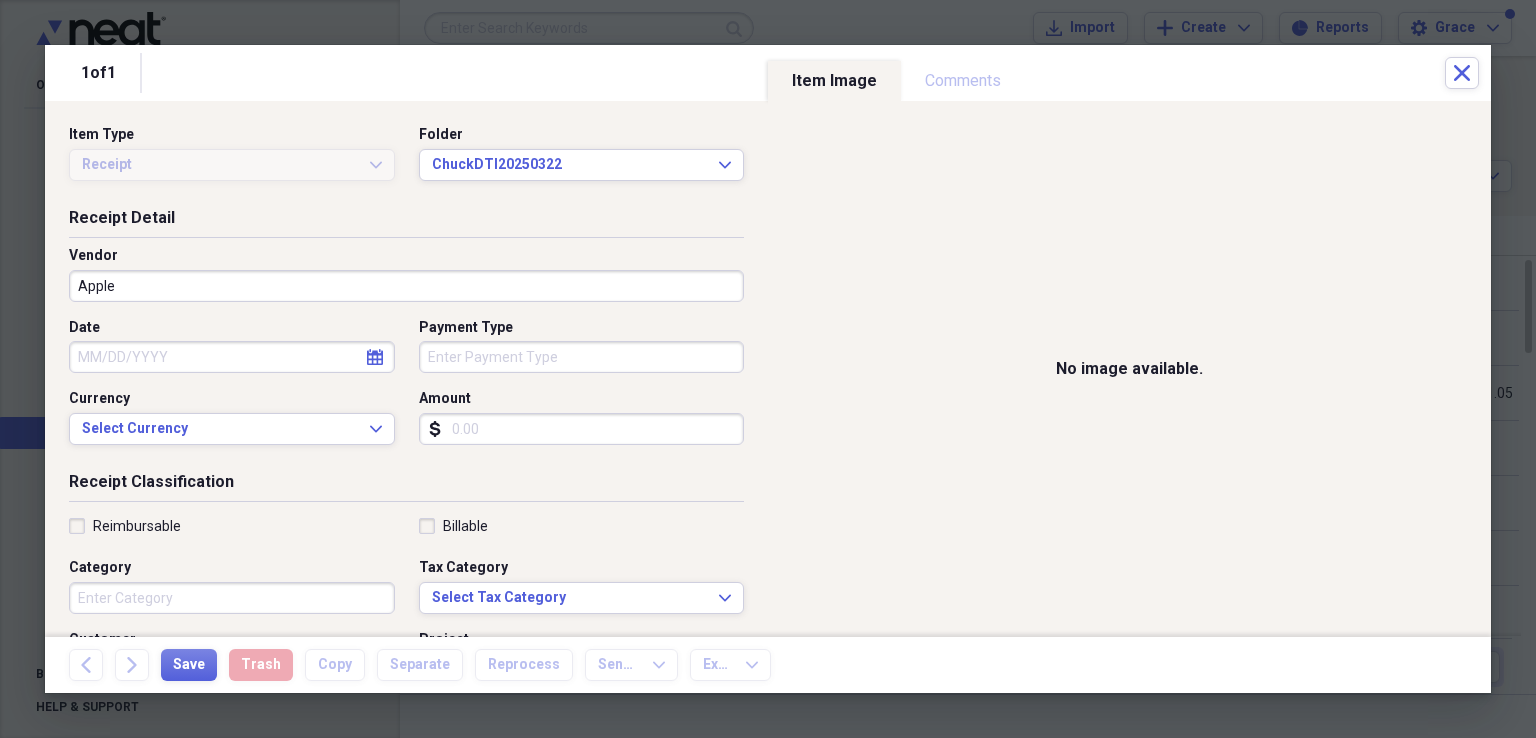 click on "Date" at bounding box center (232, 357) 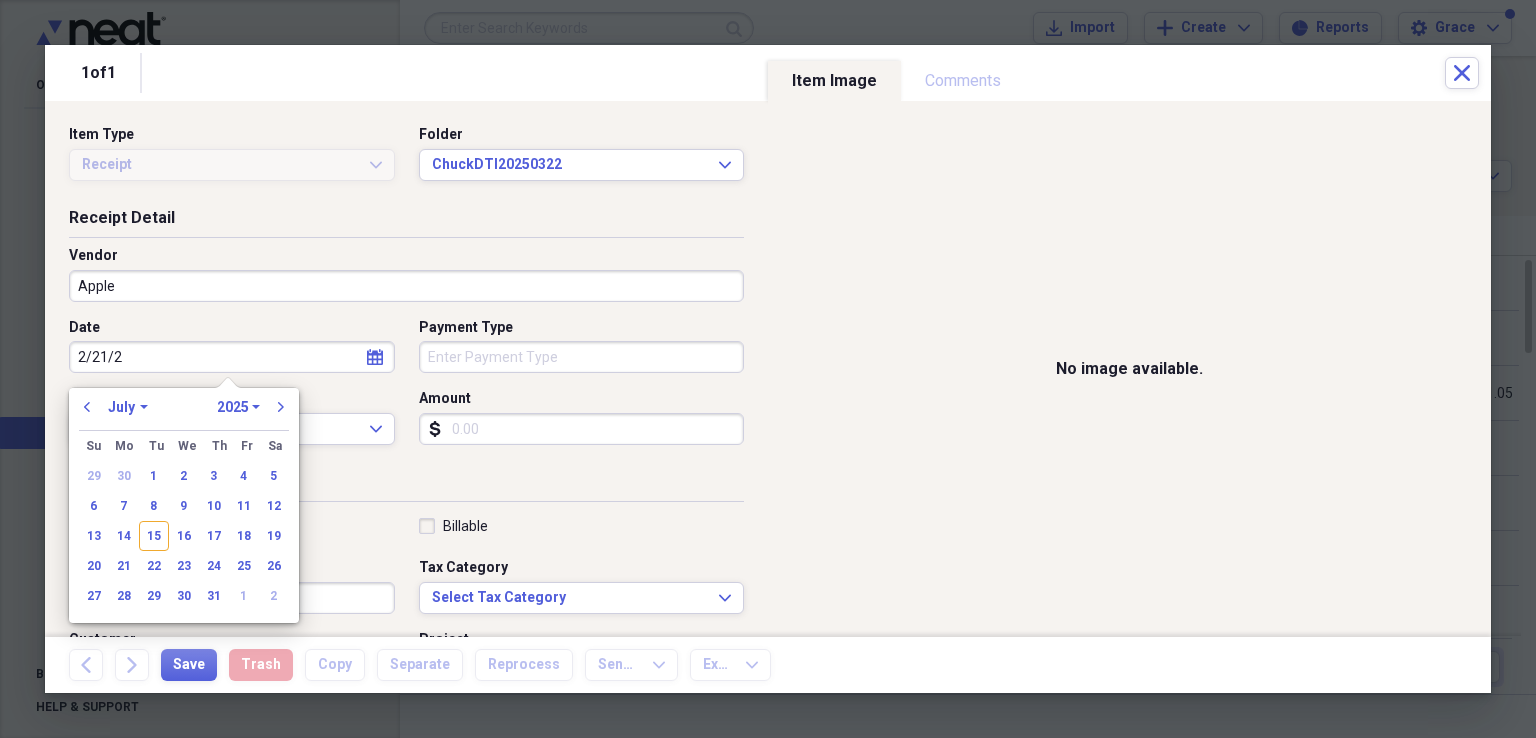 type on "[DATE]" 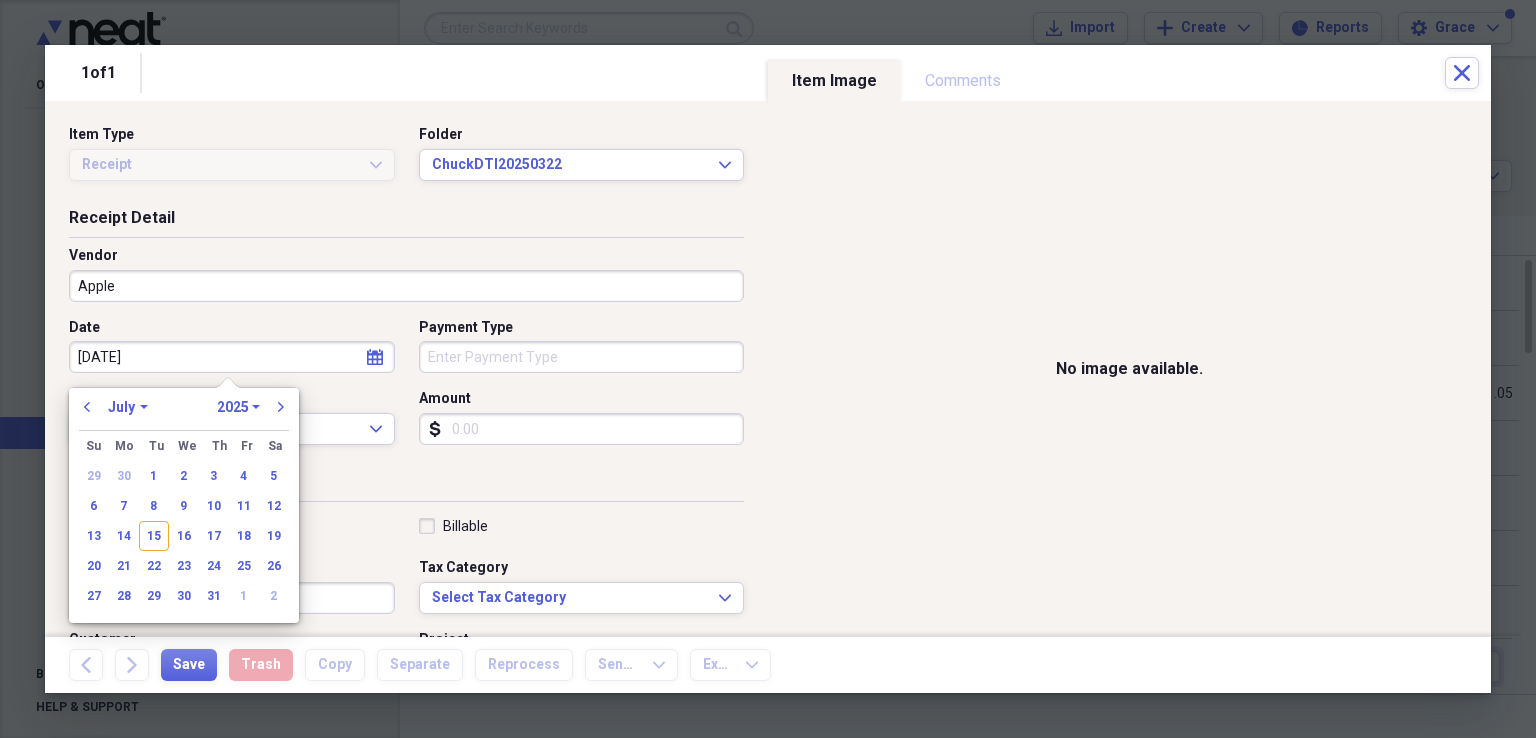 select on "1" 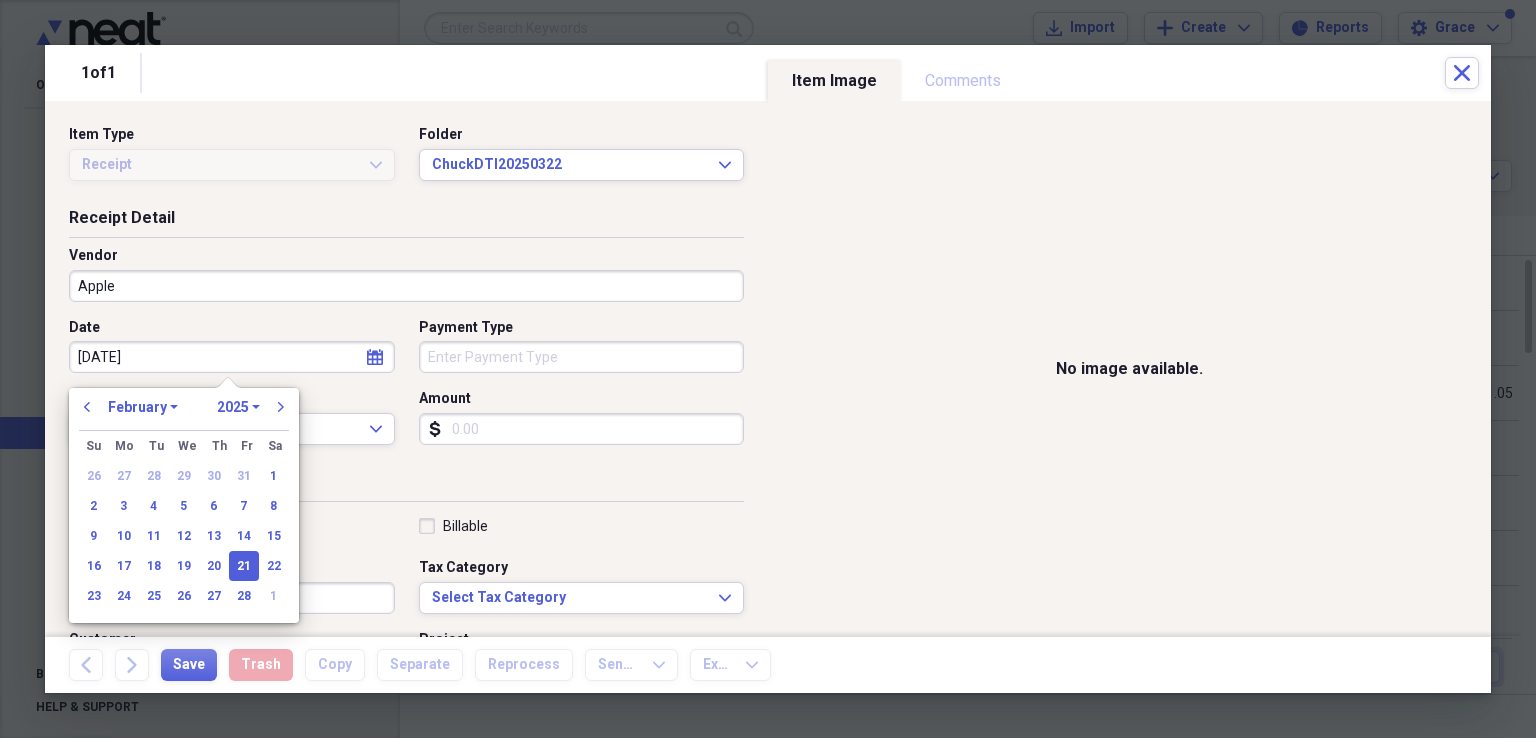 type on "[DATE]" 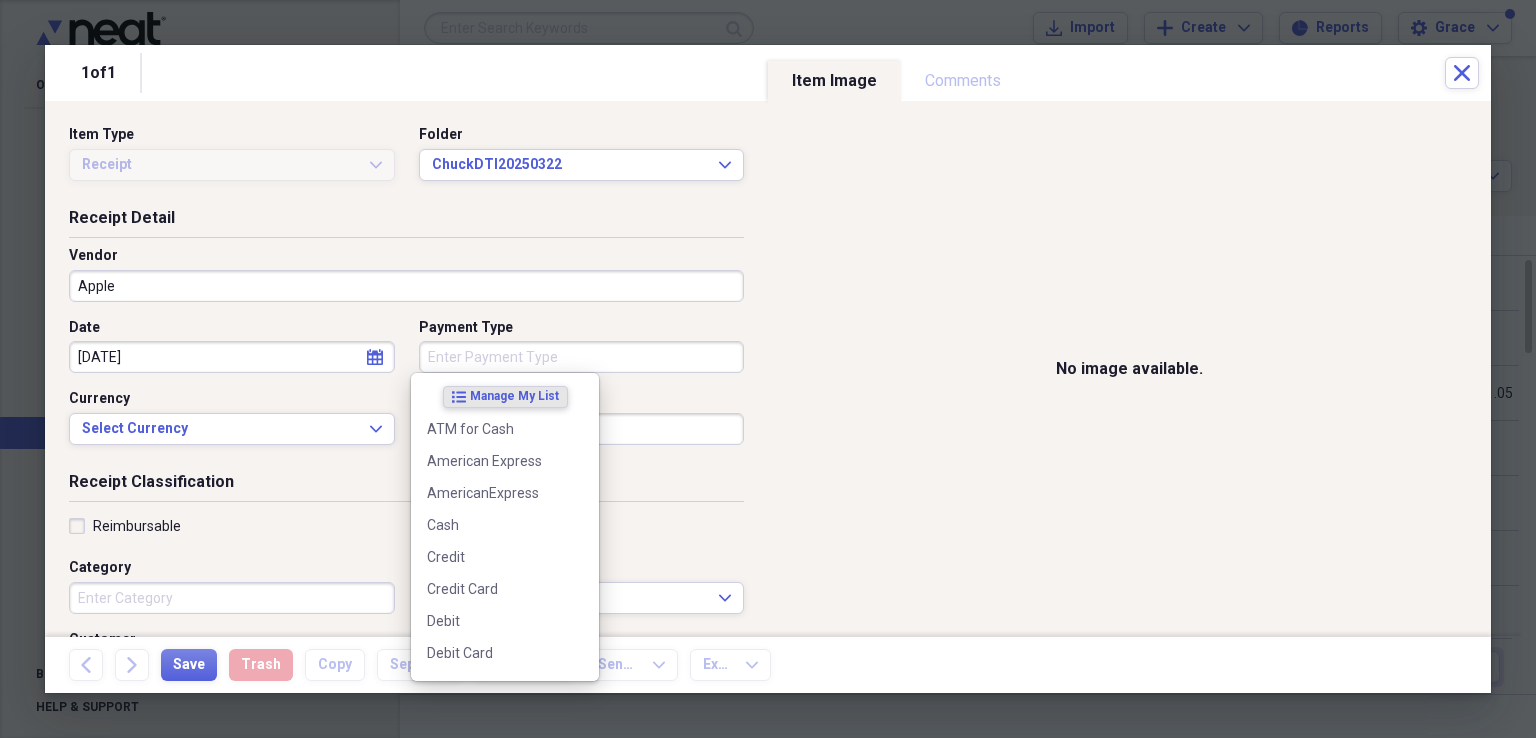 click on "Payment Type" at bounding box center (582, 357) 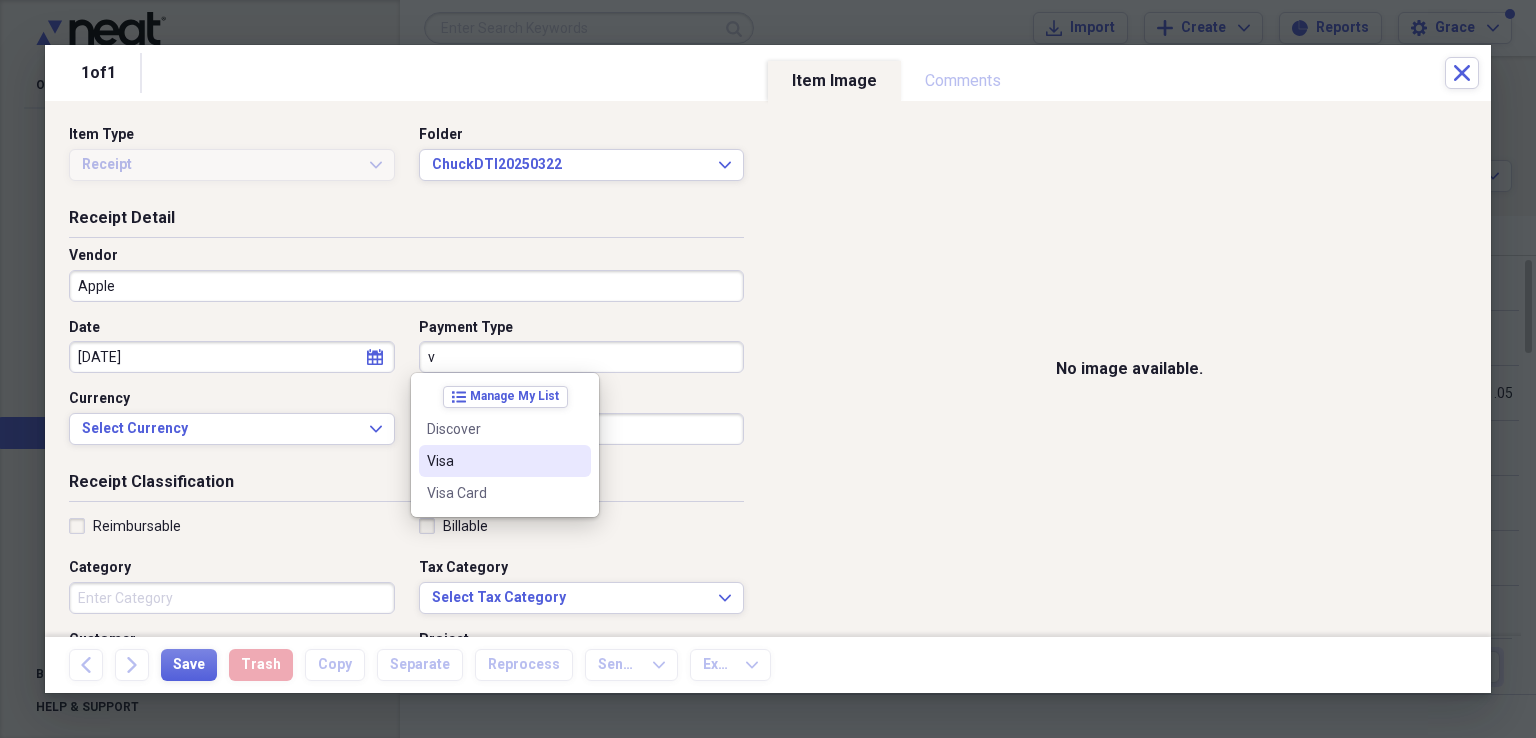 click on "Visa" at bounding box center (493, 461) 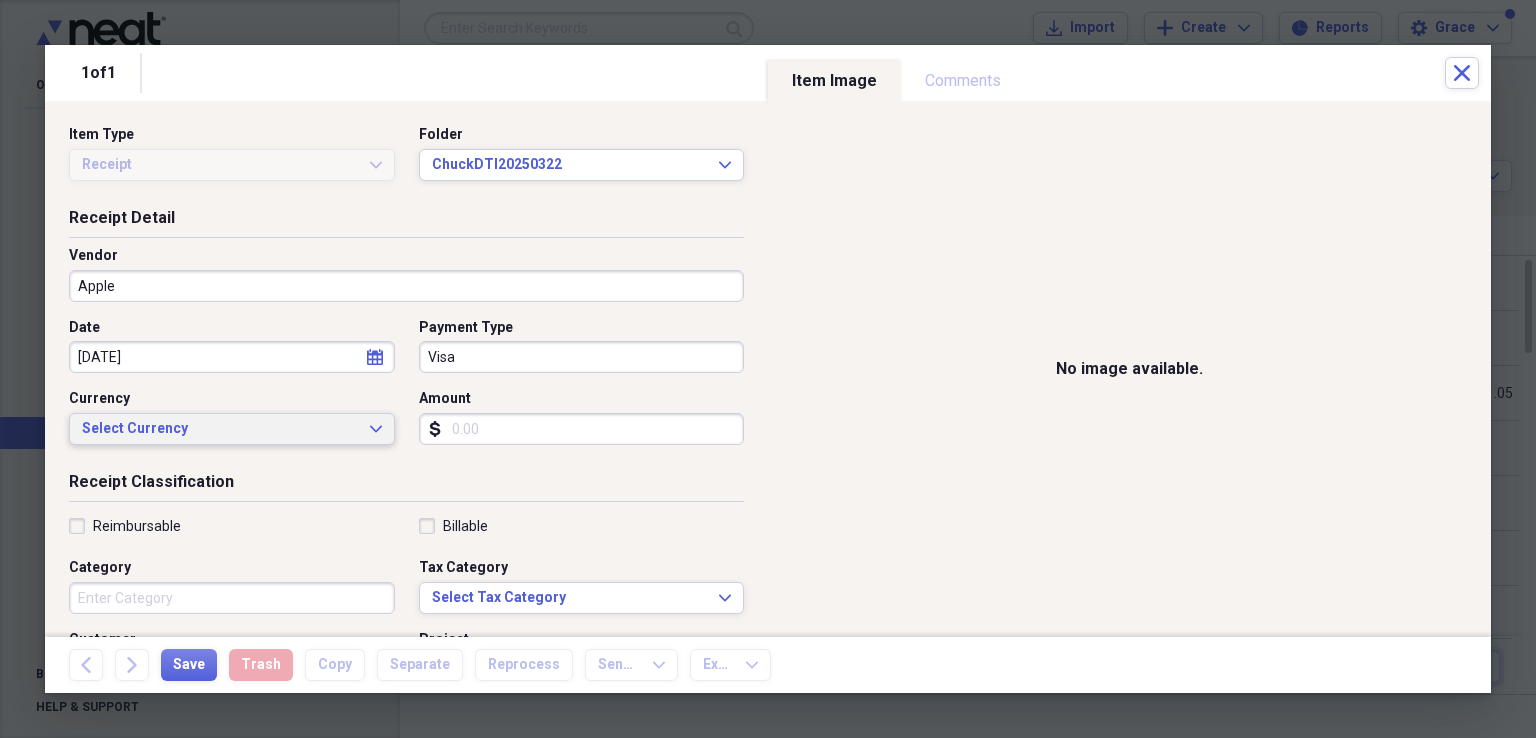 click on "Select Currency" at bounding box center [220, 429] 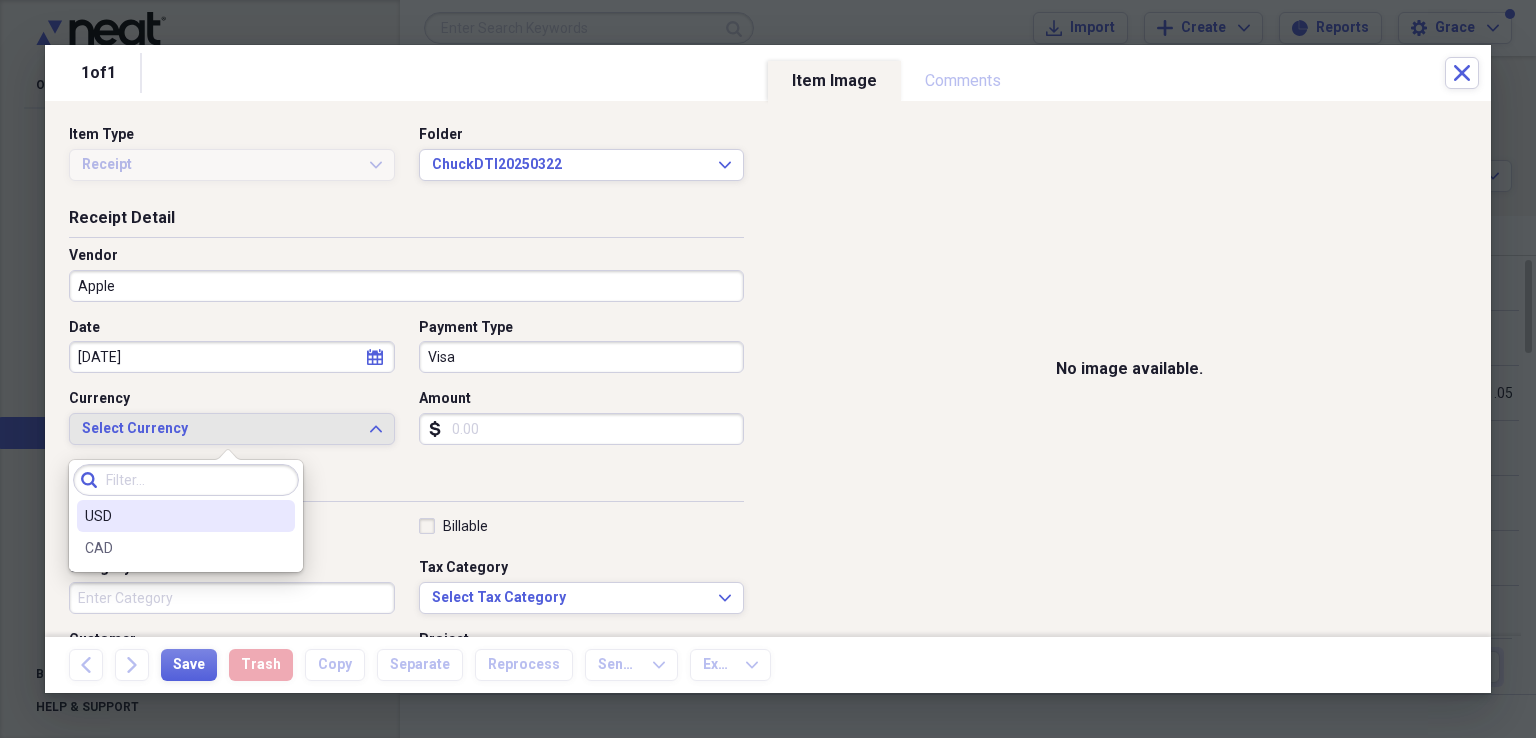 click on "USD" at bounding box center (174, 516) 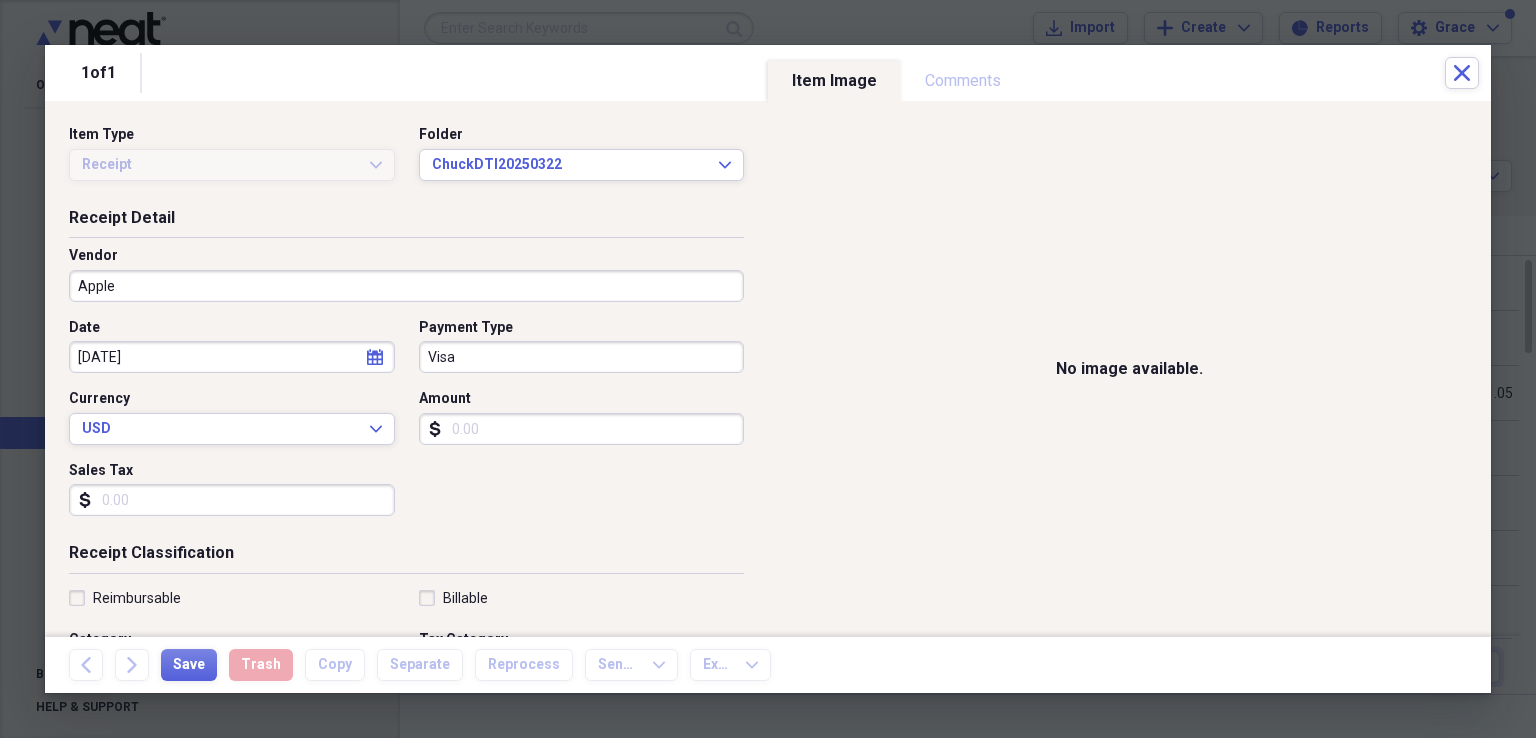 click on "Amount" at bounding box center [582, 429] 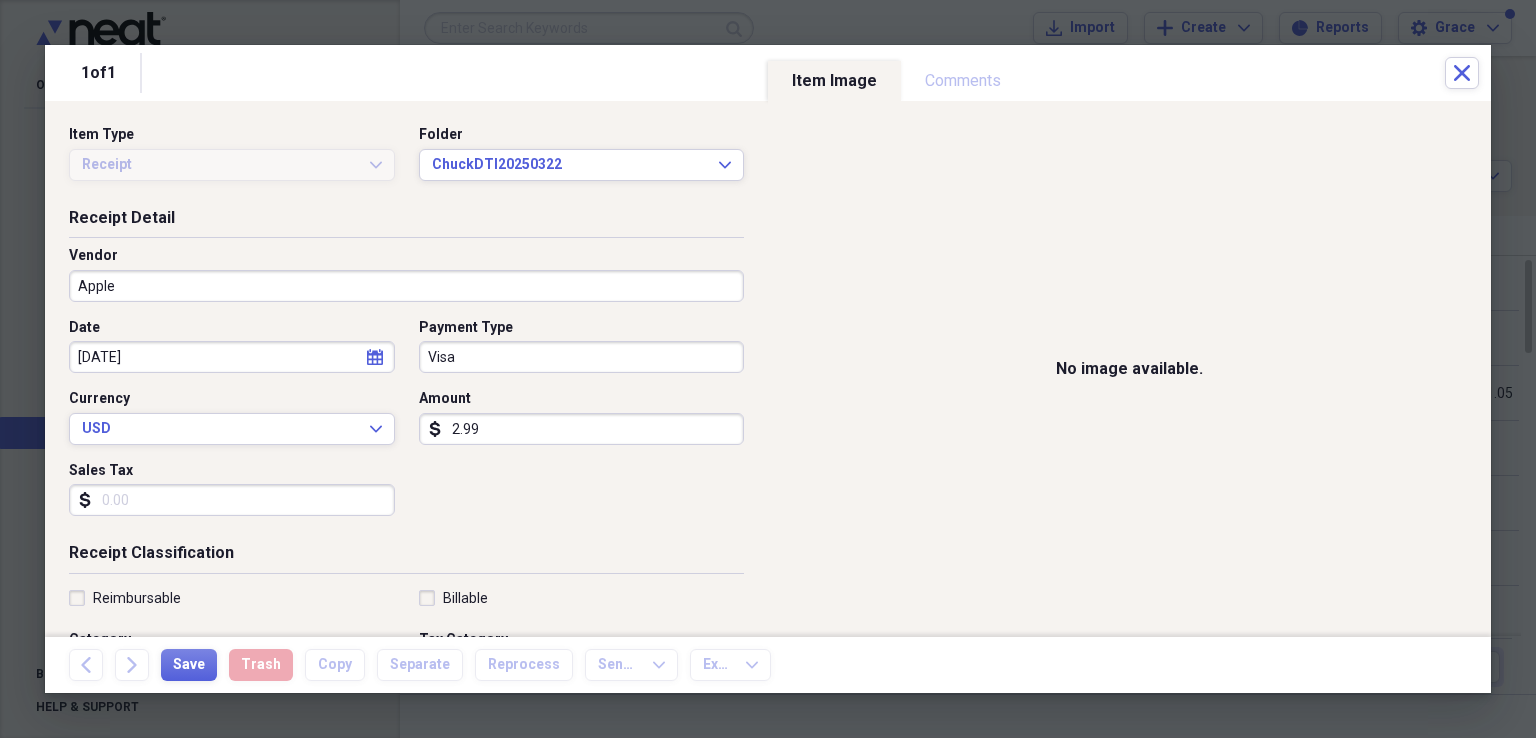 scroll, scrollTop: 200, scrollLeft: 0, axis: vertical 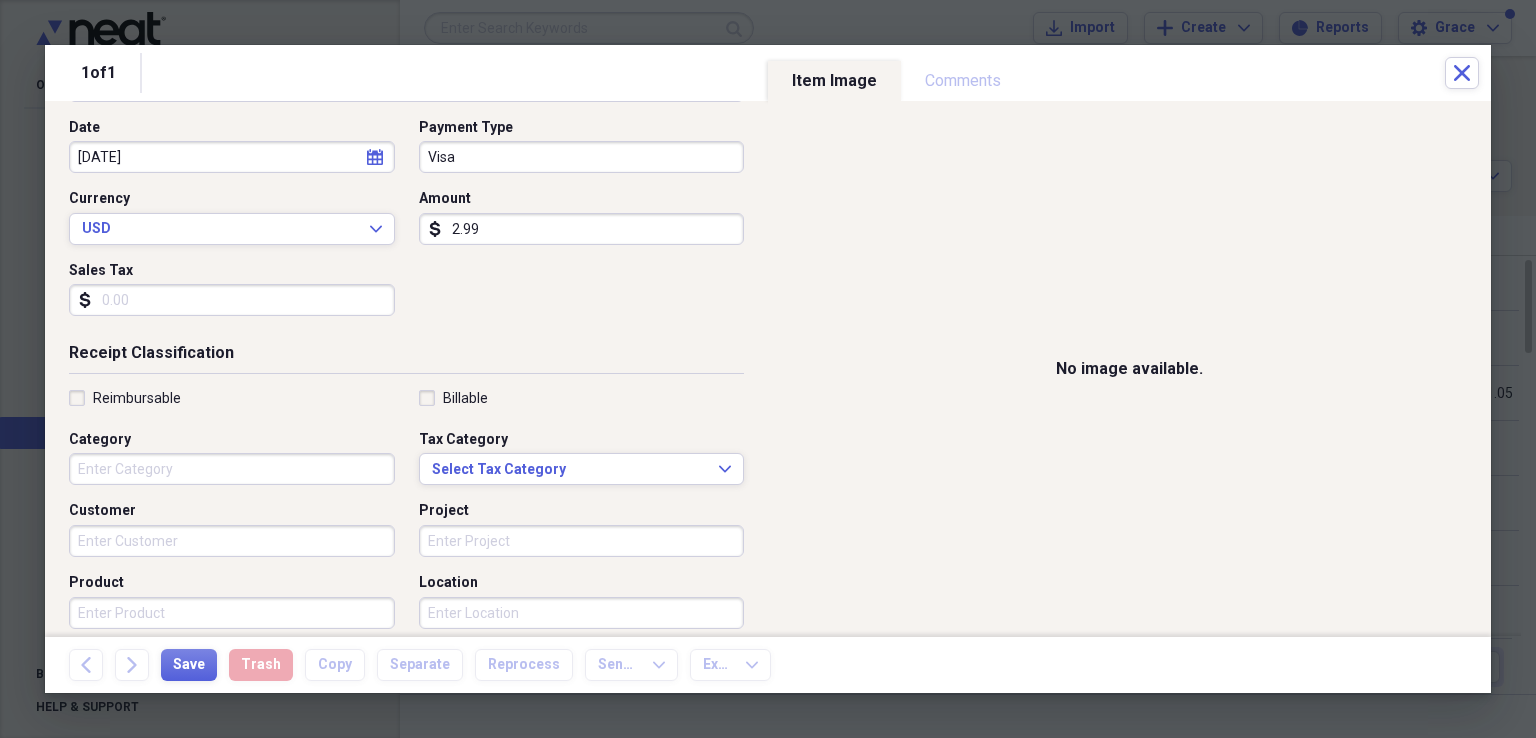 type on "2.99" 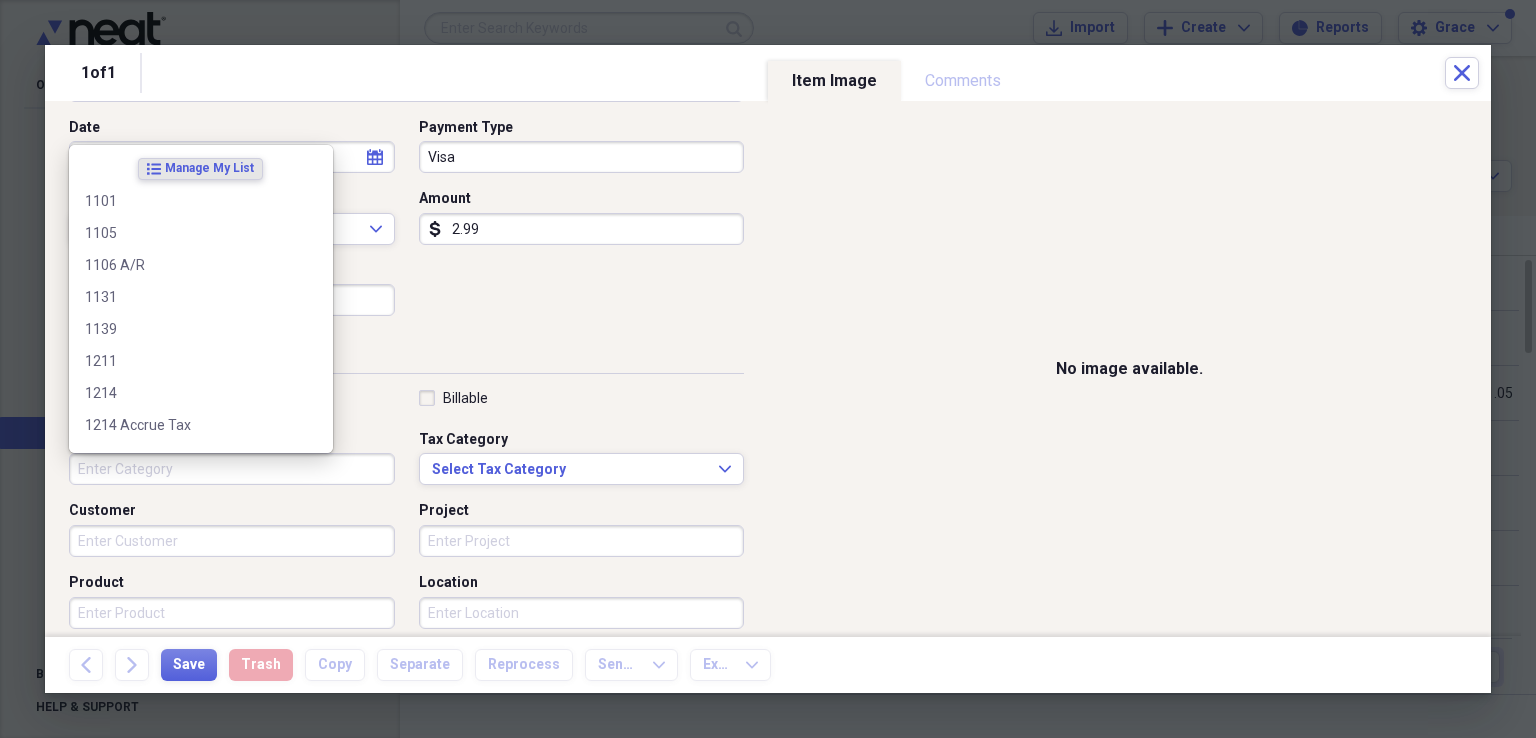click on "Category" at bounding box center [232, 469] 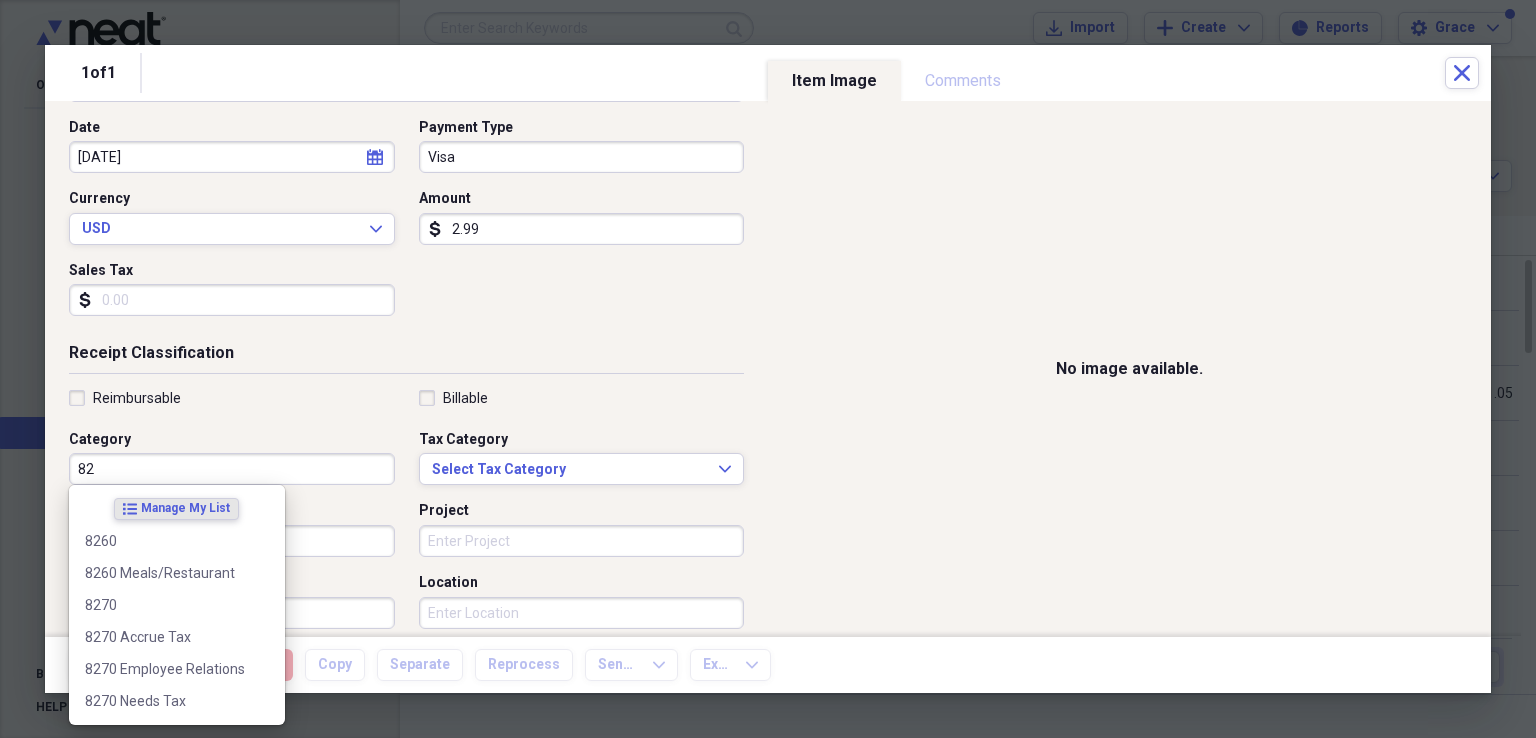 type on "8" 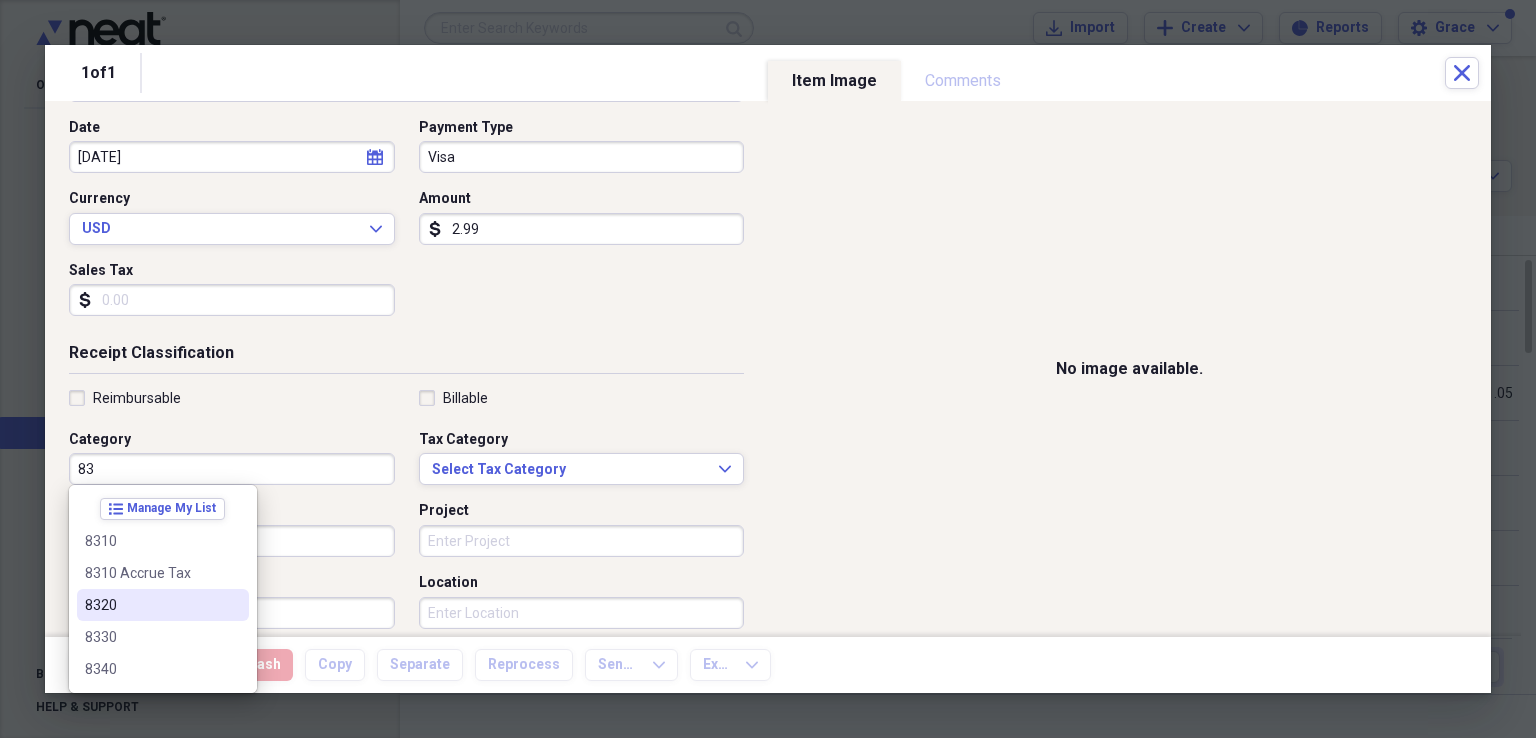 click on "8320" at bounding box center (151, 605) 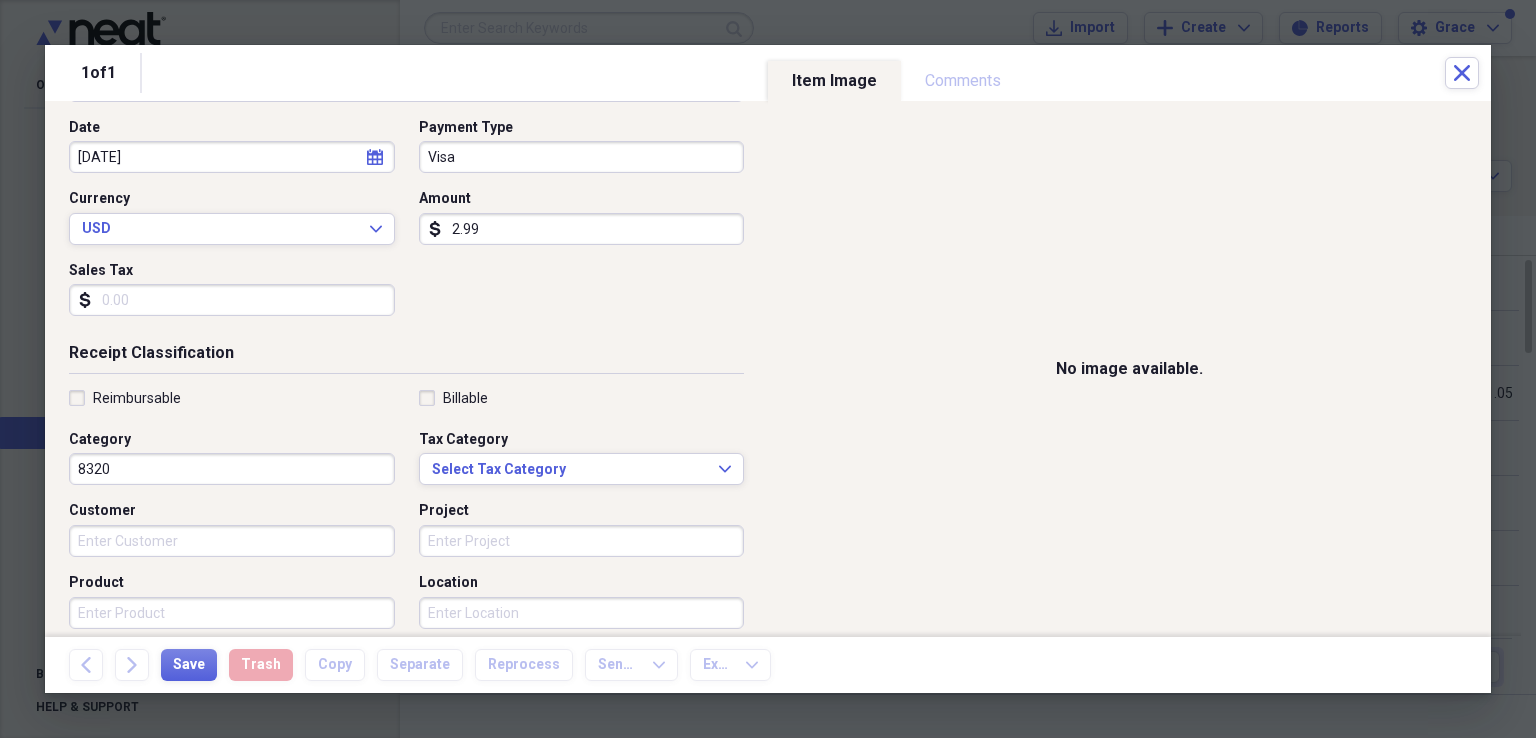 scroll, scrollTop: 400, scrollLeft: 0, axis: vertical 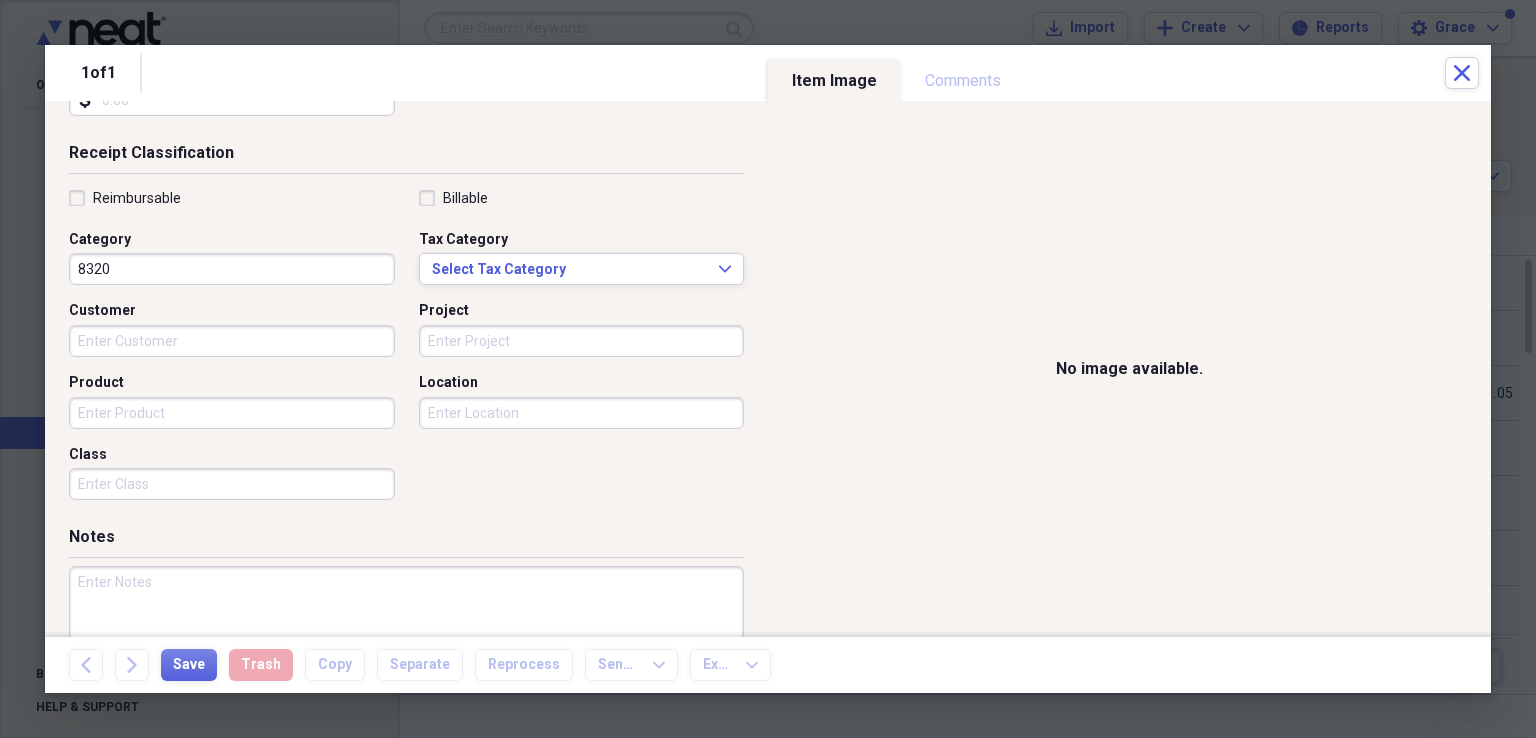 click on "Reimbursable Billable Category 8320 Tax Category Select Tax Category Expand Customer Project Product Location Class" at bounding box center [406, 349] 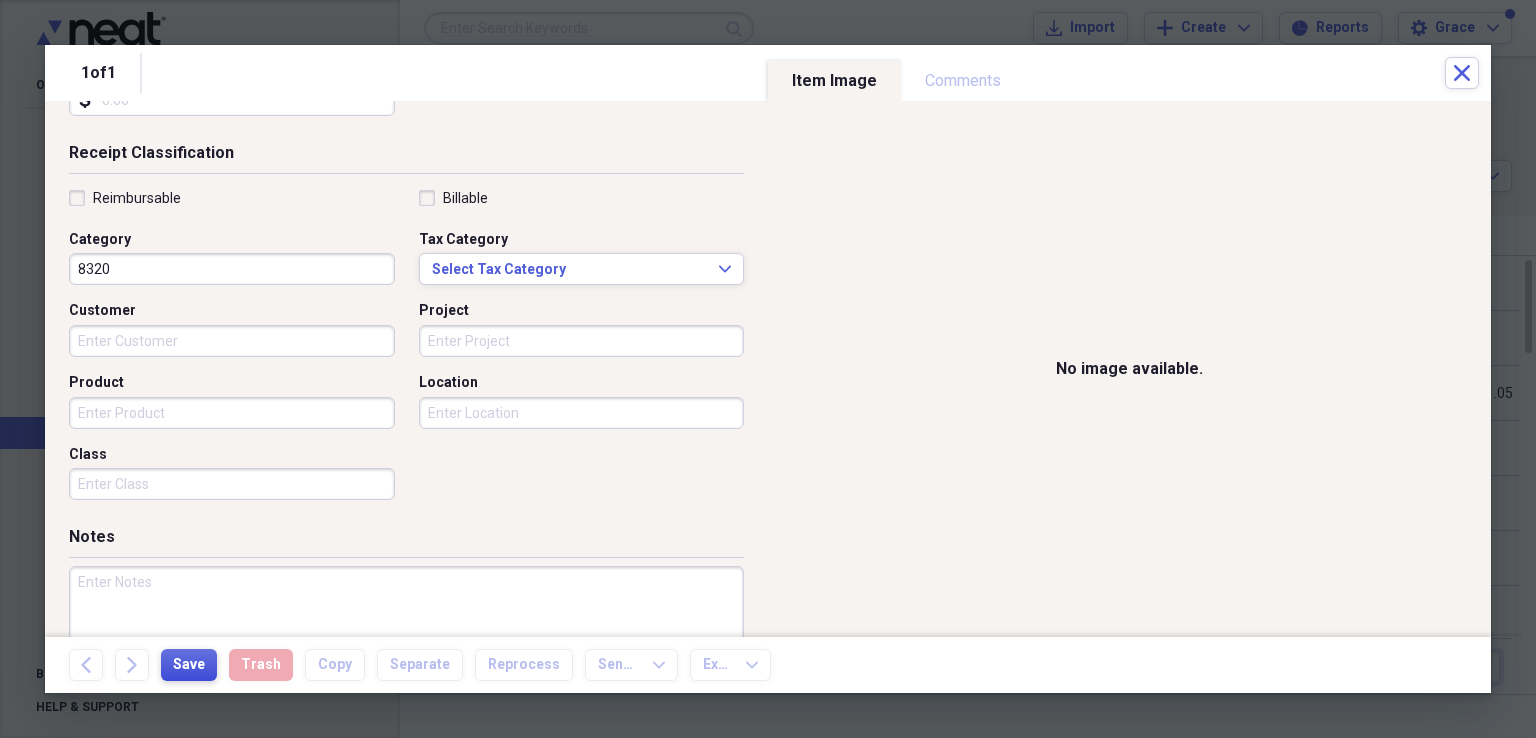 click on "Save" at bounding box center [189, 665] 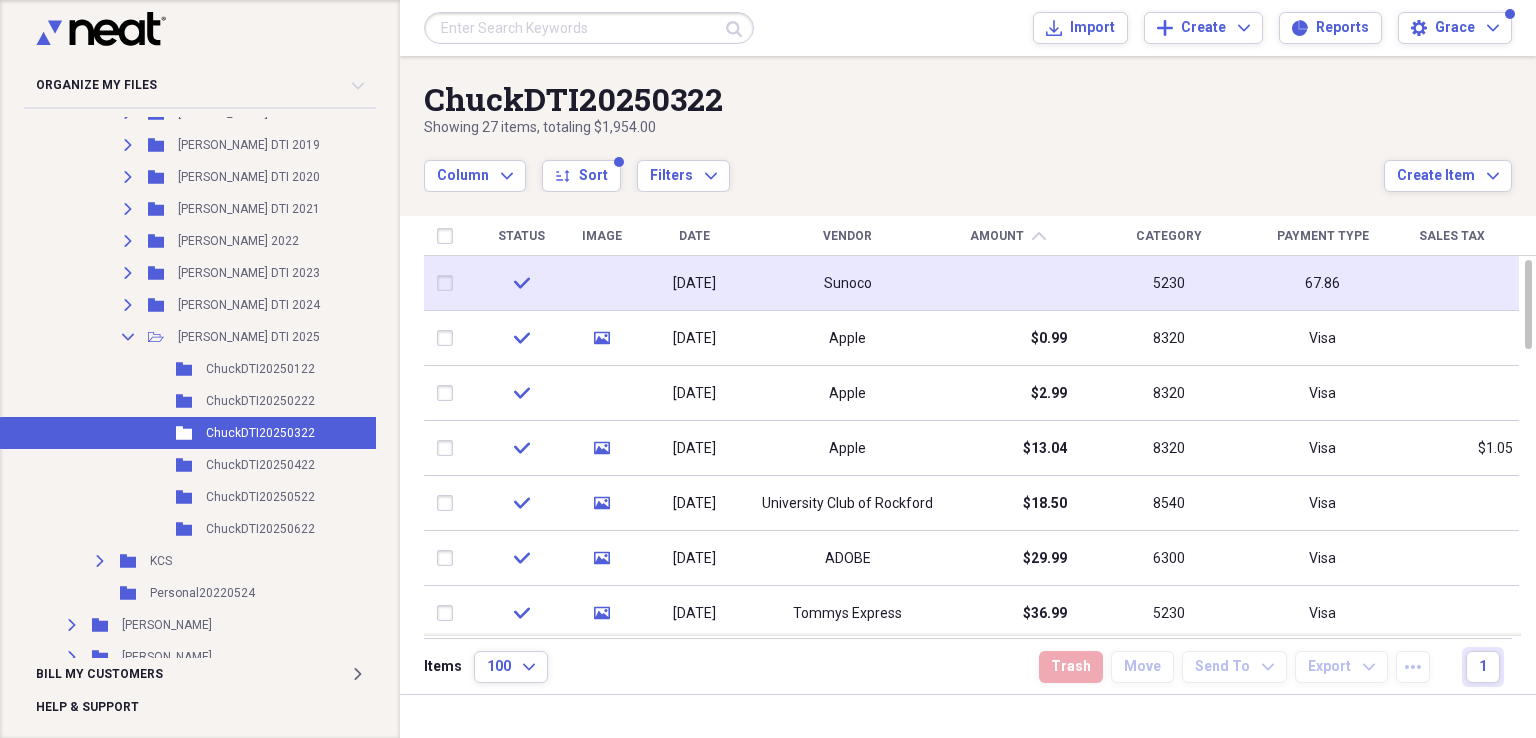 click at bounding box center (1008, 283) 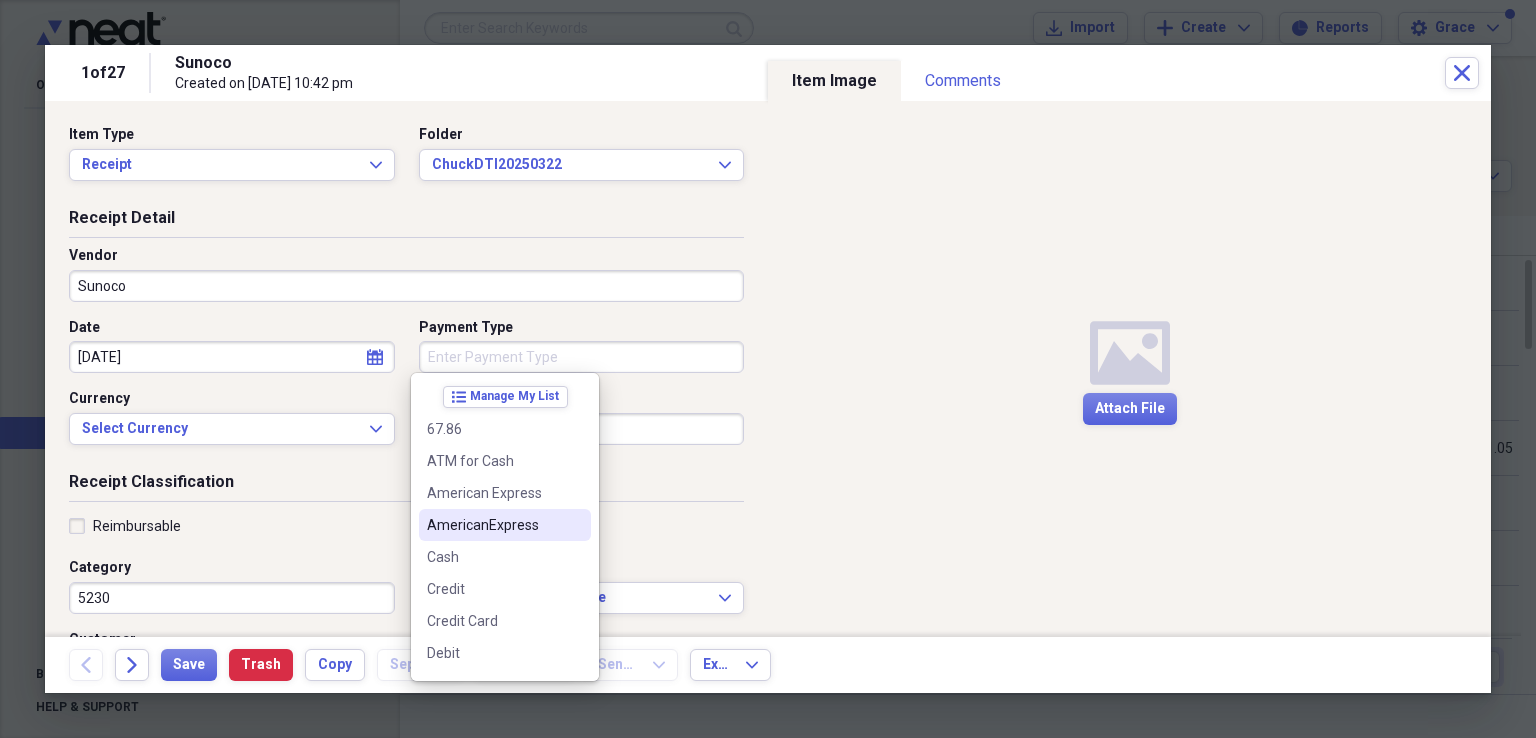 type 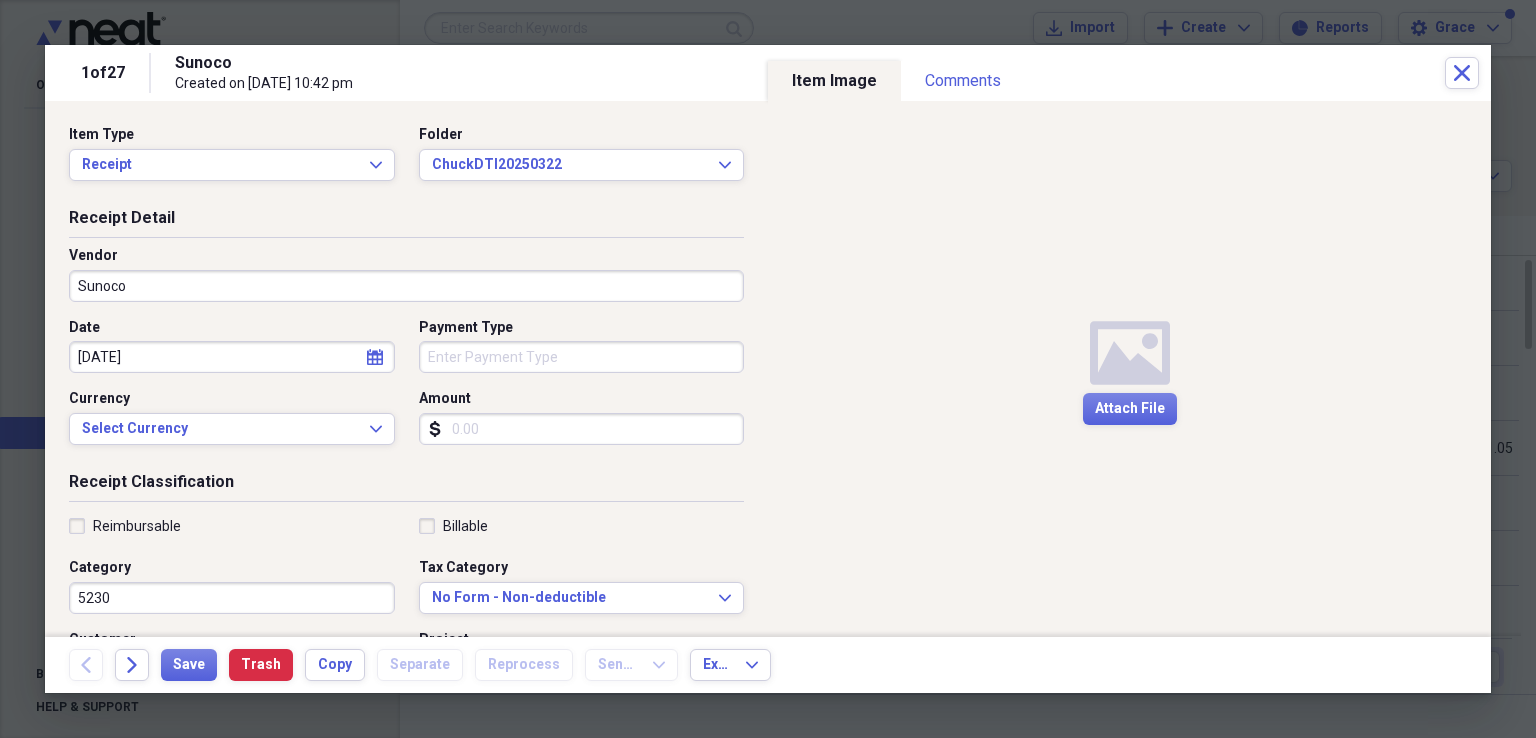 click on "Amount" at bounding box center (582, 429) 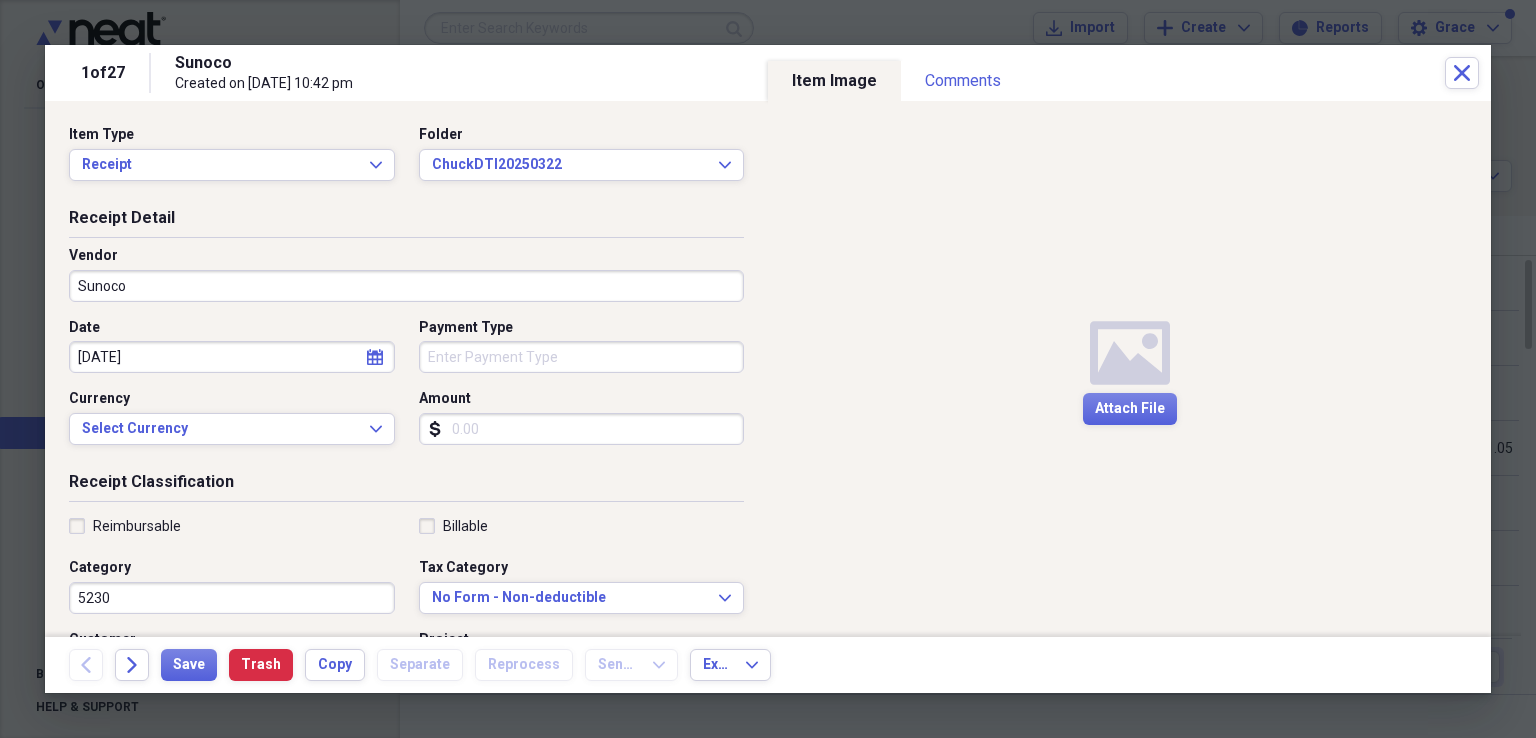 paste on "67.86" 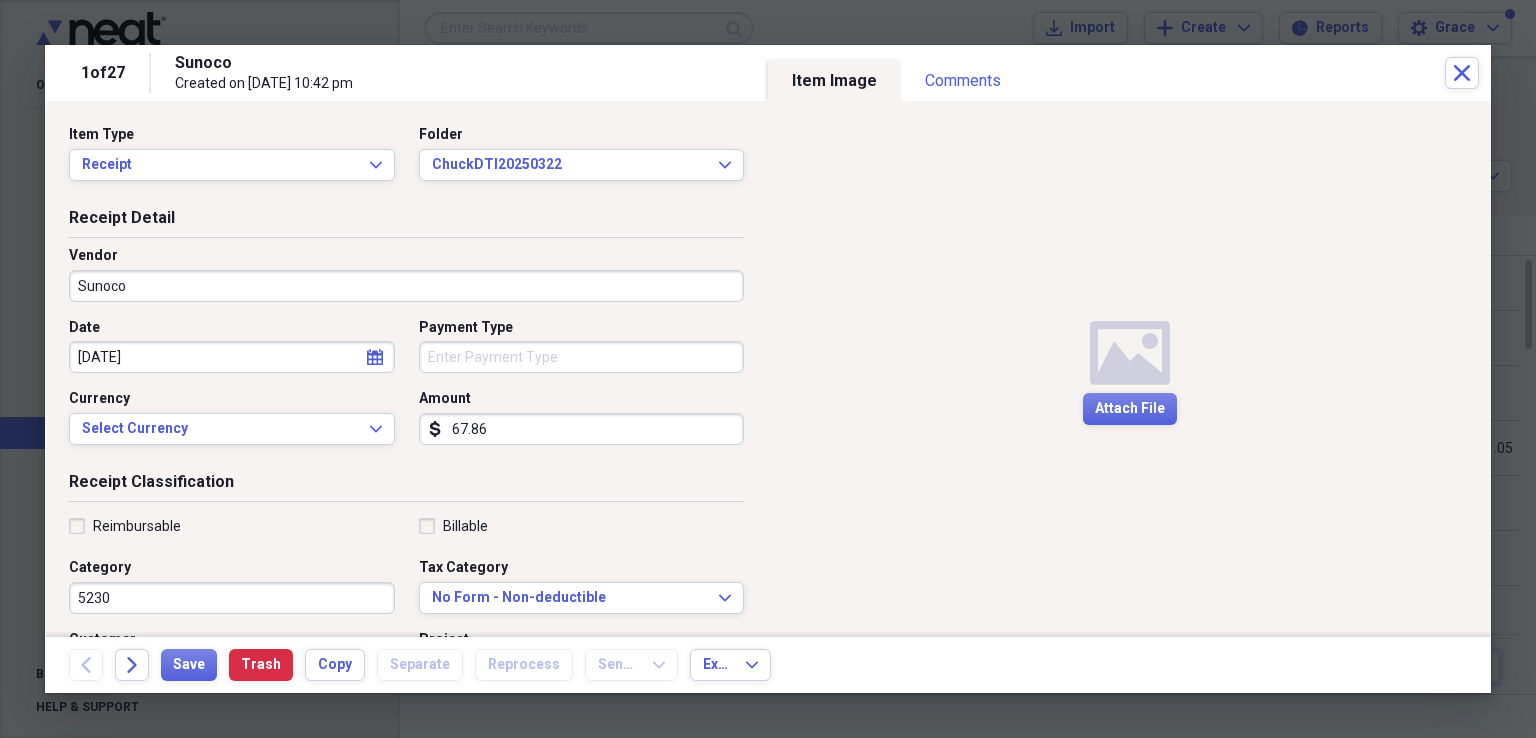 type on "67.86" 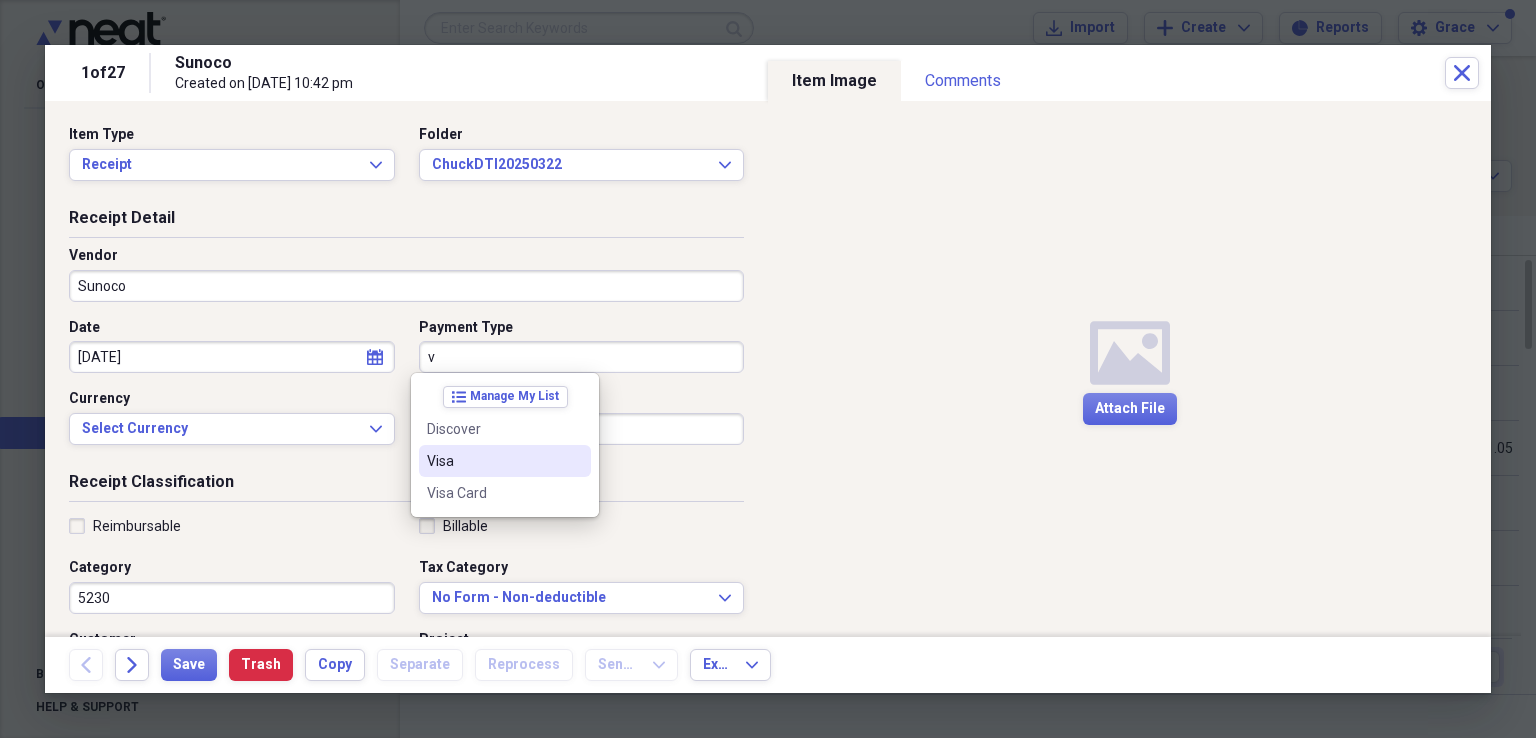 click on "Visa" at bounding box center (505, 461) 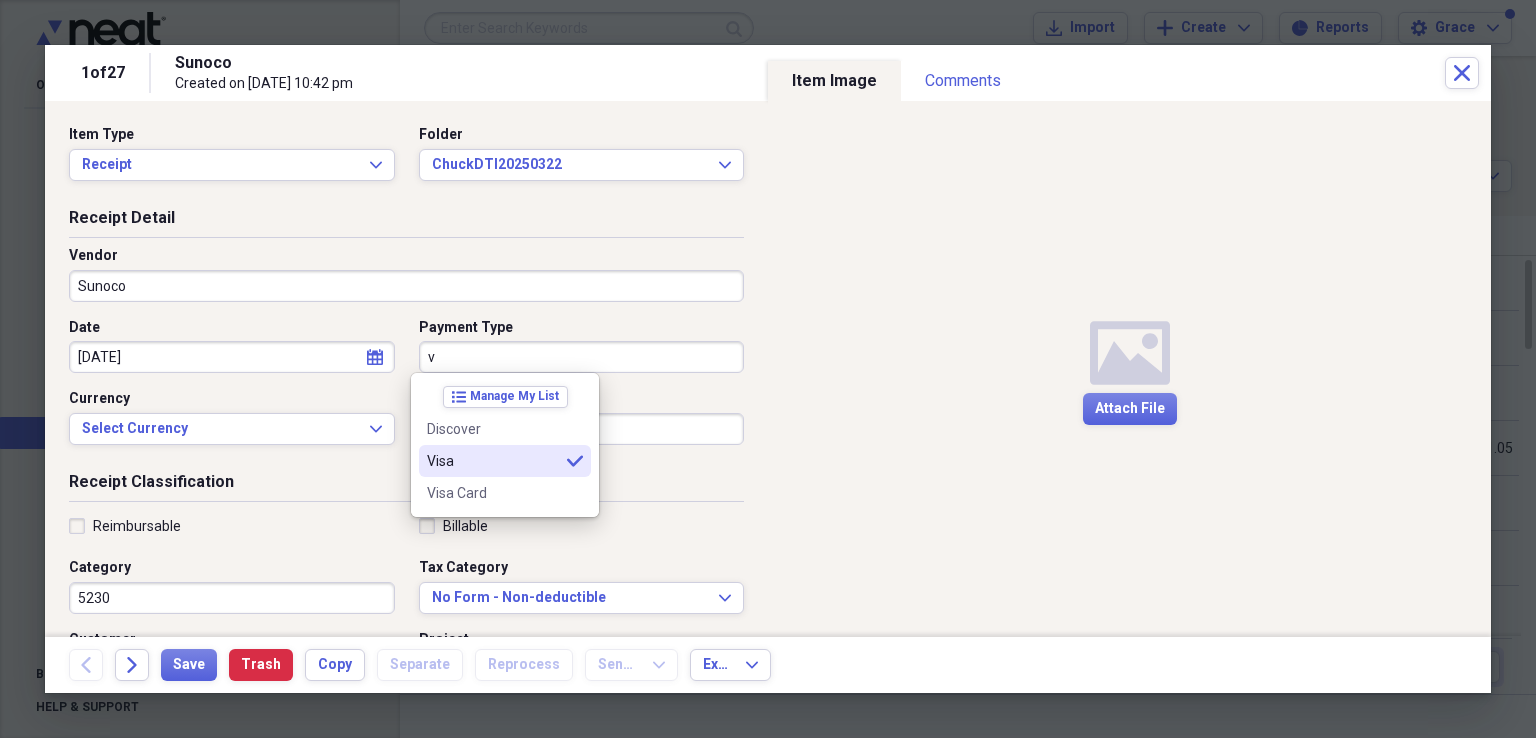 type on "Visa" 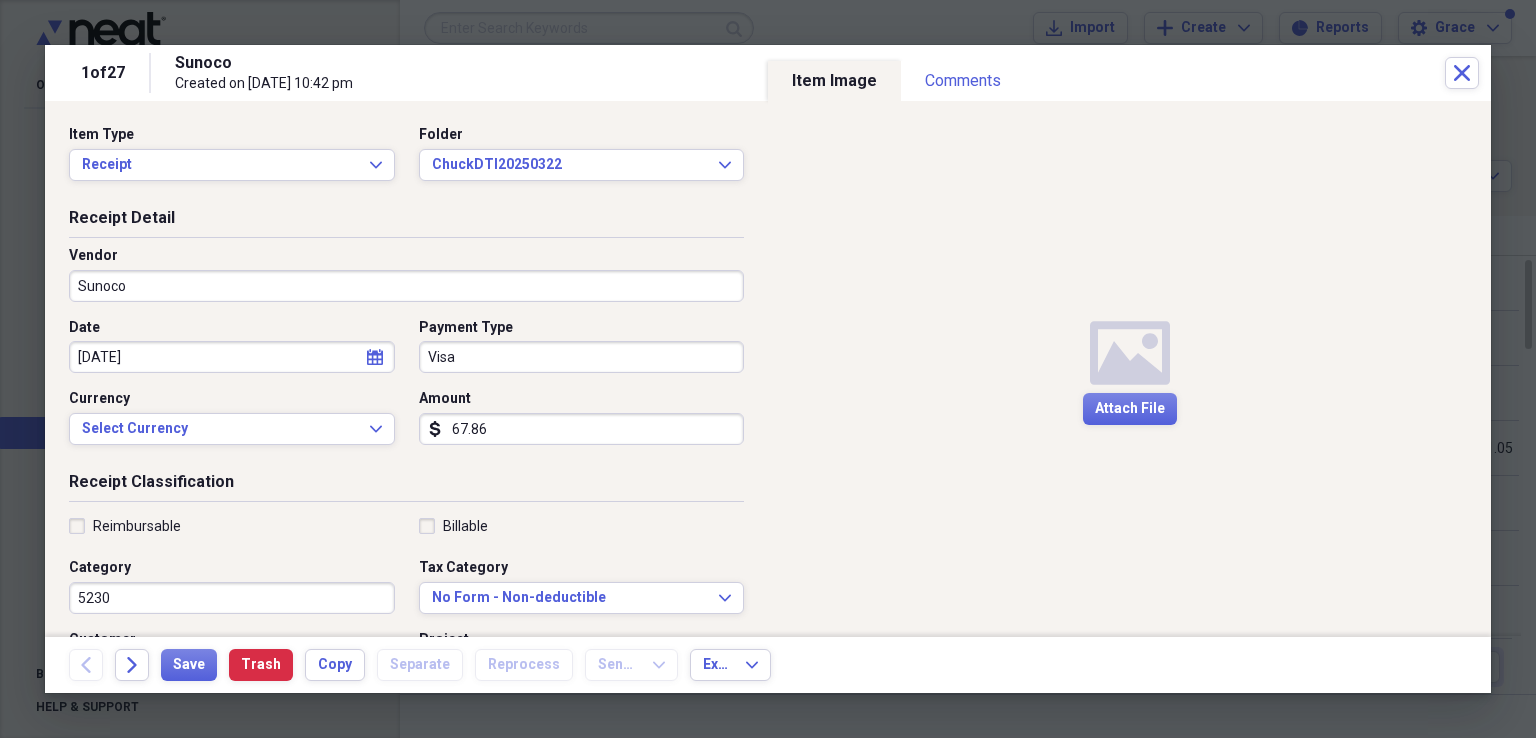 click on "Receipt Classification" at bounding box center [406, 486] 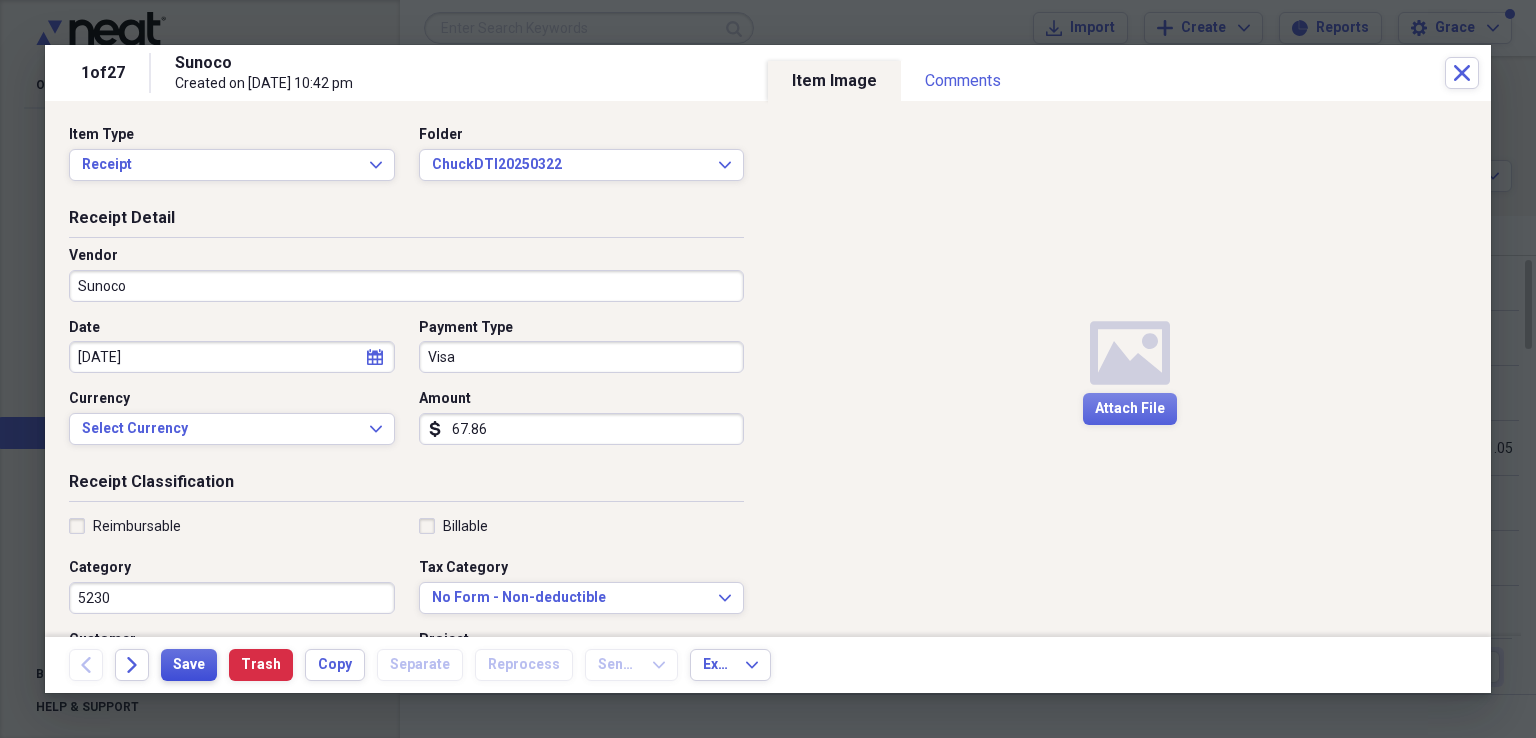 click on "Save" at bounding box center [189, 665] 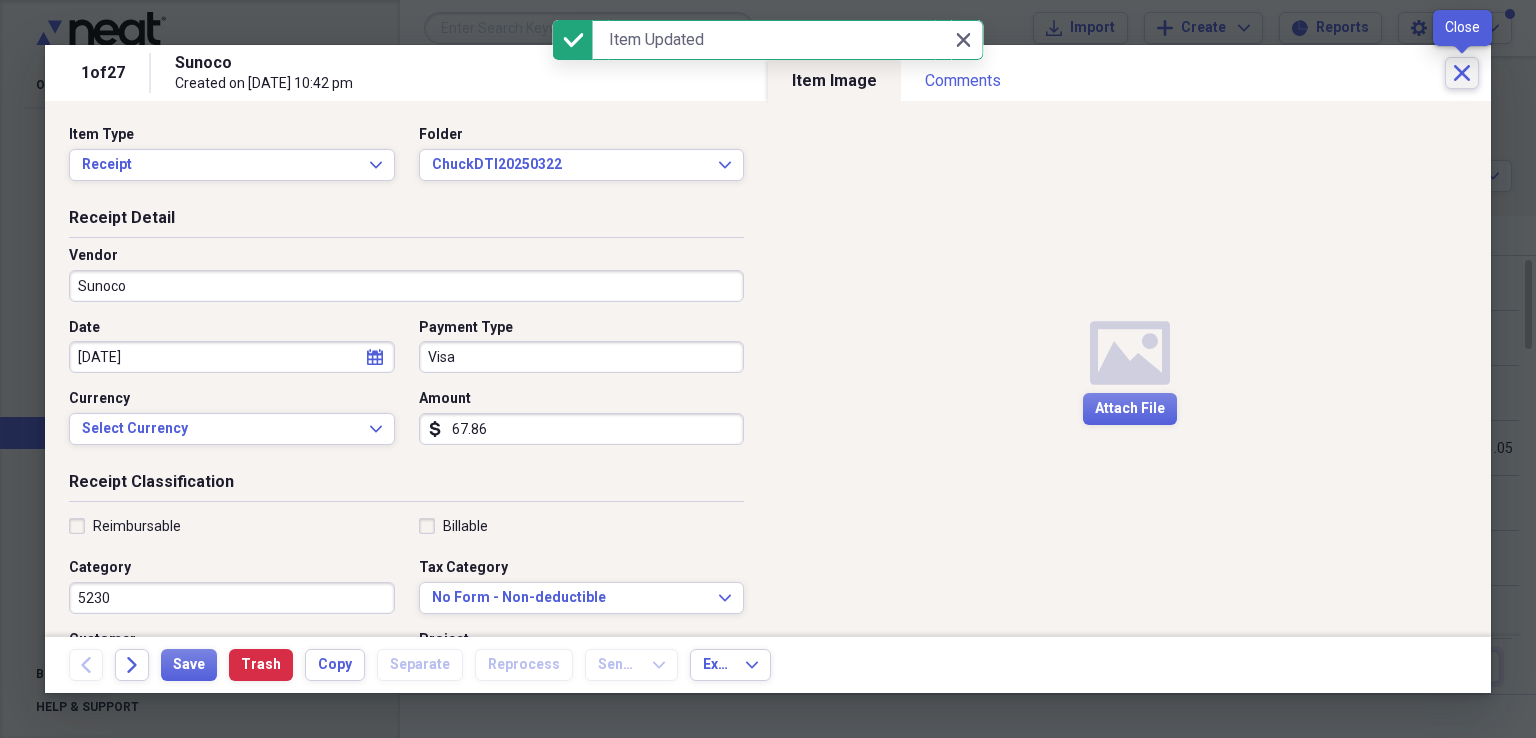 click on "Close" at bounding box center [1462, 73] 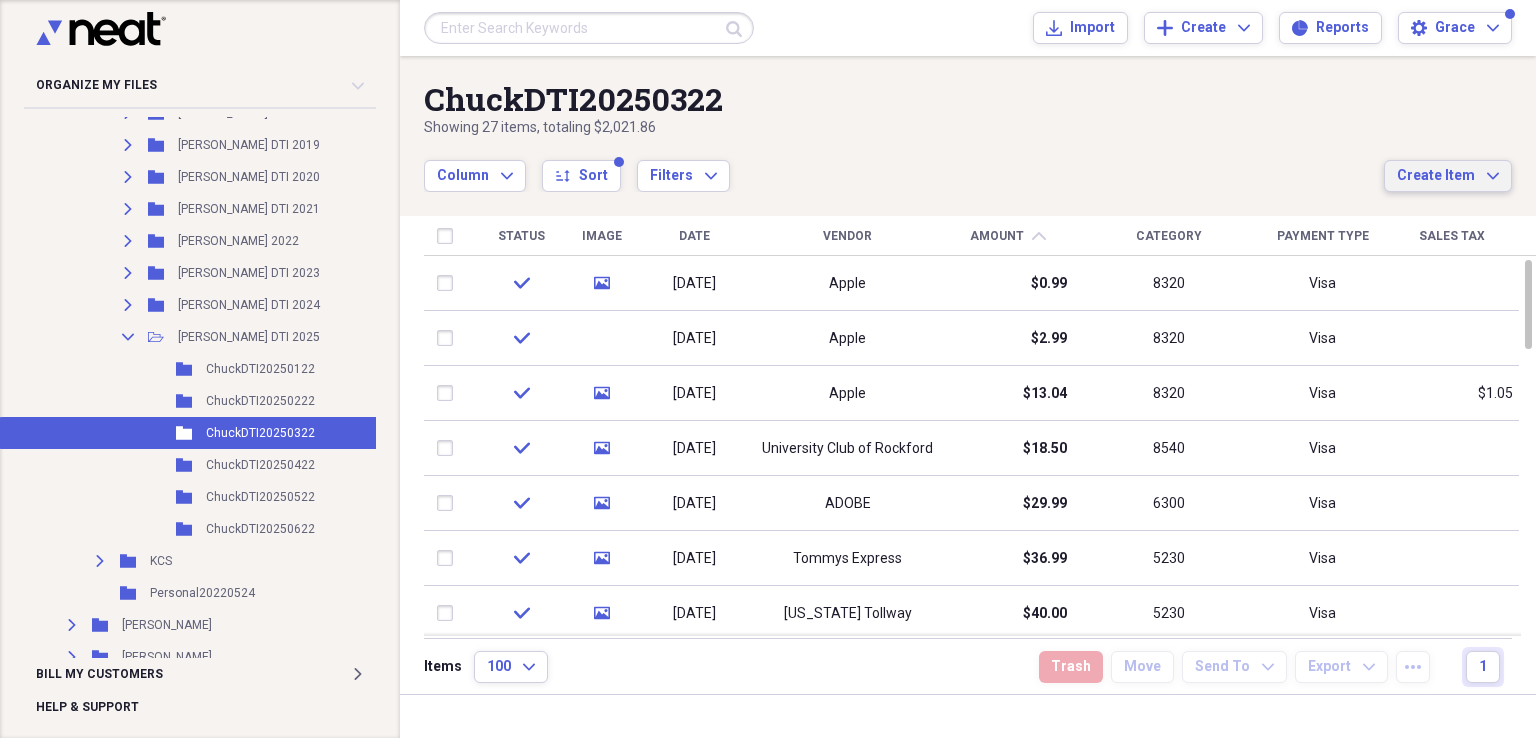 click on "Create Item" at bounding box center (1436, 176) 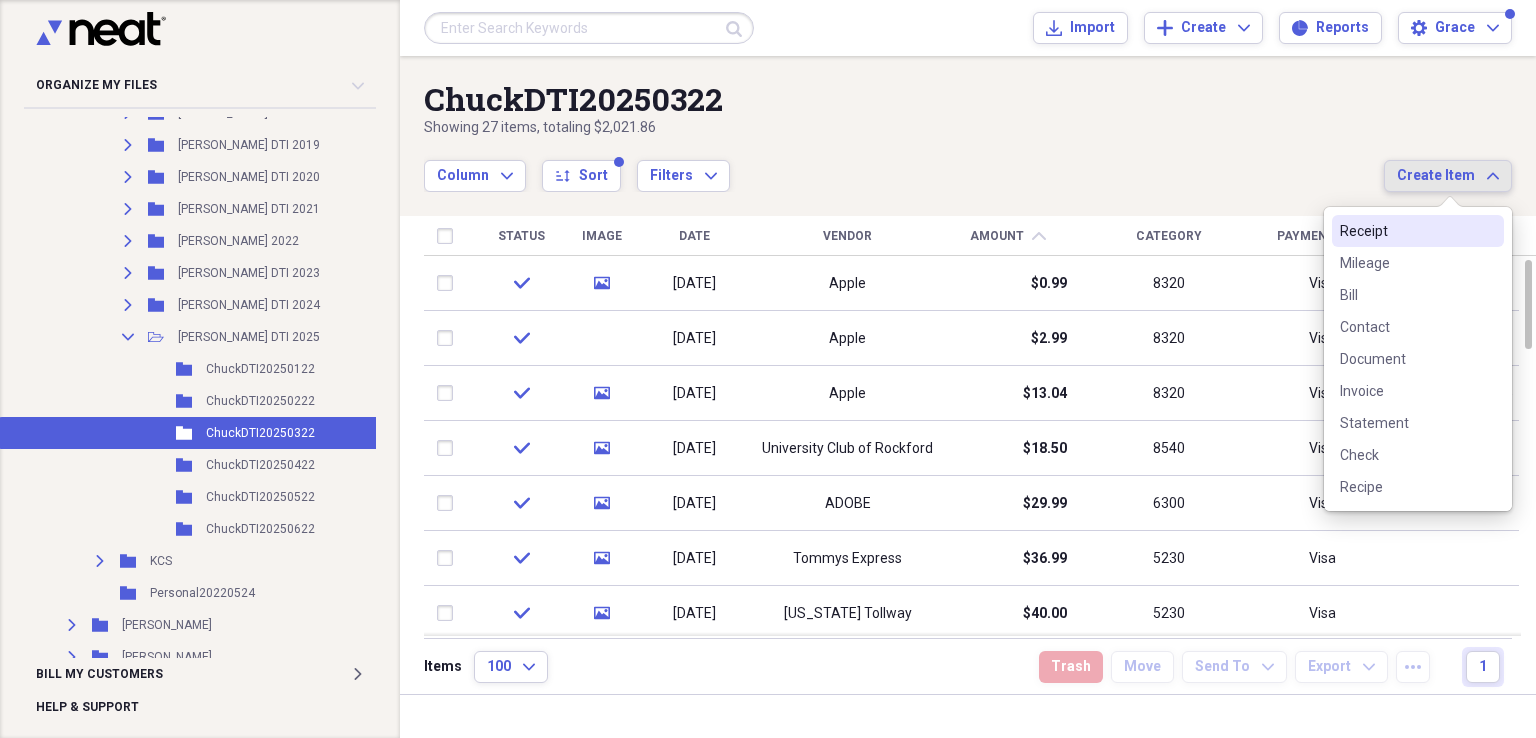 click on "Receipt" at bounding box center [1418, 231] 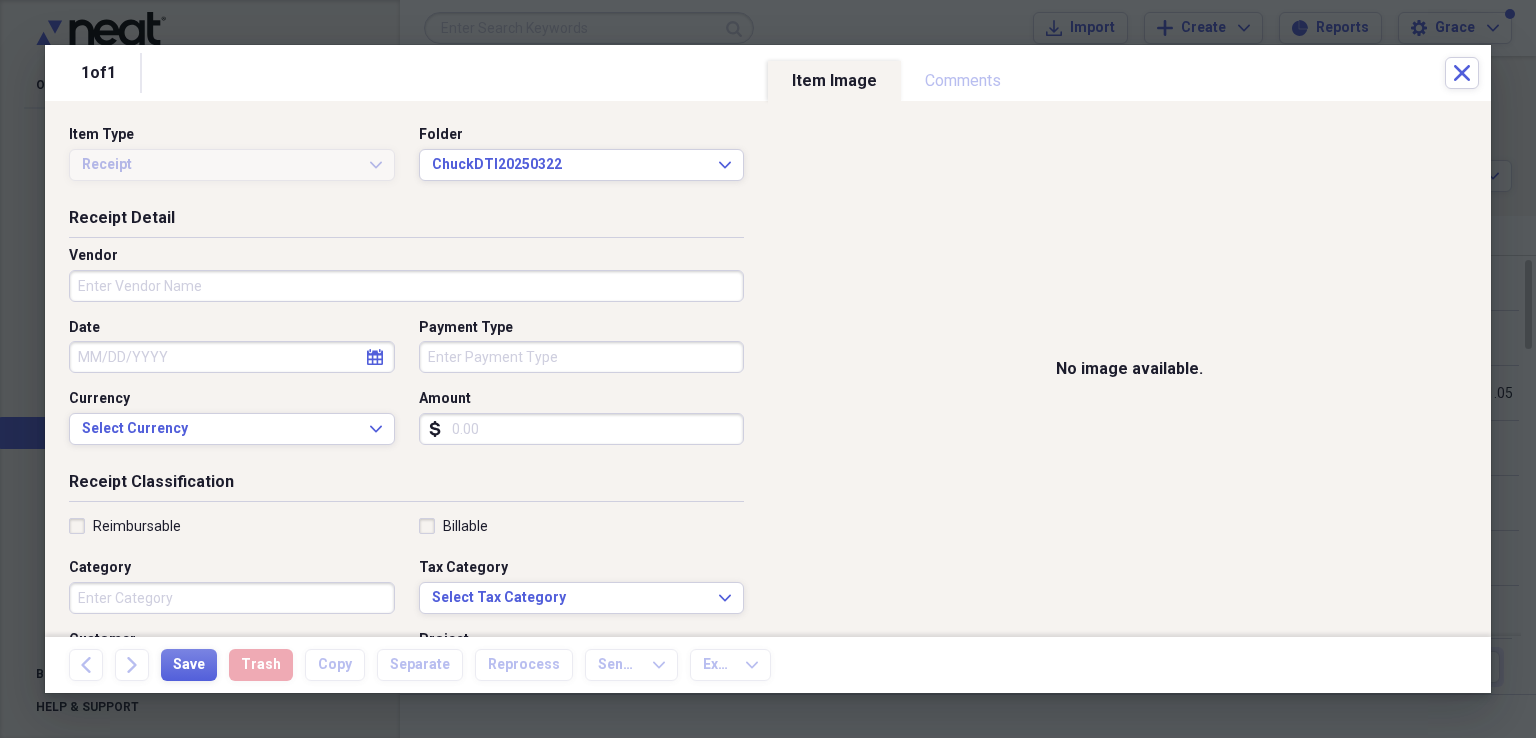 click on "Vendor" at bounding box center [406, 286] 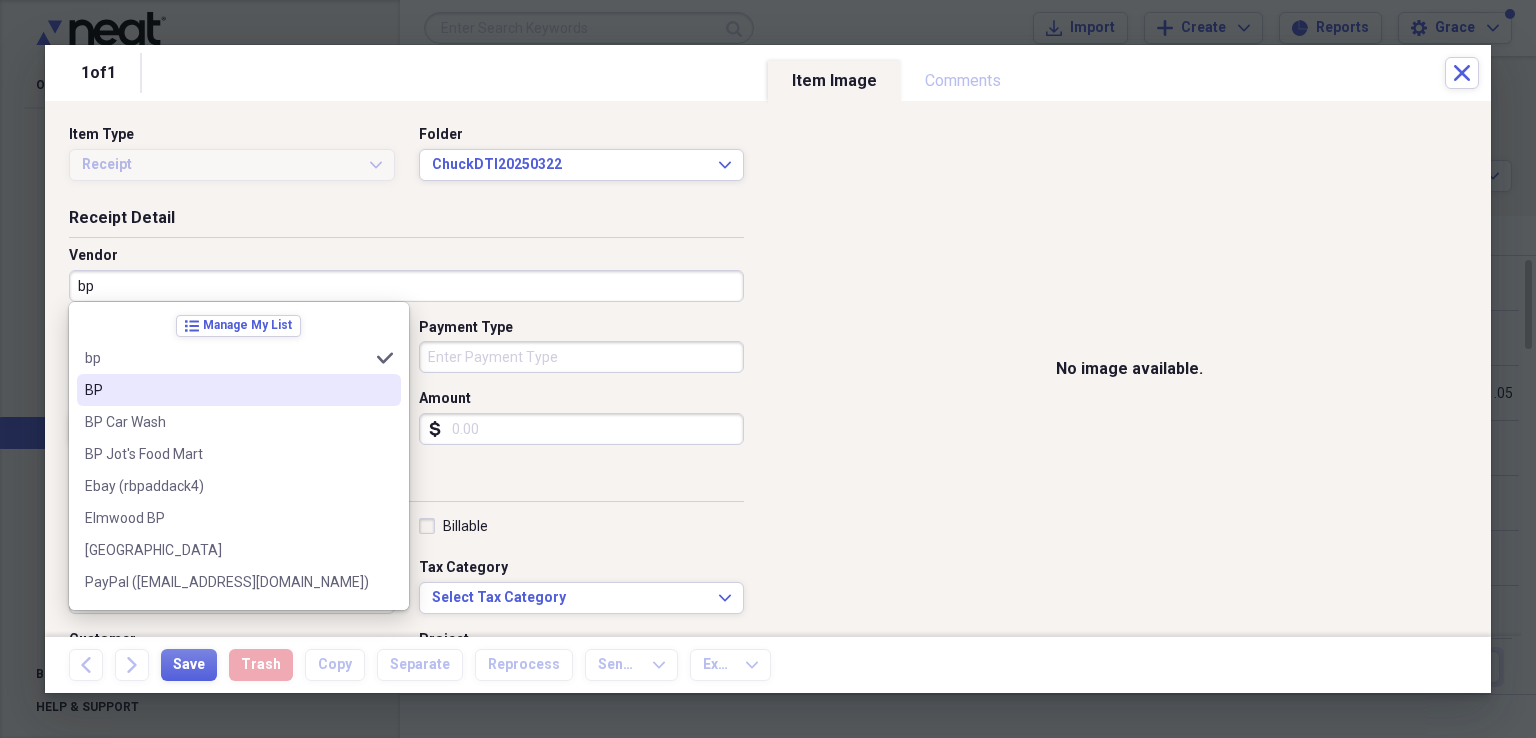 click on "BP" at bounding box center [227, 390] 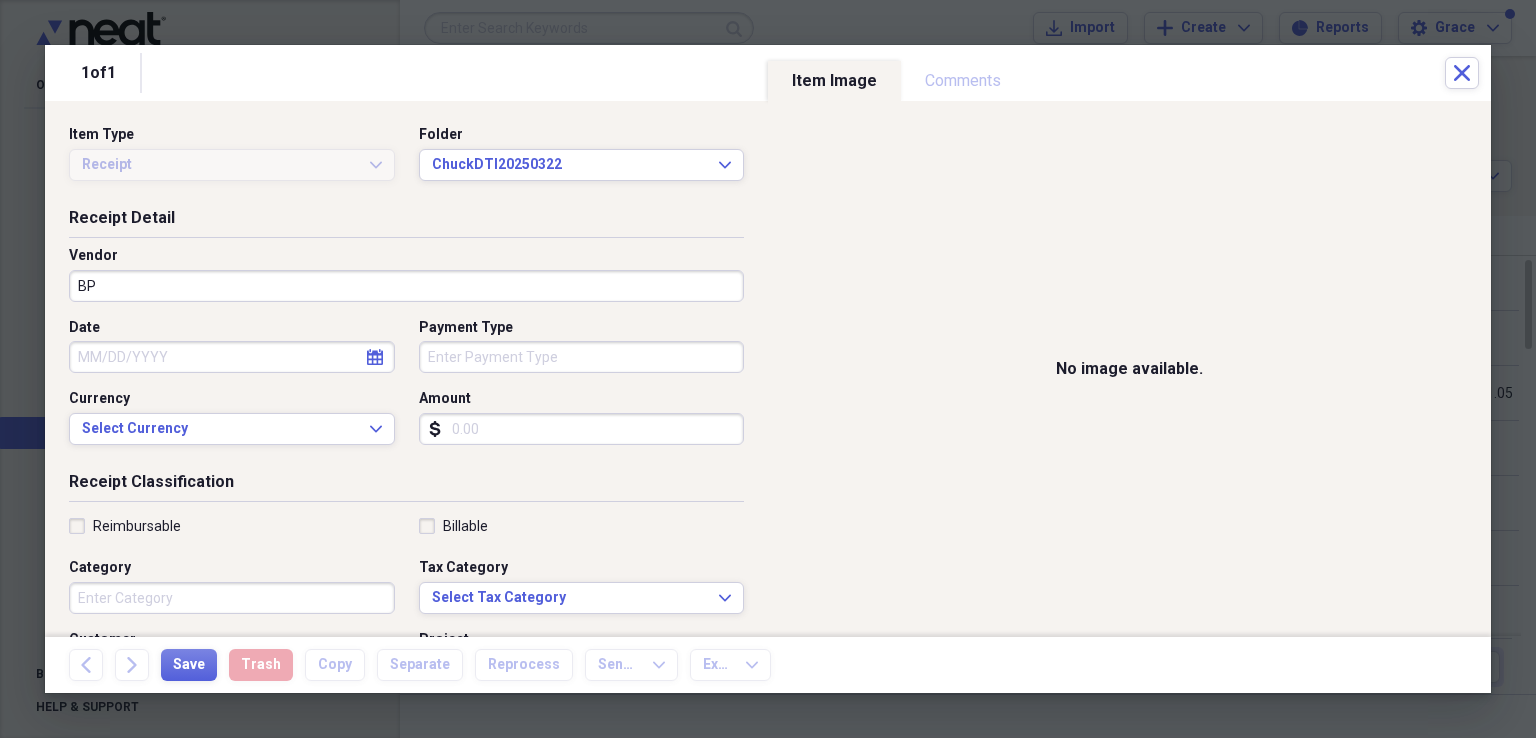 click on "calendar" 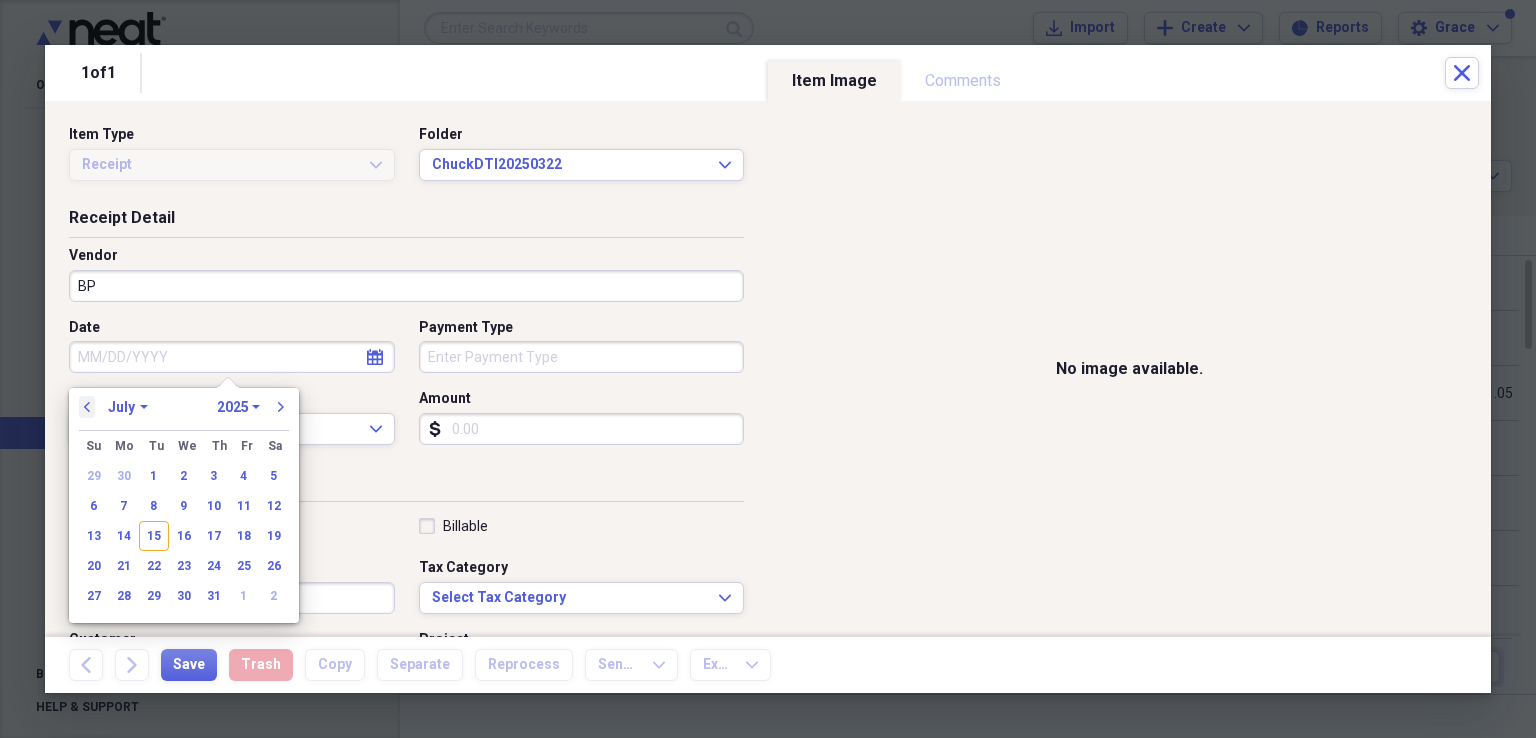 click on "previous" at bounding box center [87, 407] 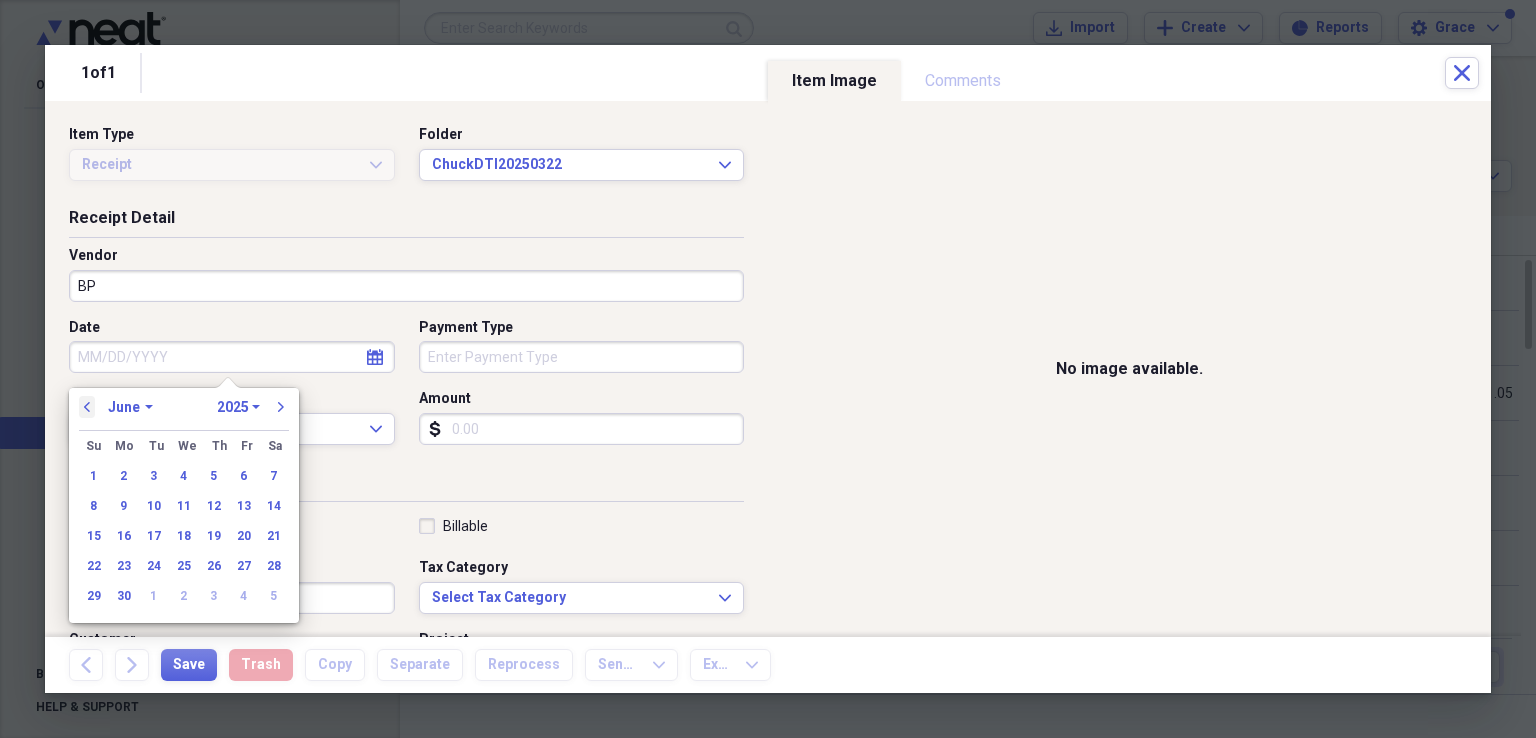 click on "previous" at bounding box center [87, 407] 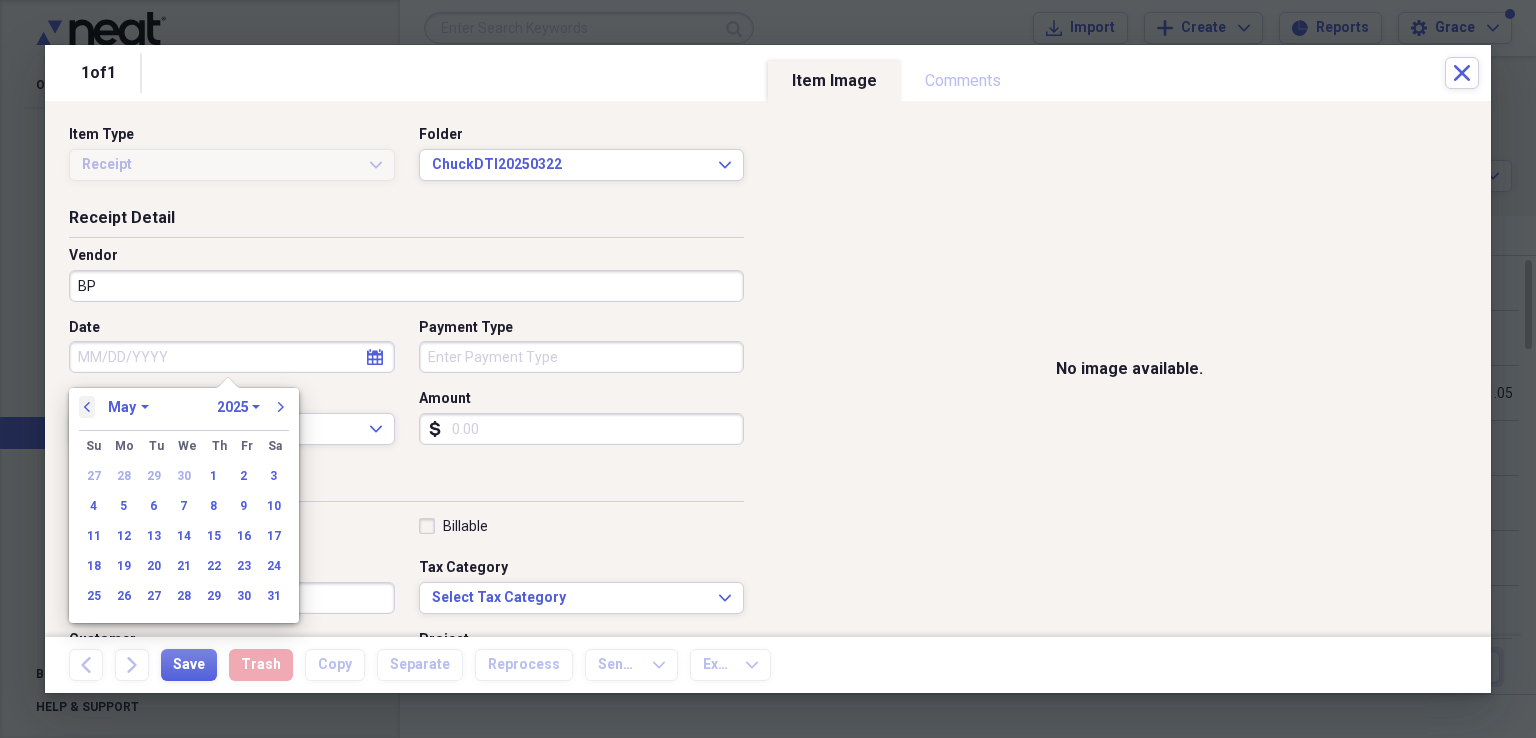 click on "previous" at bounding box center (87, 407) 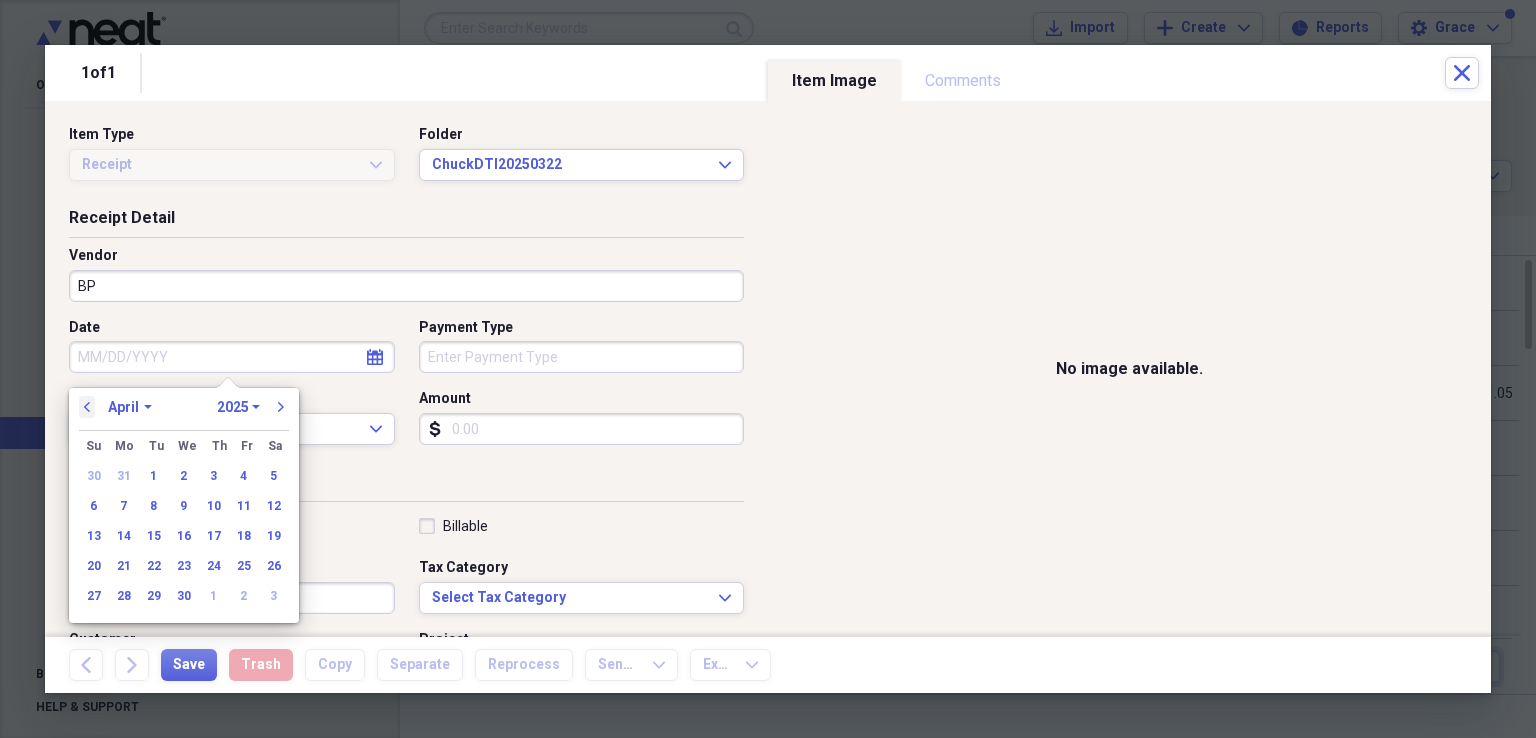 click on "previous" at bounding box center [87, 407] 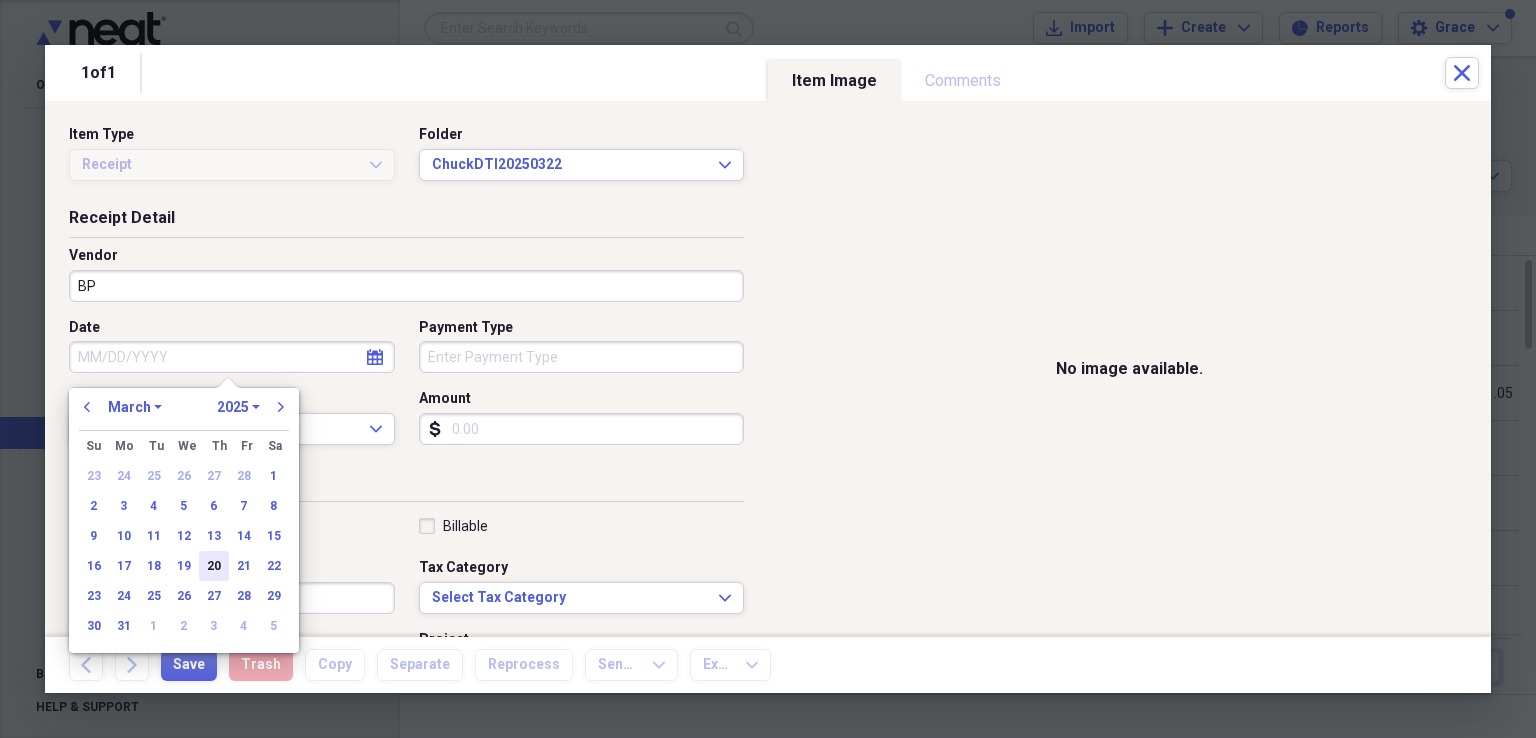 click on "20" at bounding box center (214, 566) 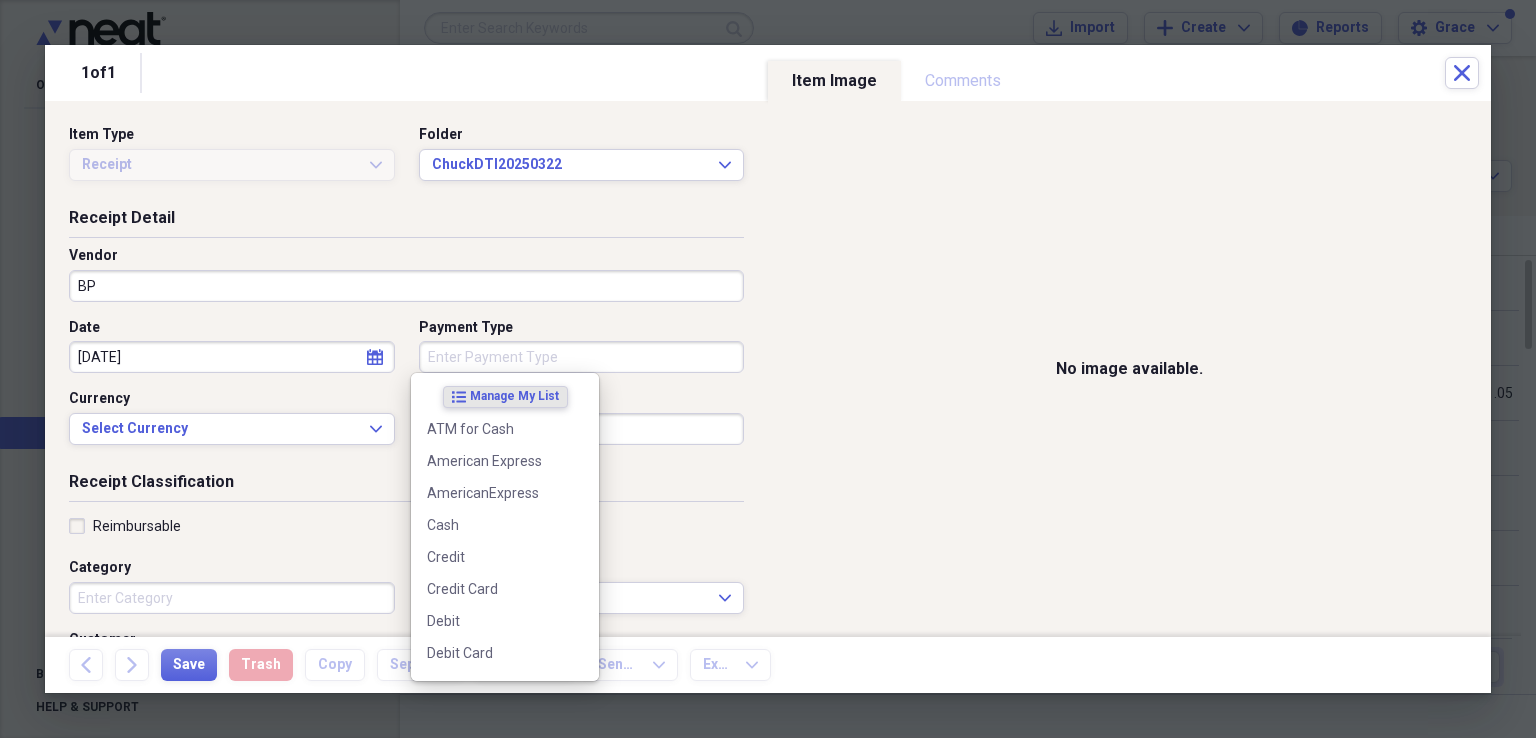 click on "Payment Type" at bounding box center [582, 357] 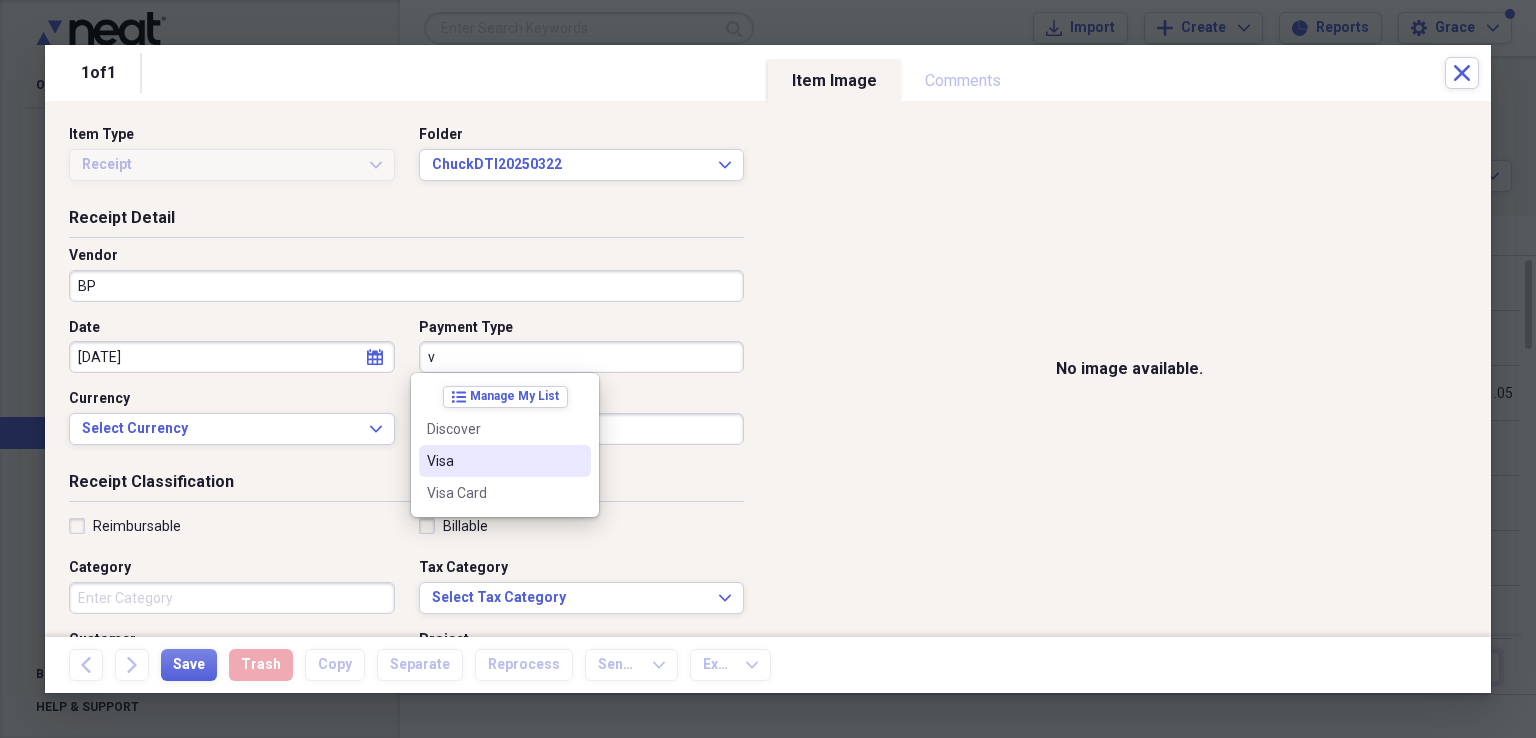click on "Visa" at bounding box center (493, 461) 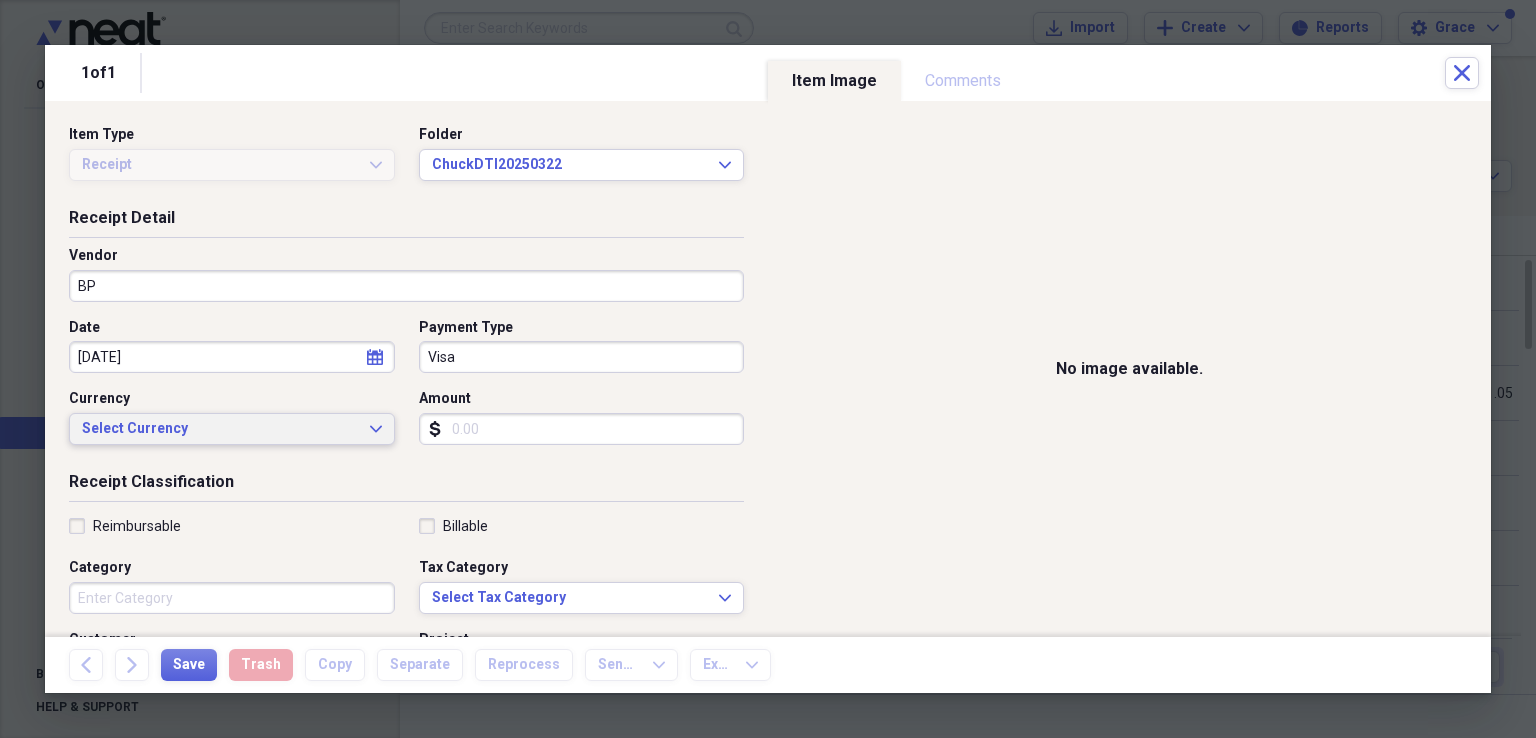 click on "Select Currency Expand" at bounding box center (232, 429) 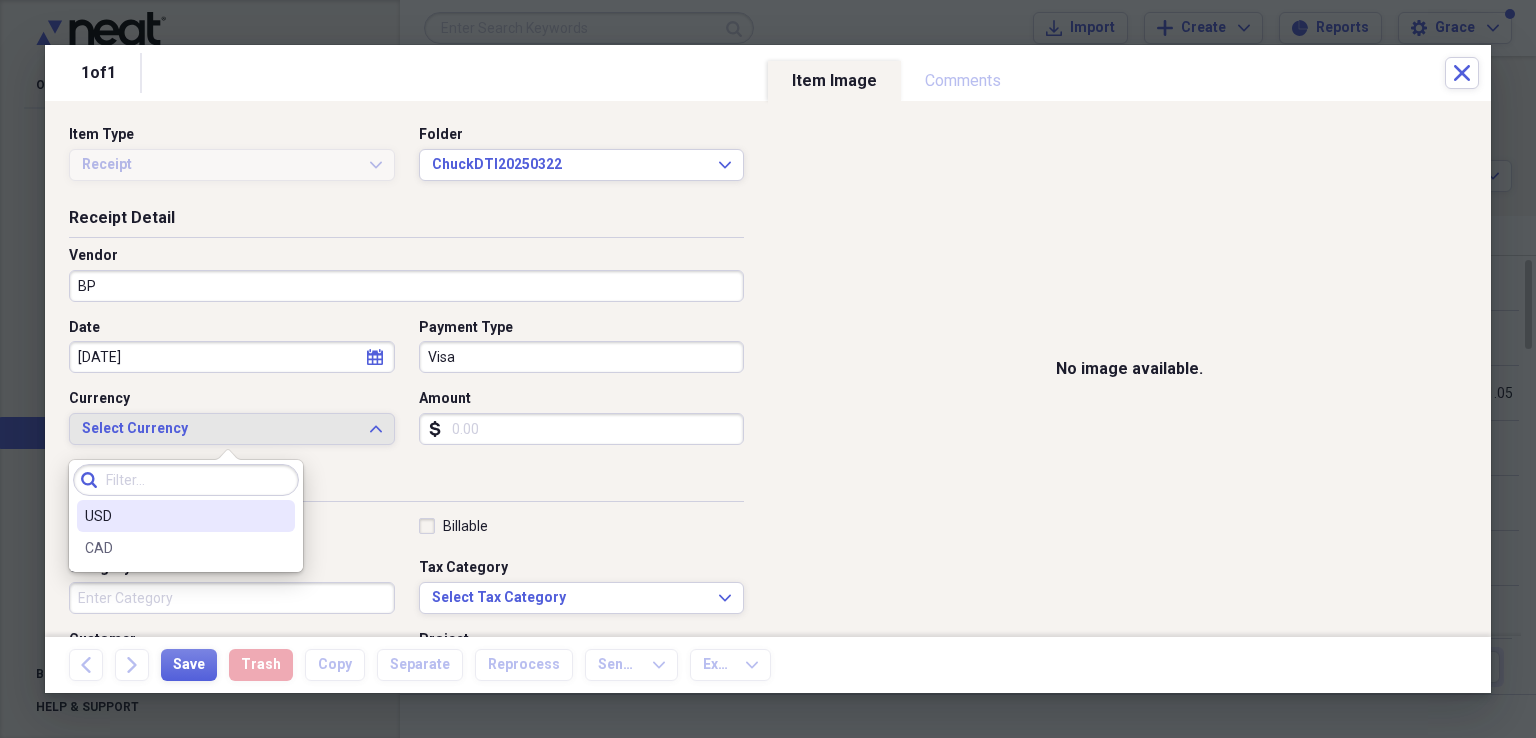 click on "USD" at bounding box center (174, 516) 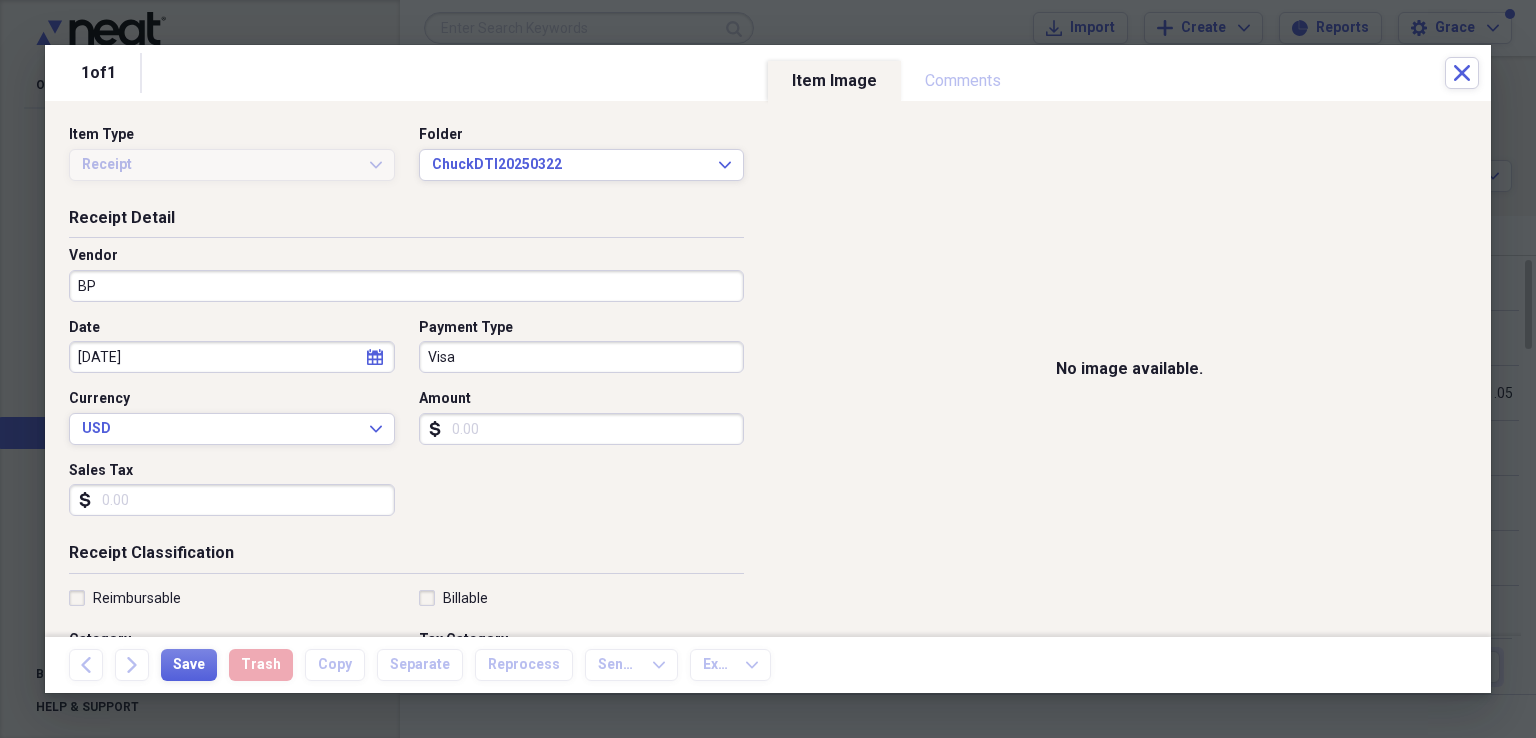 click on "Amount" at bounding box center [582, 429] 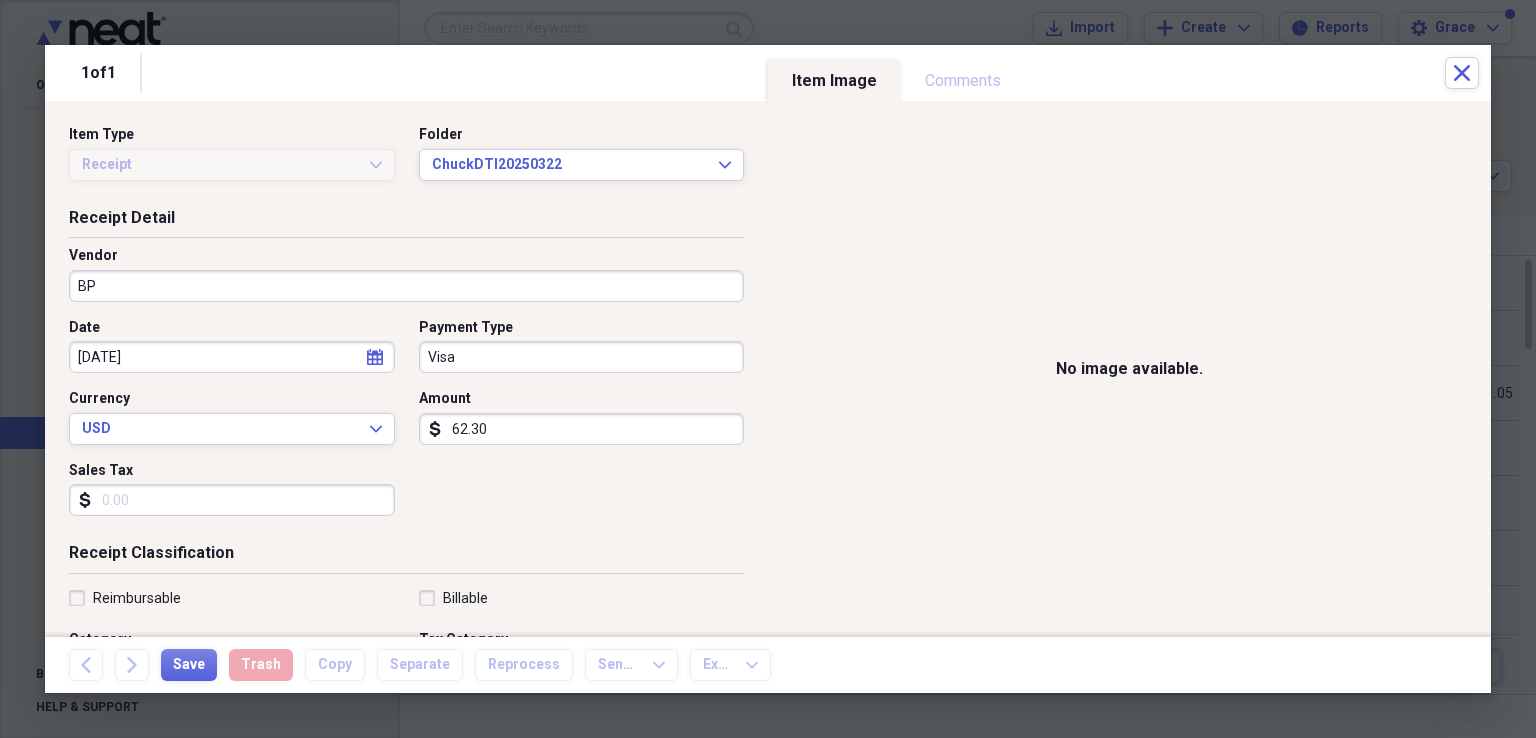 type on "62.30" 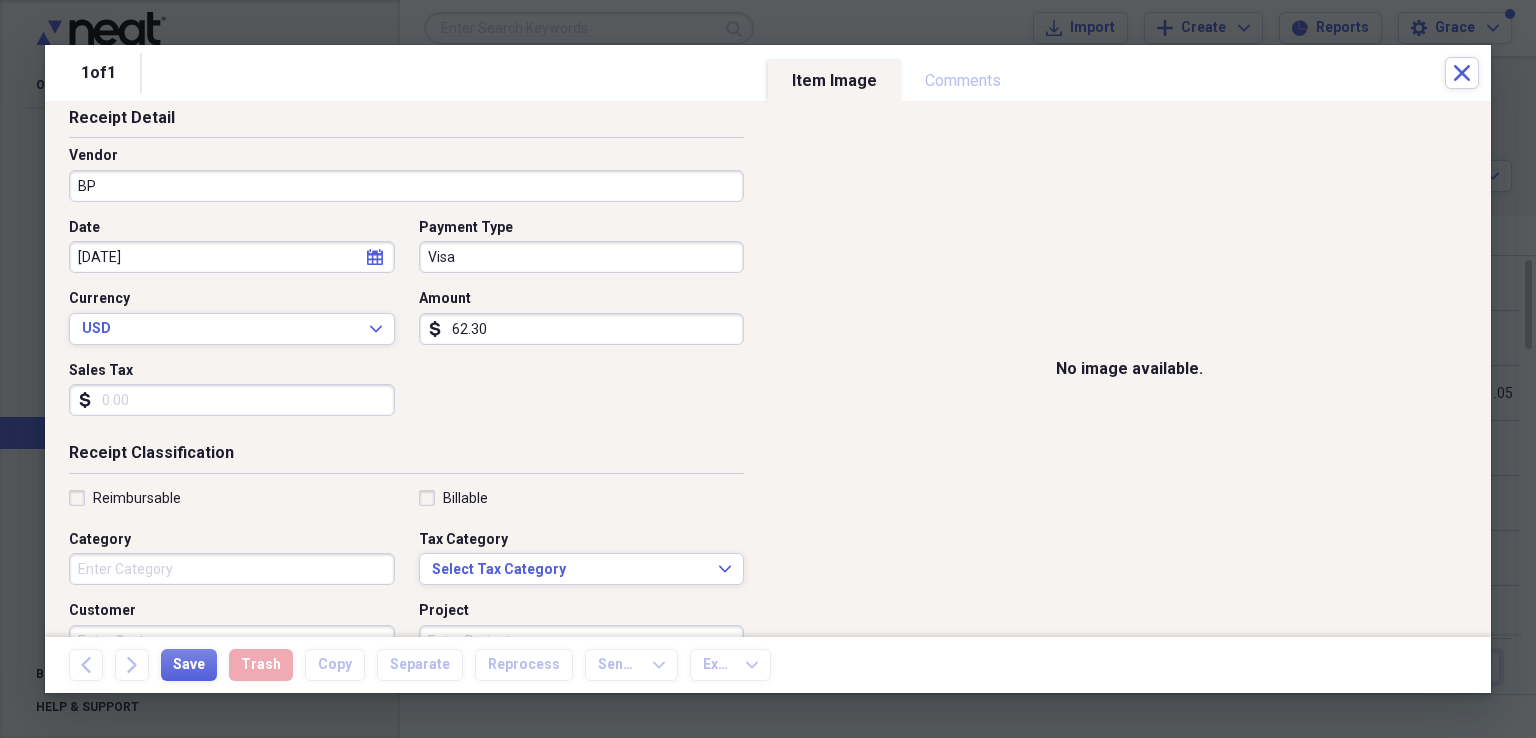 click on "Category" at bounding box center (232, 569) 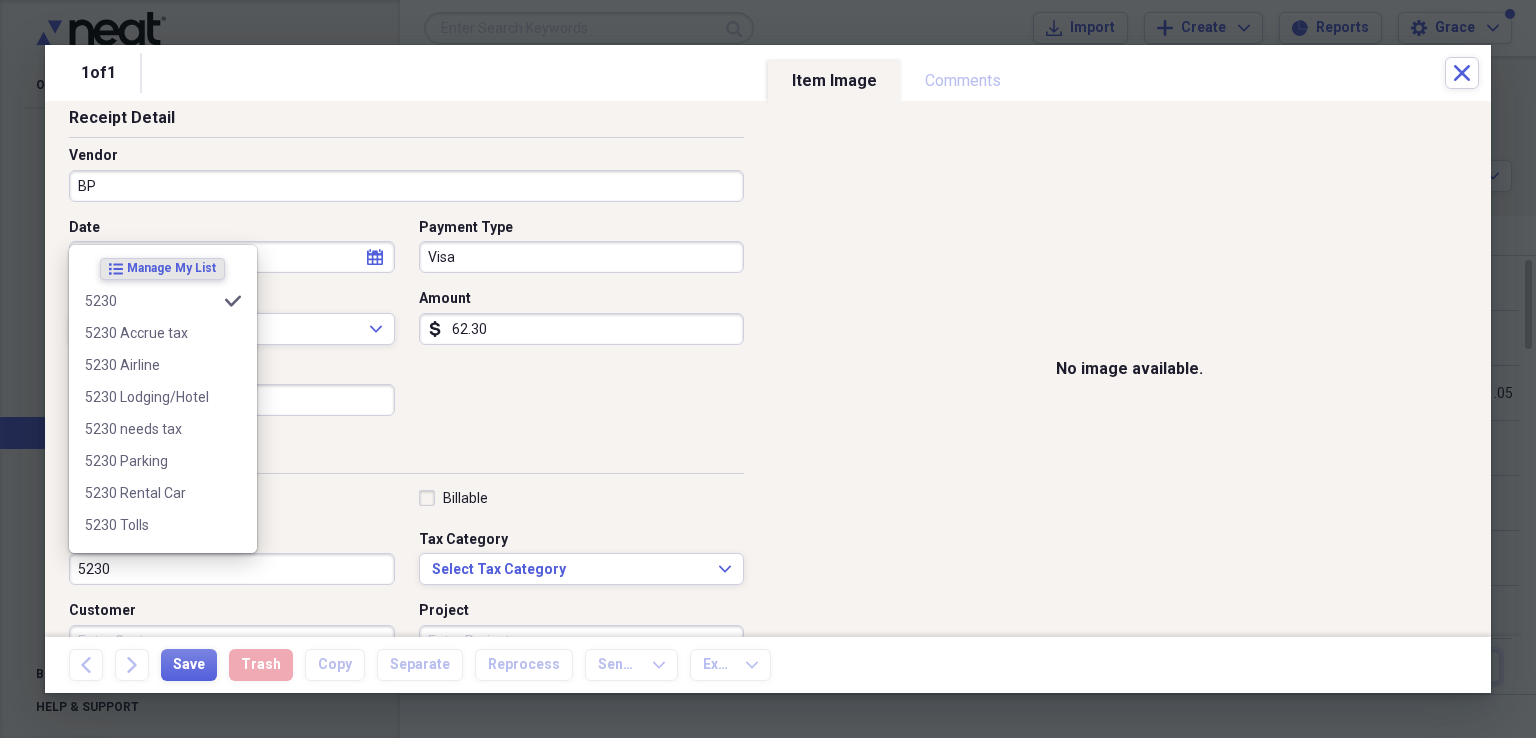 type on "5230" 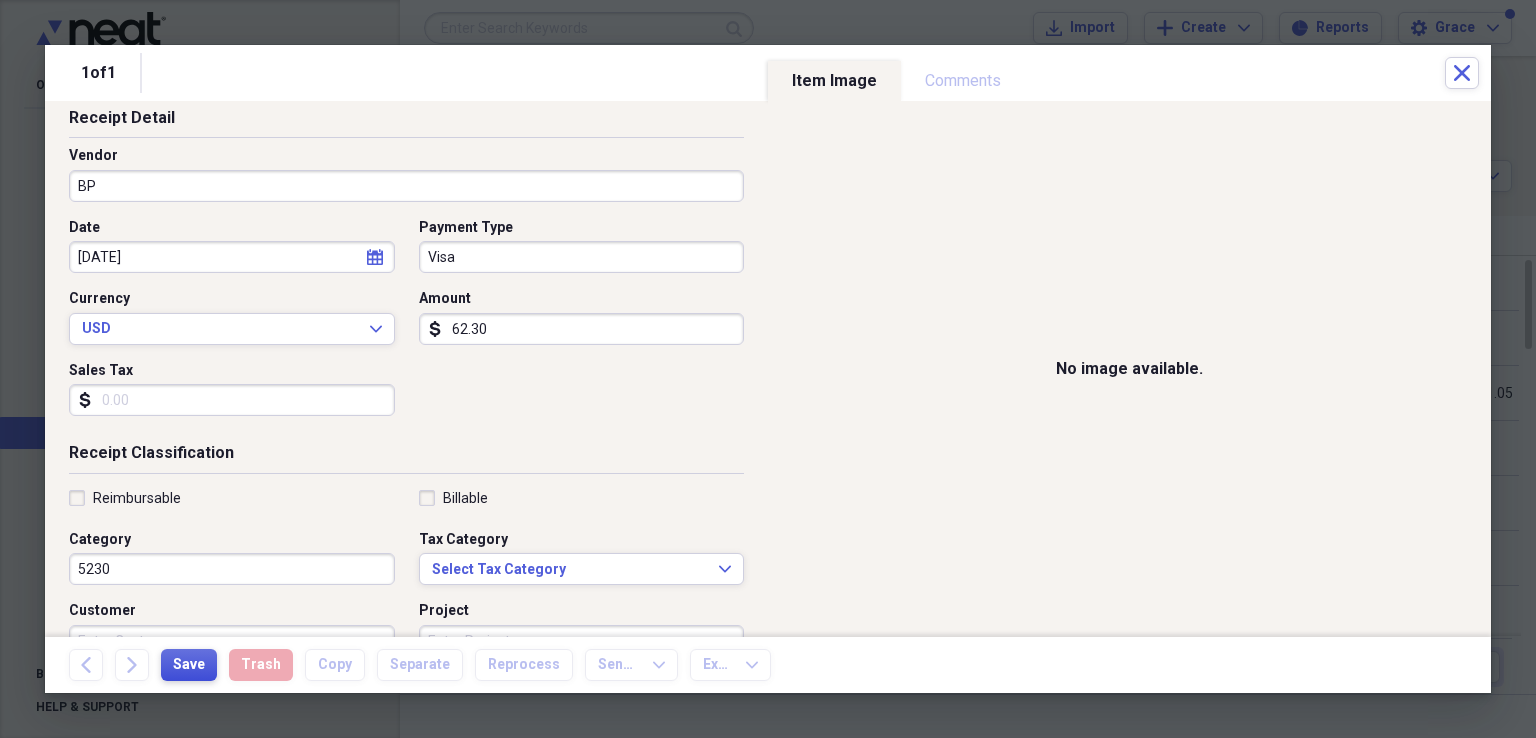 click on "Save" at bounding box center (189, 665) 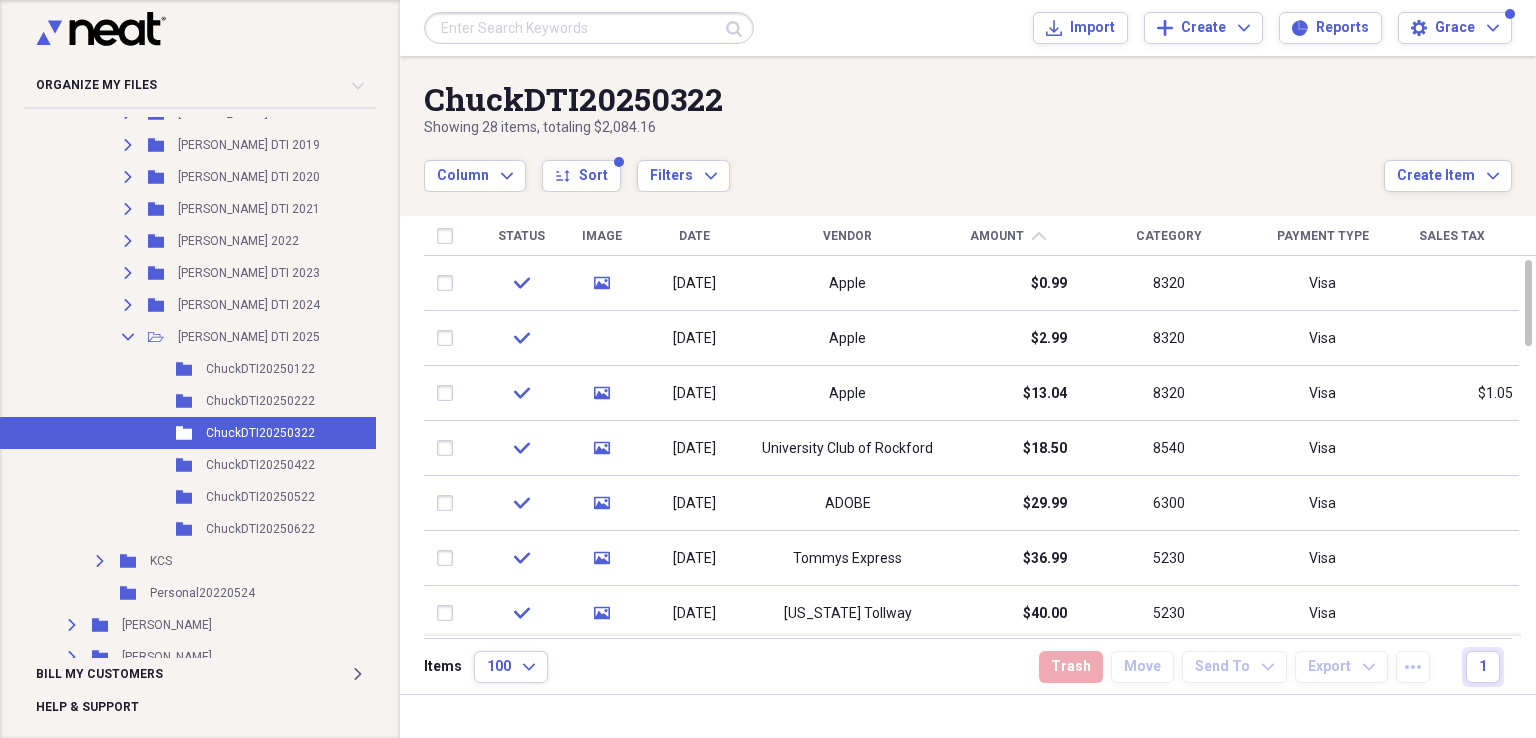 click on "Date" at bounding box center [694, 236] 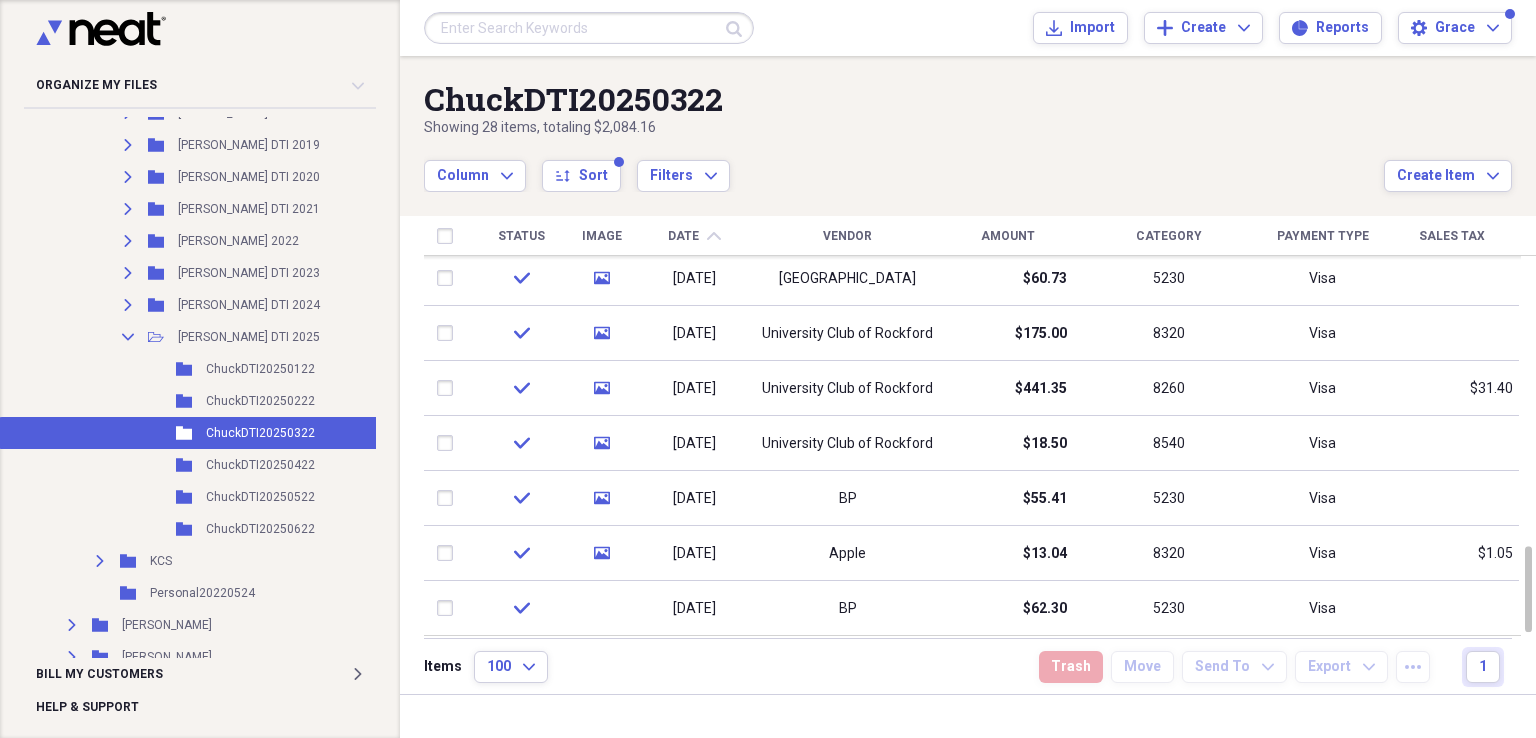 click on "Amount" at bounding box center (1008, 236) 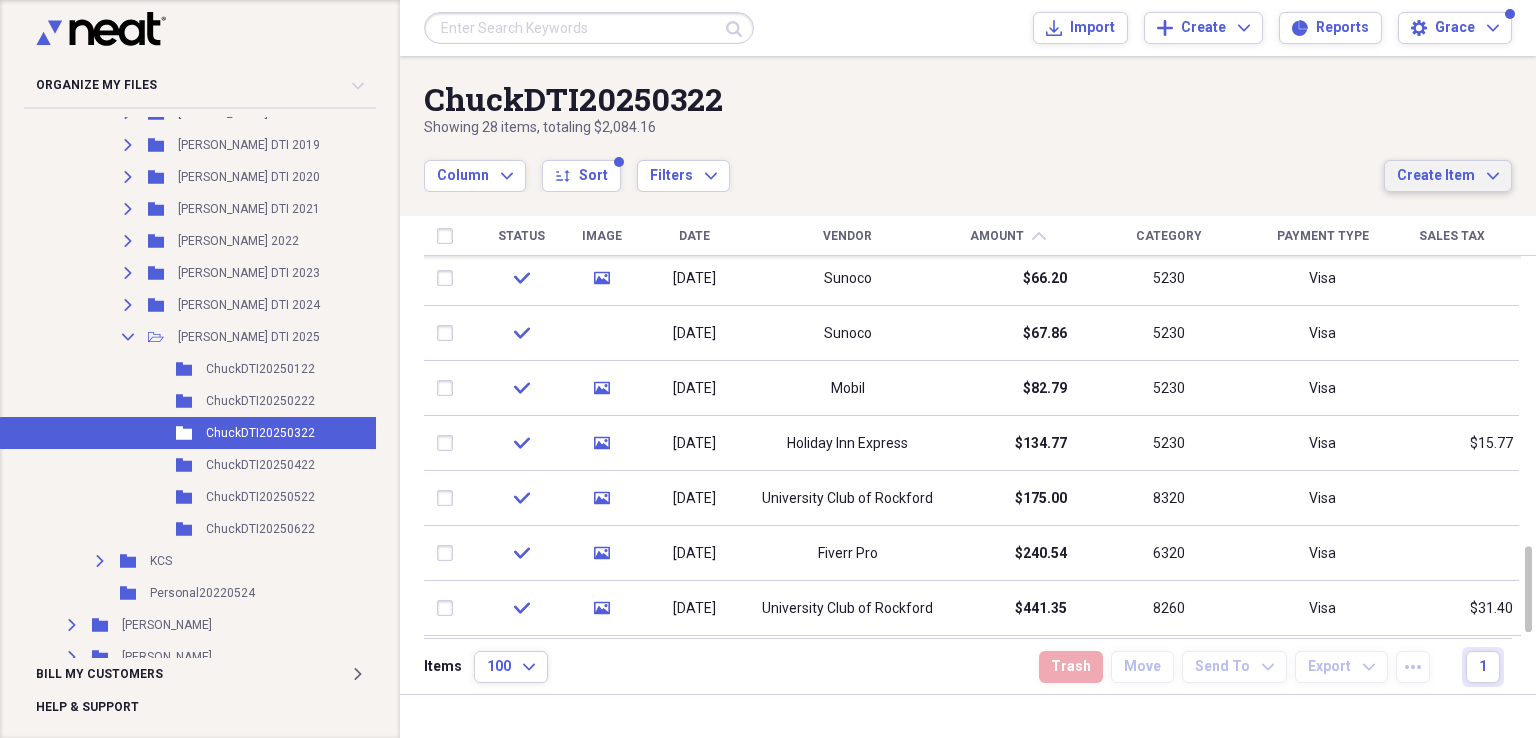click on "Create Item" at bounding box center (1436, 176) 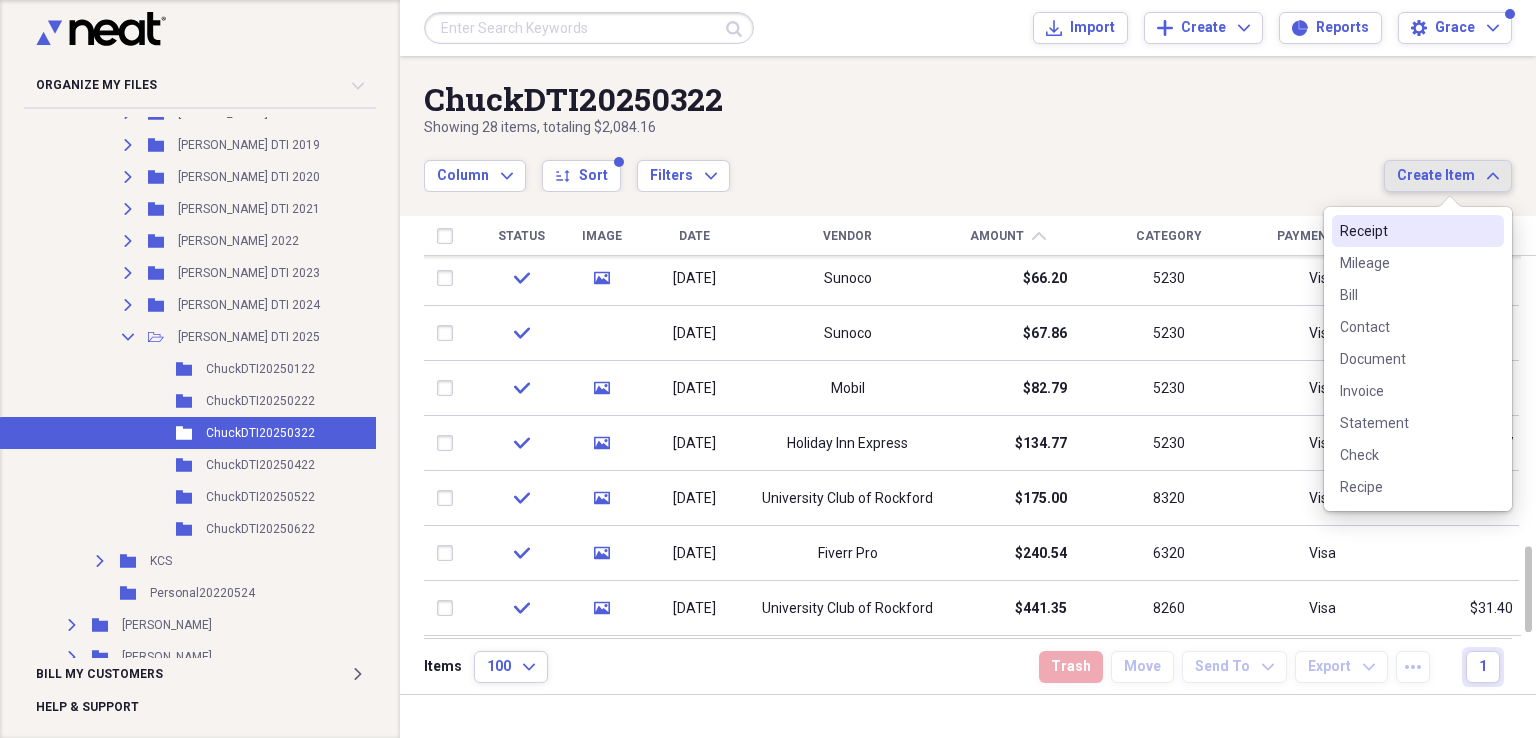 click on "Receipt" at bounding box center [1406, 231] 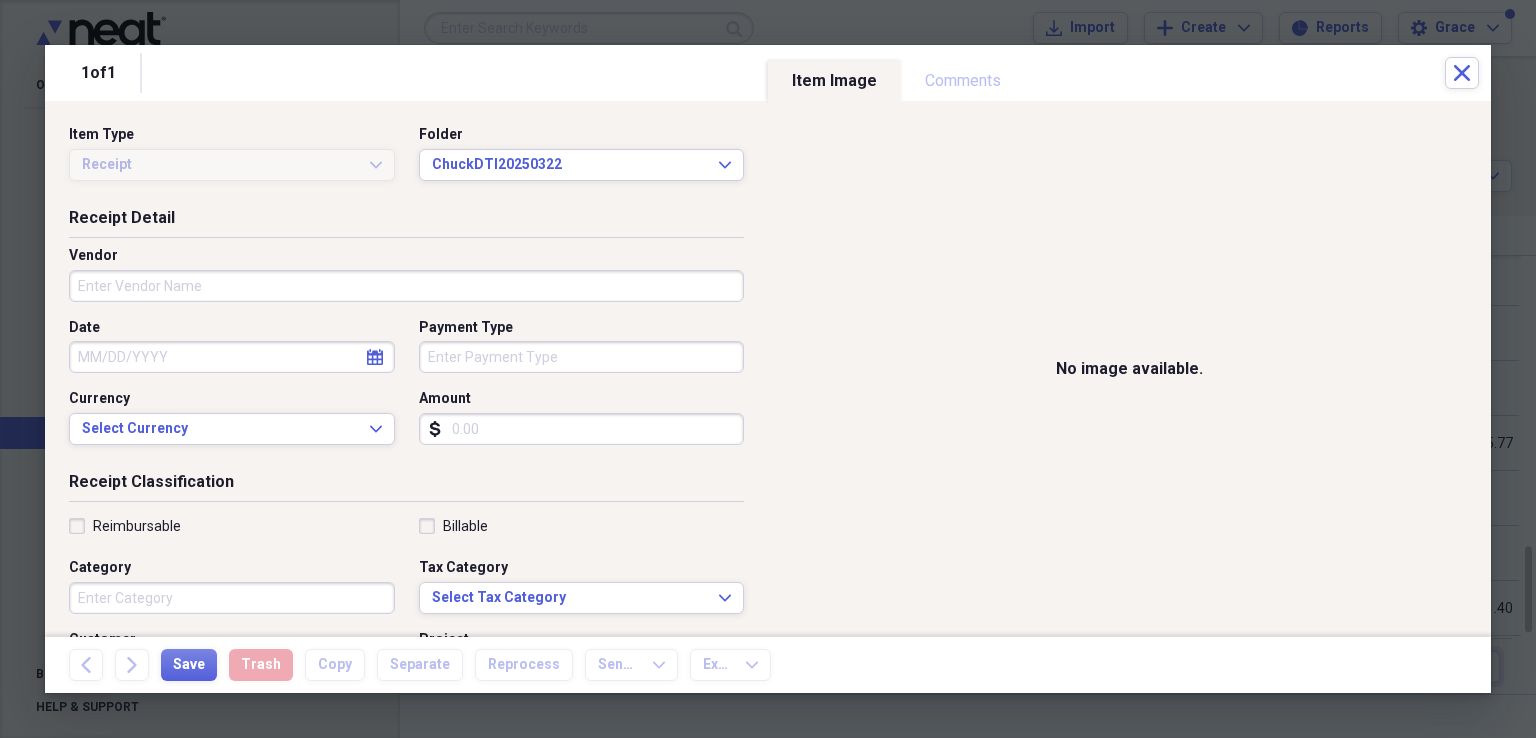 click on "Vendor" at bounding box center (406, 286) 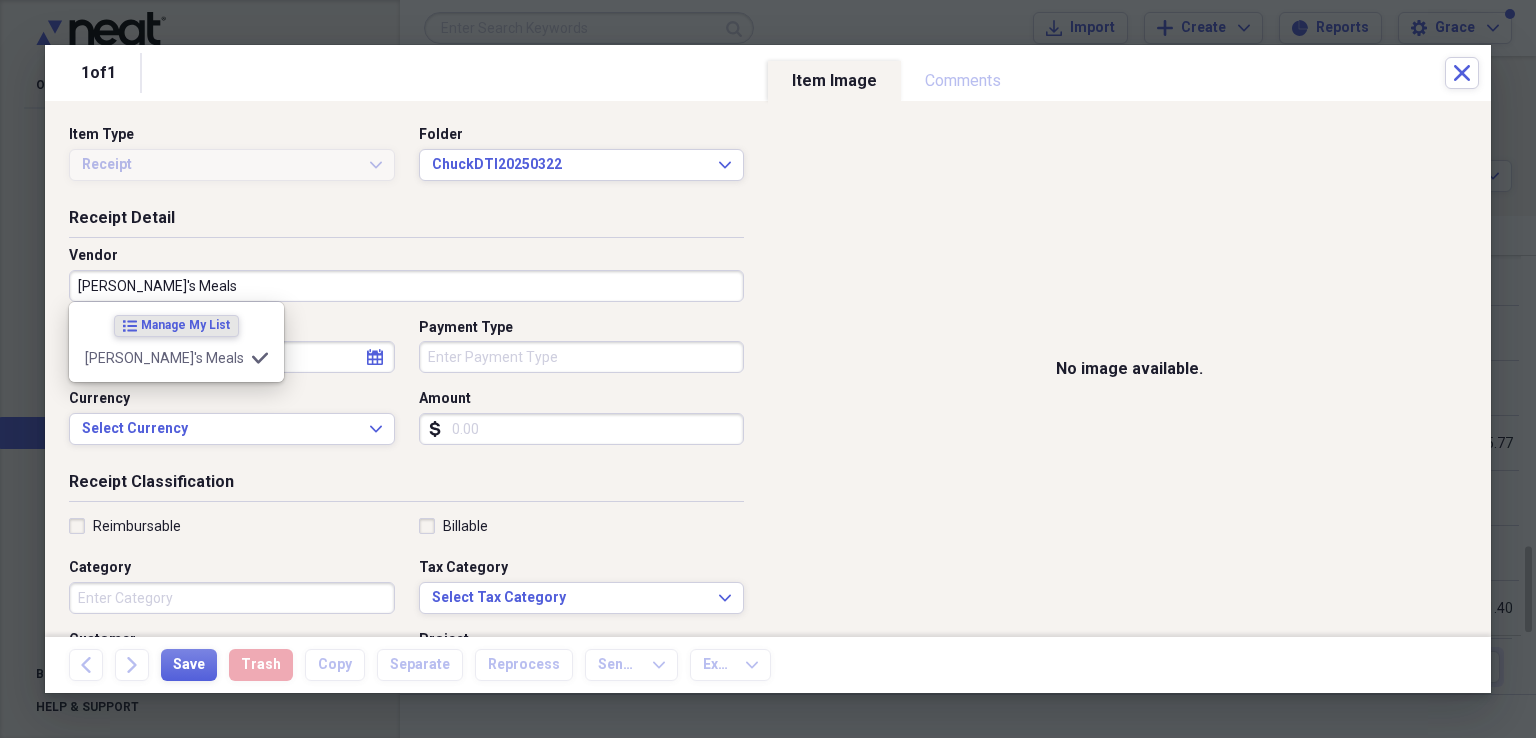 type on "[PERSON_NAME]'s Meals" 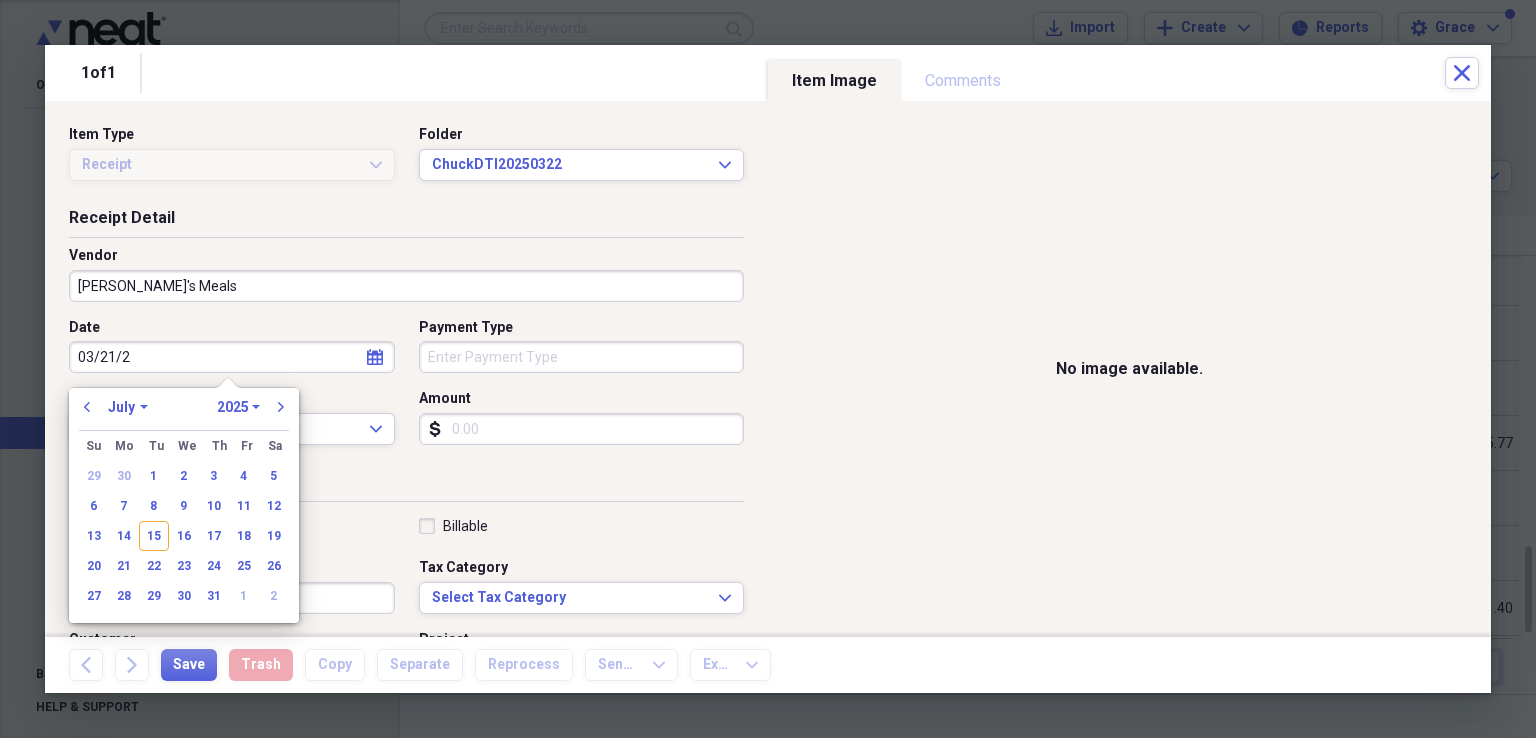 type on "[DATE]" 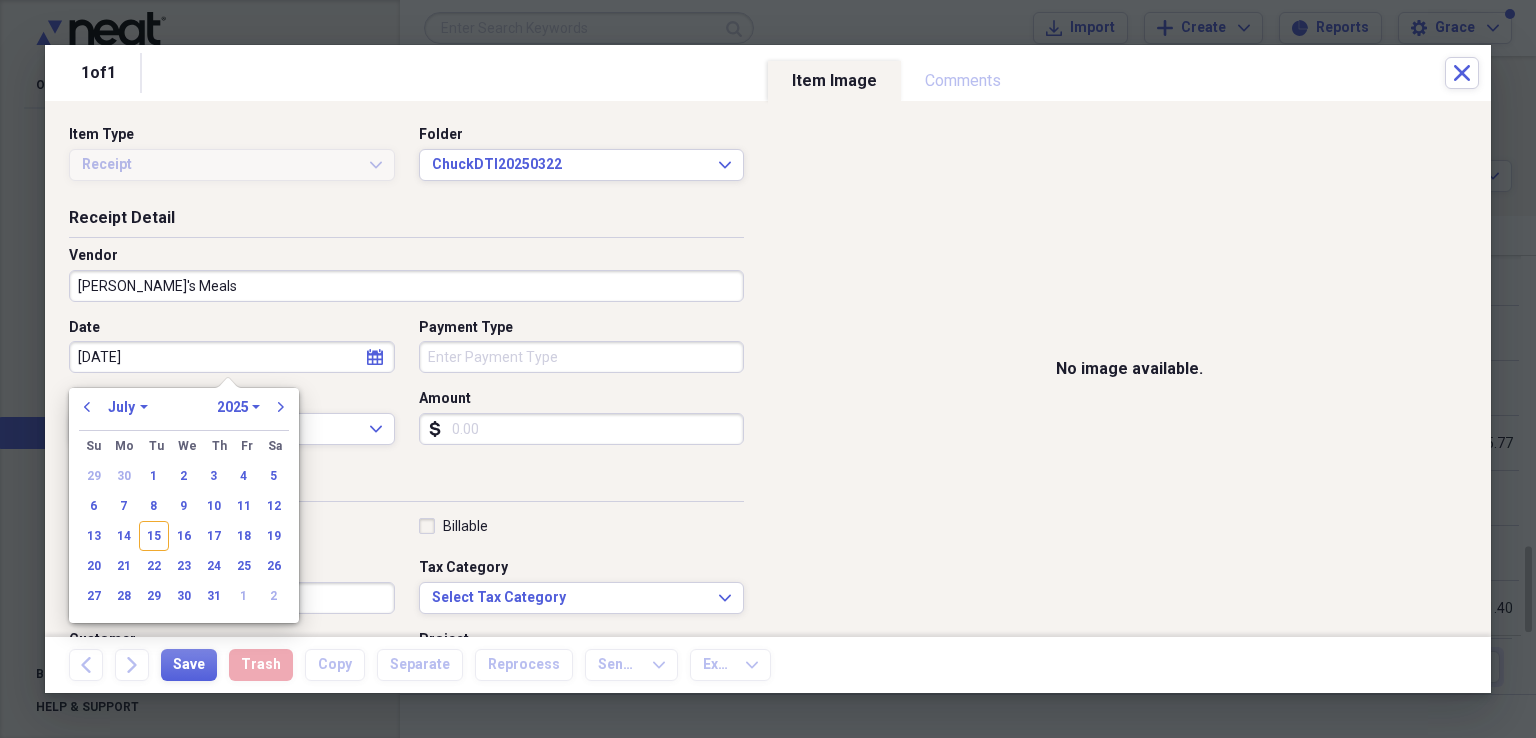select on "2" 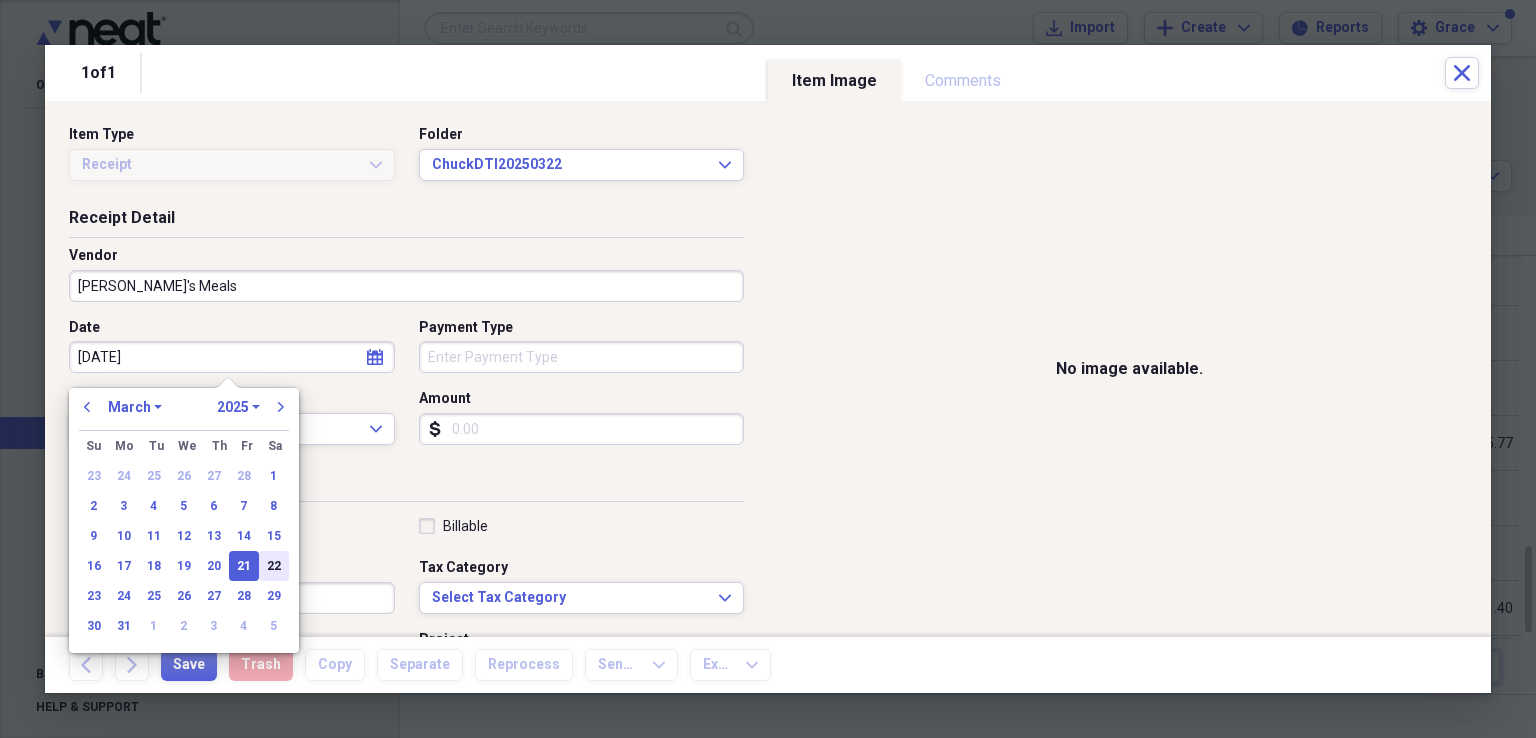 drag, startPoint x: 276, startPoint y: 560, endPoint x: 328, endPoint y: 519, distance: 66.21933 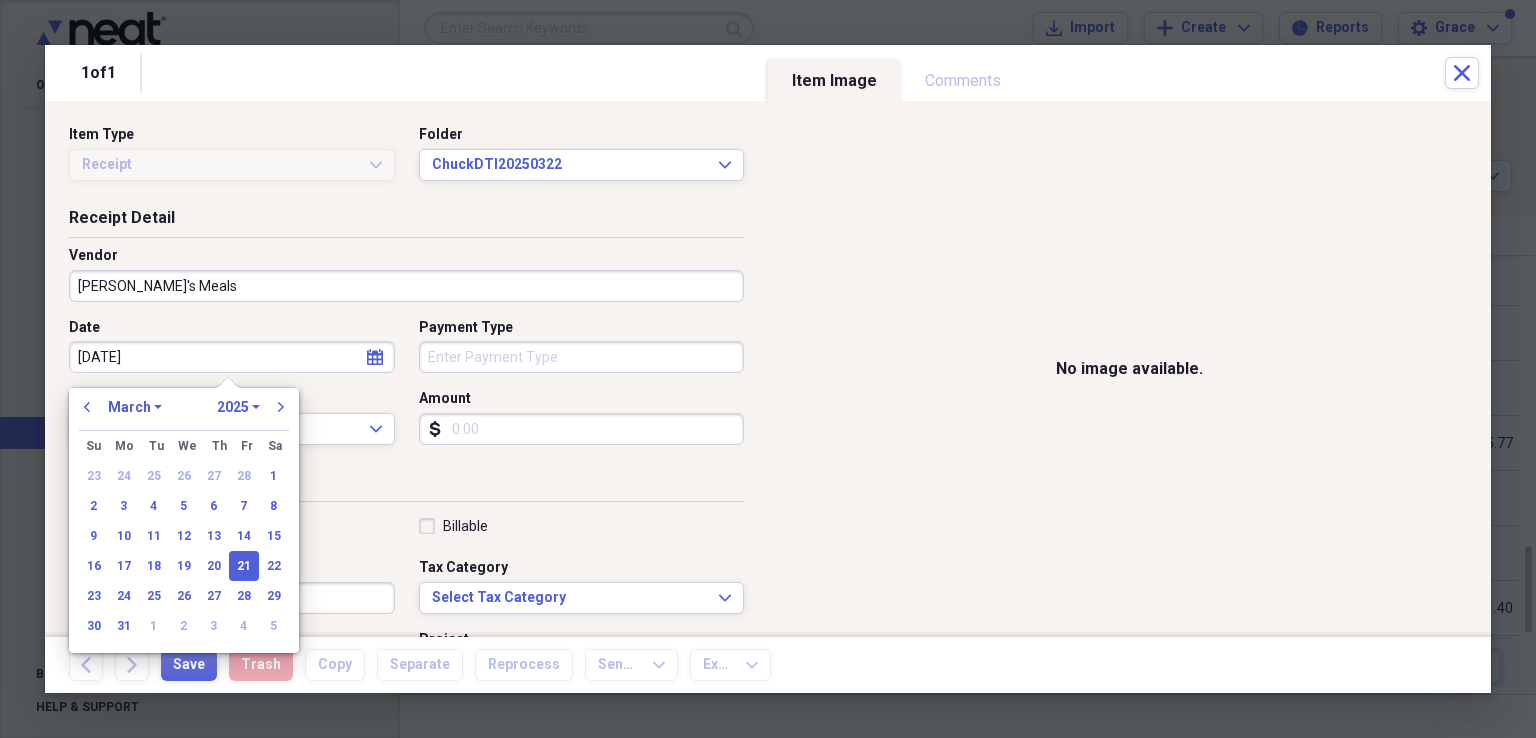 type on "[DATE]" 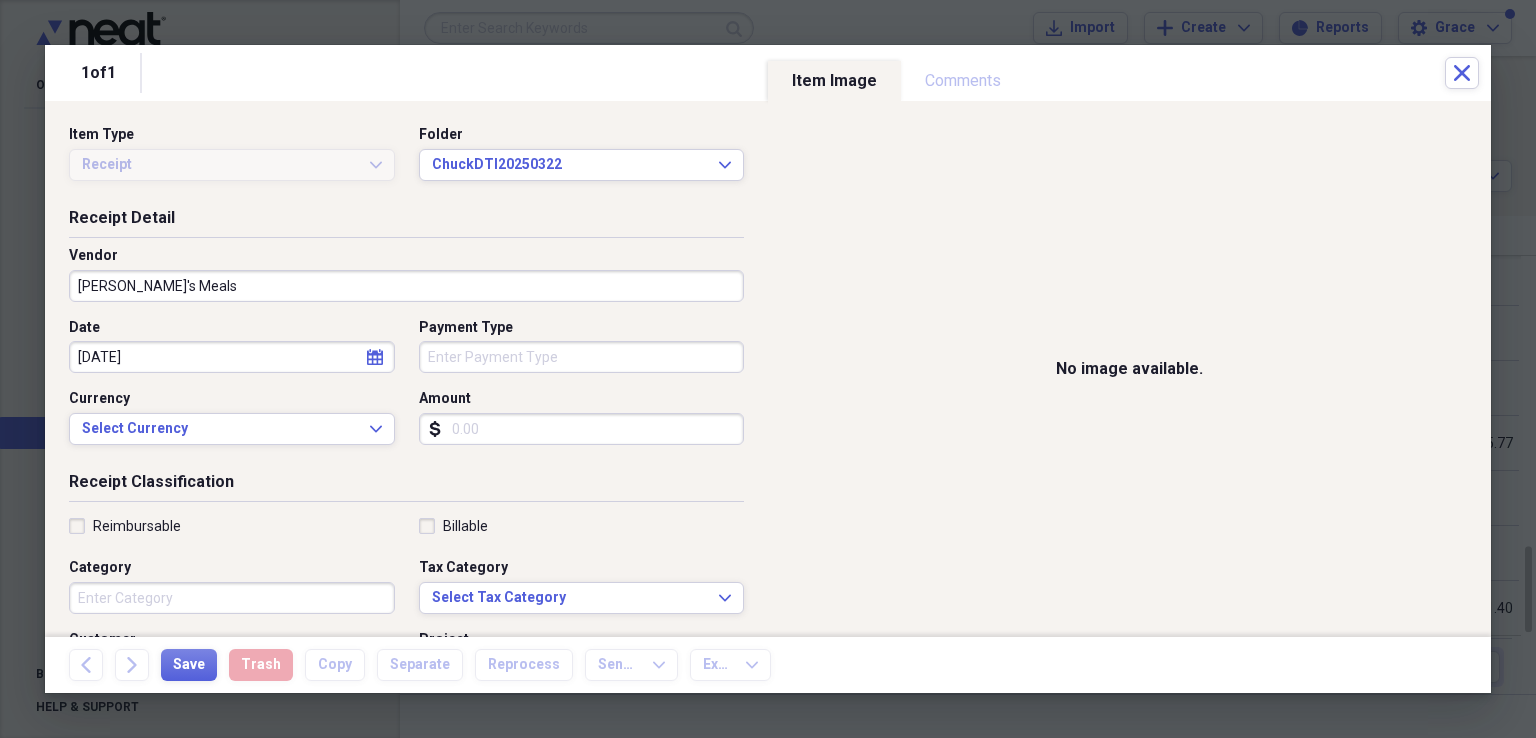 click on "Payment Type" at bounding box center (582, 357) 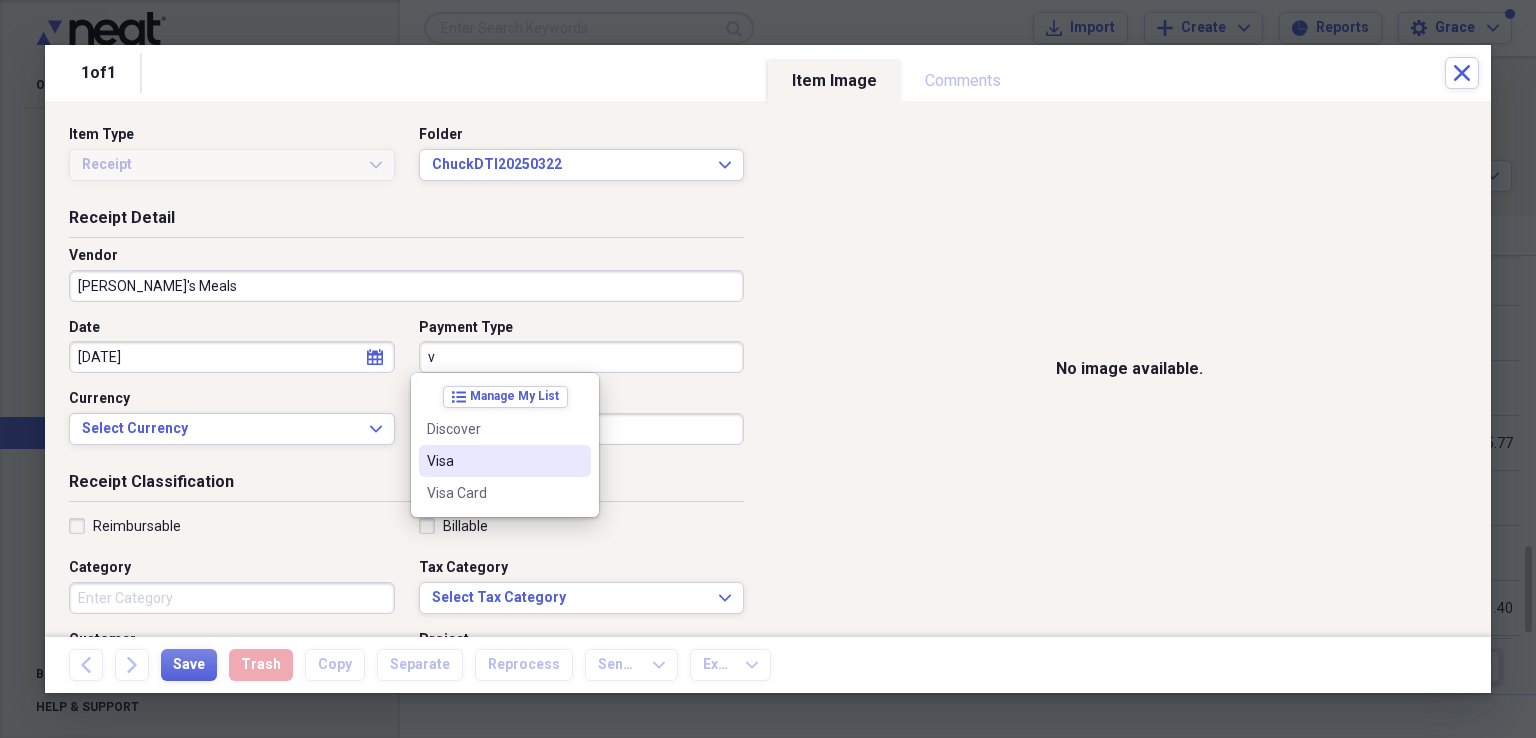 click on "Visa" at bounding box center (493, 461) 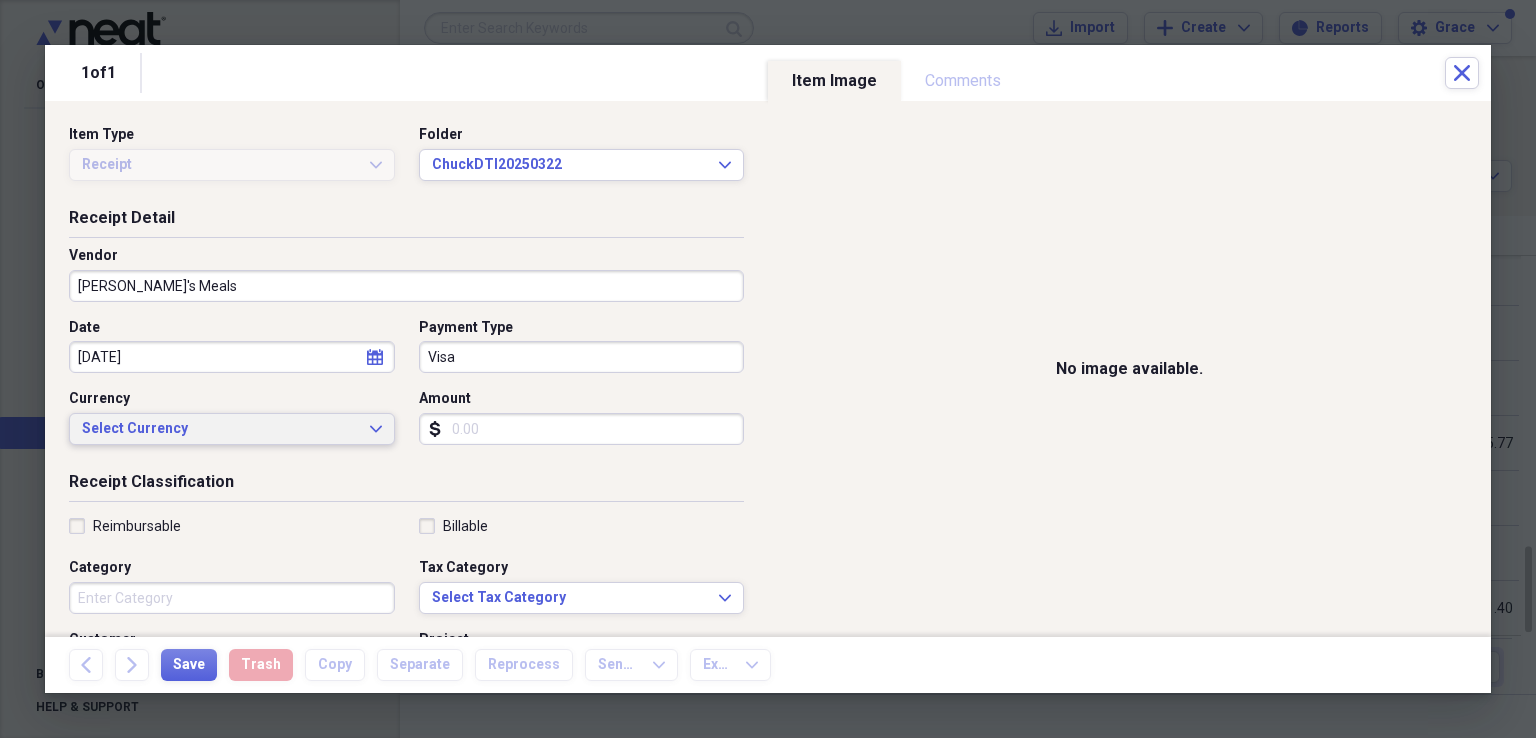 click on "Select Currency" at bounding box center [220, 429] 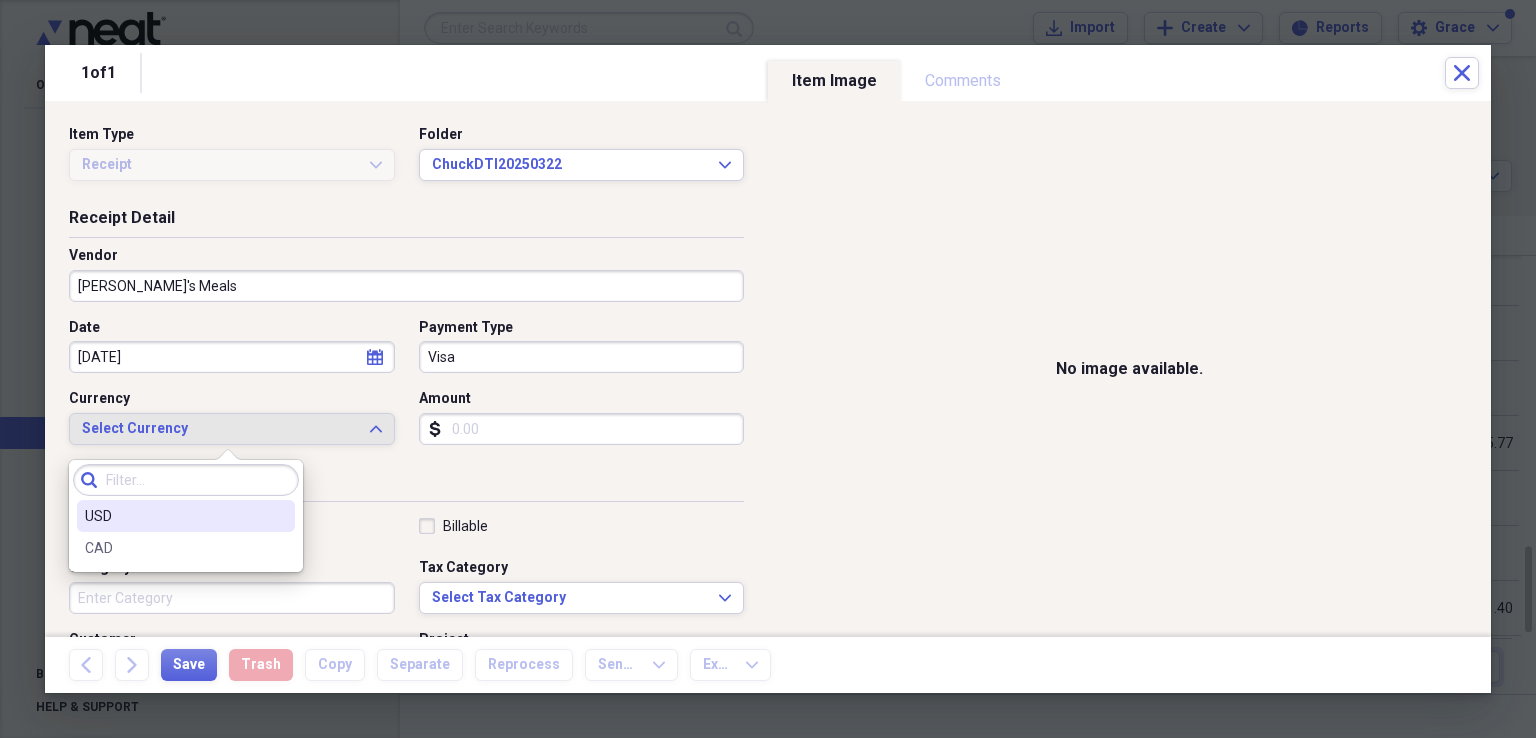 click on "USD" at bounding box center (174, 516) 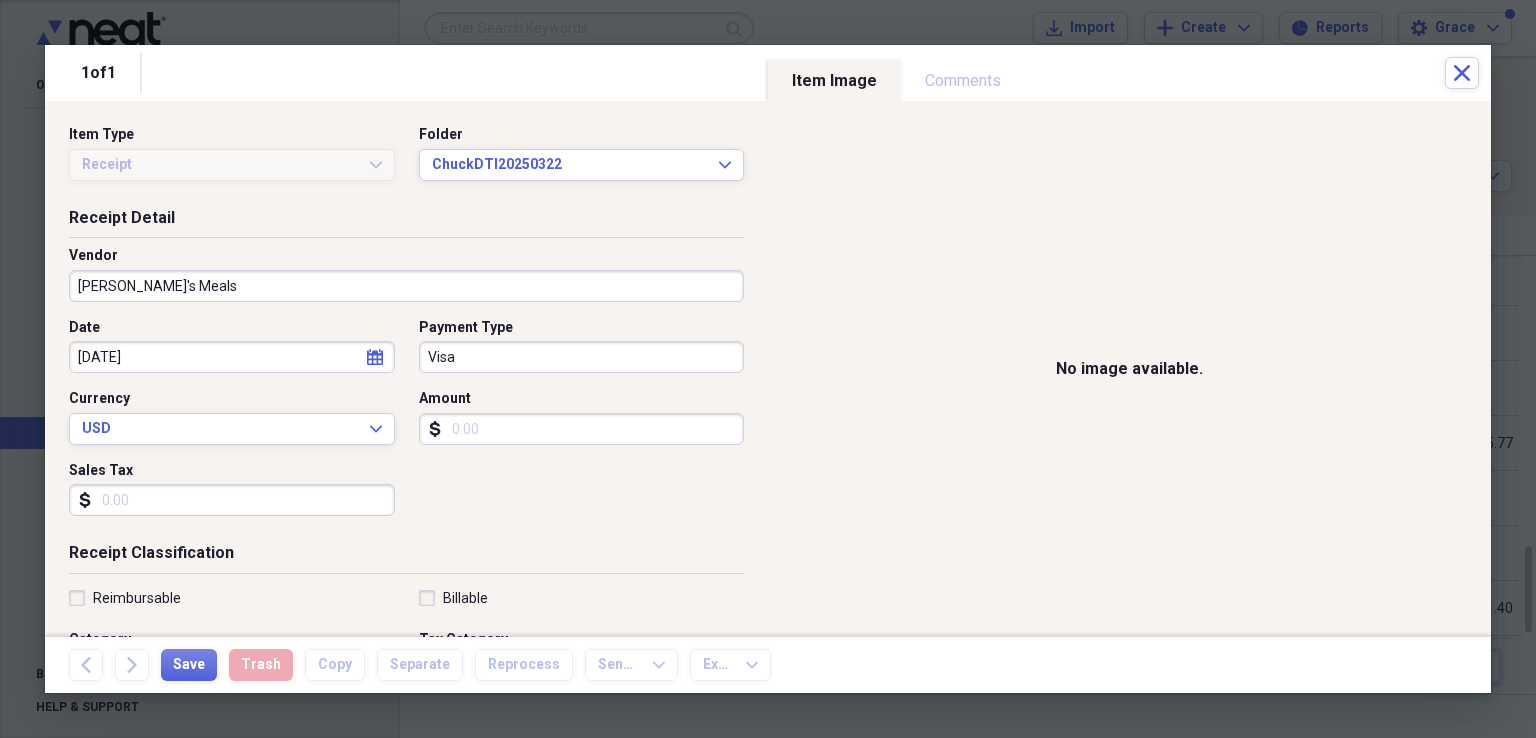 click on "Amount" at bounding box center [582, 429] 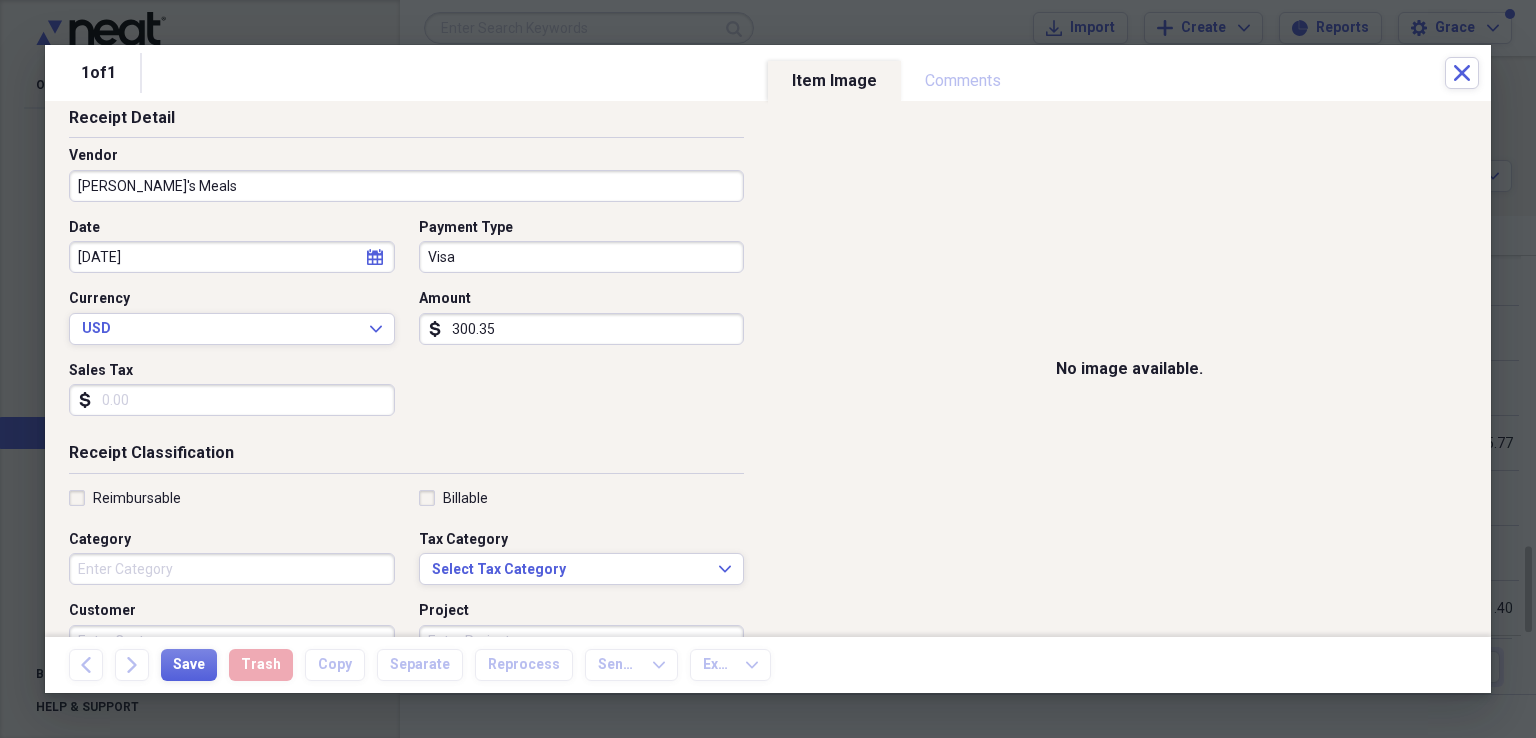 scroll, scrollTop: 200, scrollLeft: 0, axis: vertical 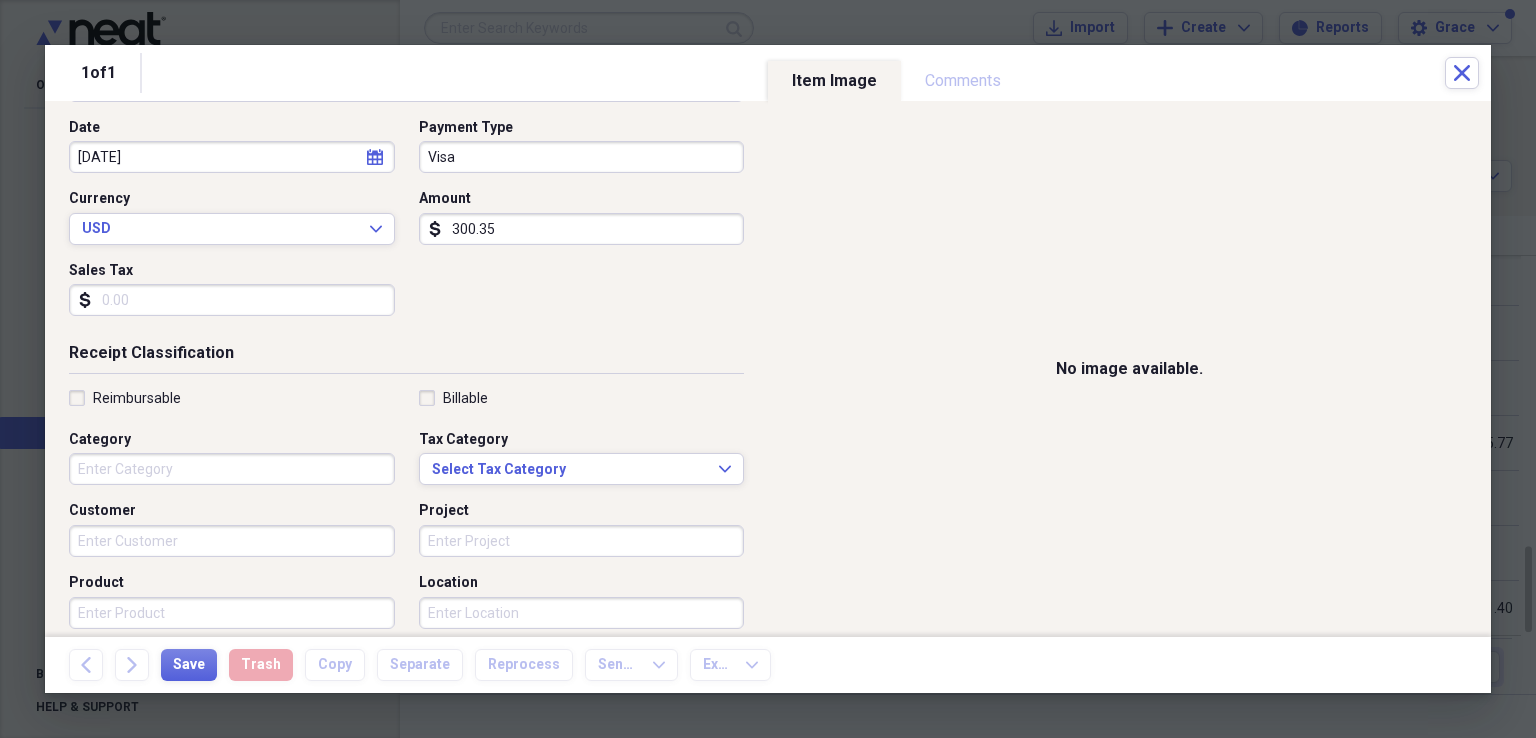 type on "300.35" 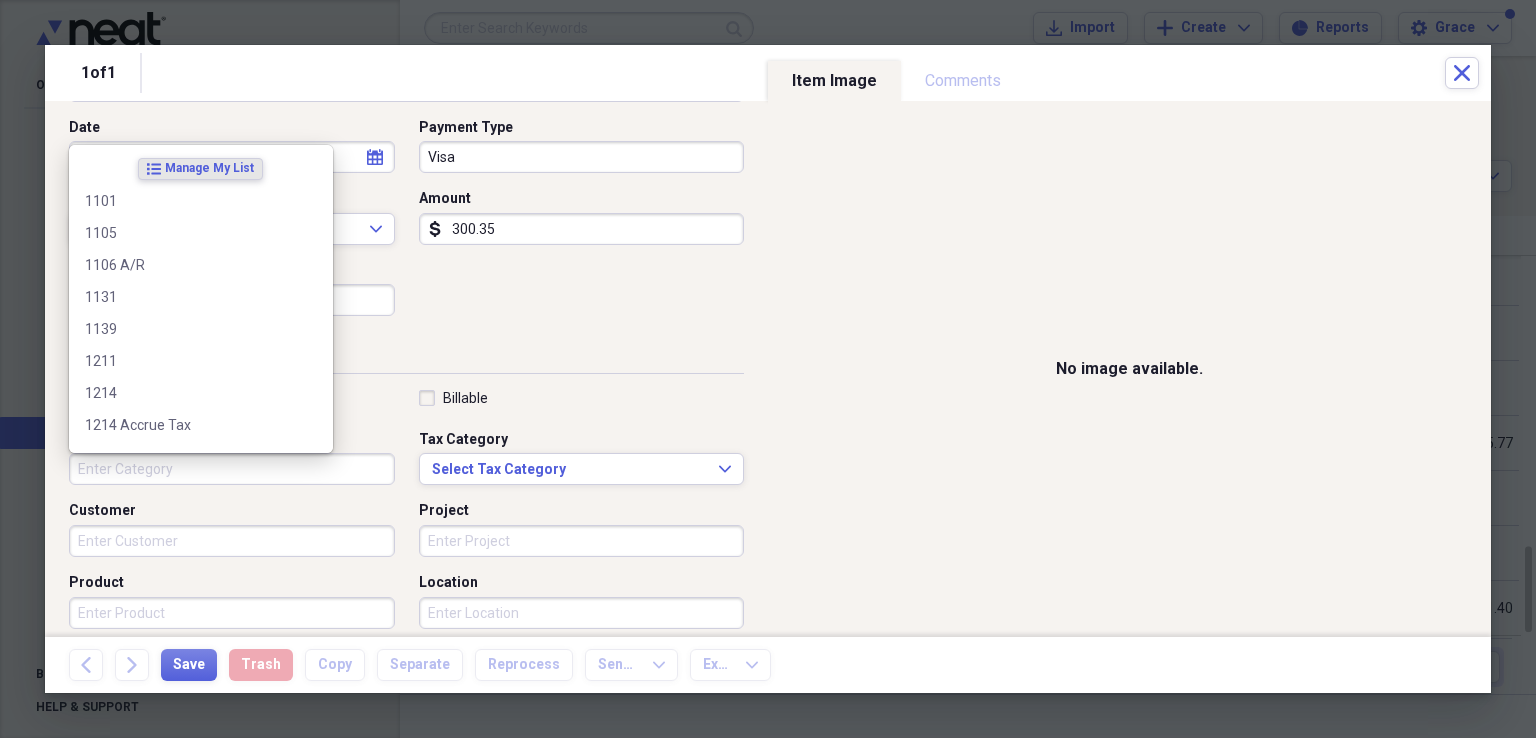 click on "Category" at bounding box center (232, 469) 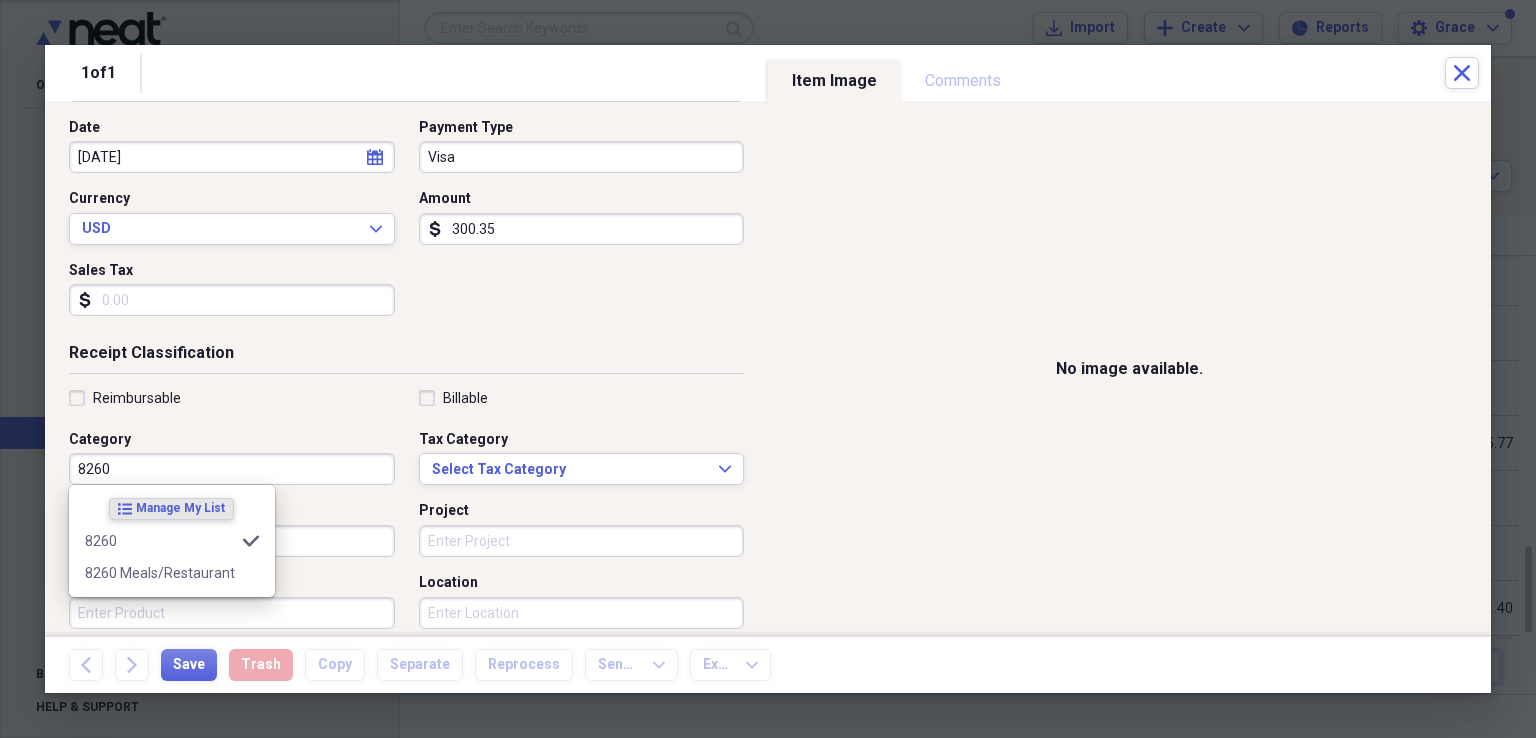 type on "8260" 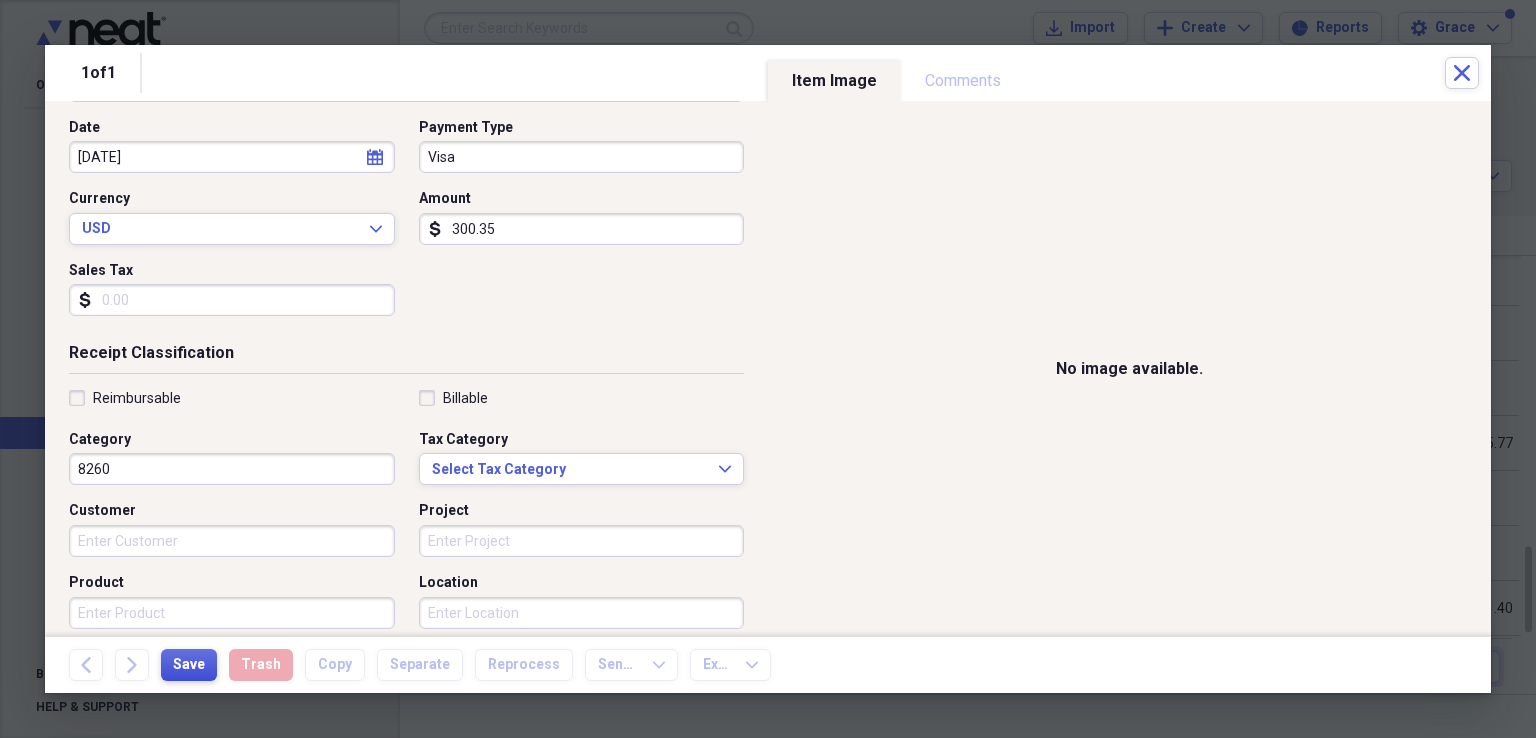 click on "Save" at bounding box center [189, 665] 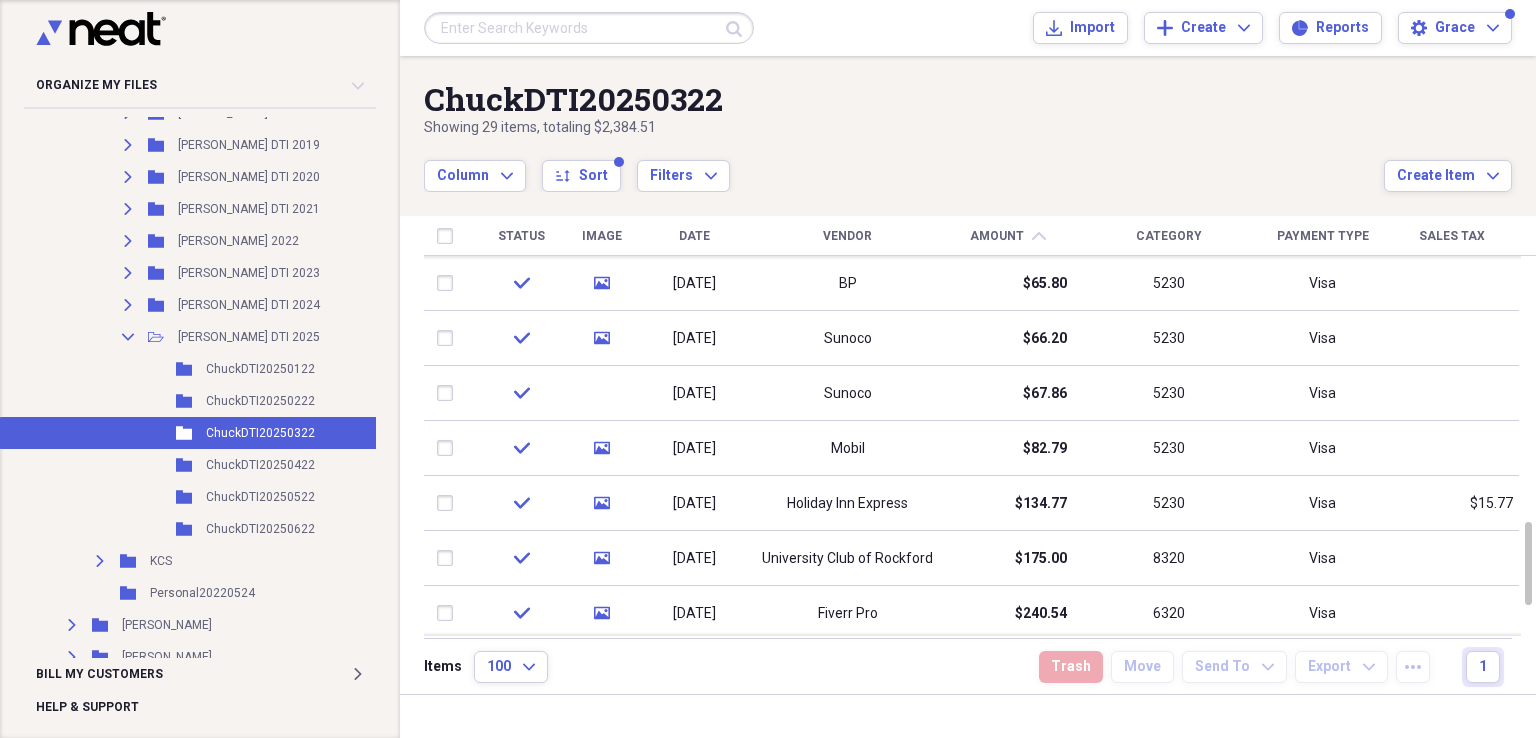 click on "Date" at bounding box center [694, 236] 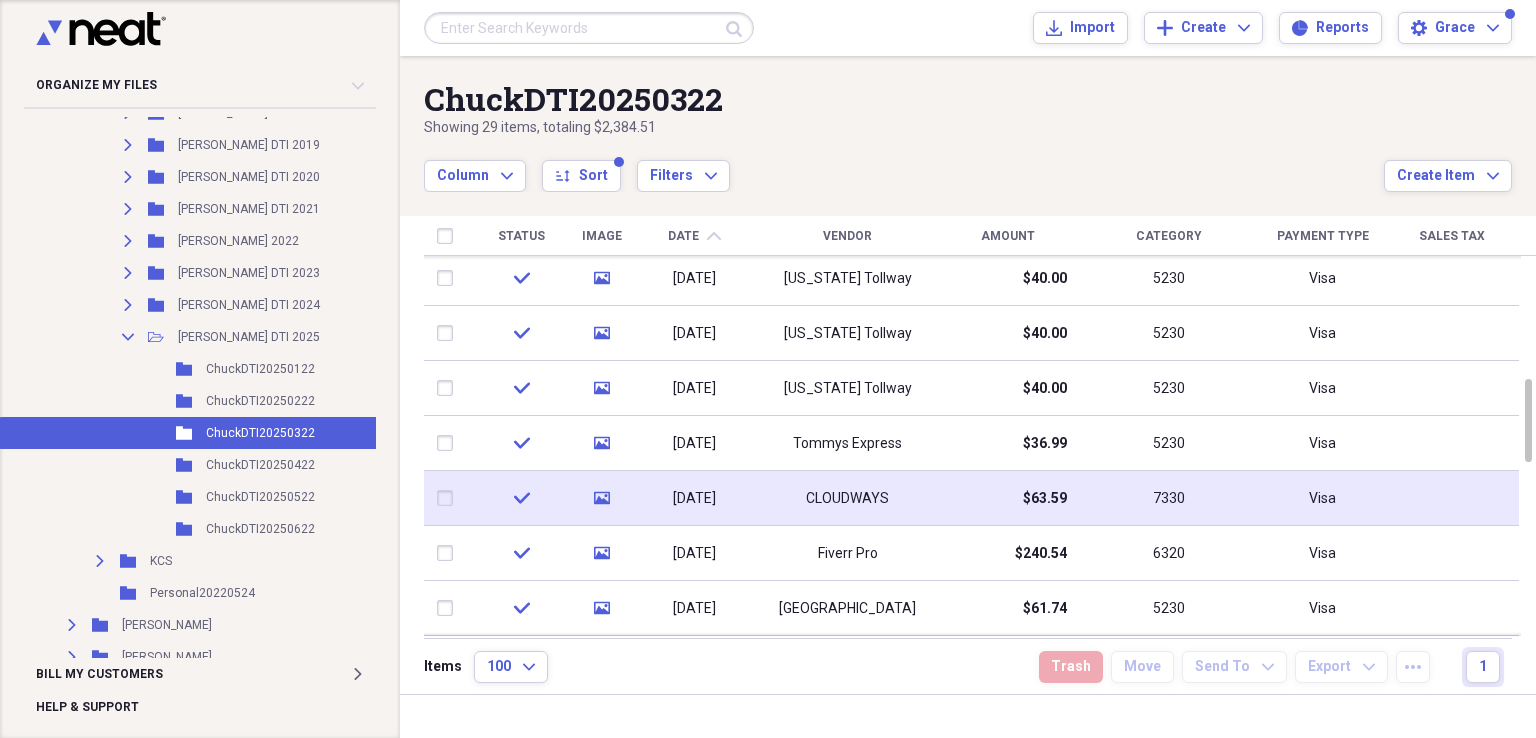 click on "$63.59" at bounding box center (1008, 498) 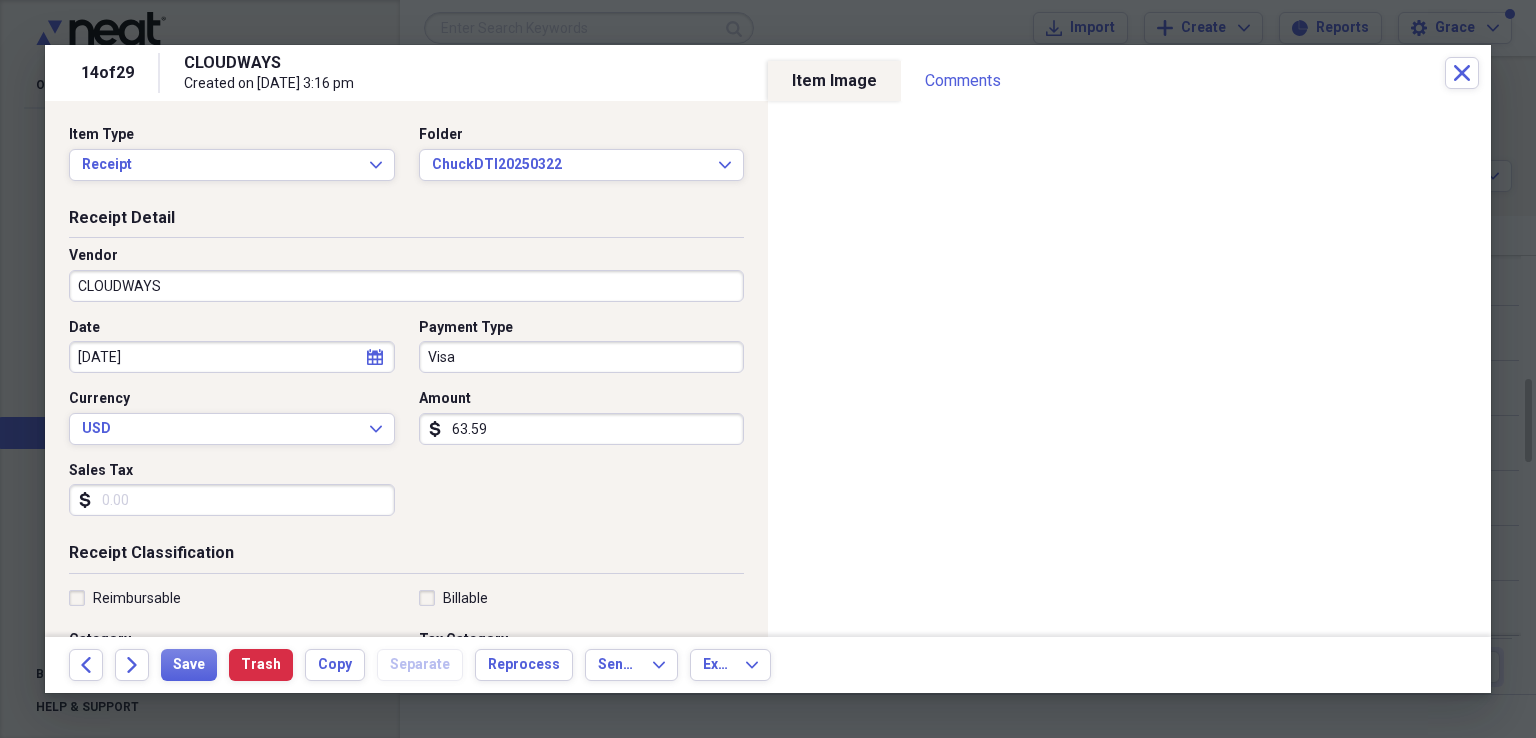 click 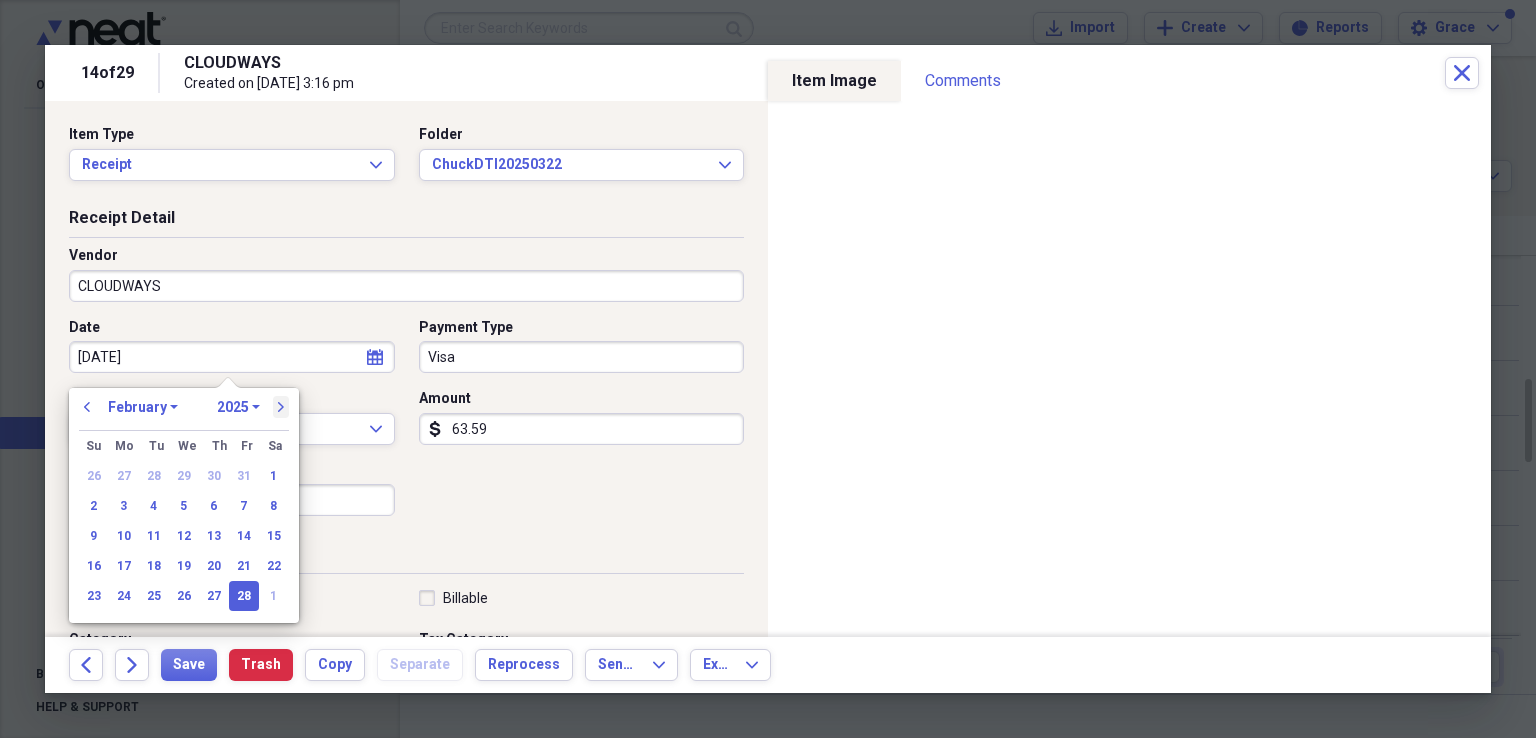 click on "next" at bounding box center (281, 407) 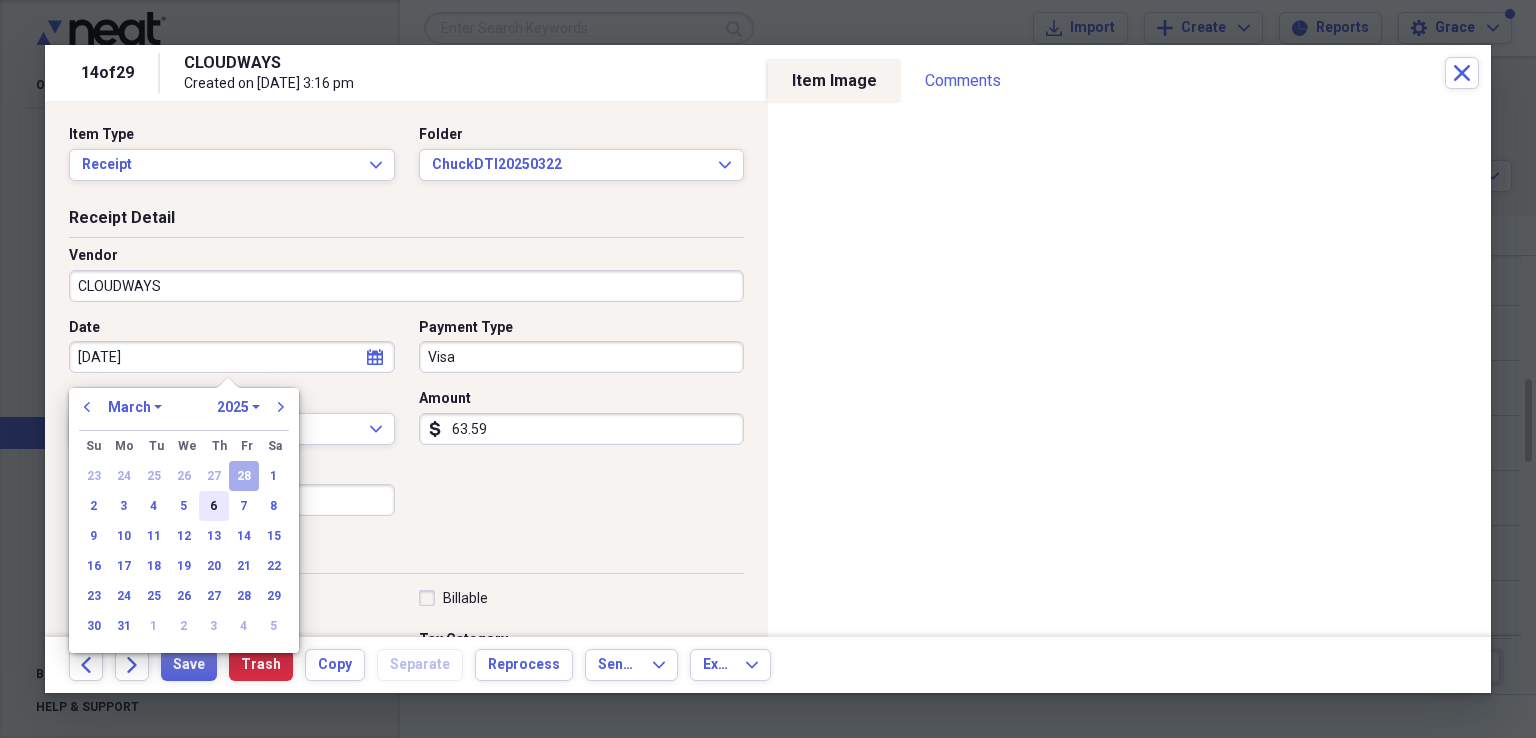 click on "6" at bounding box center (214, 506) 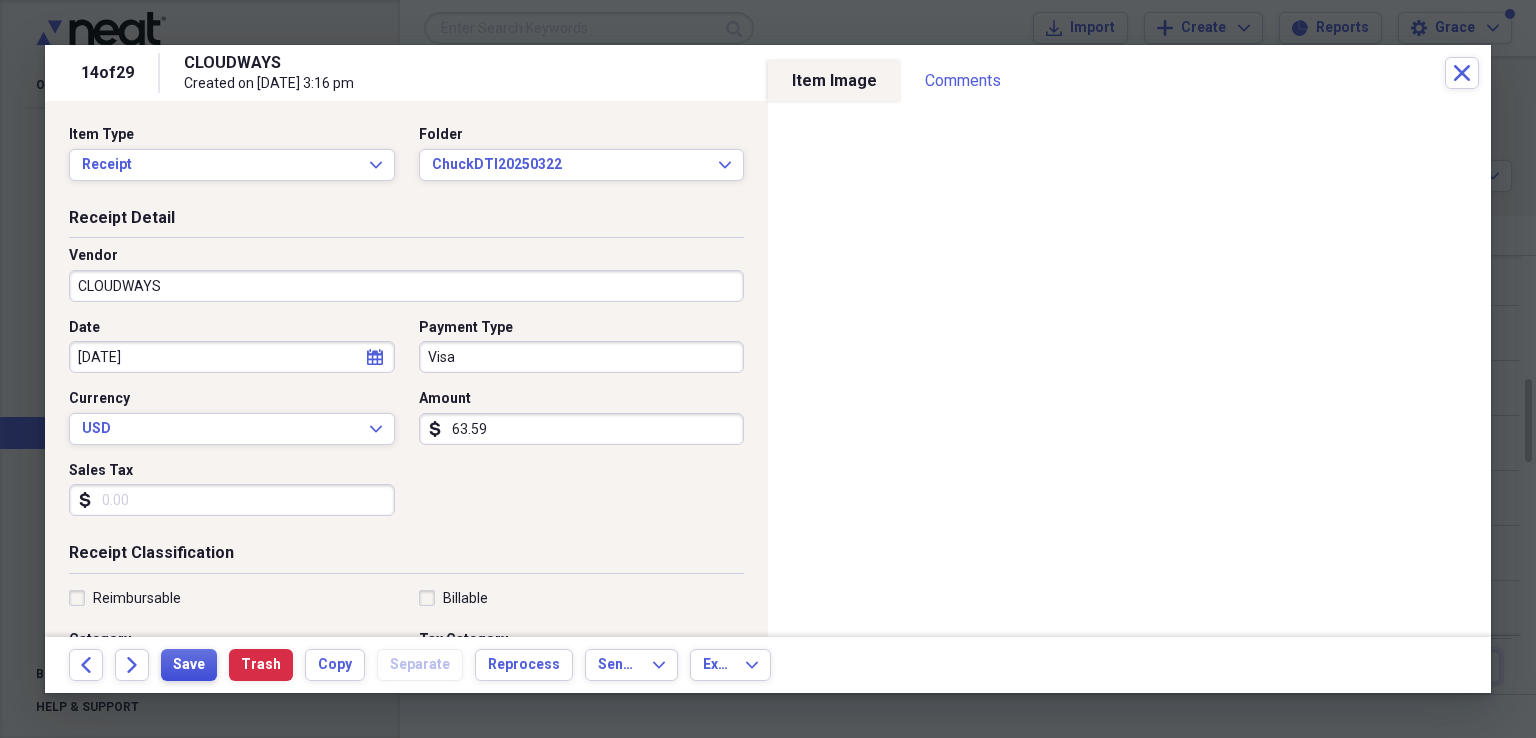 click on "Save" at bounding box center (189, 665) 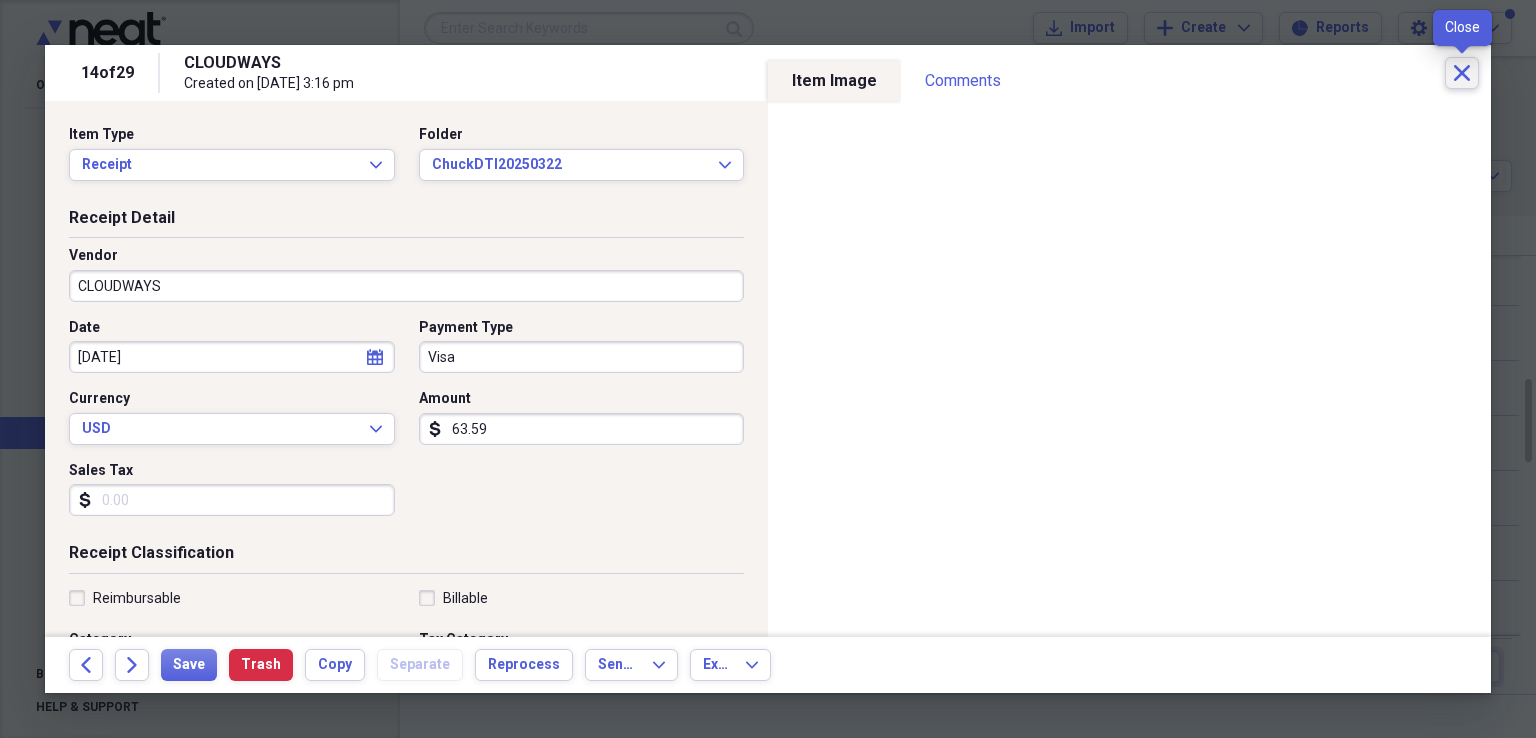 click 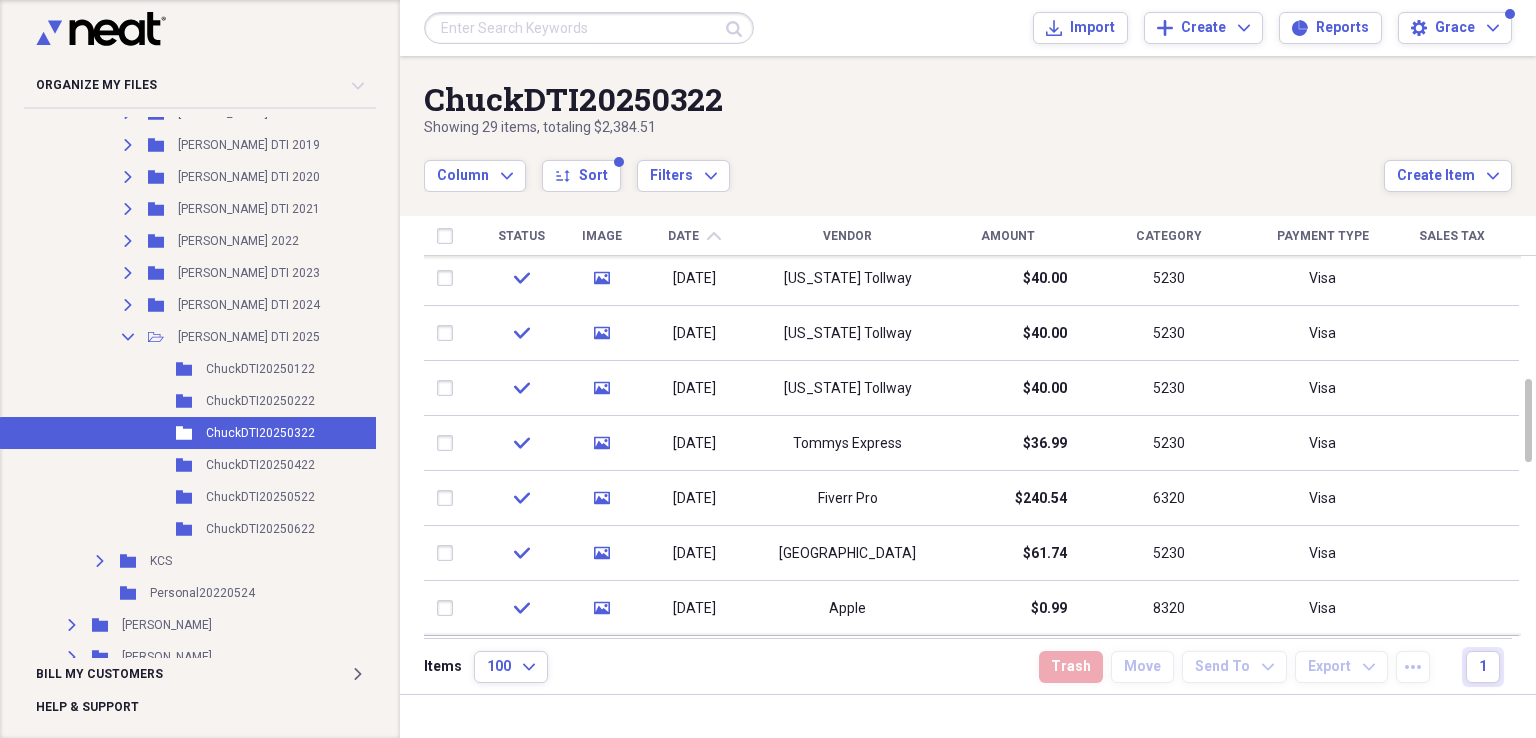 click on "Amount" at bounding box center (1008, 236) 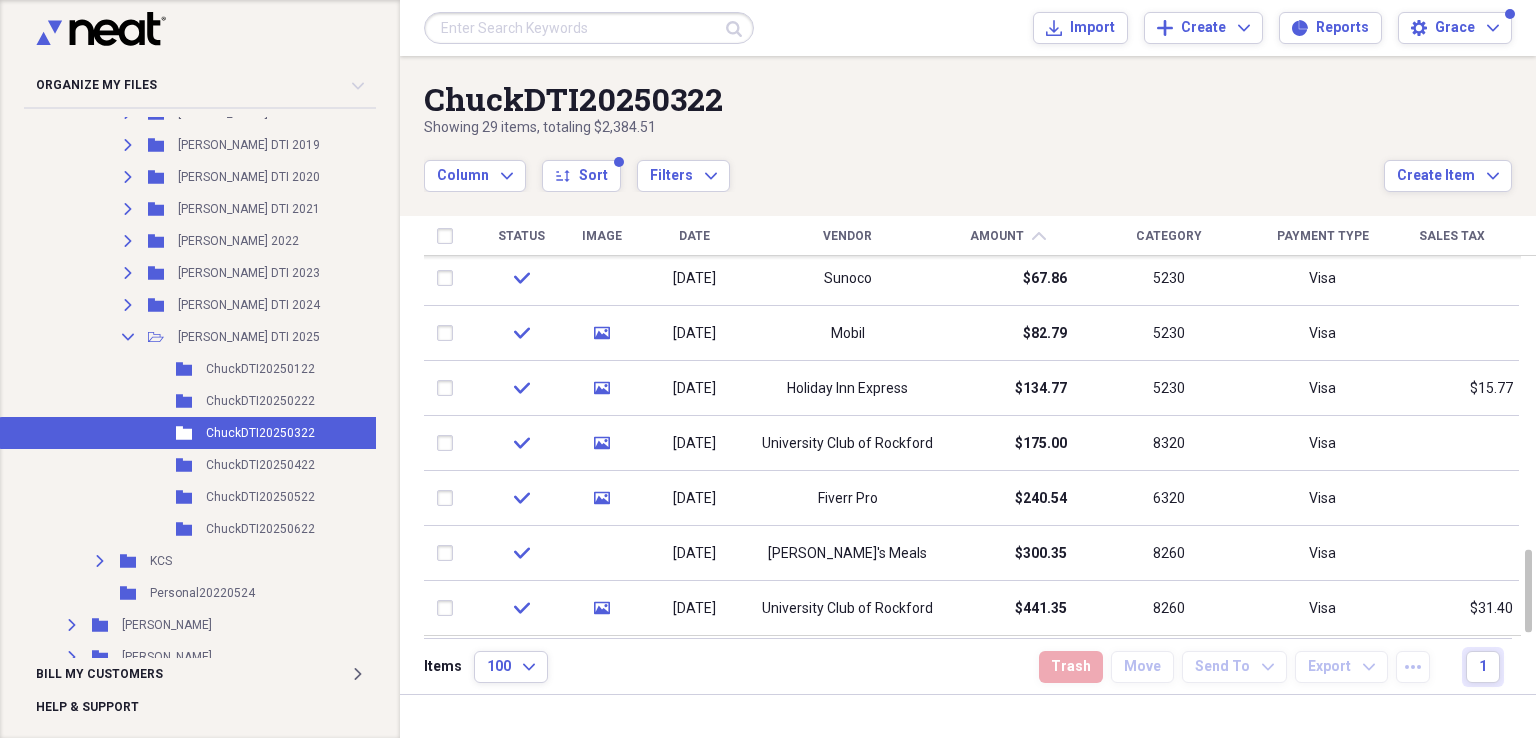drag, startPoint x: 856, startPoint y: 237, endPoint x: 885, endPoint y: 249, distance: 31.38471 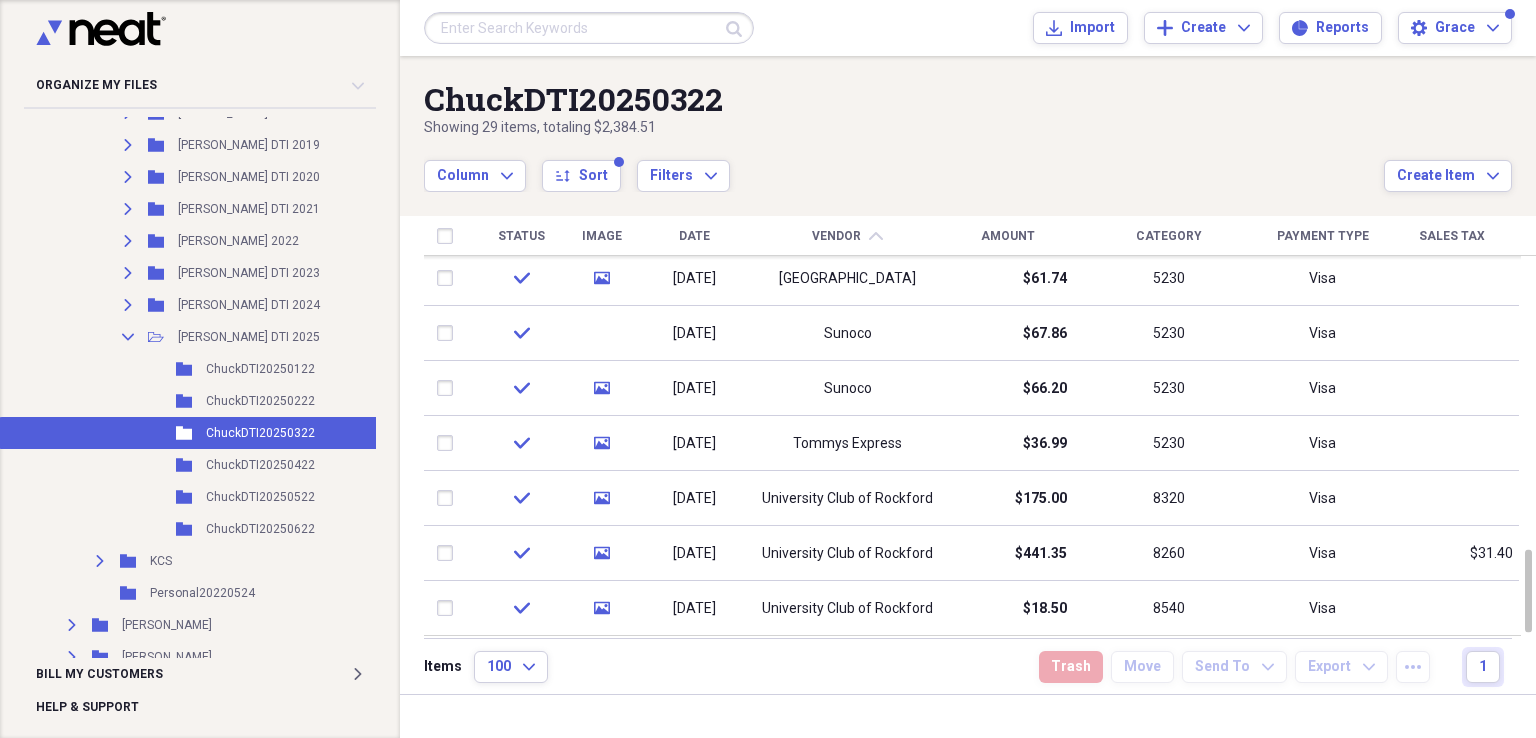 click on "Amount" at bounding box center [1008, 236] 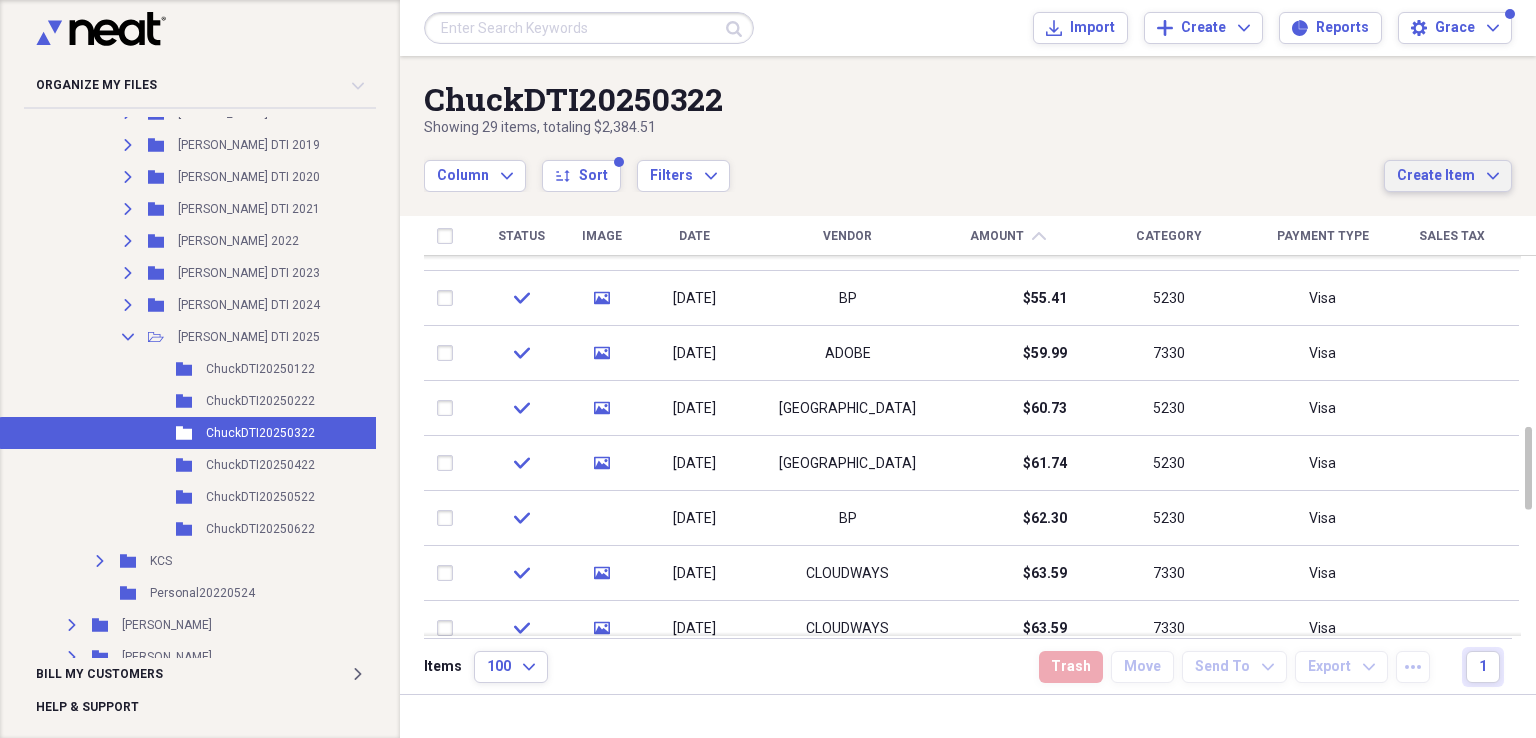 click on "Create Item Expand" at bounding box center (1448, 176) 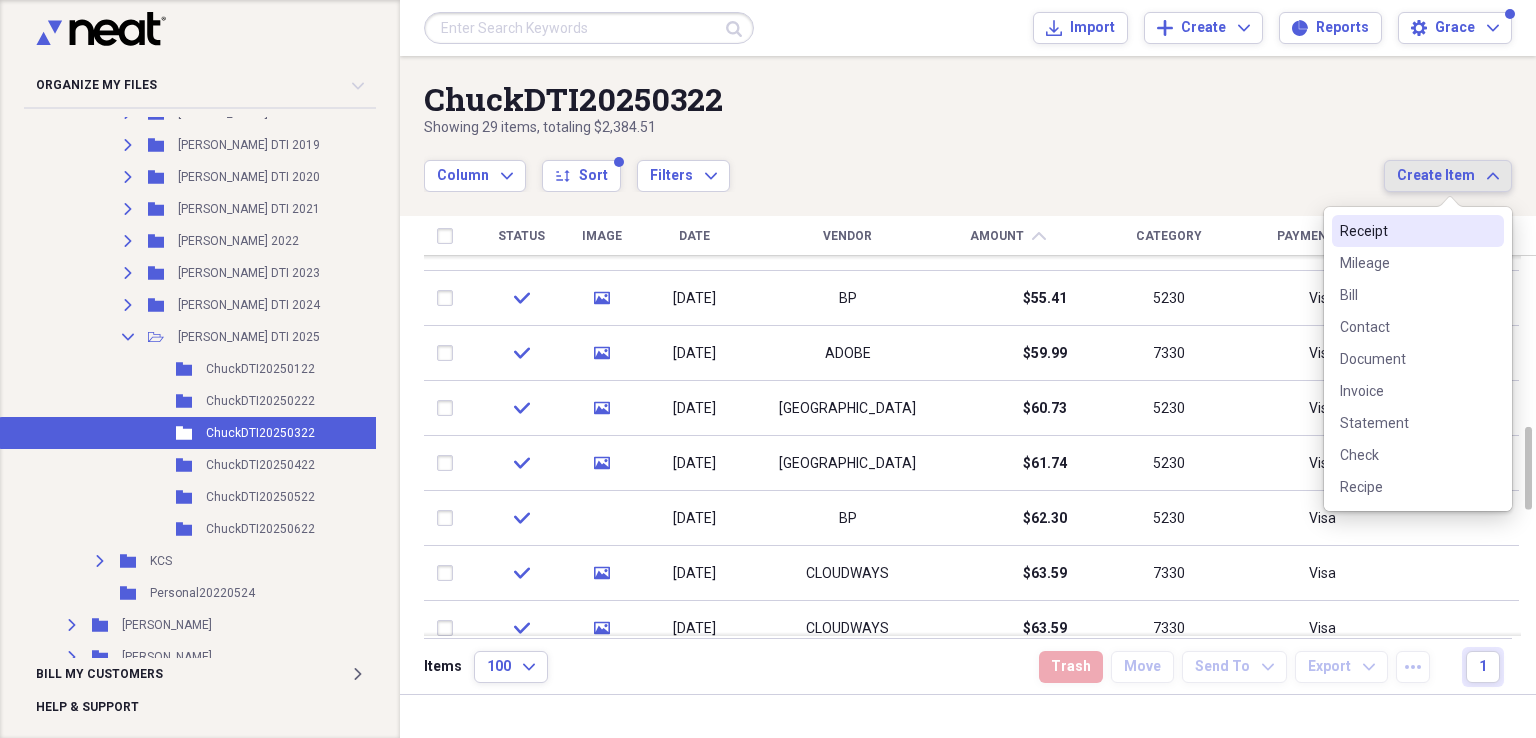 click on "Receipt" at bounding box center [1406, 231] 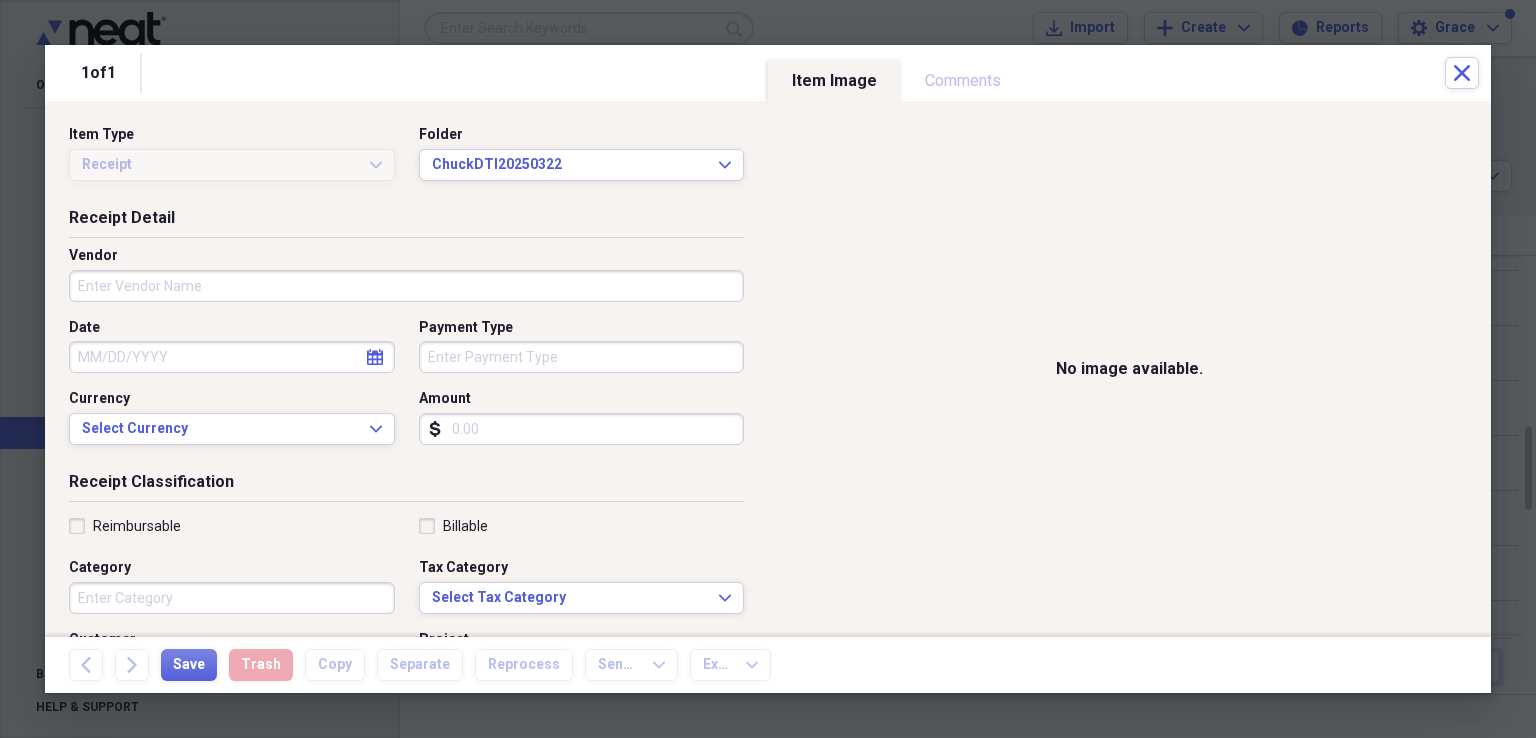 click on "Vendor" at bounding box center (406, 286) 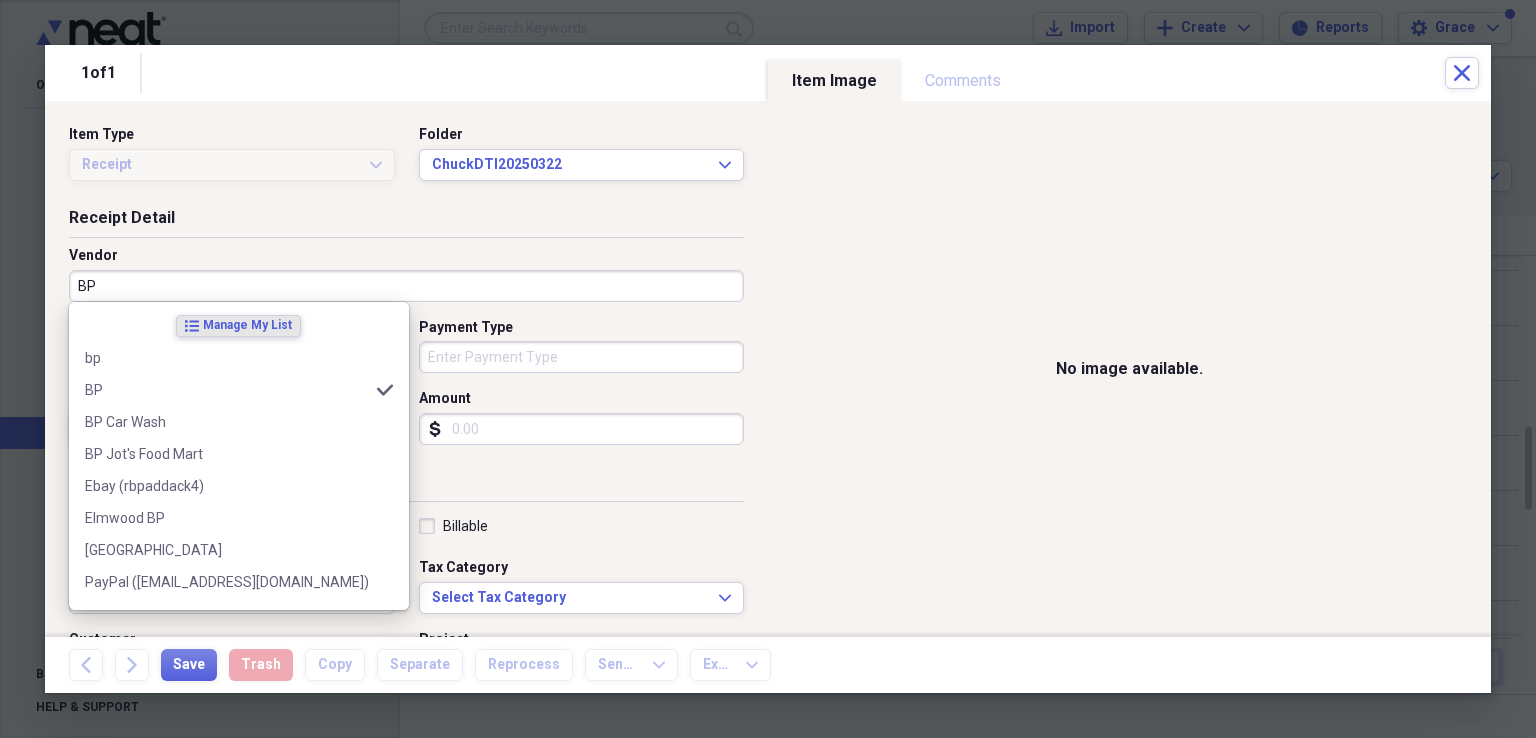 type on "BP" 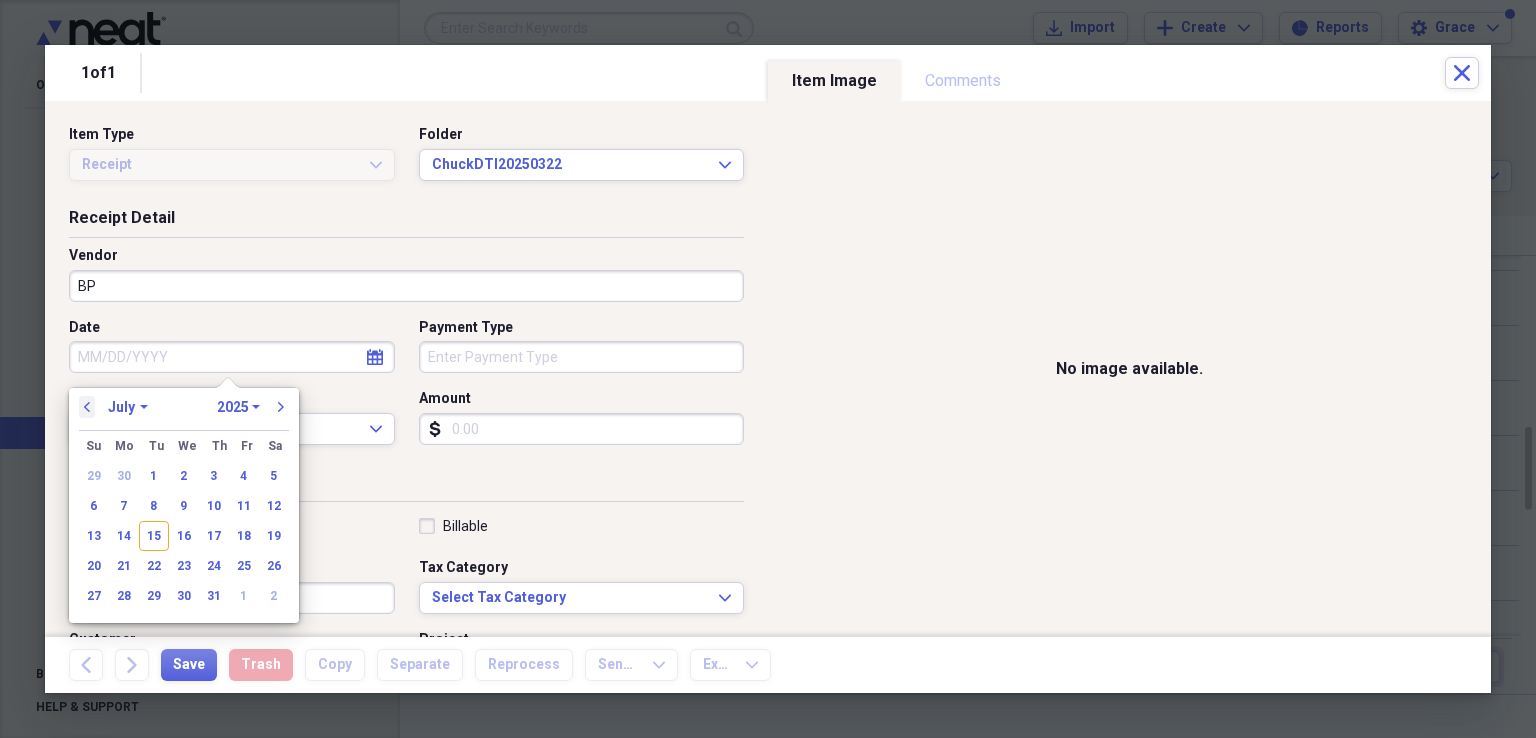 click on "previous" at bounding box center [87, 407] 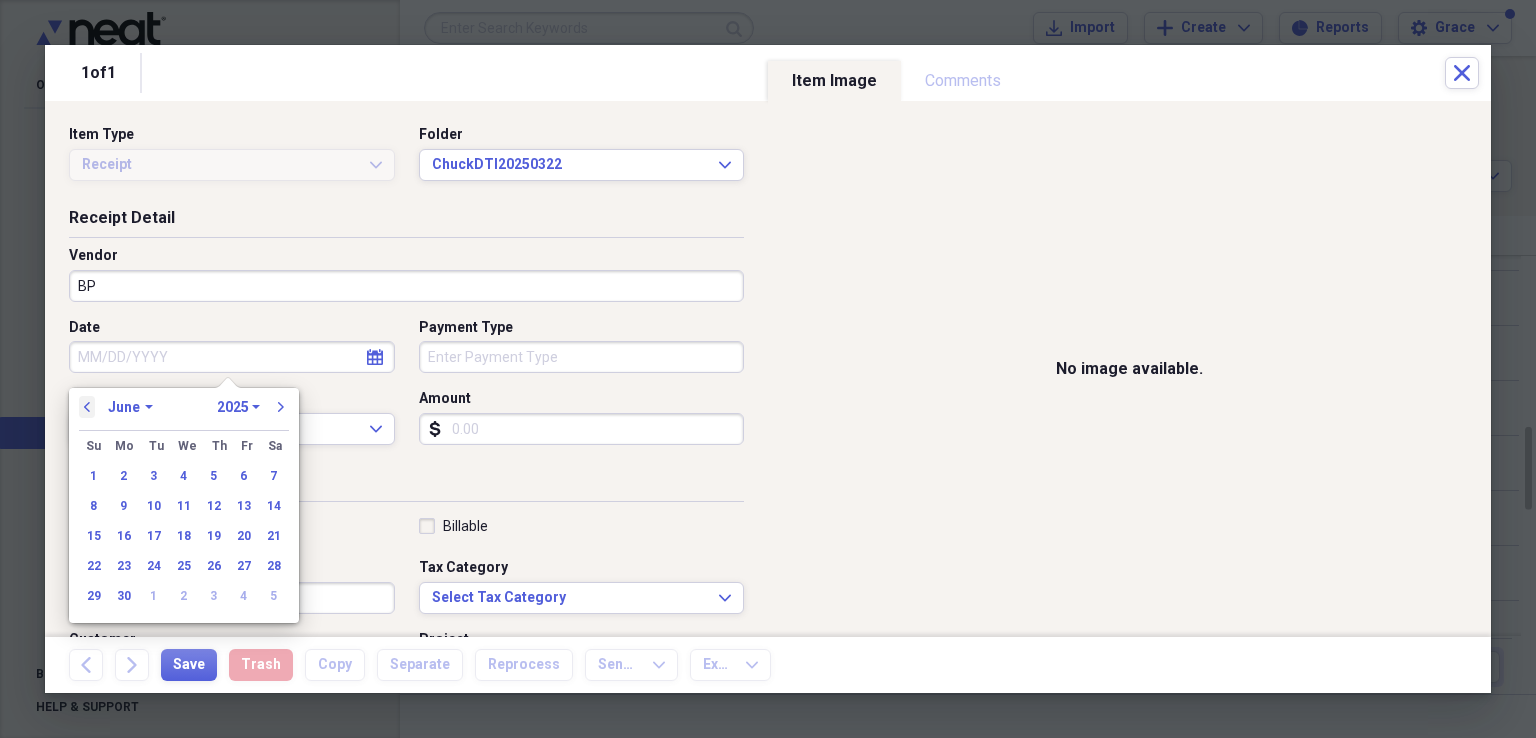 click on "previous" at bounding box center [87, 407] 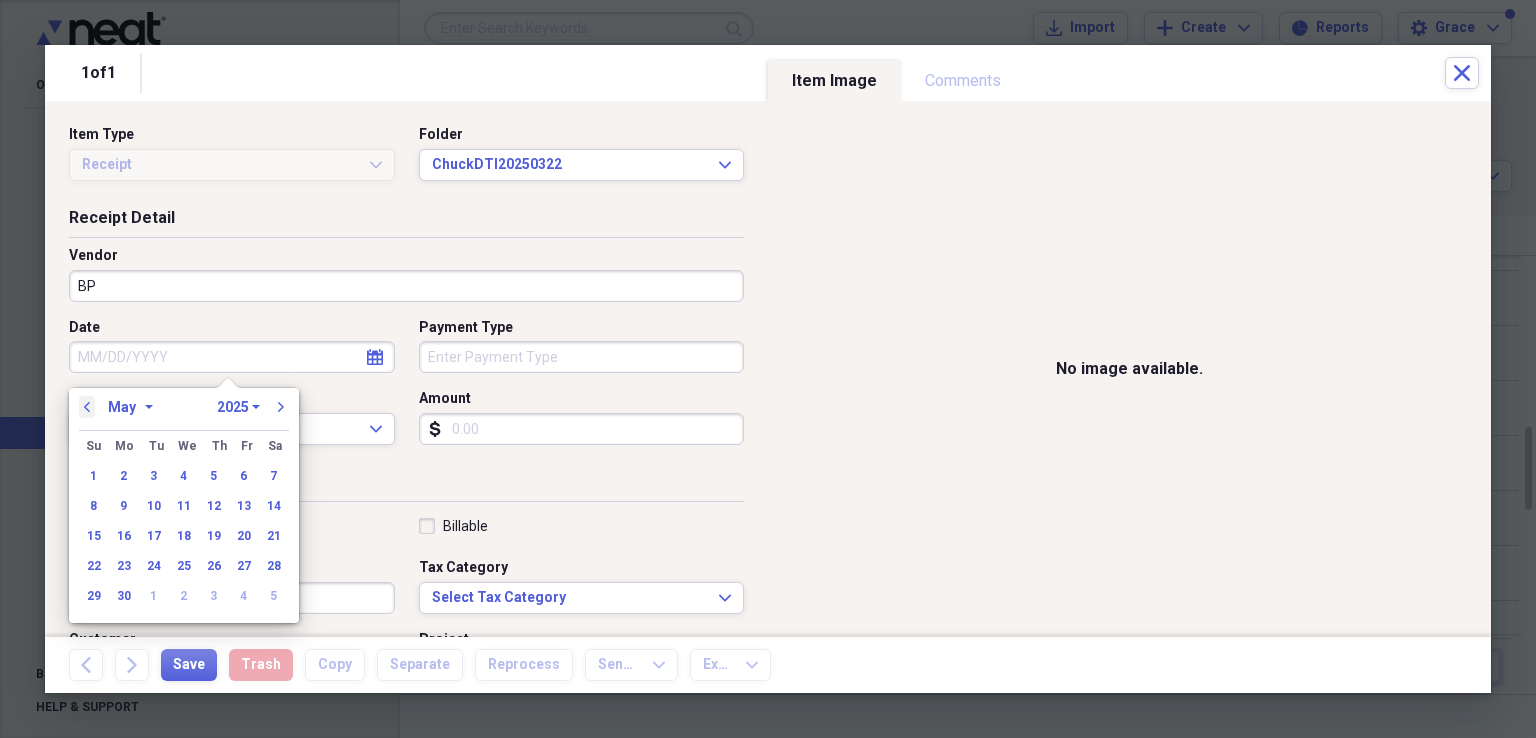 click on "previous" at bounding box center [87, 407] 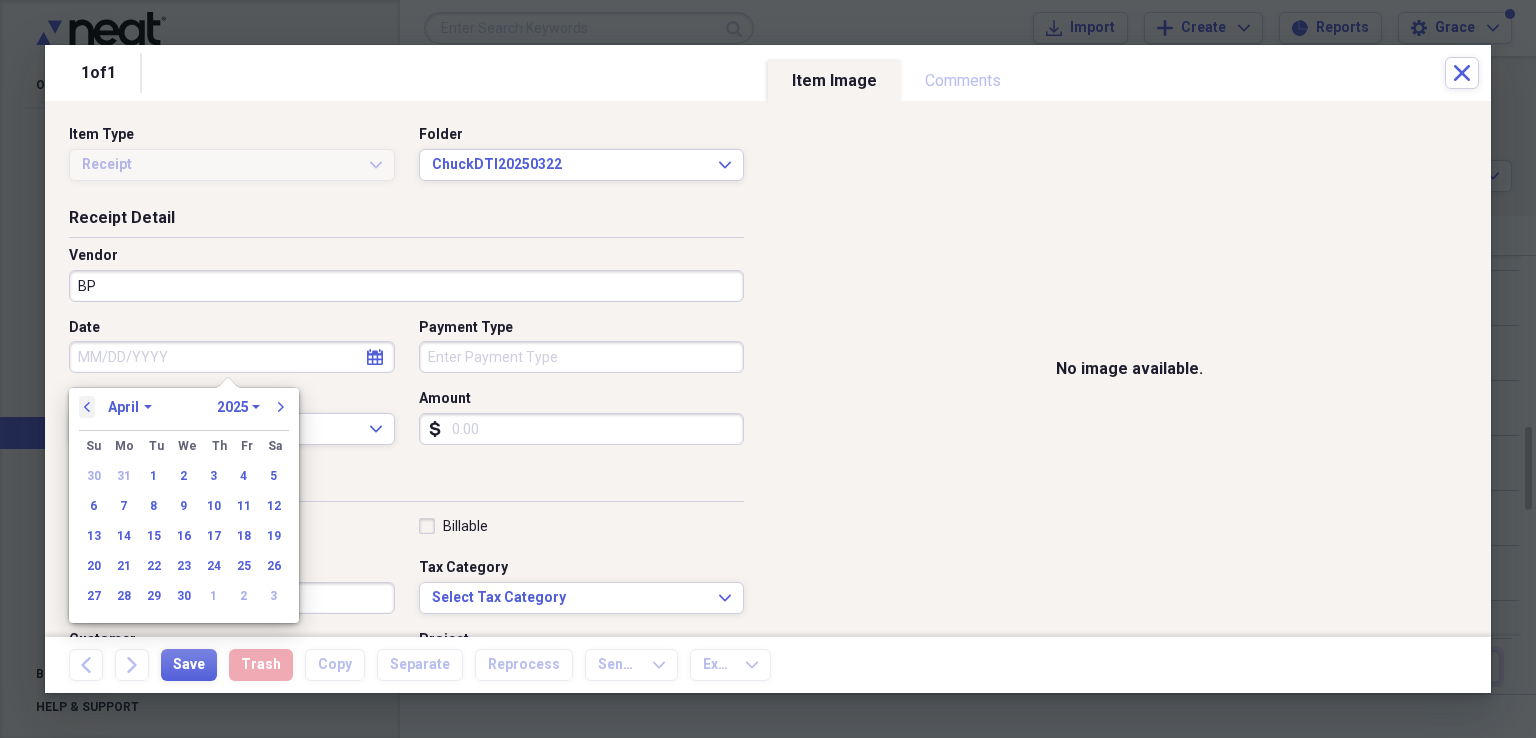 click on "previous" at bounding box center [87, 407] 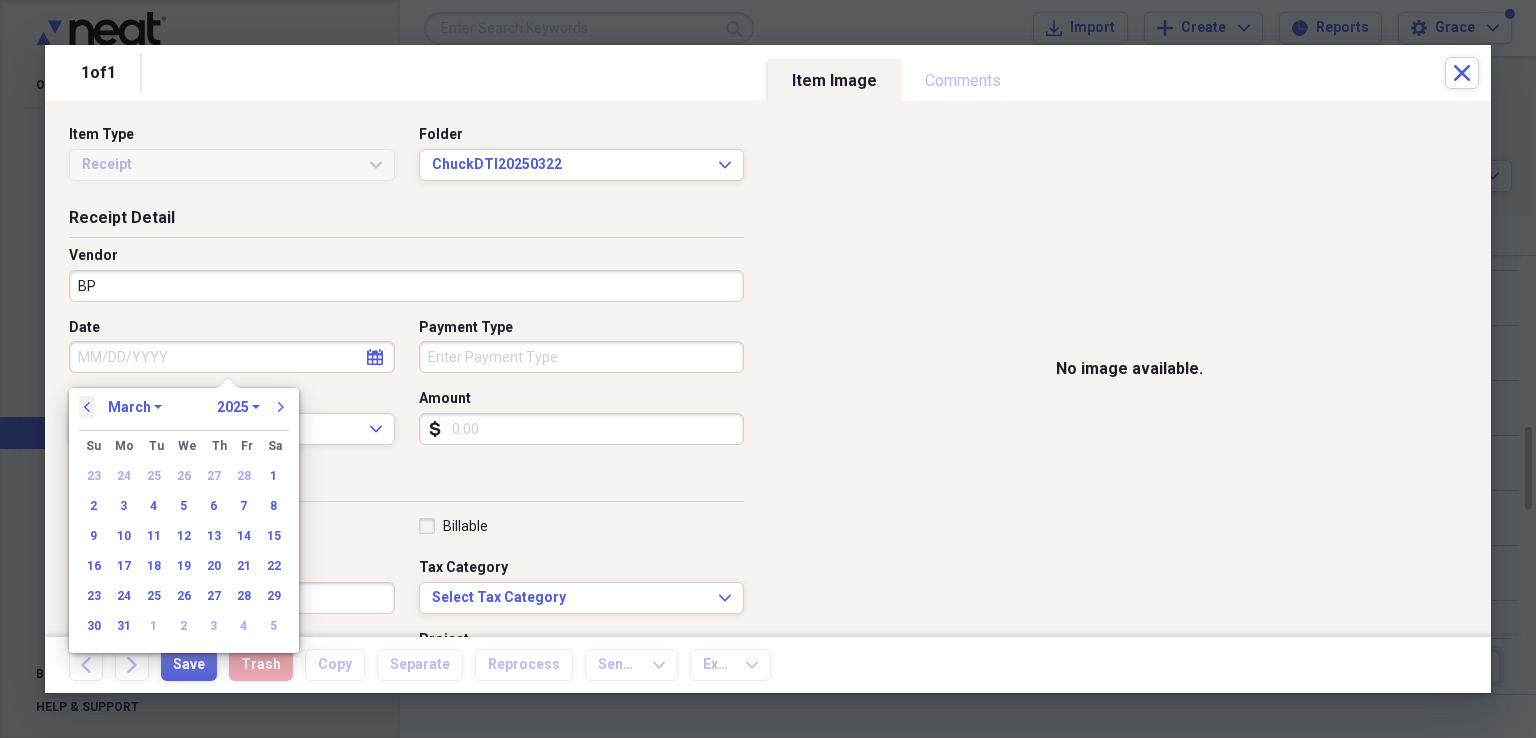 click on "previous" at bounding box center (87, 407) 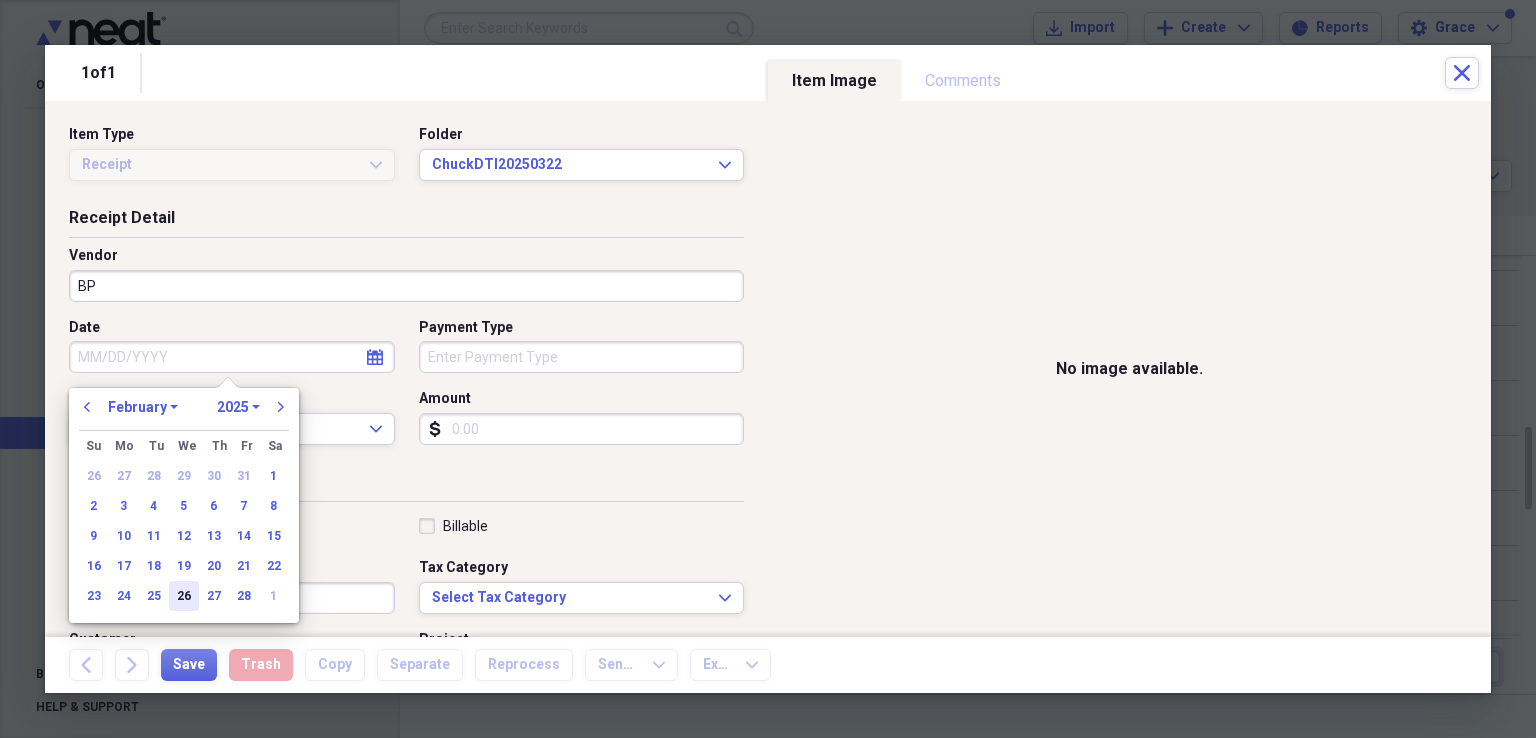click on "26" at bounding box center (184, 596) 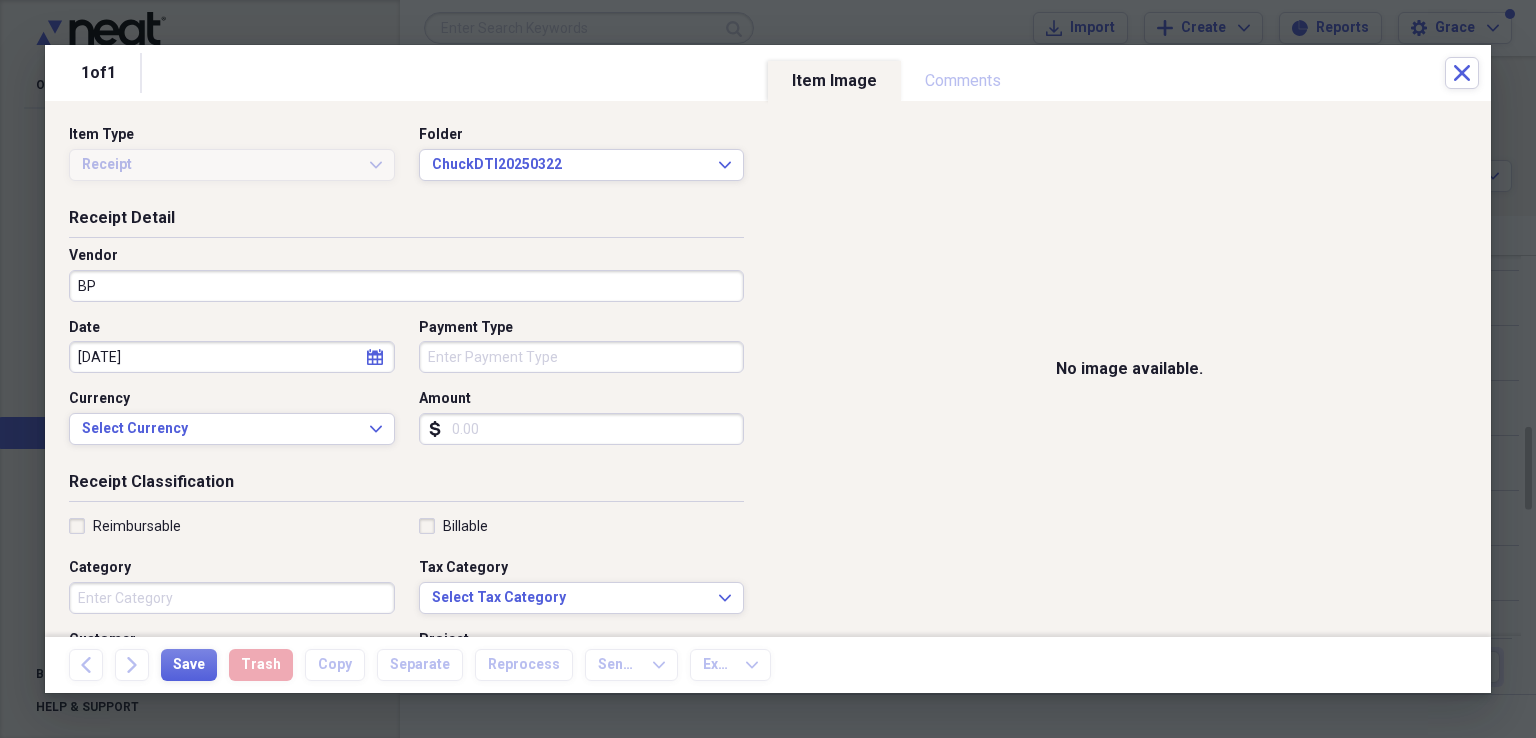 click on "Payment Type" at bounding box center [582, 357] 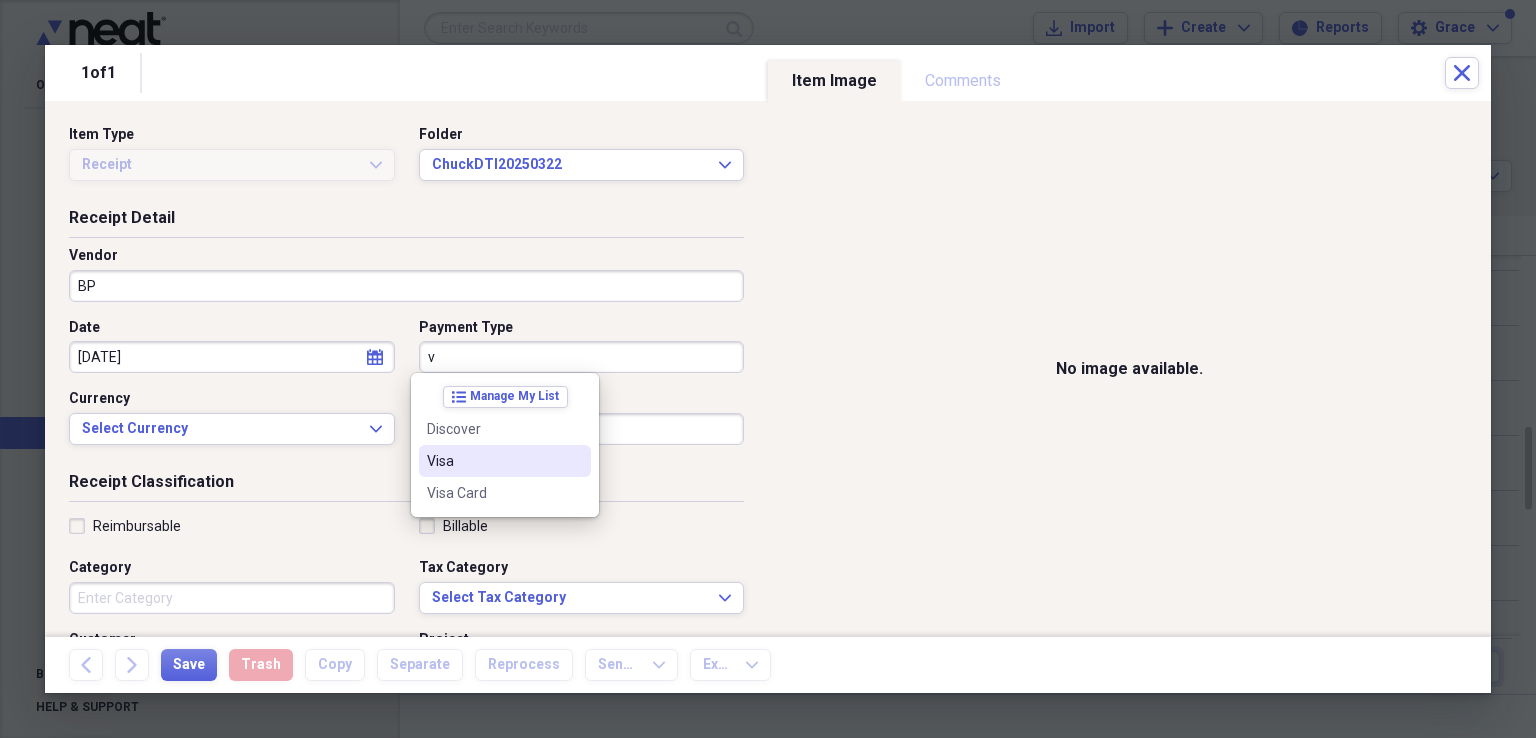 drag, startPoint x: 479, startPoint y: 471, endPoint x: 455, endPoint y: 471, distance: 24 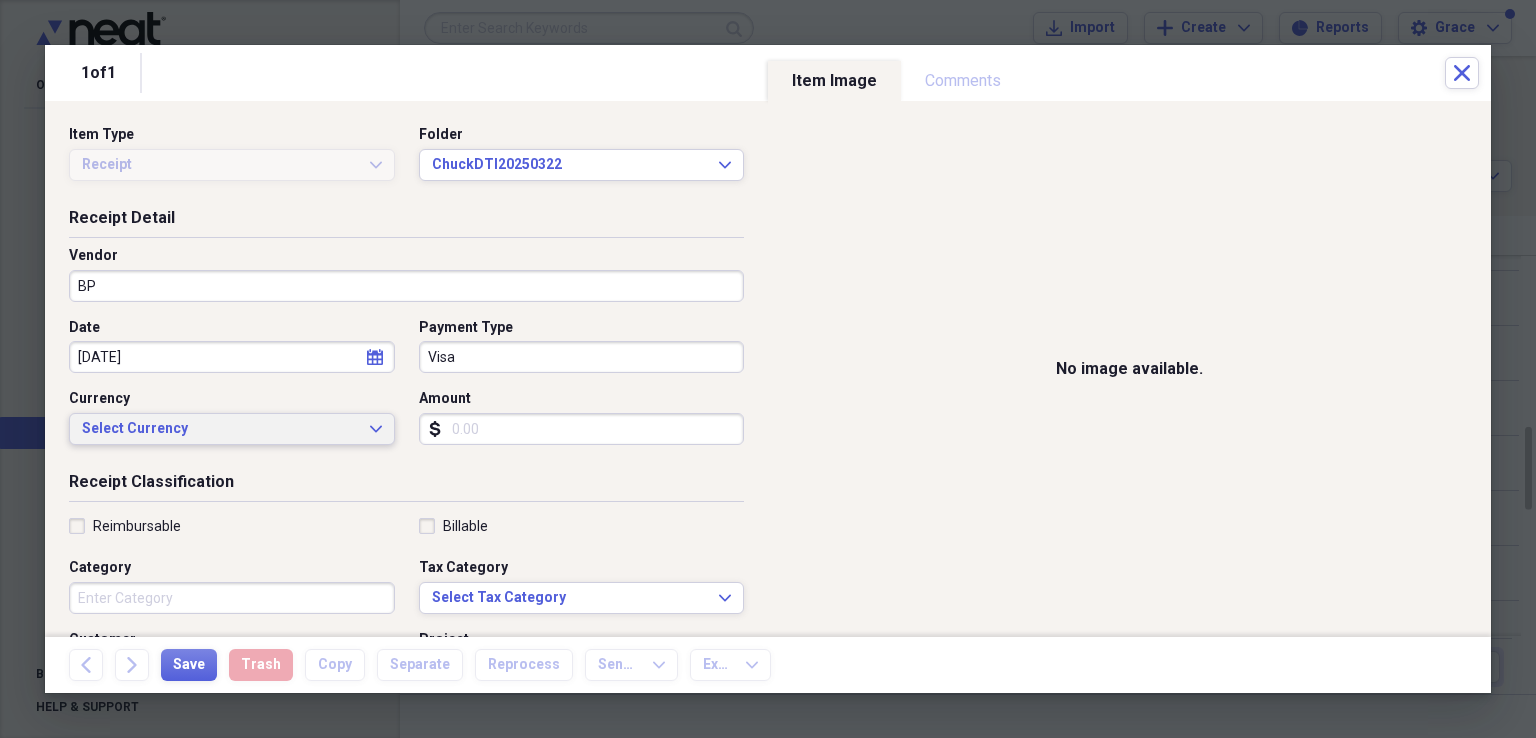 click on "Select Currency Expand" at bounding box center [232, 429] 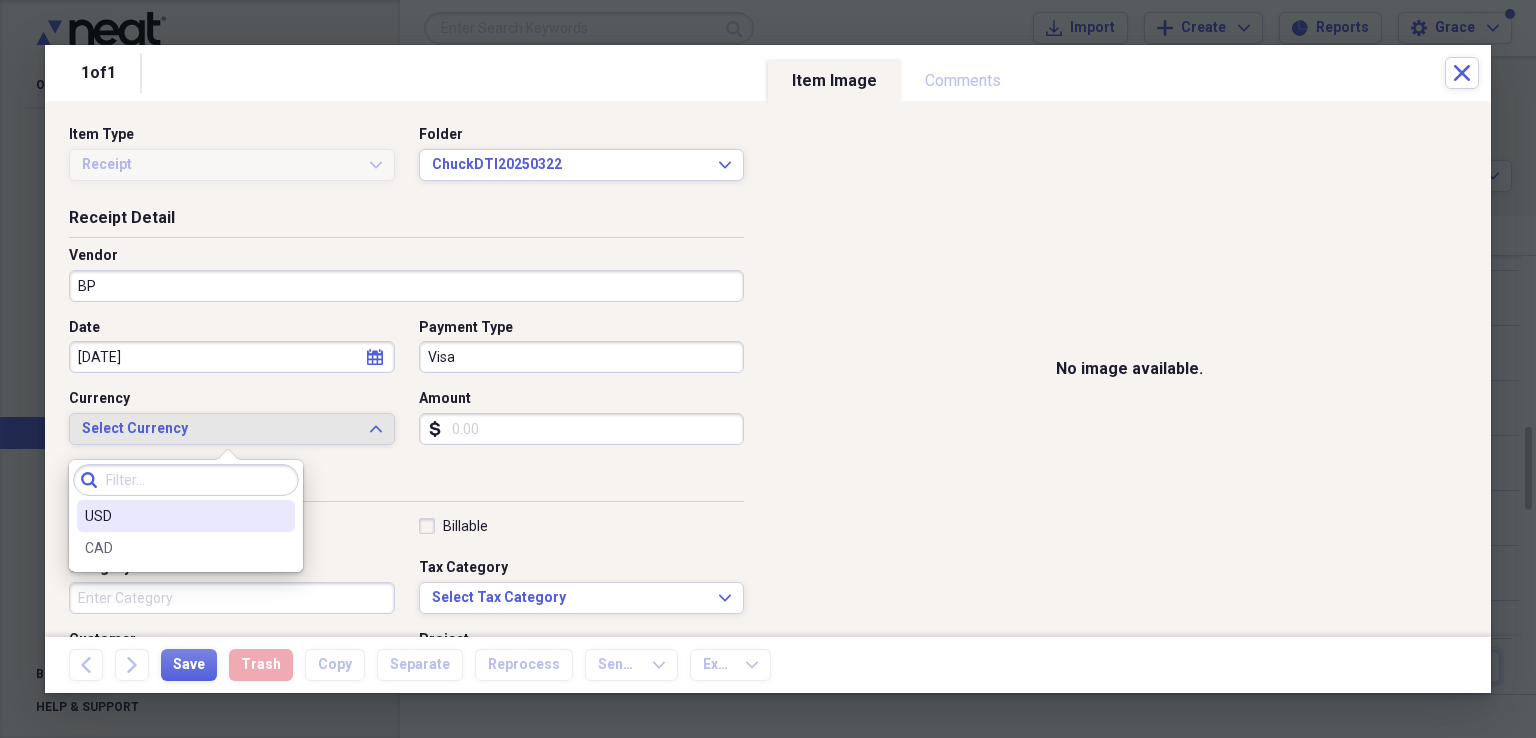 click on "USD" at bounding box center (174, 516) 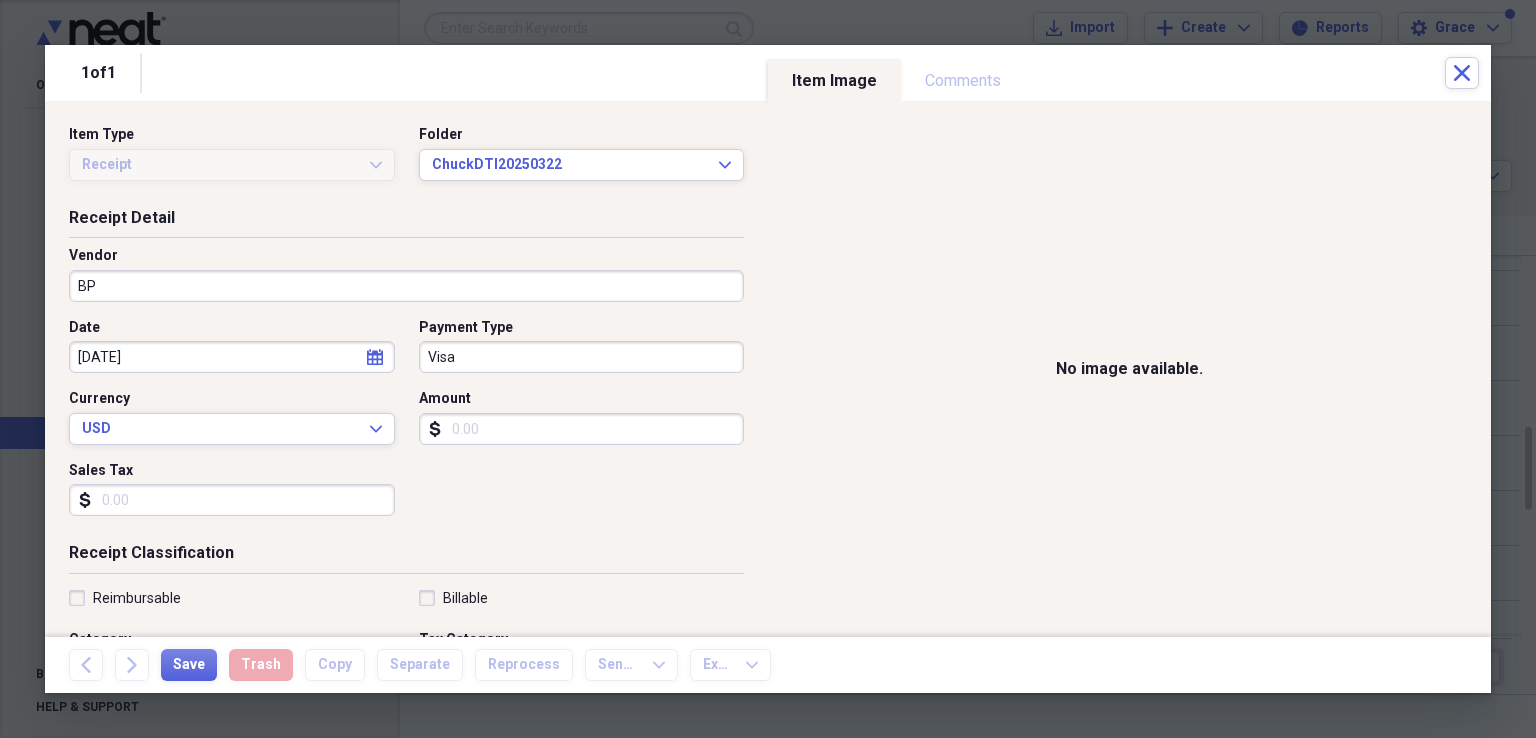 click on "Amount" at bounding box center (582, 429) 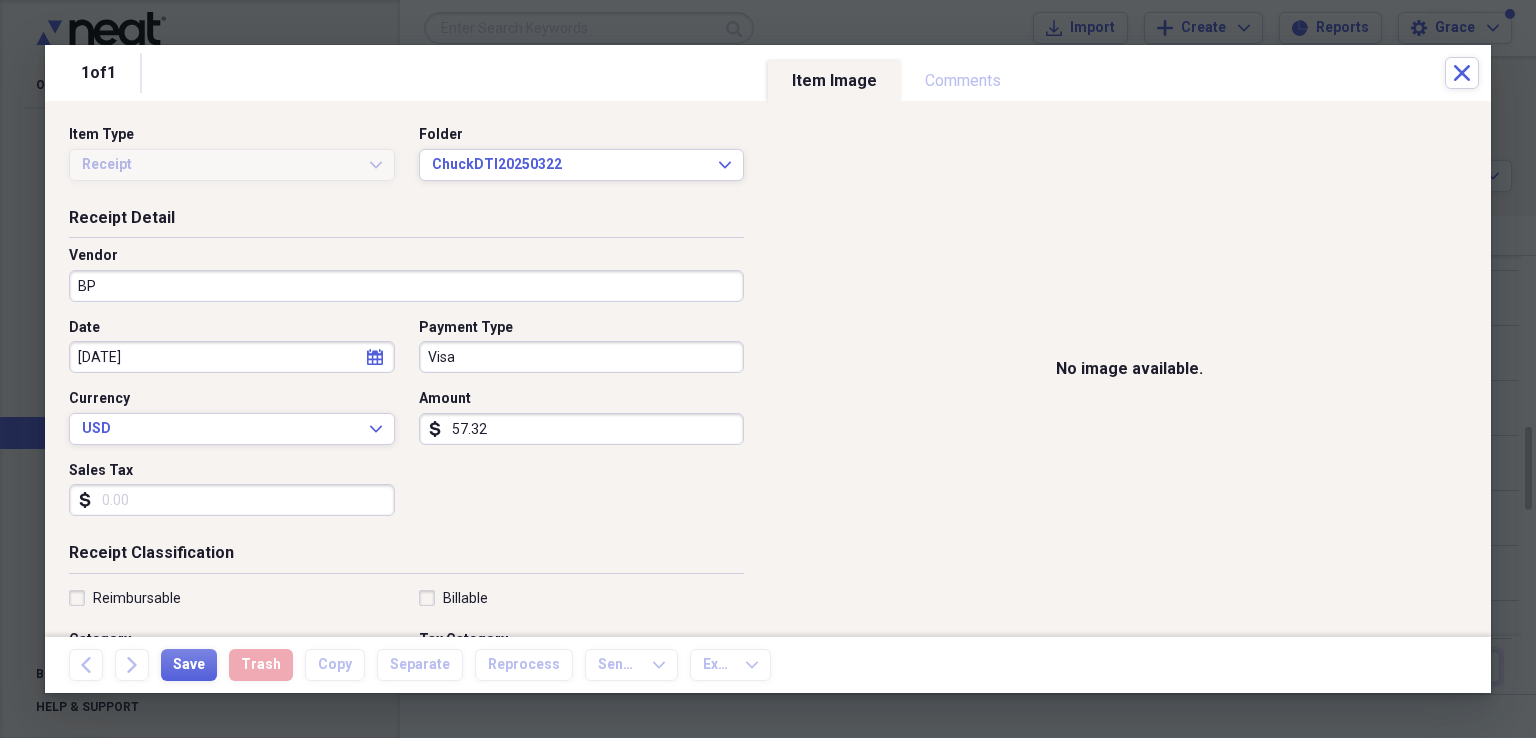 type on "57.32" 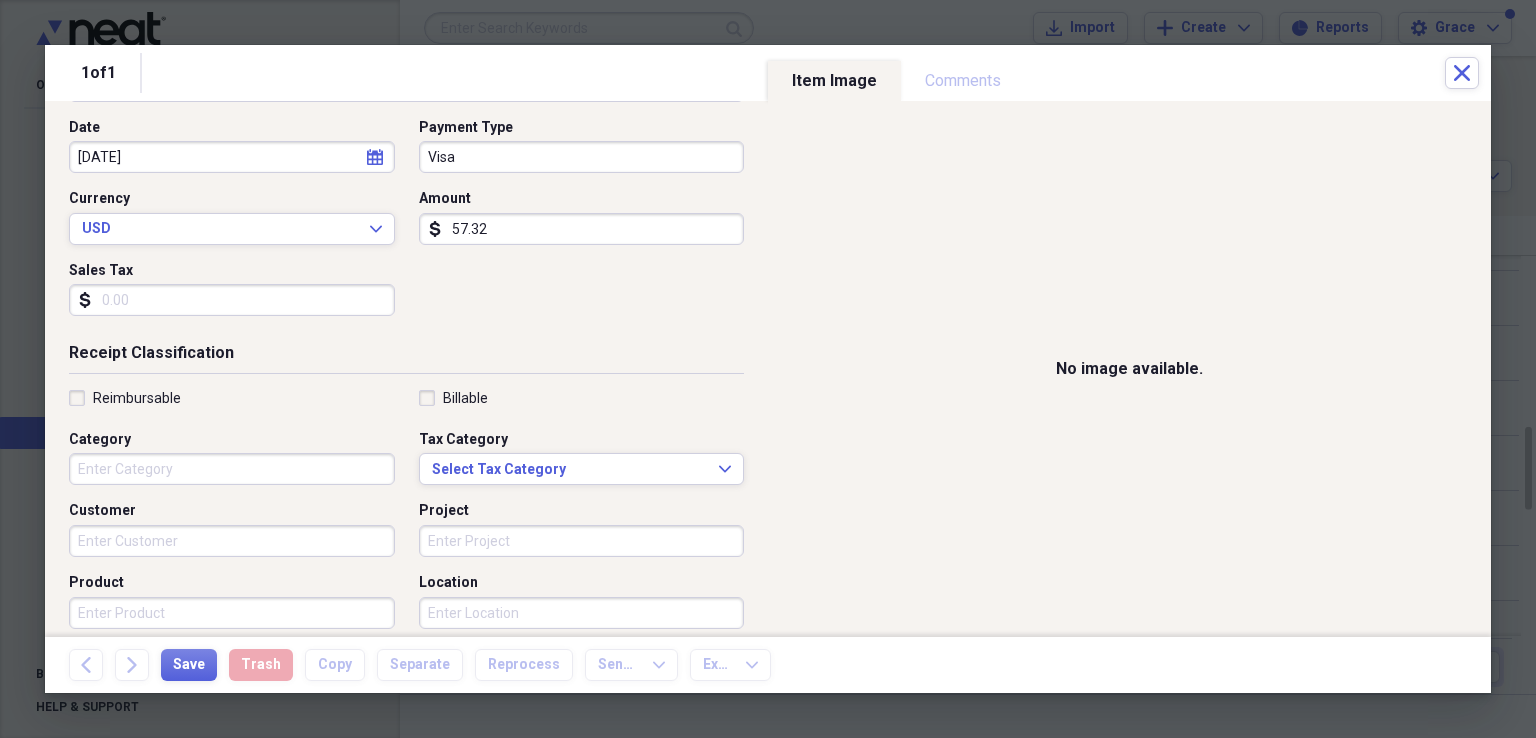 click on "Category" at bounding box center [232, 469] 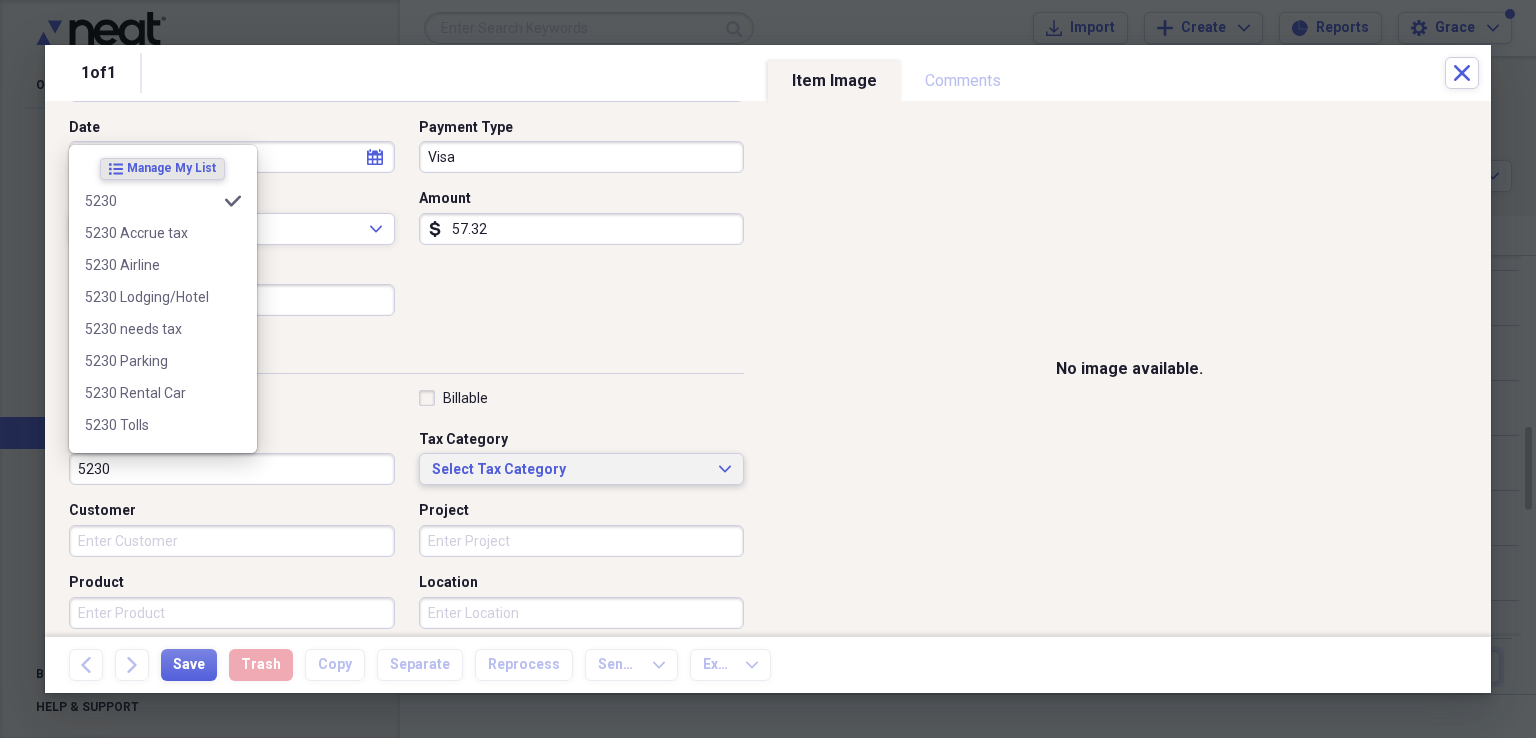 type on "5230" 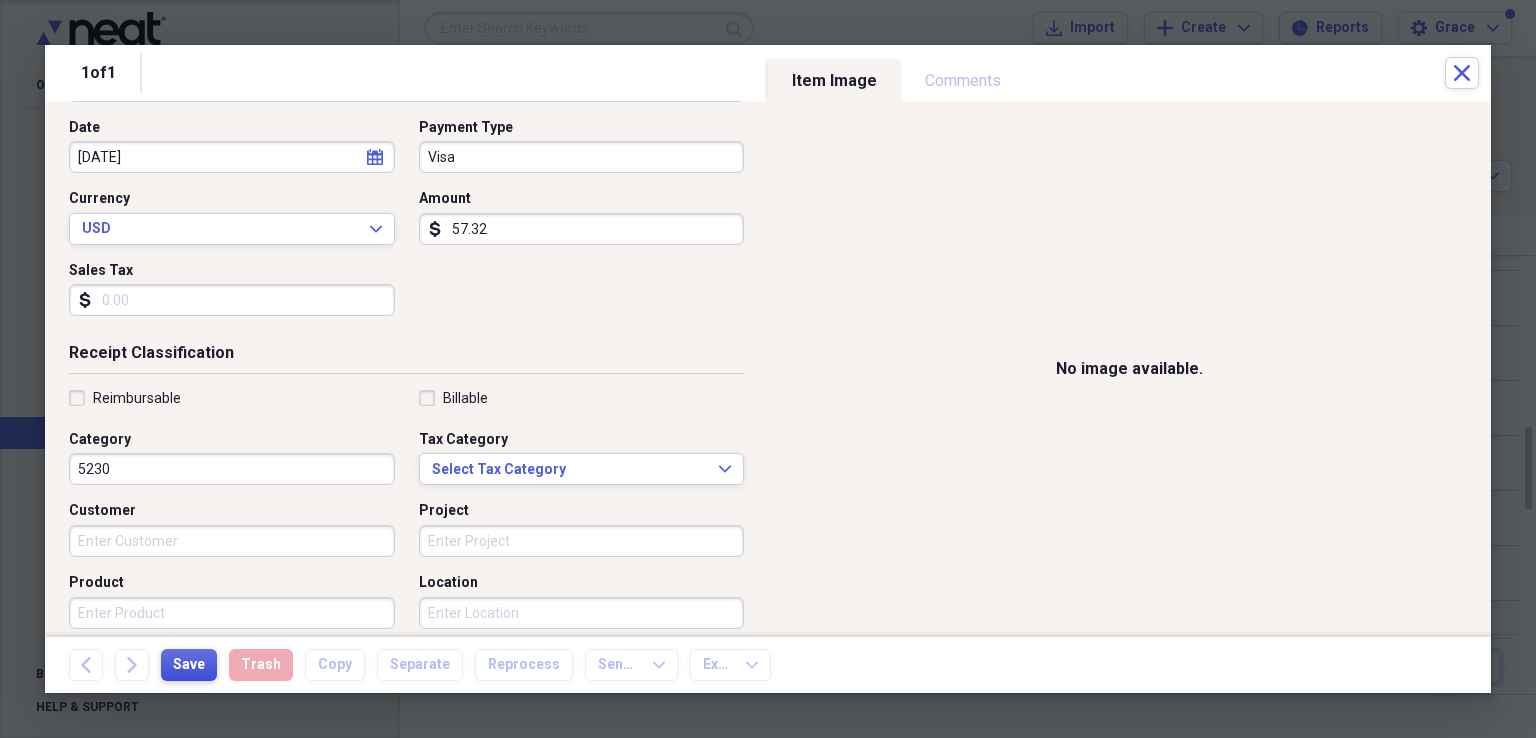 click on "Save" at bounding box center (189, 665) 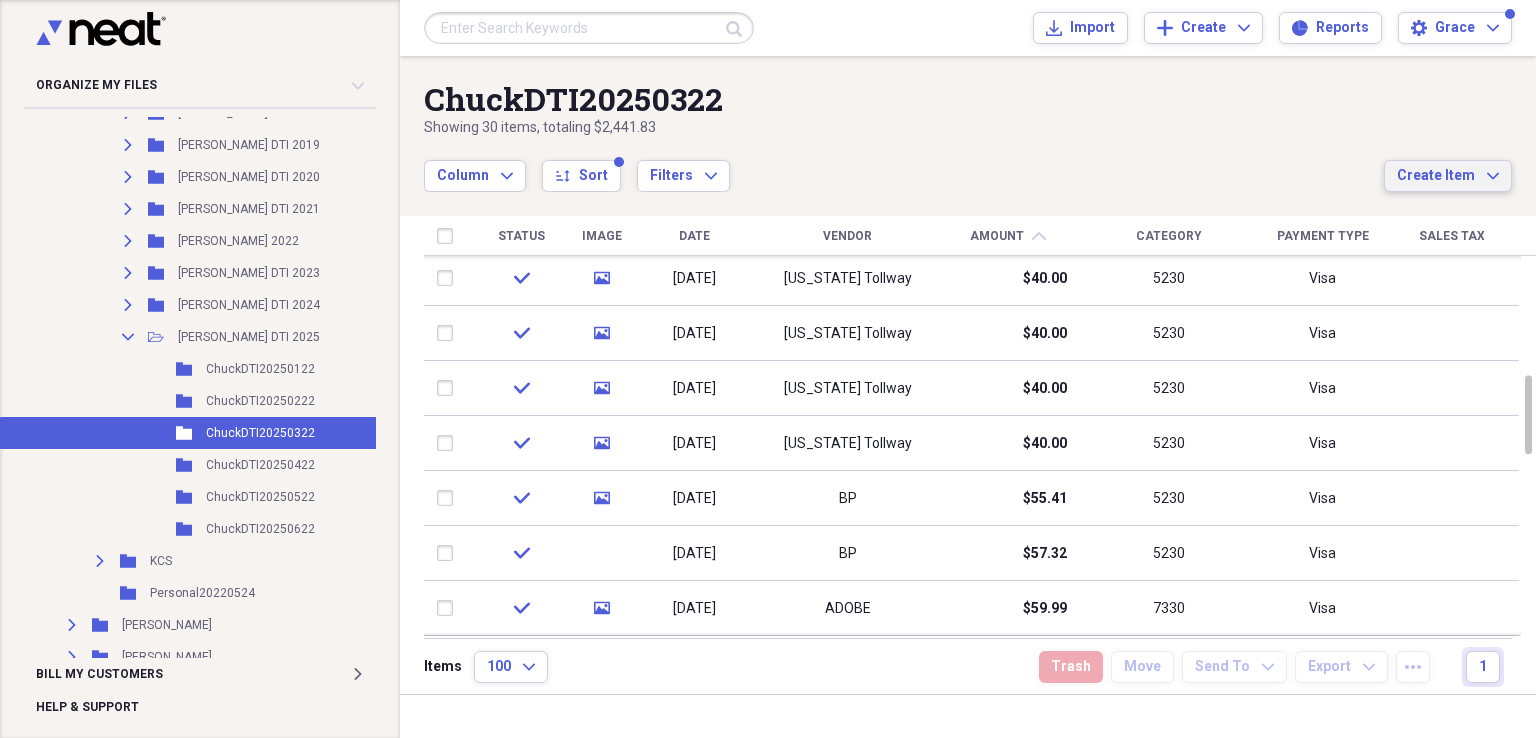 drag, startPoint x: 1427, startPoint y: 176, endPoint x: 1397, endPoint y: 169, distance: 30.805843 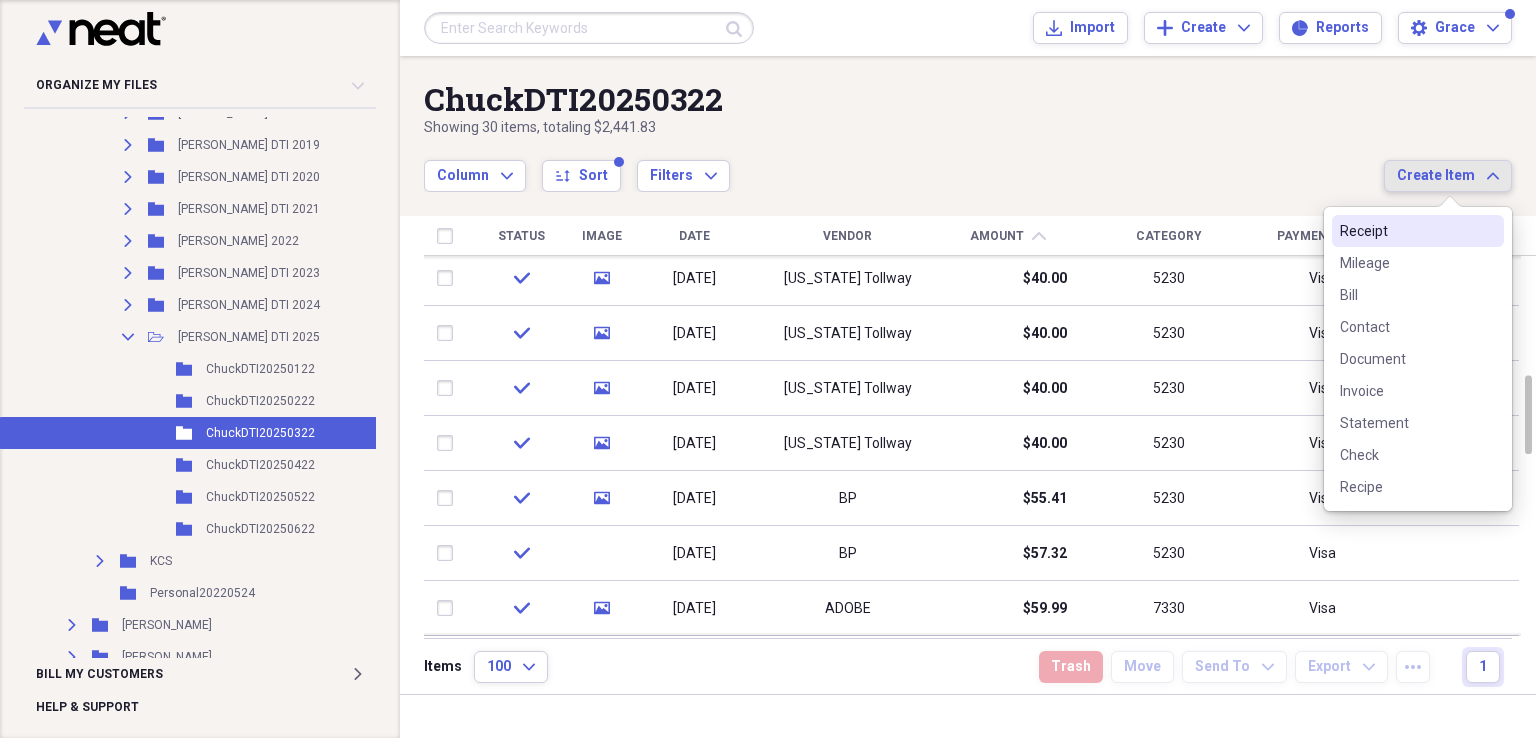 click on "Receipt" at bounding box center (1406, 231) 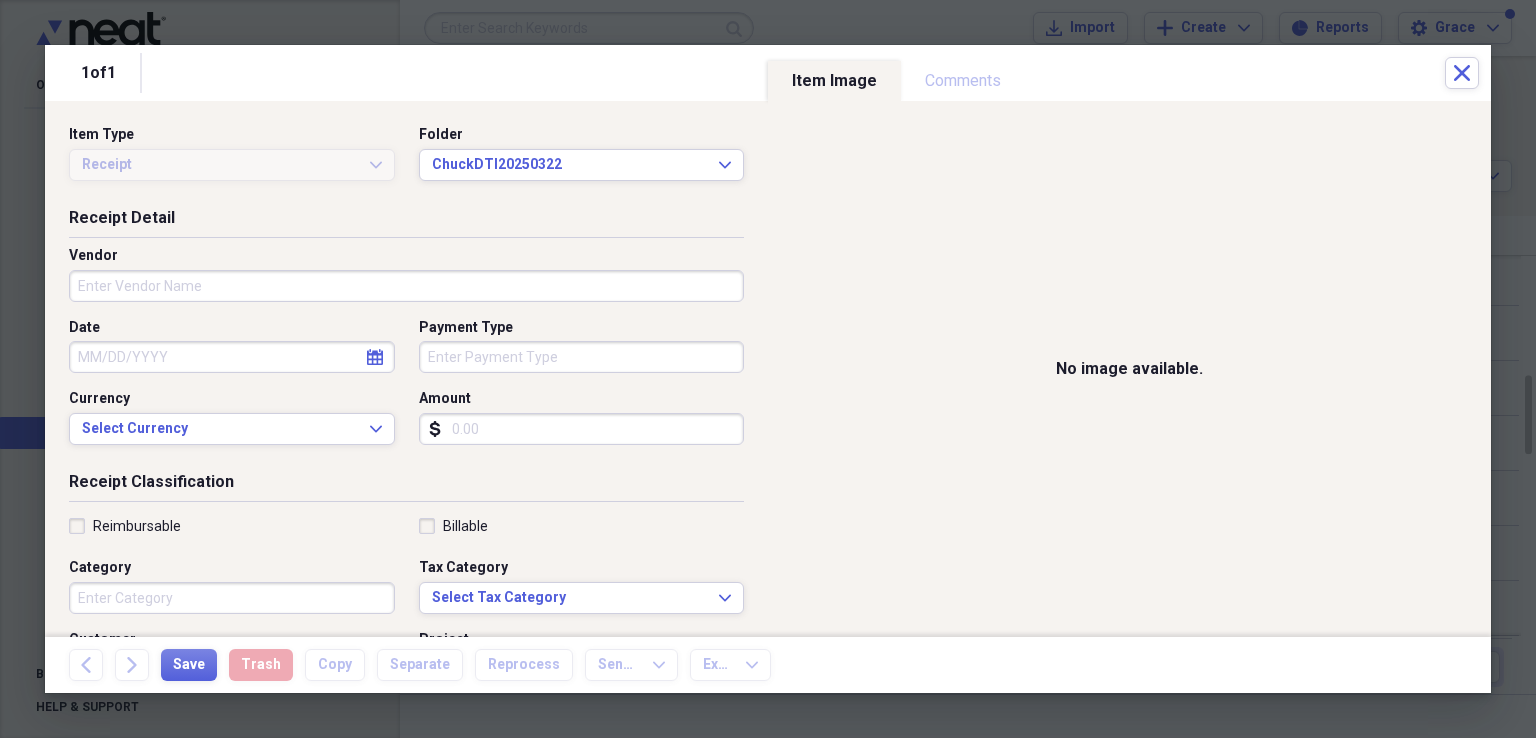 click on "Vendor" at bounding box center [406, 286] 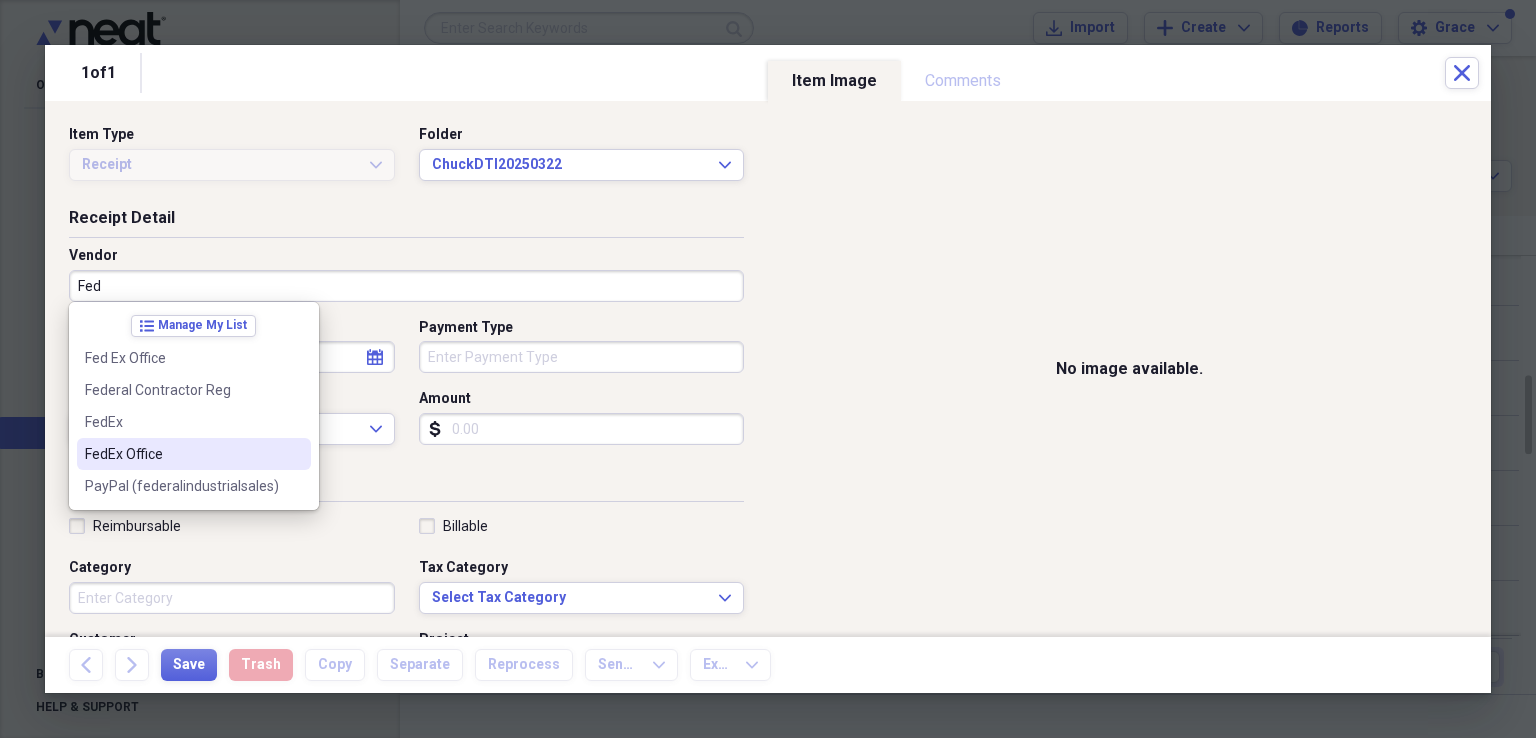 click on "FedEx Office" at bounding box center (182, 454) 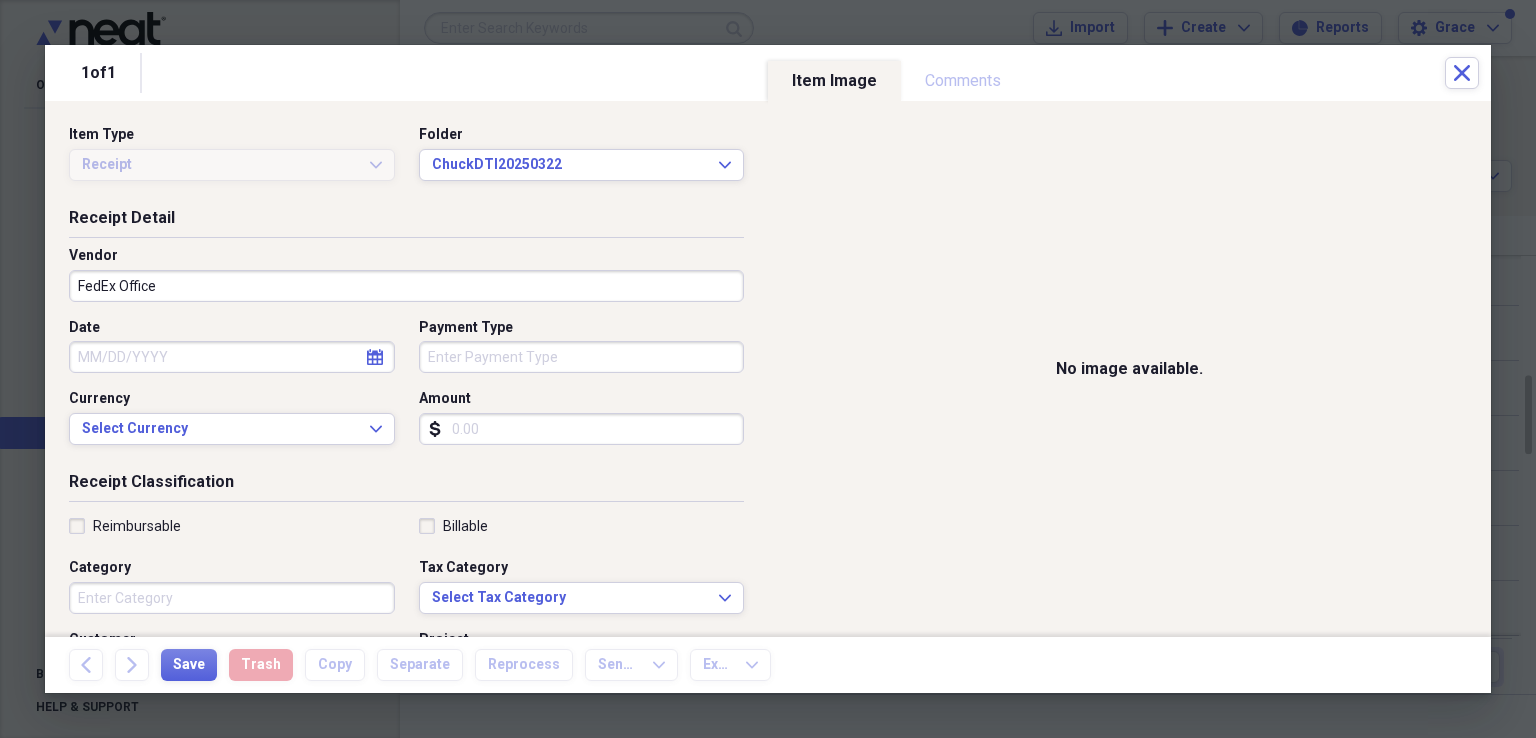 click on "Date" at bounding box center [232, 357] 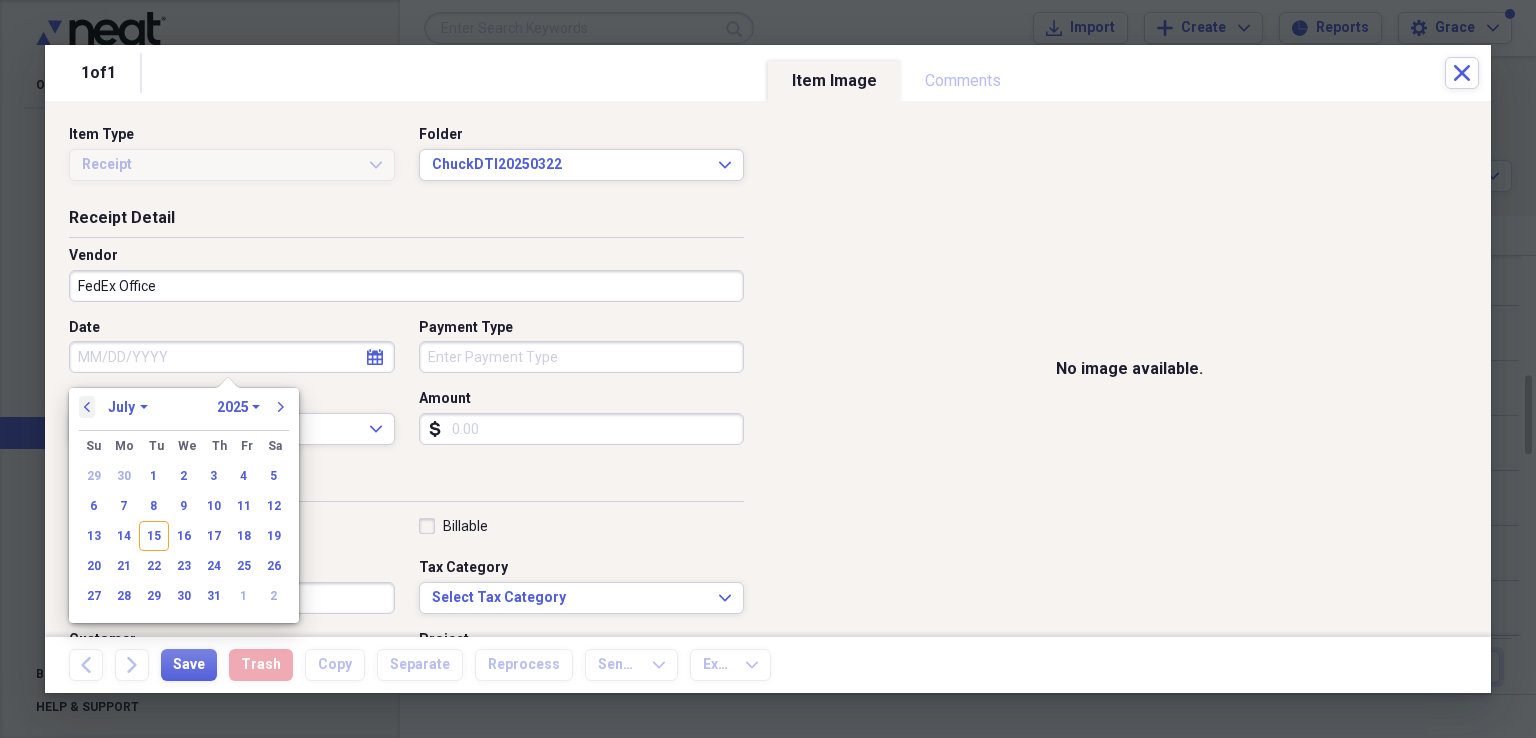 click on "previous" at bounding box center [87, 407] 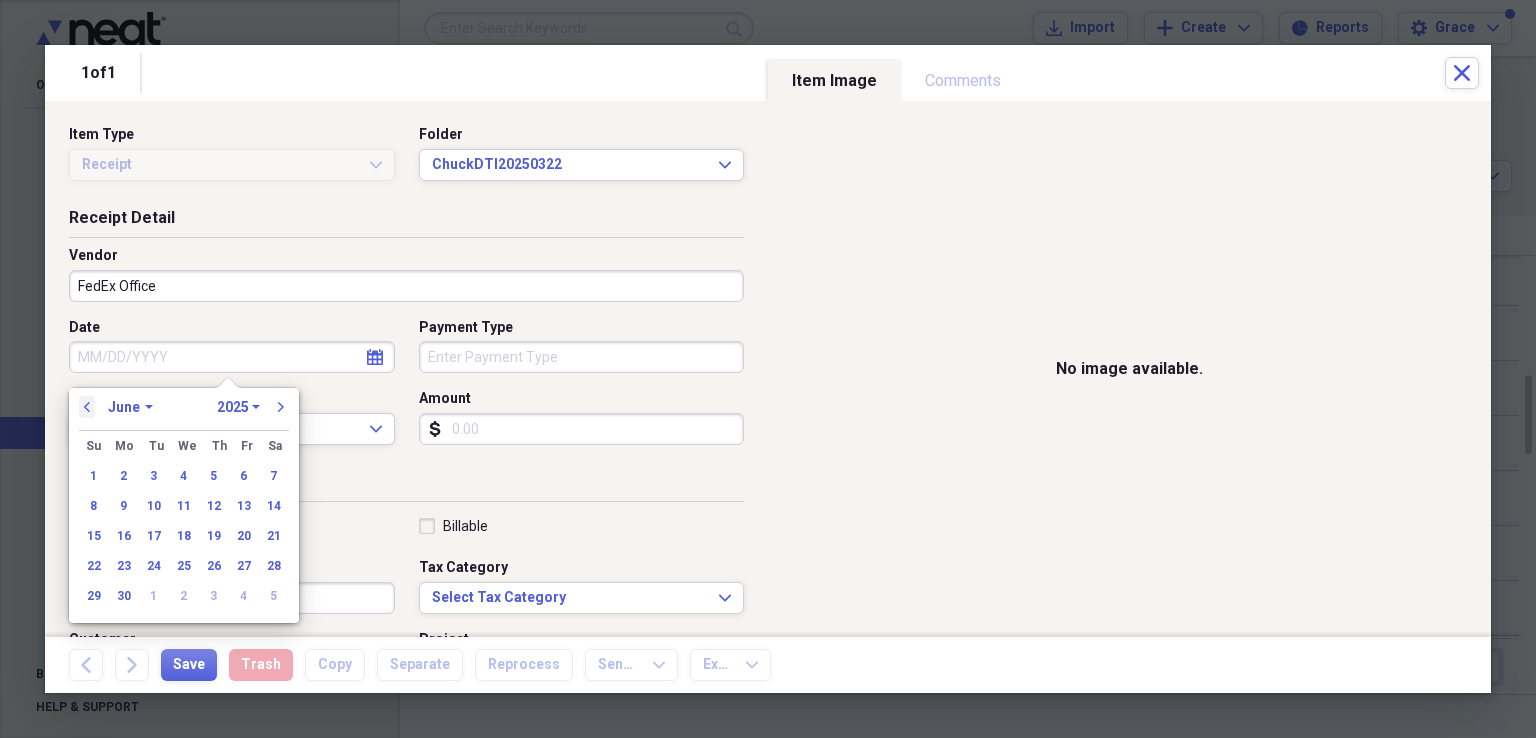 click on "previous" at bounding box center [87, 407] 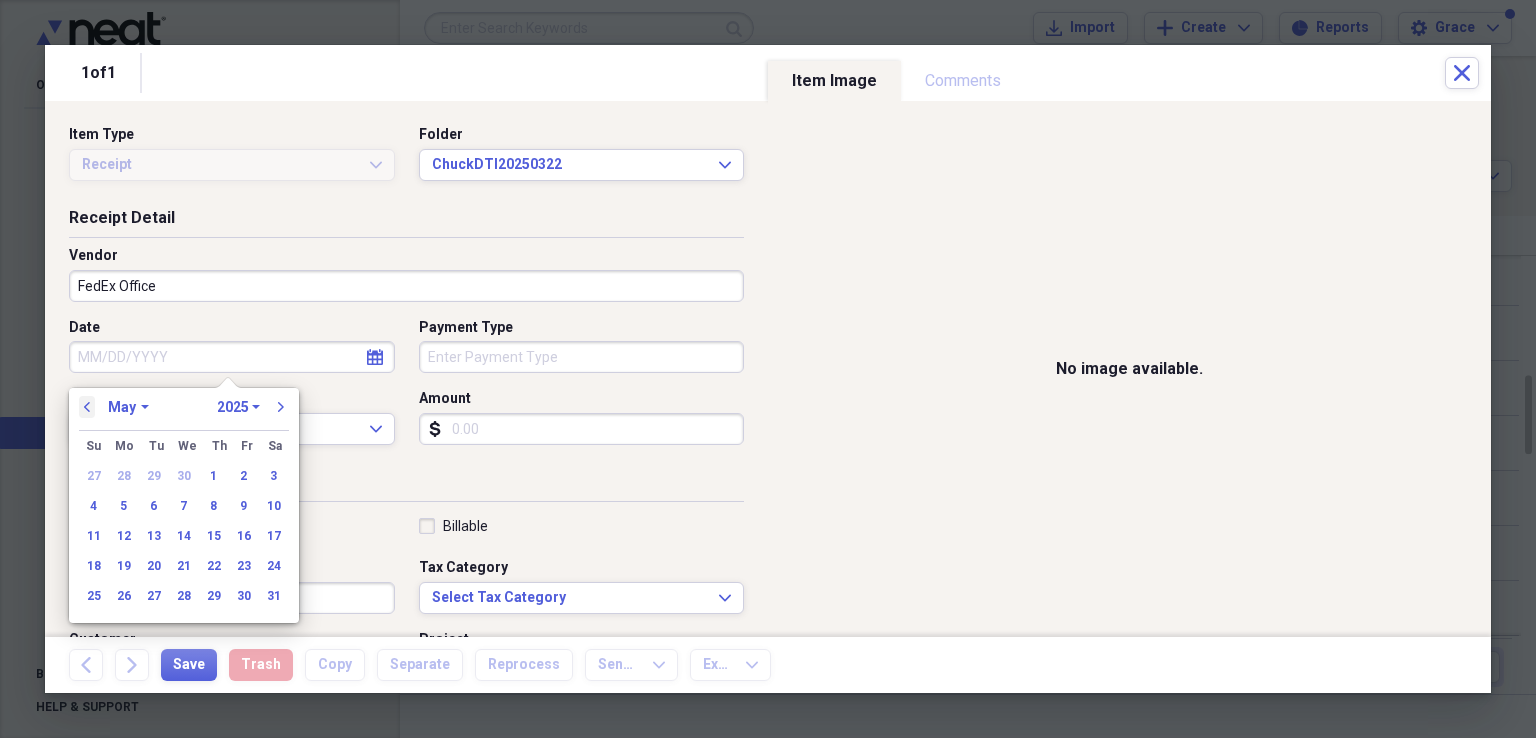 click on "previous" at bounding box center [87, 407] 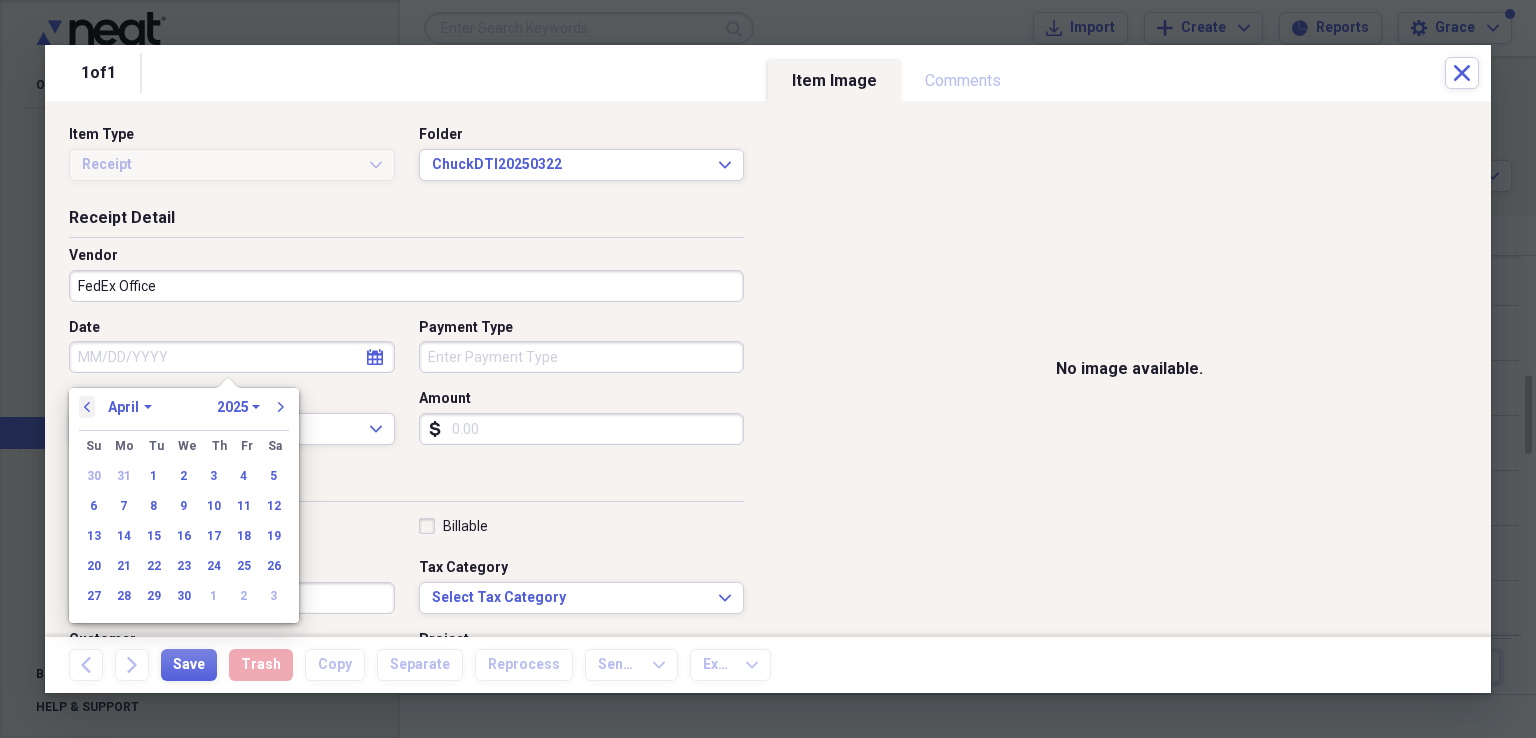 click on "previous" at bounding box center (87, 407) 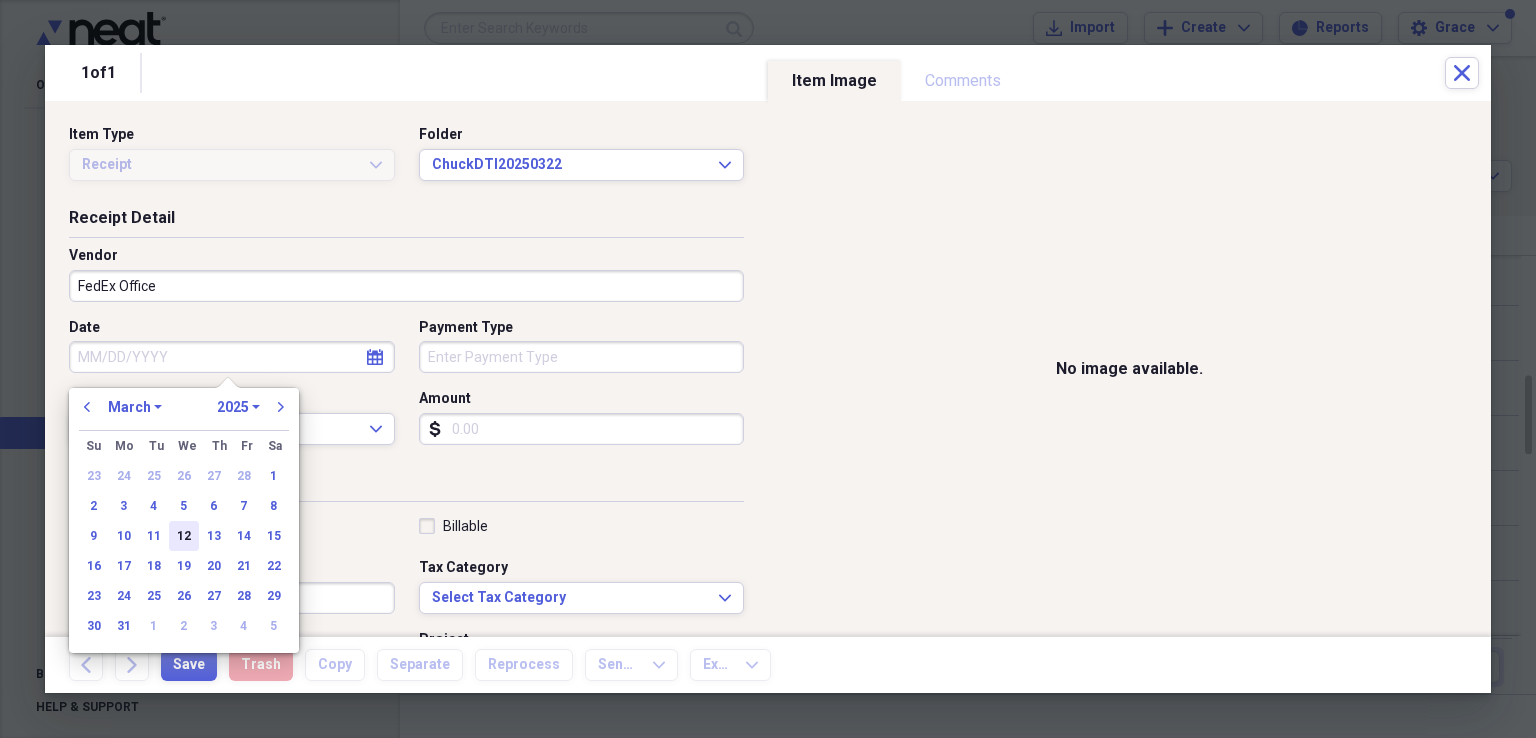 drag, startPoint x: 188, startPoint y: 525, endPoint x: 202, endPoint y: 513, distance: 18.439089 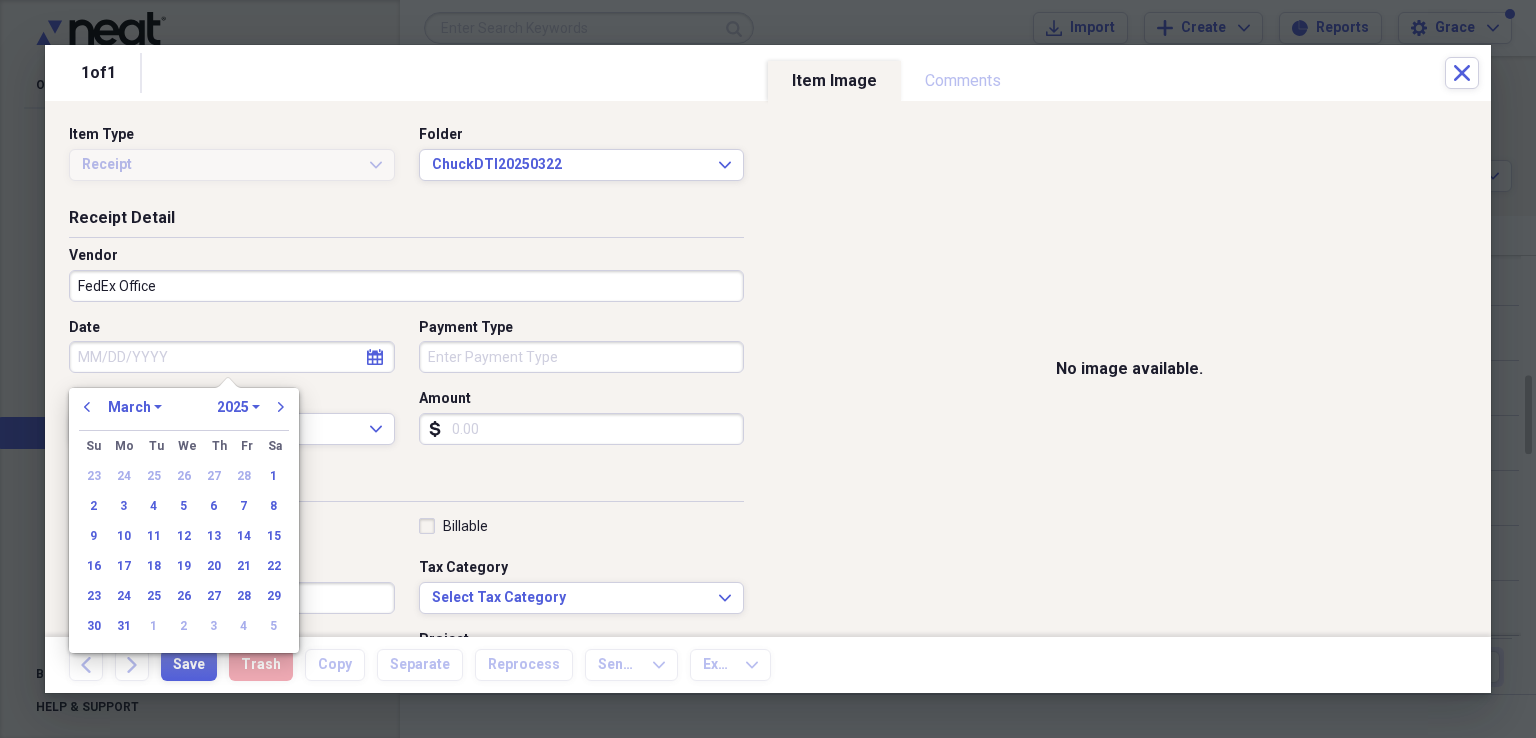 type on "[DATE]" 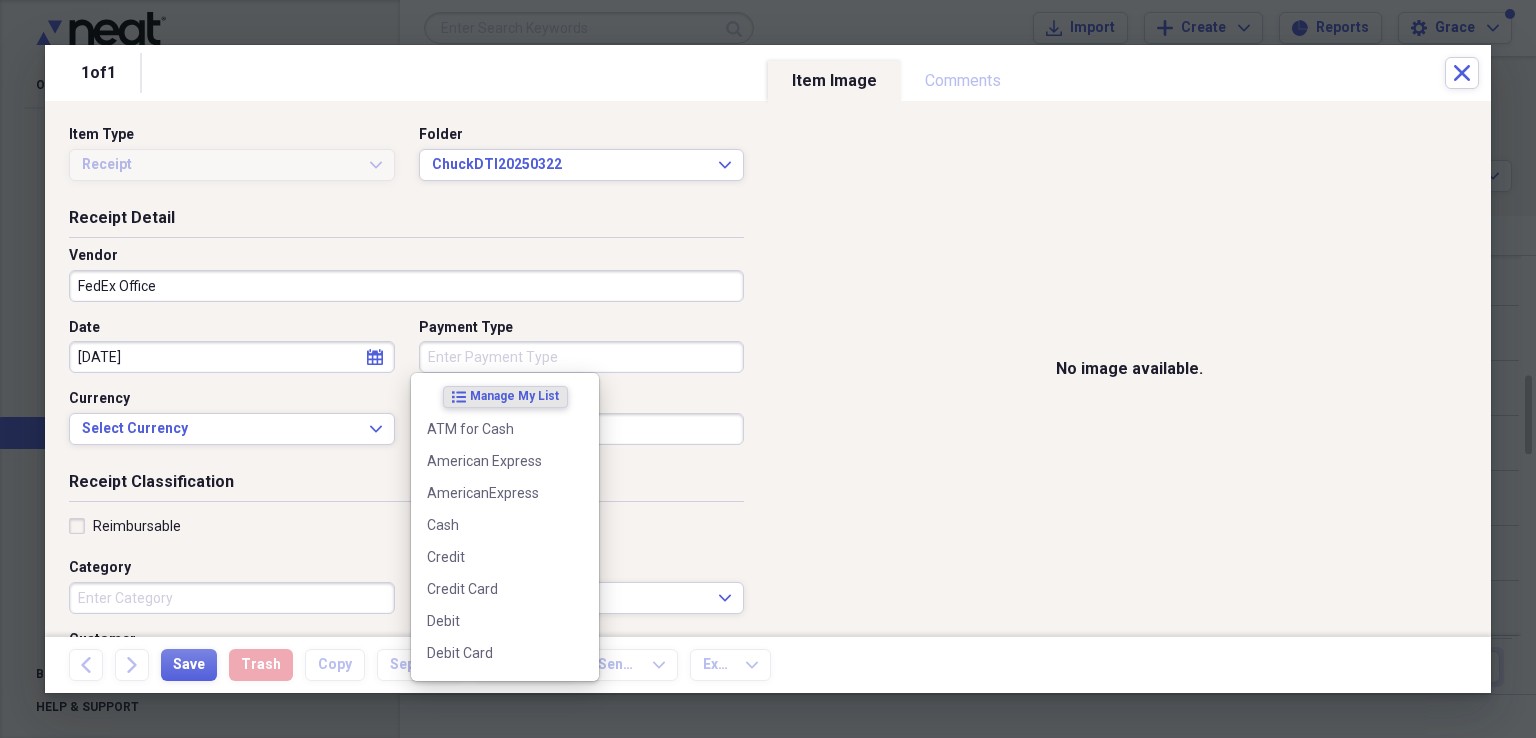 click on "Payment Type" at bounding box center [582, 357] 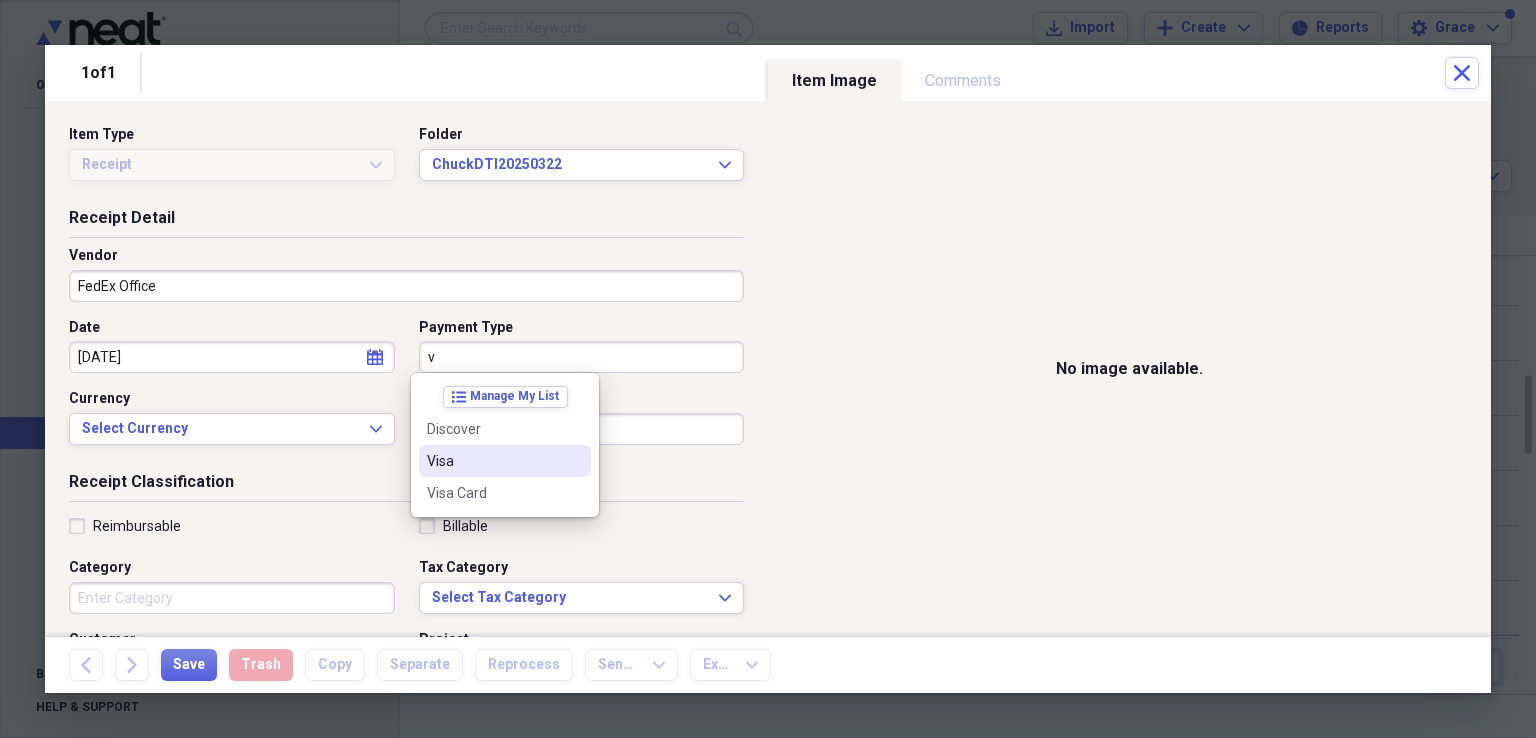 click on "Visa" at bounding box center [493, 461] 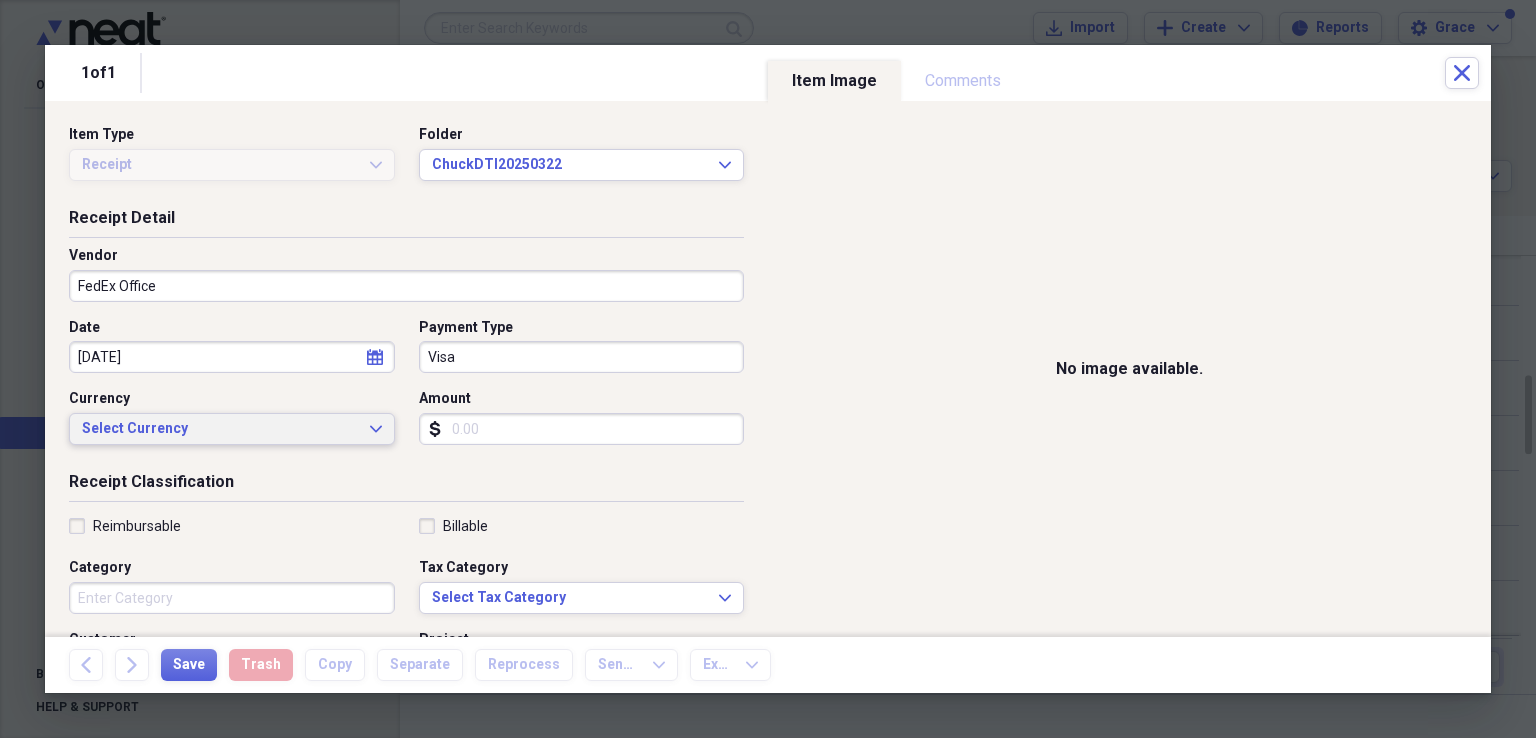 click on "Select Currency" at bounding box center [220, 429] 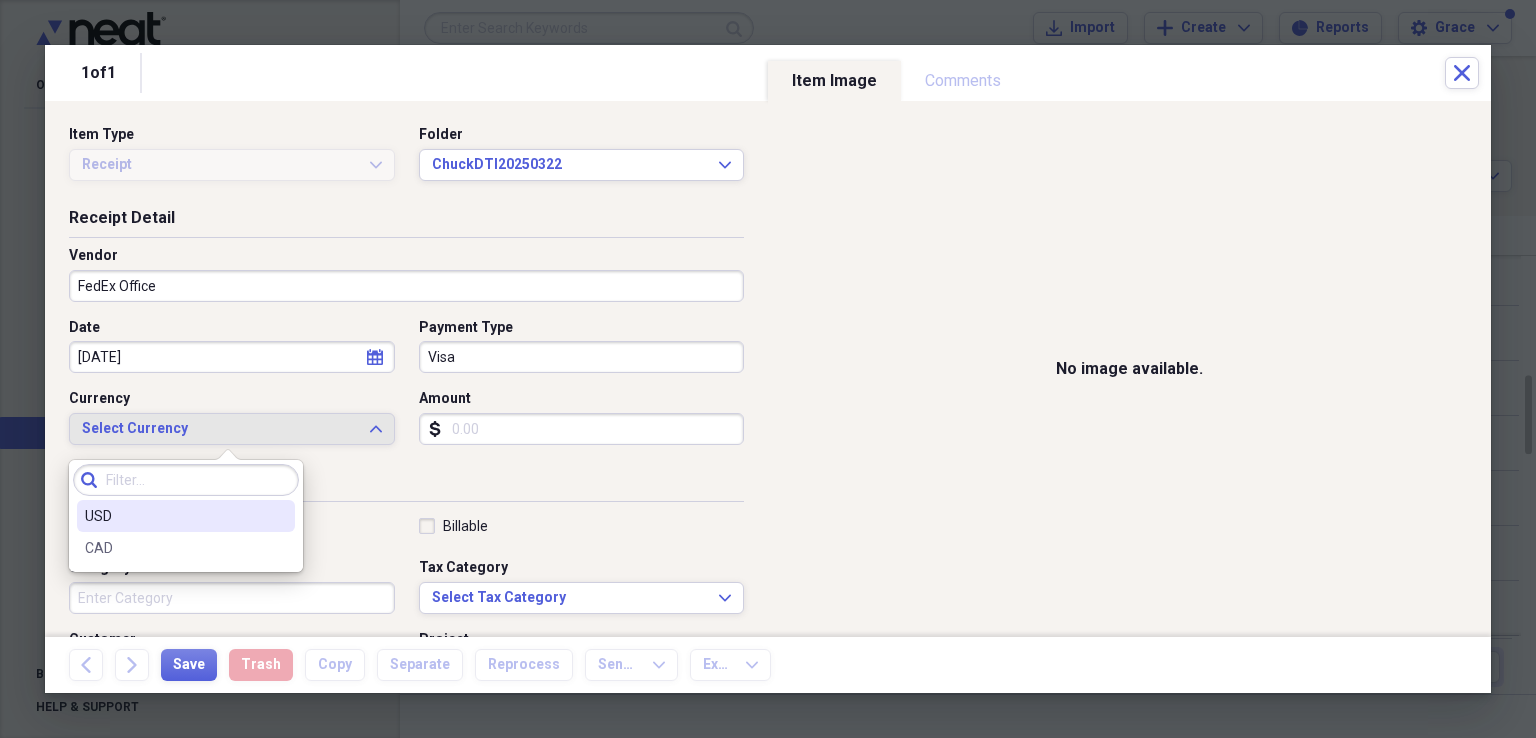 click on "USD" at bounding box center [174, 516] 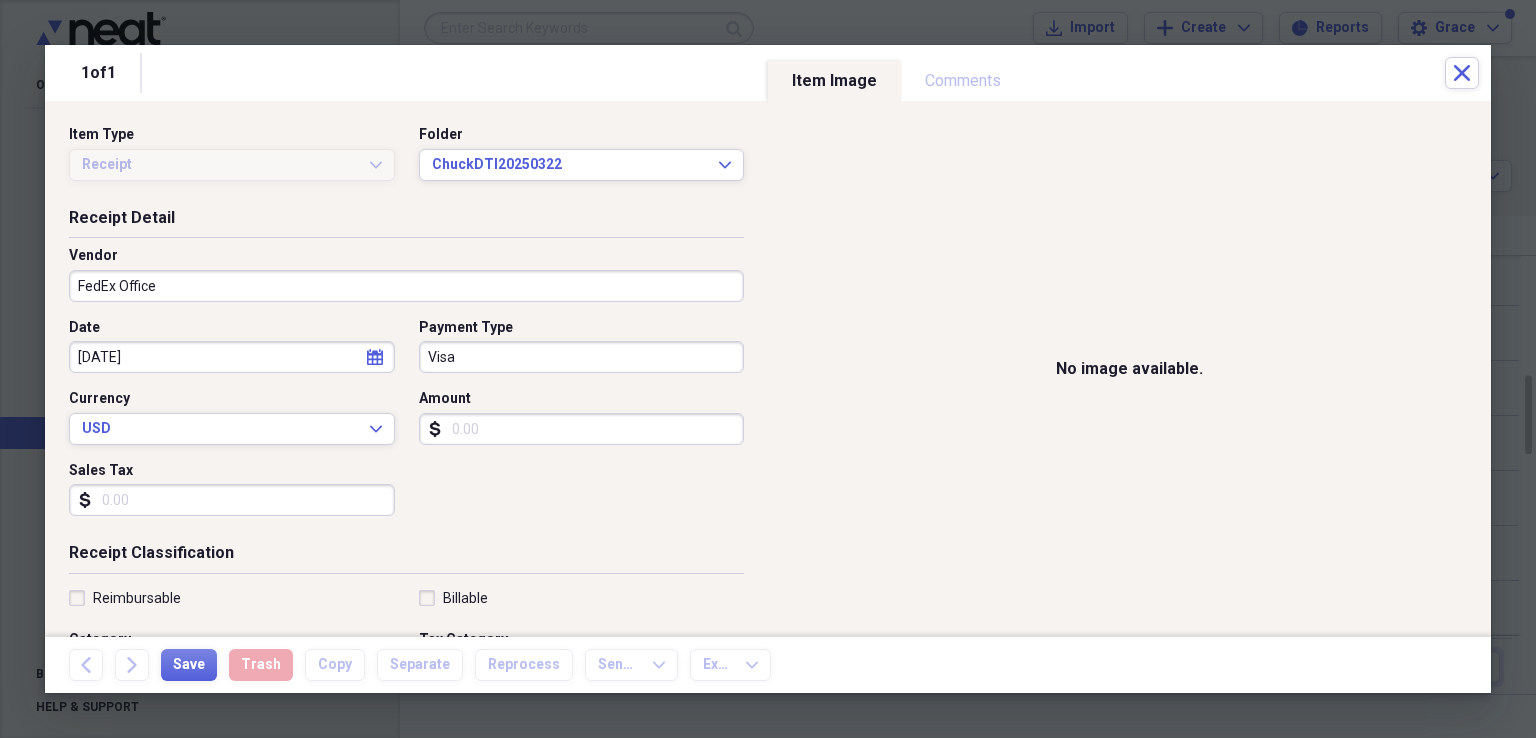 click on "Amount" at bounding box center (582, 429) 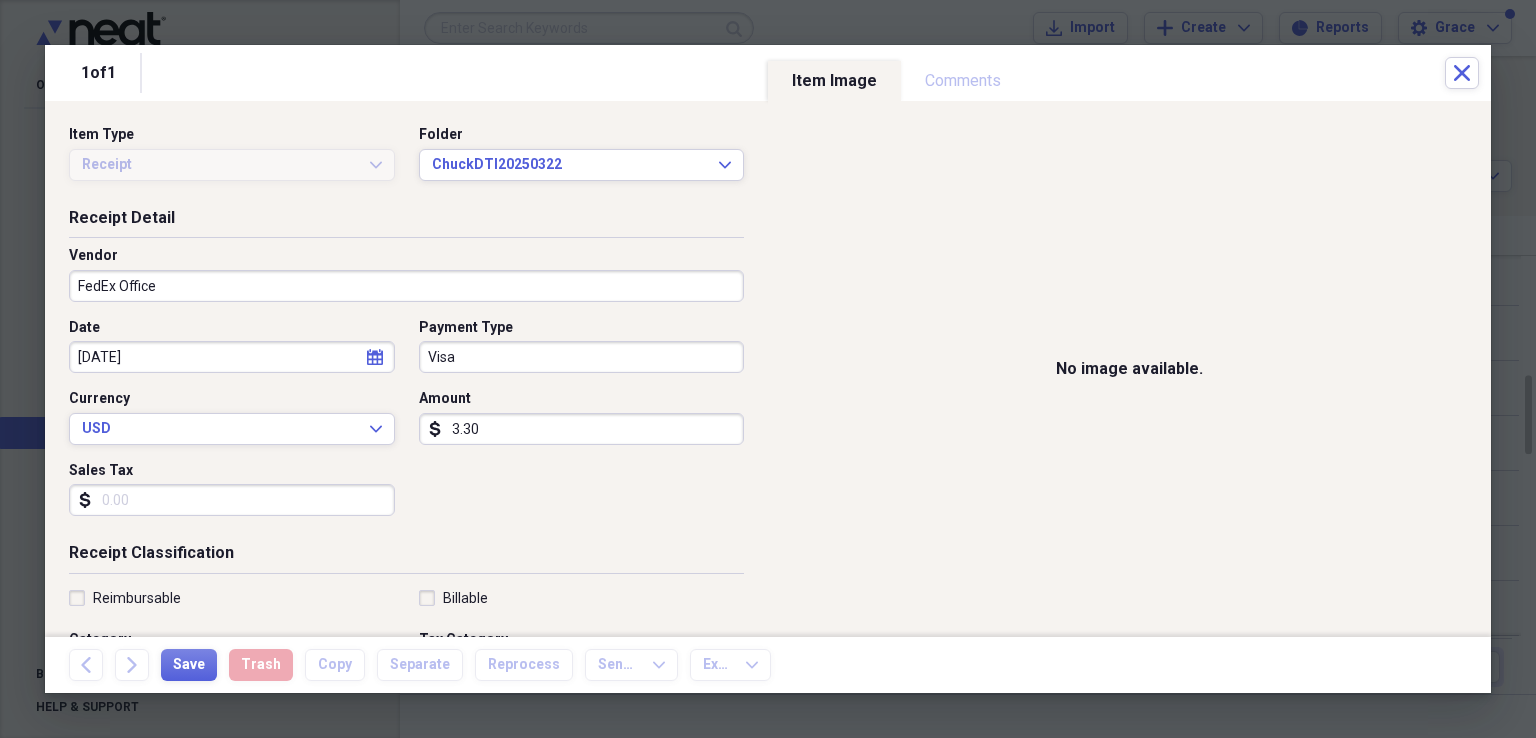 type on "3.30" 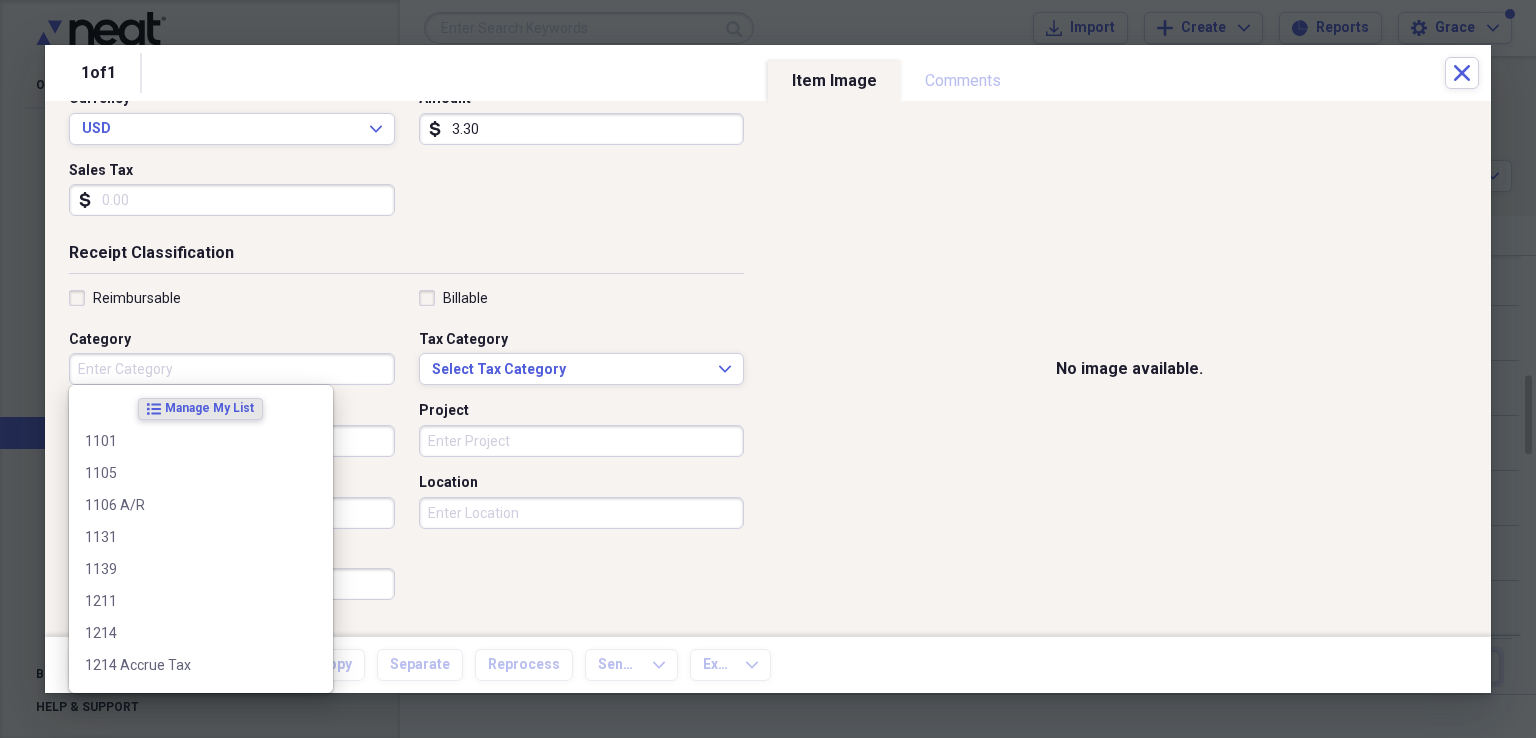 click on "Category" at bounding box center (232, 369) 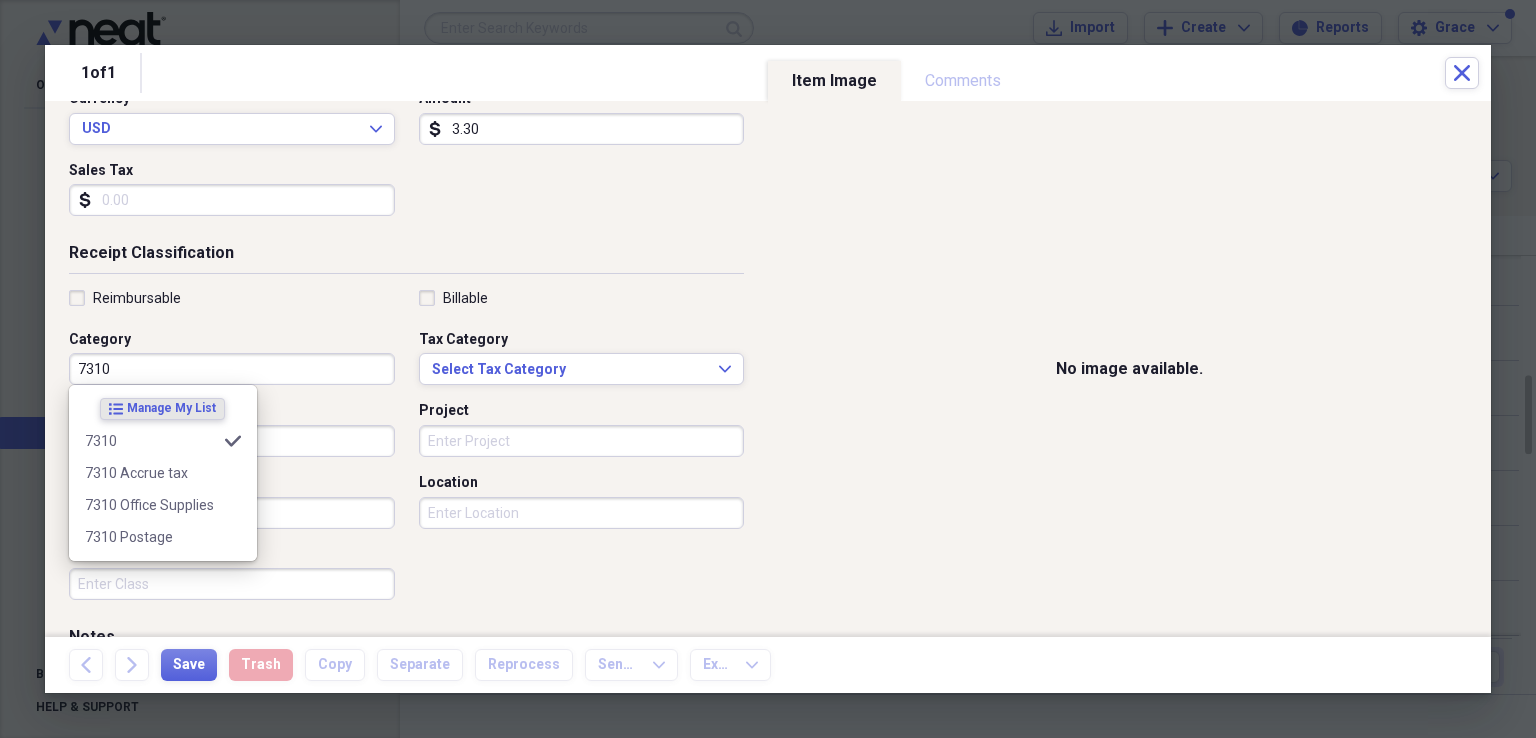 type on "7310" 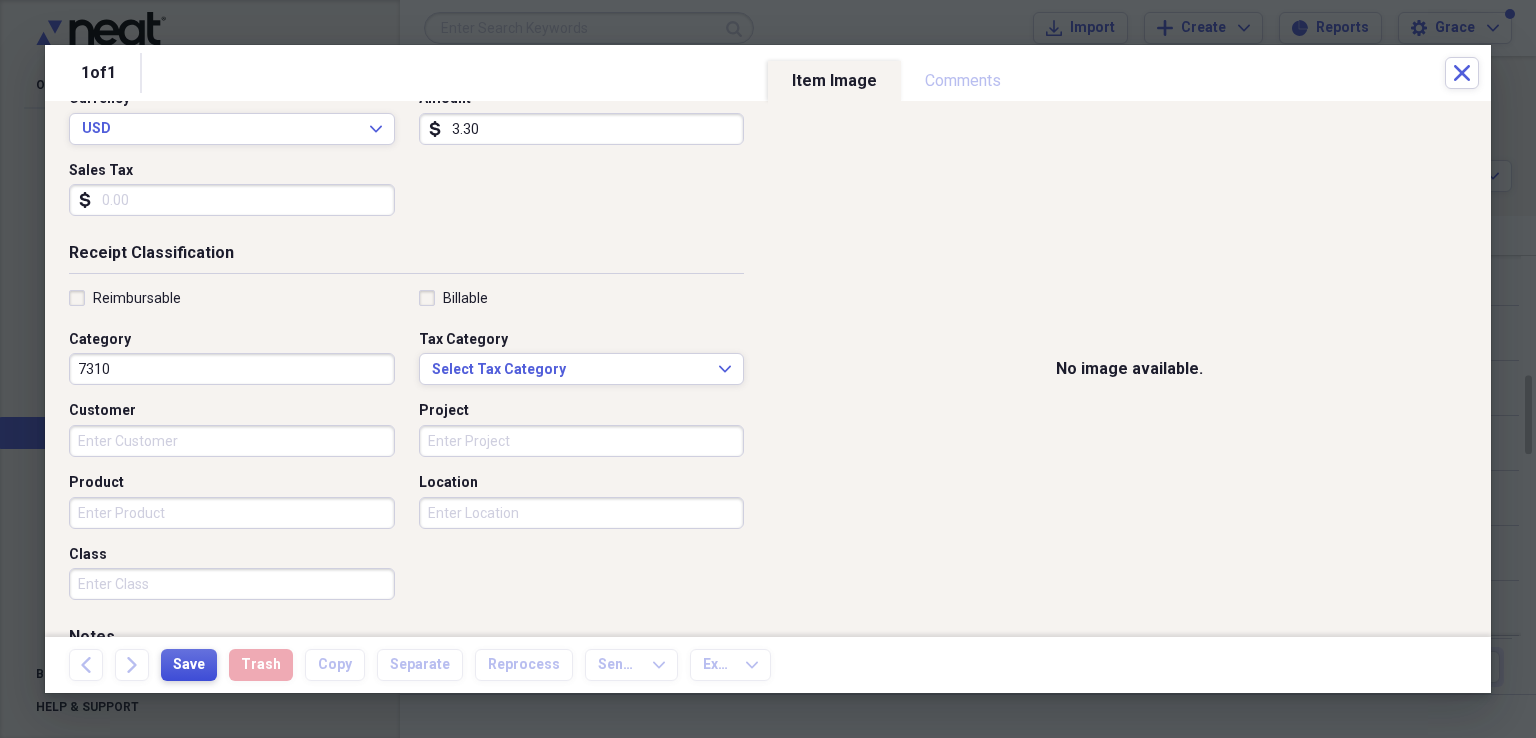click on "Save" at bounding box center (189, 665) 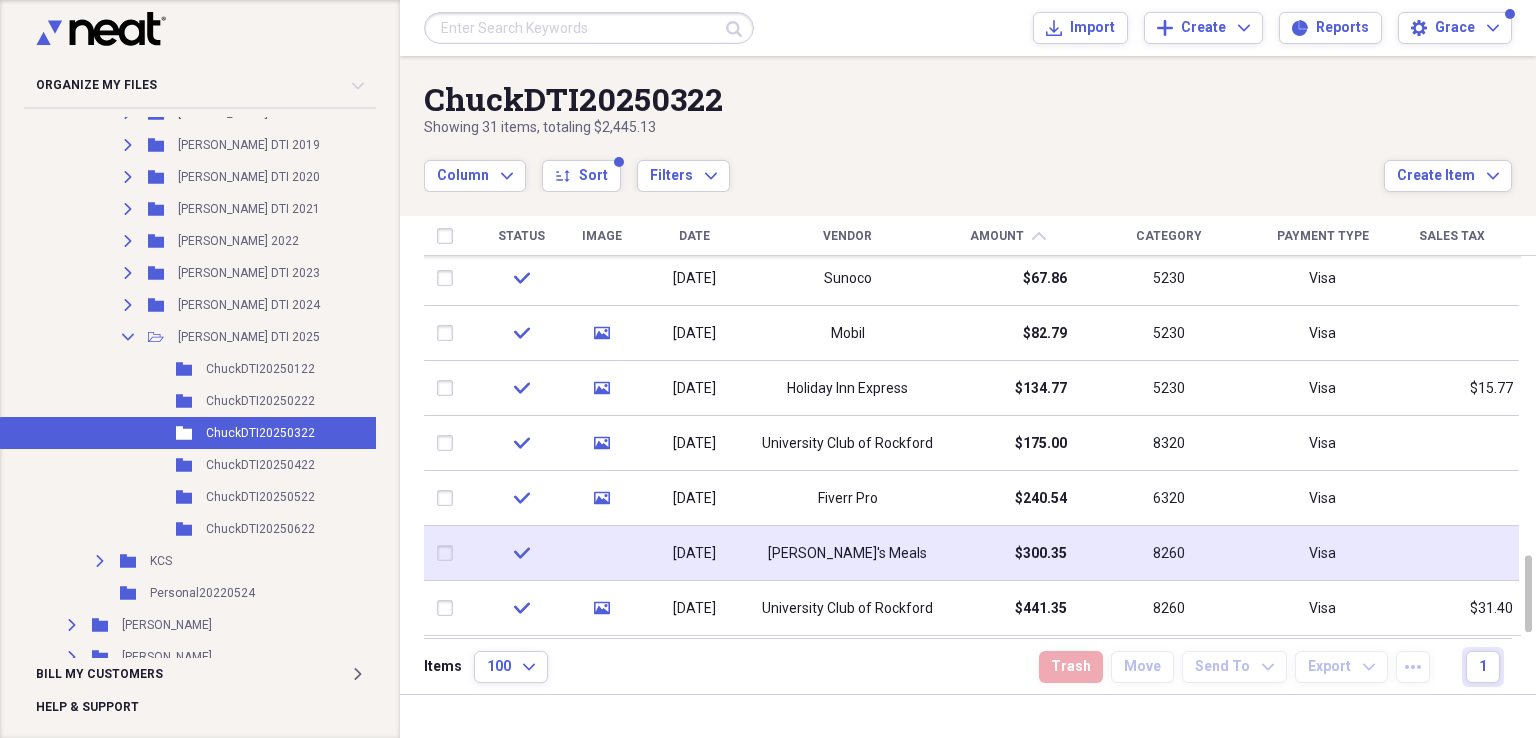 click on "$300.35" at bounding box center (1008, 553) 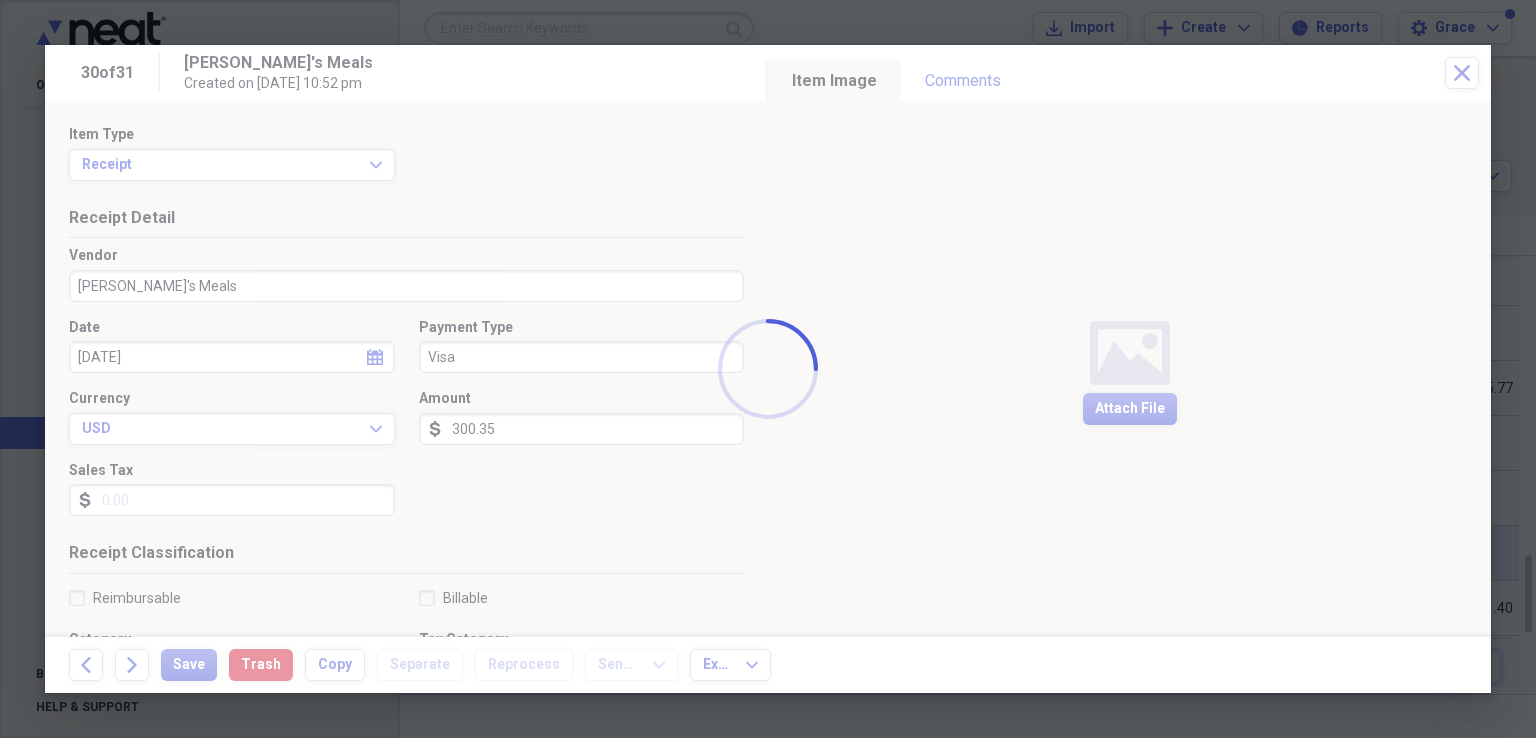 click on "Organize My Files 99+ Collapse Unfiled Needs Review 99+ Unfiled All Files Unfiled Unfiled Unfiled Saved Reports Collapse My Cabinet My Cabinet Add Folder Collapse Open Folder Business Add Folder Expand Folder [PERSON_NAME] Add Folder Collapse Open Folder [PERSON_NAME] Add Folder Collapse Open Folder DTI Add Folder Expand Folder [PERSON_NAME] DTI 2012 Add Folder Expand Folder [PERSON_NAME] DTI 2013 Add Folder Expand Folder [PERSON_NAME] DTI 2014 Add Folder Expand Folder [PERSON_NAME] DTI 2015 Add Folder Expand Folder [PERSON_NAME] DTI 2016 Add Folder Expand Folder [PERSON_NAME] DTI 2017 Add Folder Expand Folder [PERSON_NAME] DTI 2018 Add Folder Expand Folder [PERSON_NAME] DTI 2019 Add Folder Expand Folder [PERSON_NAME] DTI 2020 Add Folder Expand Folder [PERSON_NAME] DTI 2021 Add Folder Expand Folder [PERSON_NAME] DTI 2022 Add Folder Expand Folder [PERSON_NAME] DTI 2023 Add Folder Expand Folder [PERSON_NAME] DTI 2024 Add Folder Collapse Open Folder [PERSON_NAME] DTI 2025 Add Folder Folder ChuckDTI20250122 Add Folder Folder ChuckDTI20250222 Add Folder Folder ChuckDTI20250322 Add Folder Folder ChuckDTI20250422 Add Folder Folder KCS" at bounding box center (768, 369) 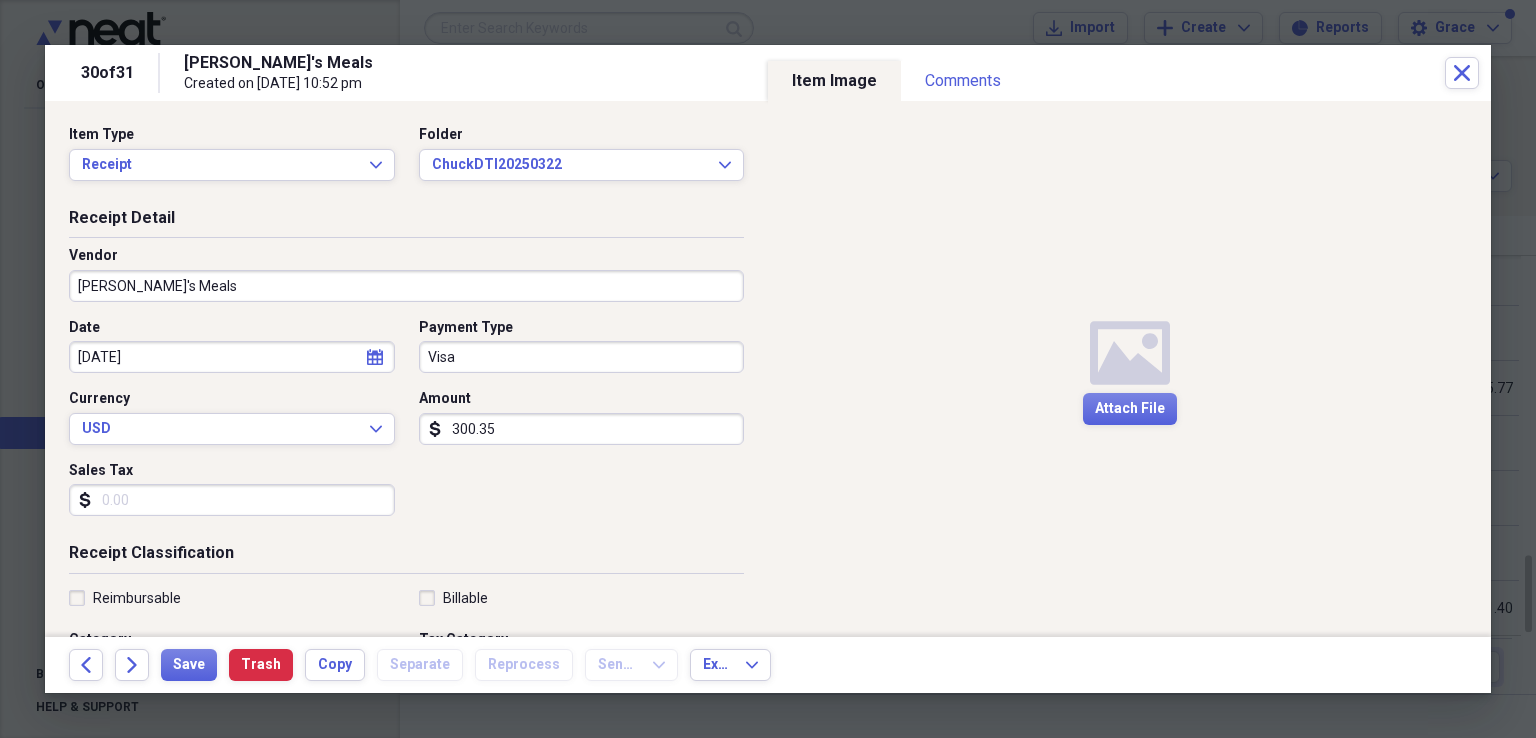 click on "300.35" at bounding box center [582, 429] 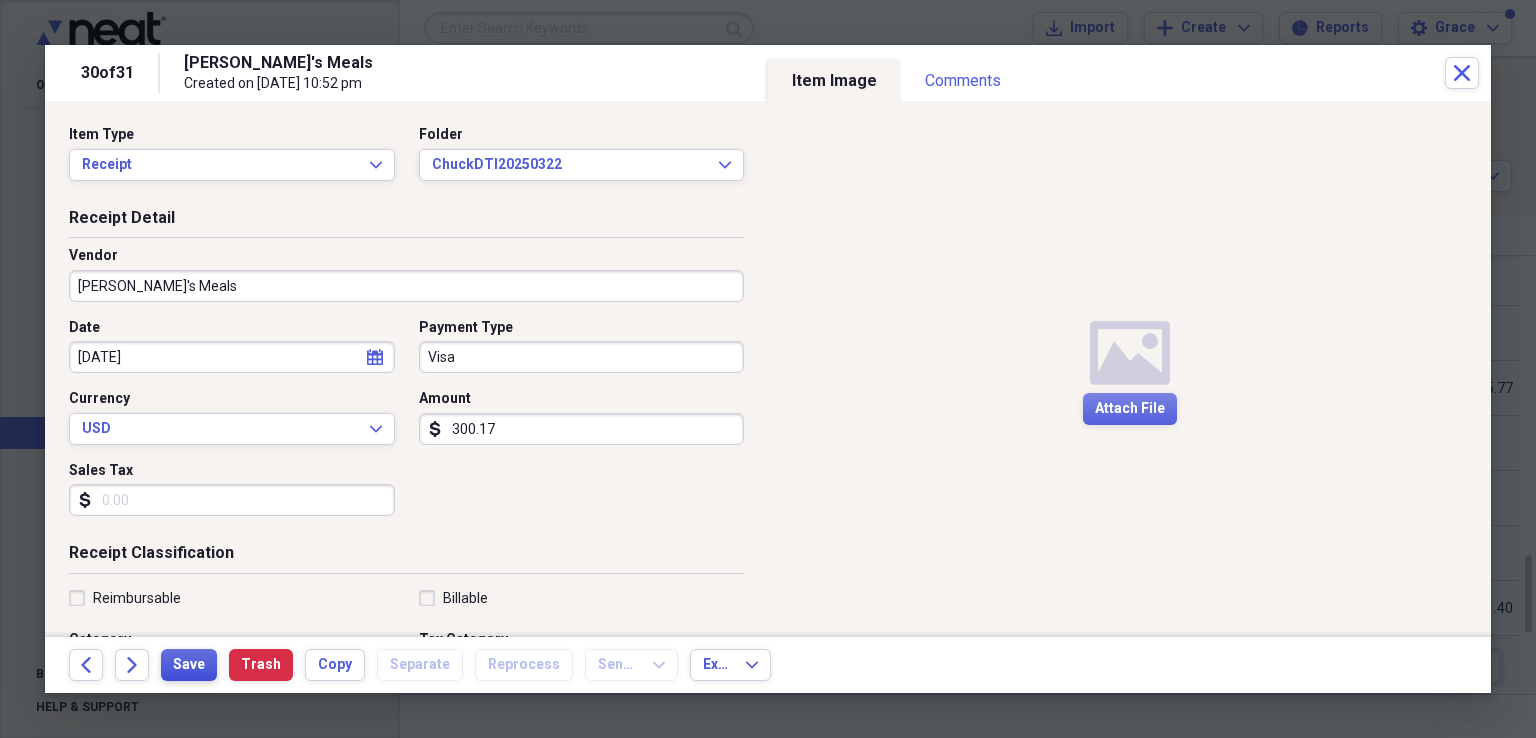type on "300.17" 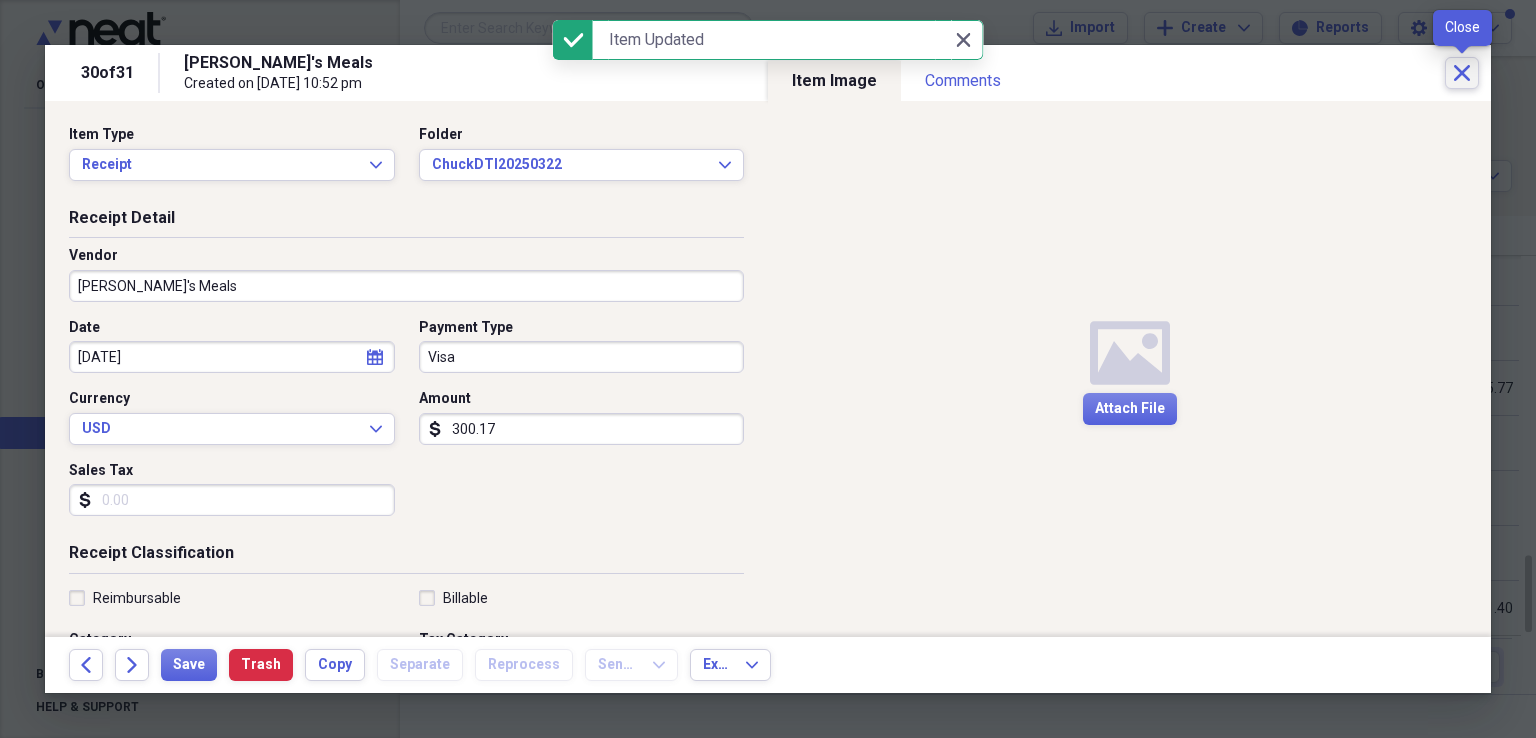 click on "Close" at bounding box center [1462, 73] 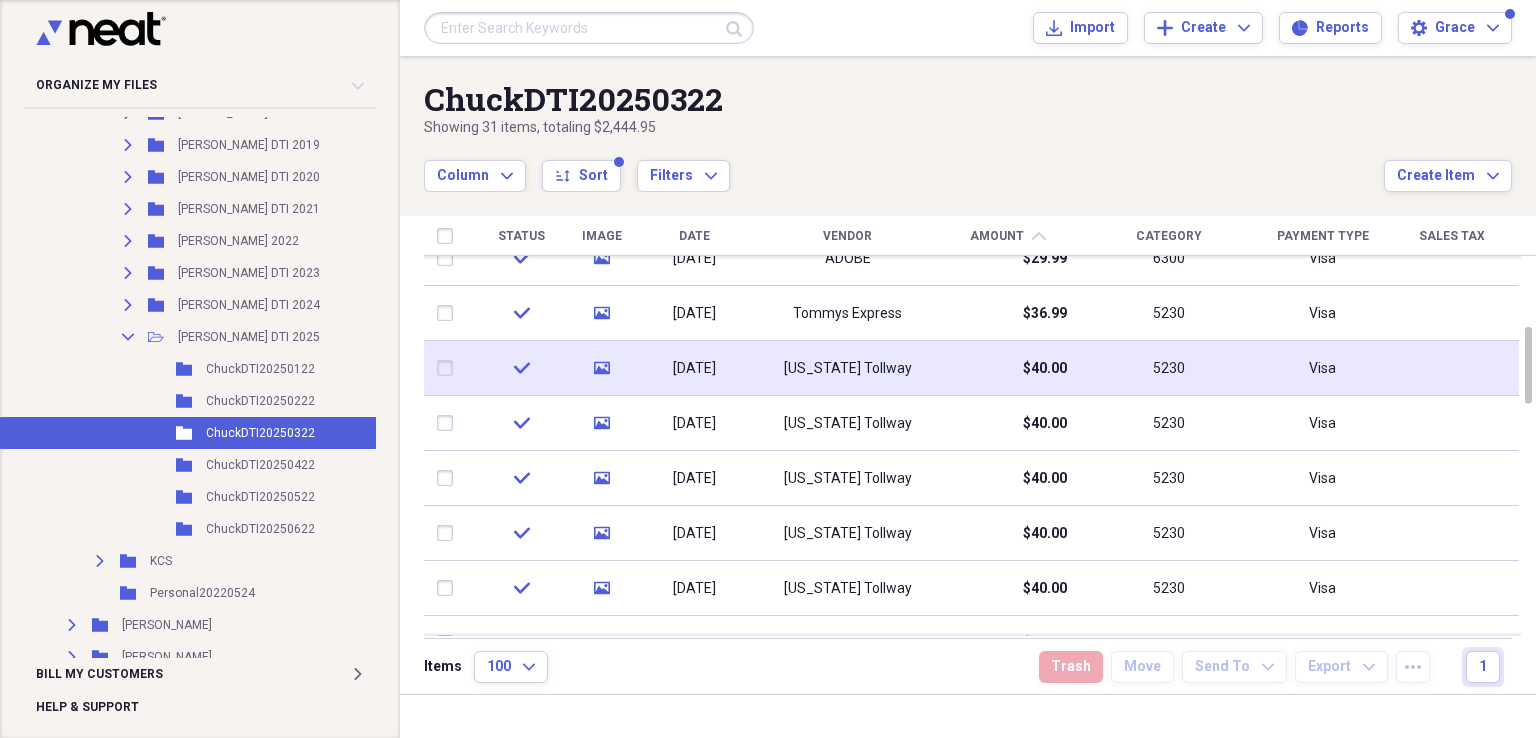 click on "$40.00" at bounding box center (1008, 368) 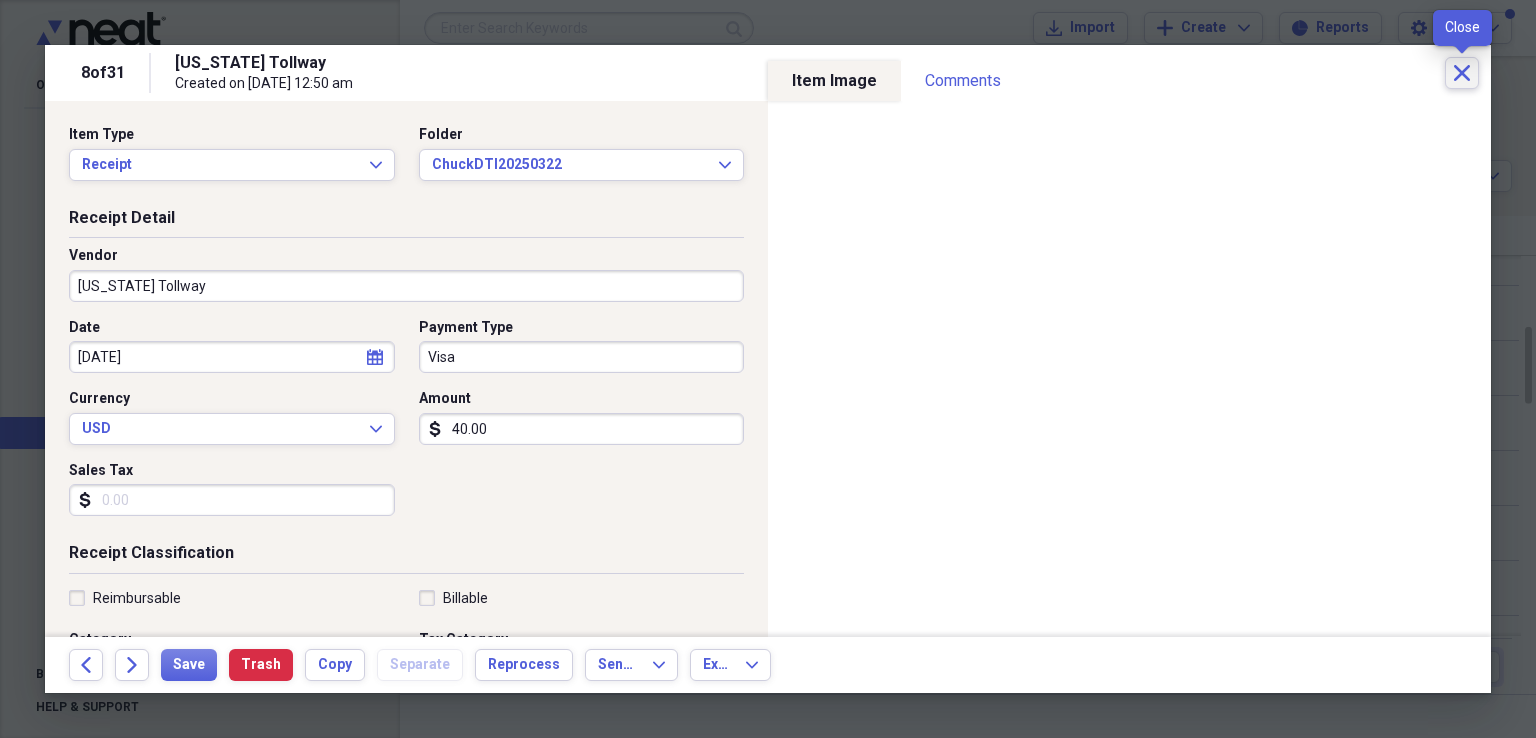 click on "Close" at bounding box center (1462, 73) 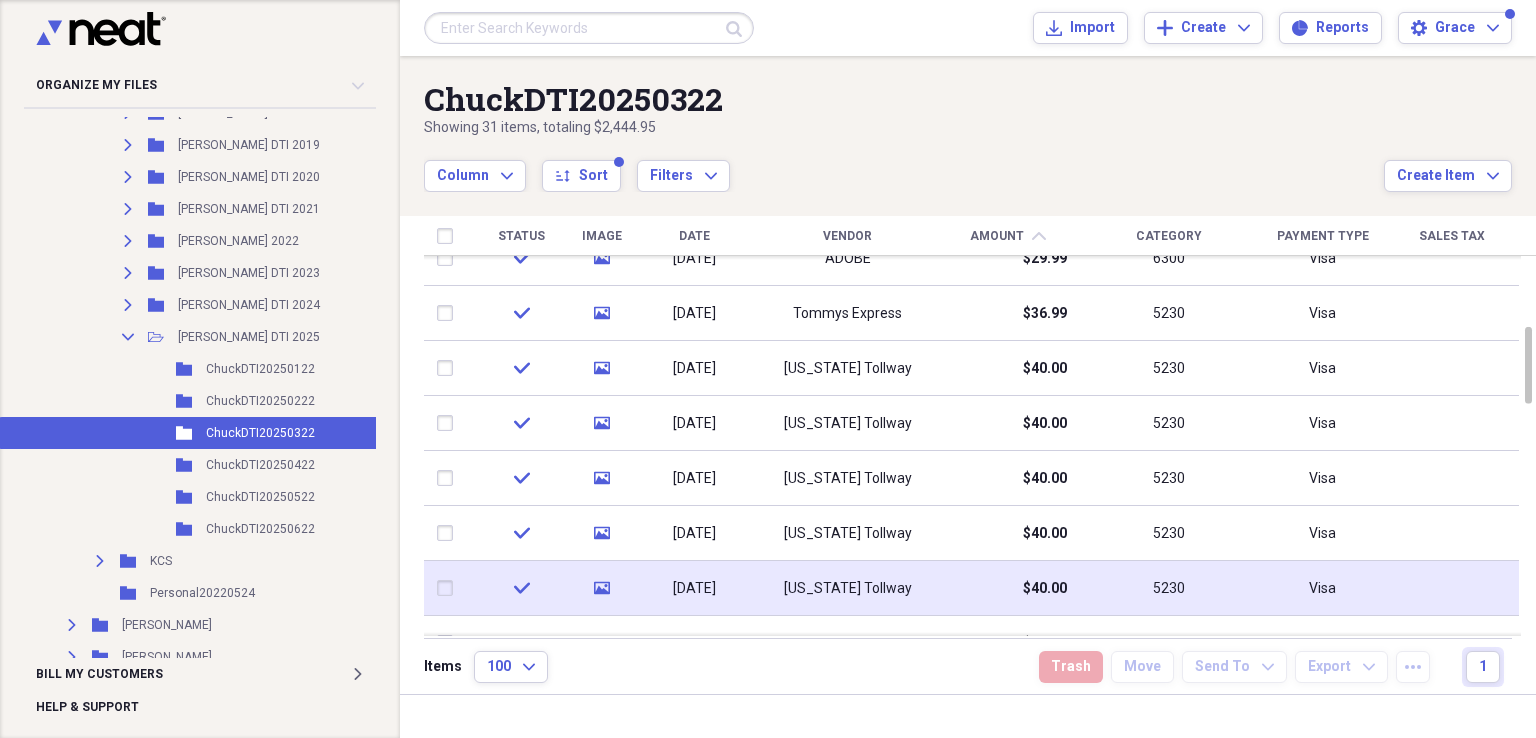 click on "[US_STATE] Tollway" at bounding box center (847, 588) 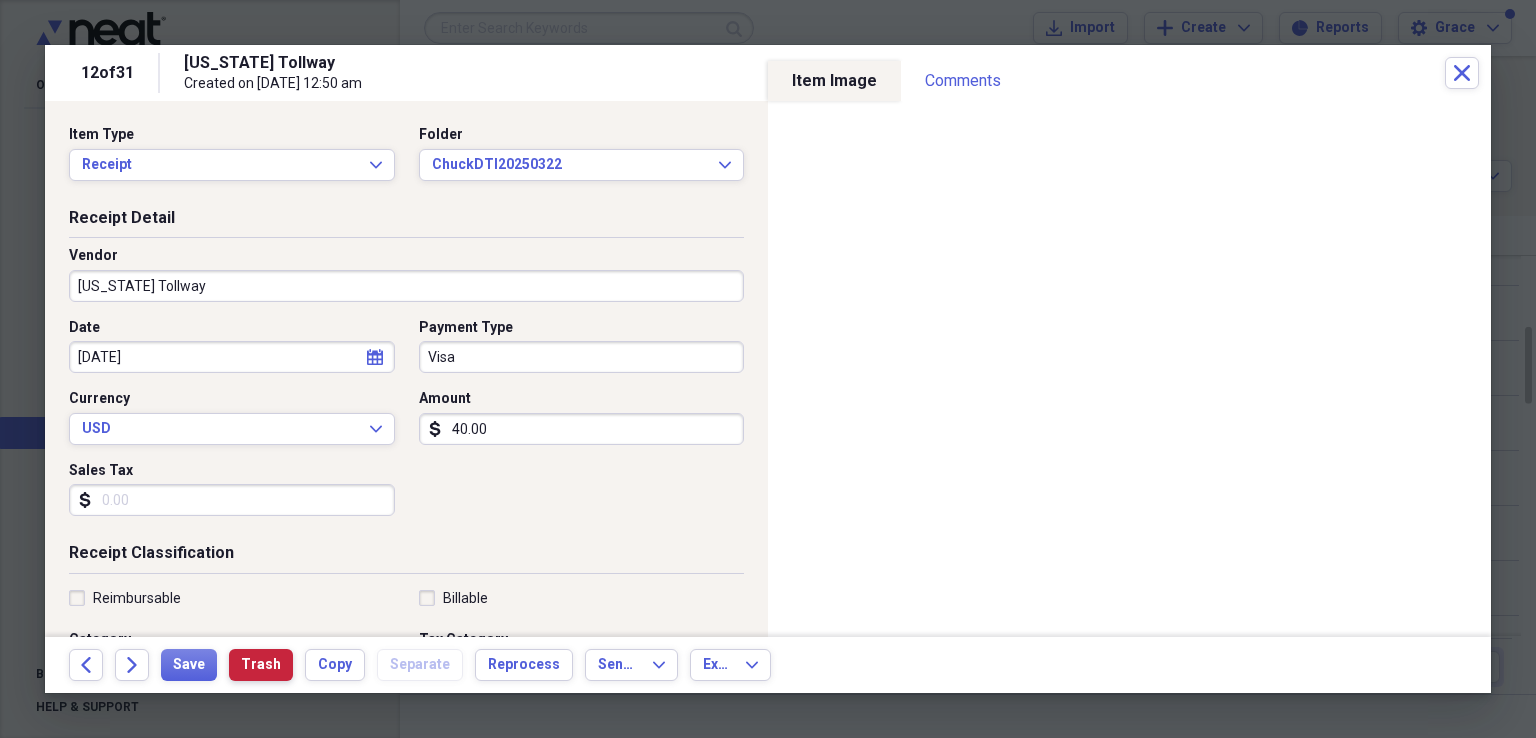click on "Trash" at bounding box center (261, 665) 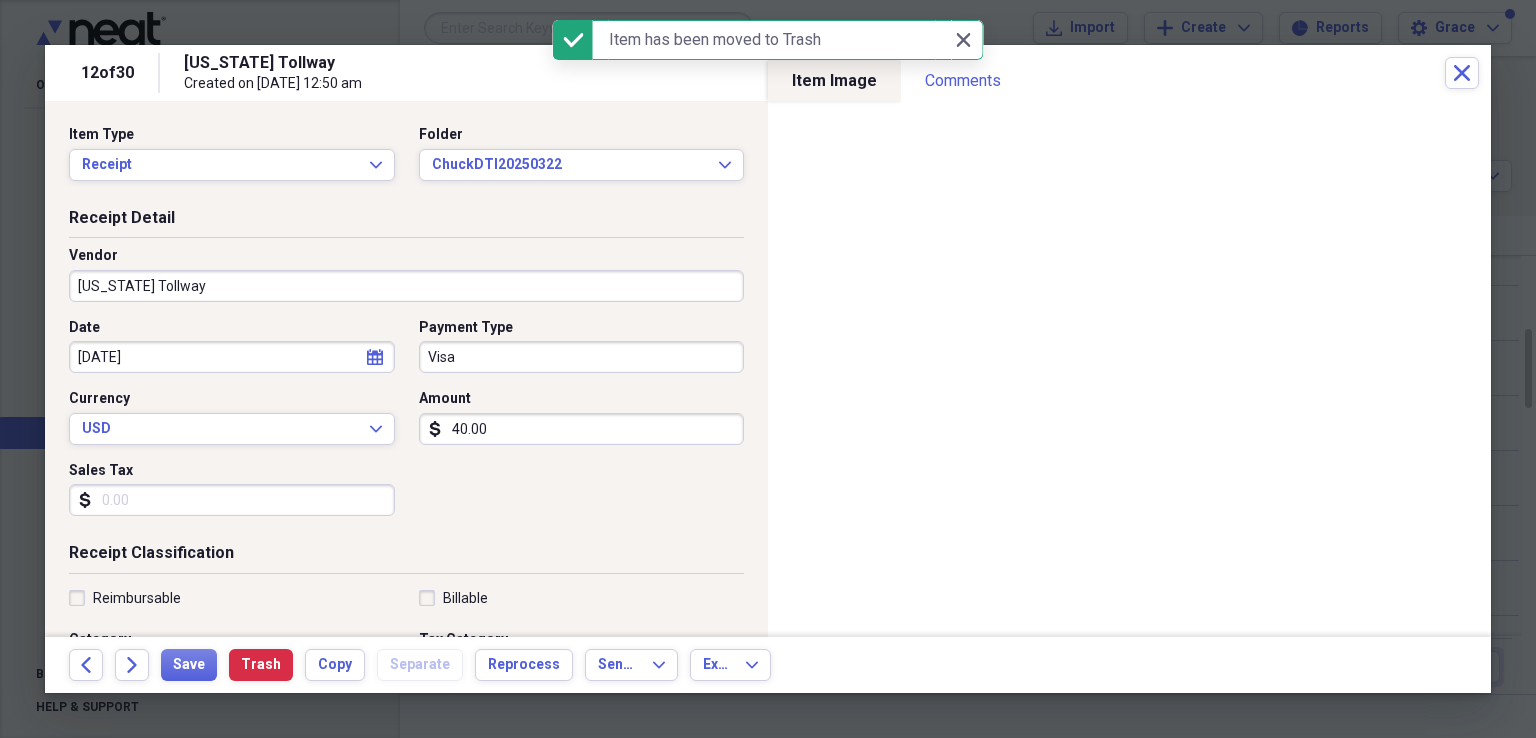click on "Close" 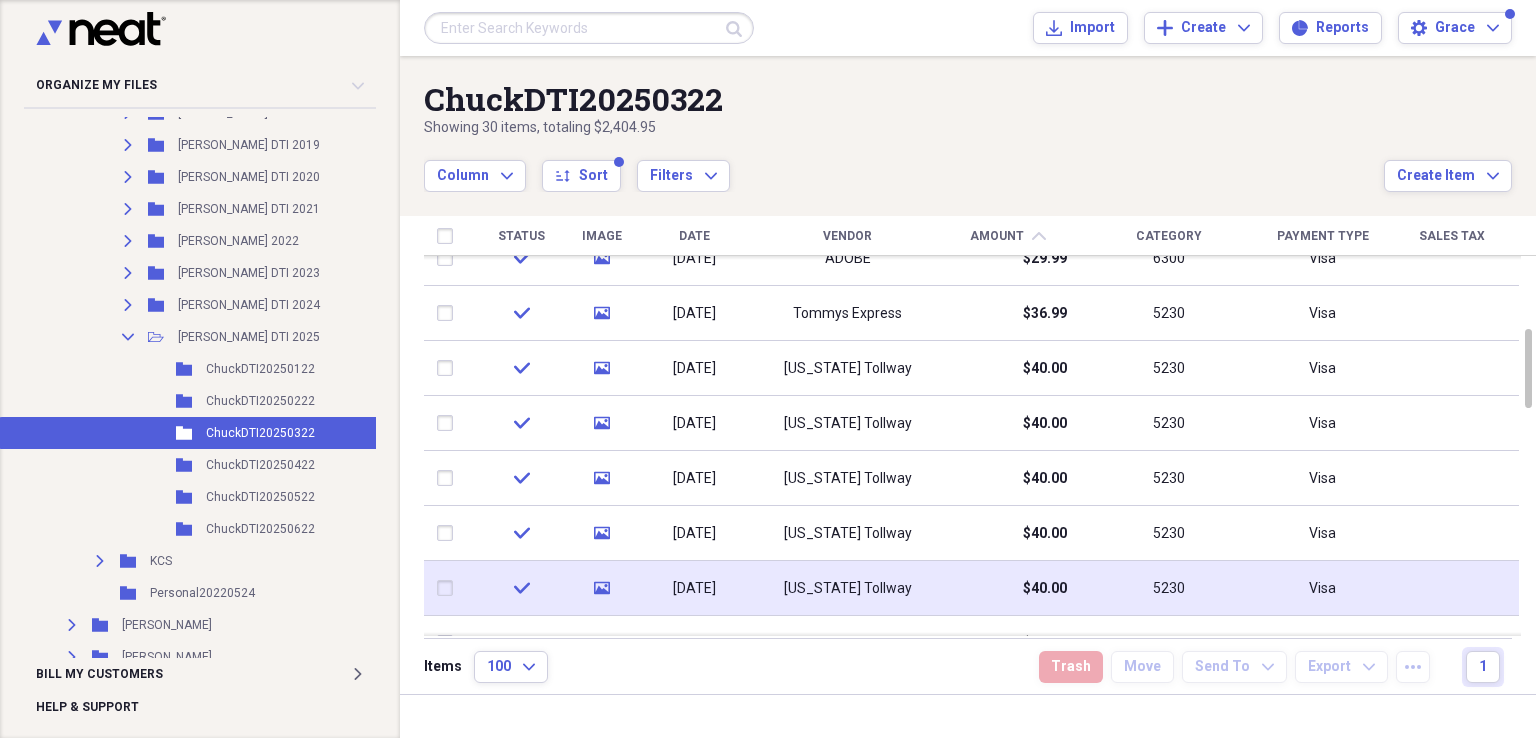 click on "[DATE]" at bounding box center [694, 588] 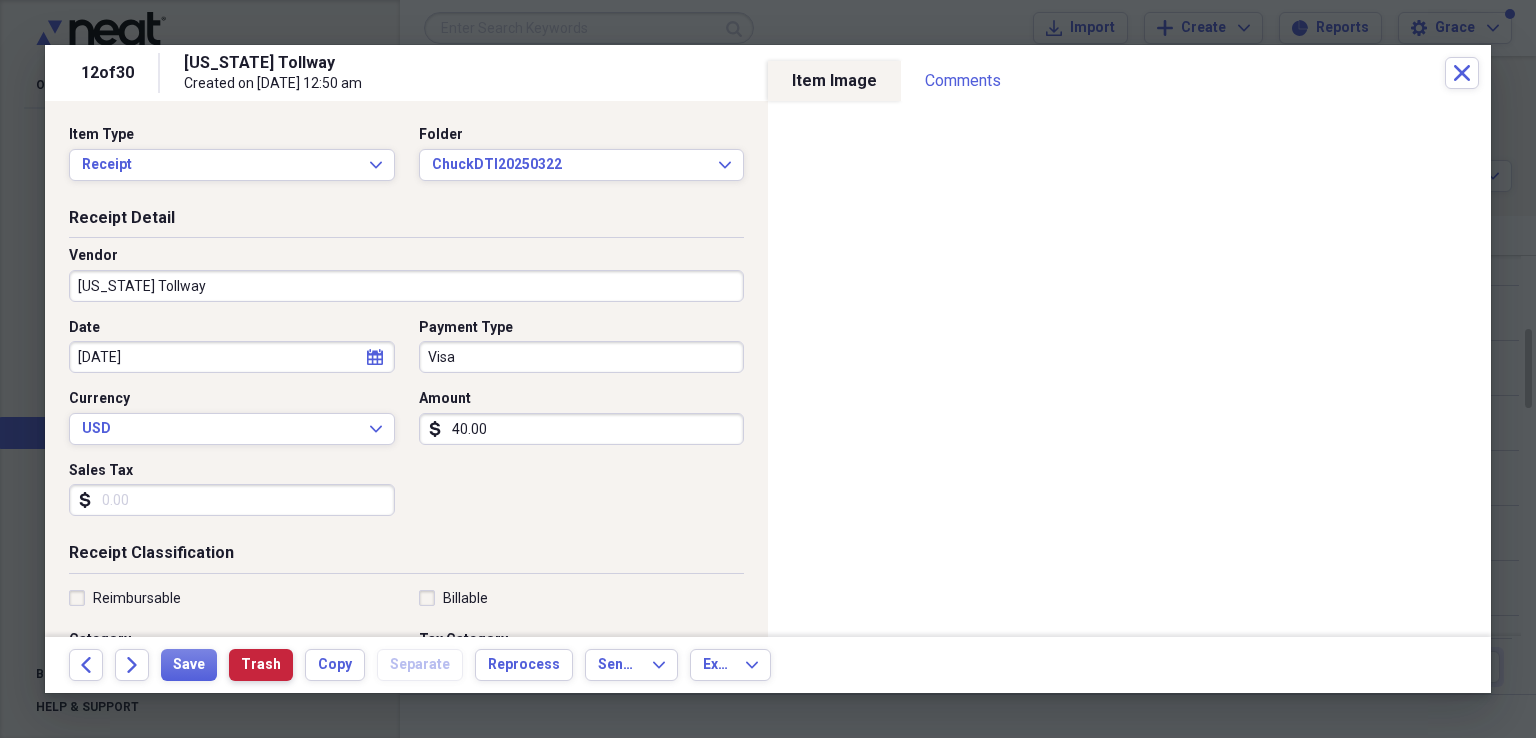 click on "Trash" at bounding box center [261, 665] 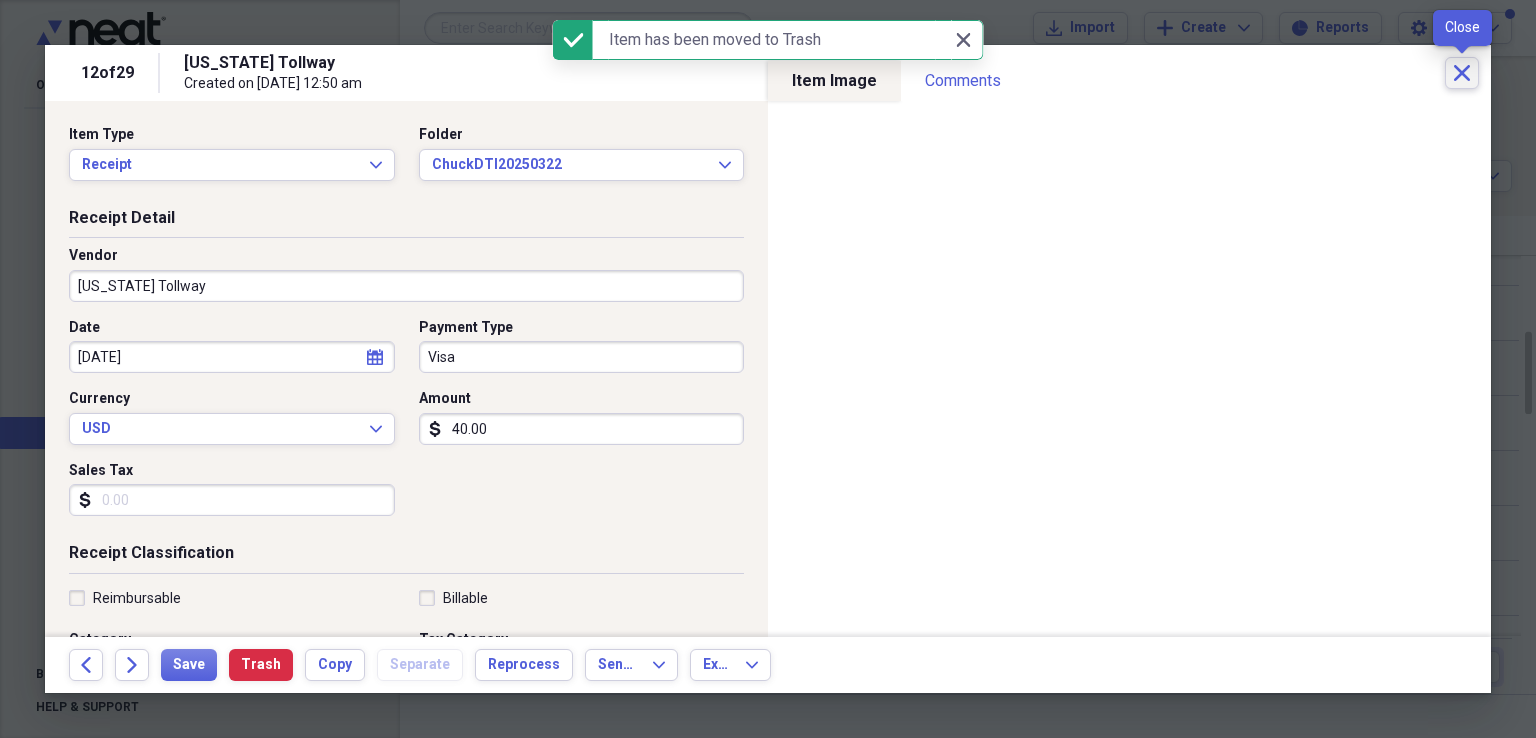 click on "Close" at bounding box center (1462, 73) 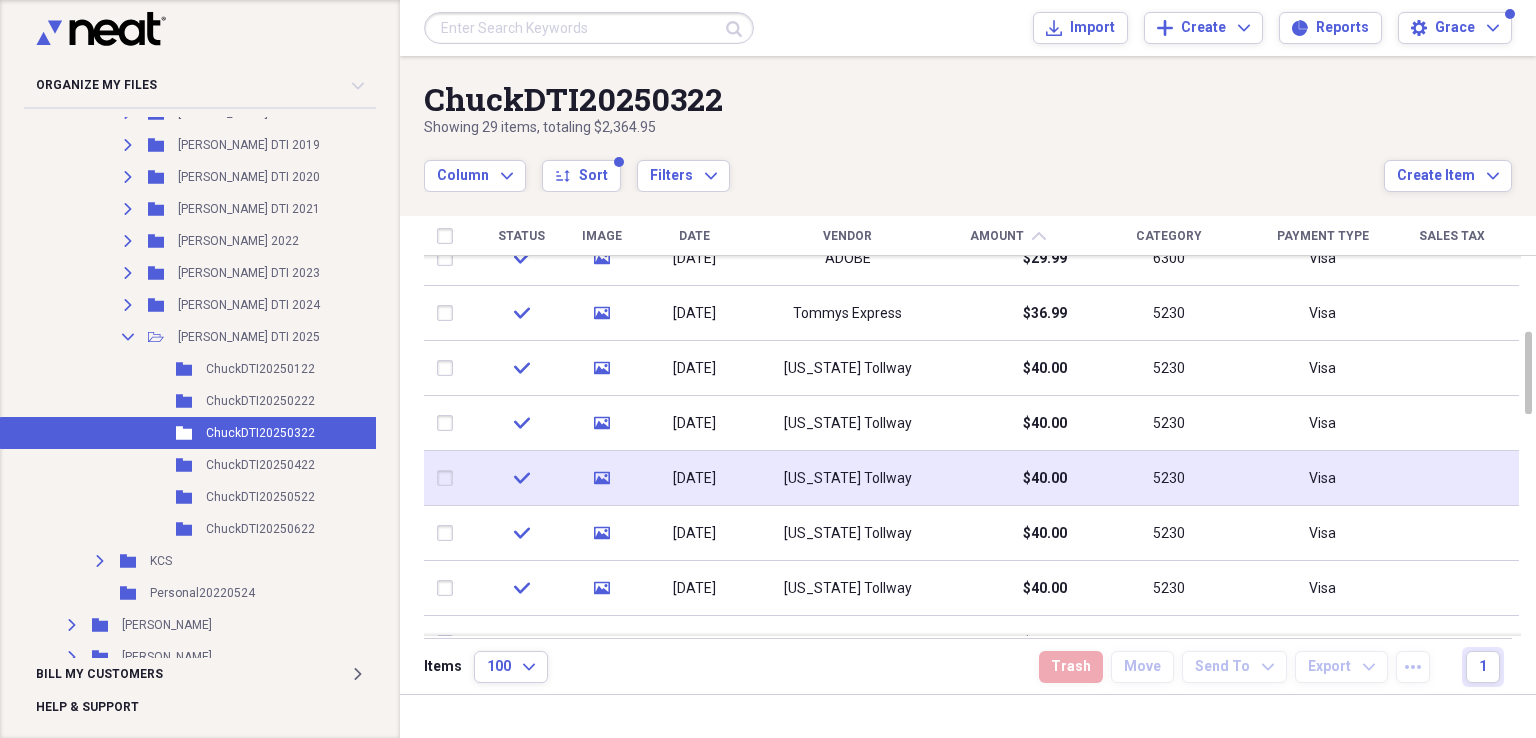 click on "[US_STATE] Tollway" at bounding box center [848, 479] 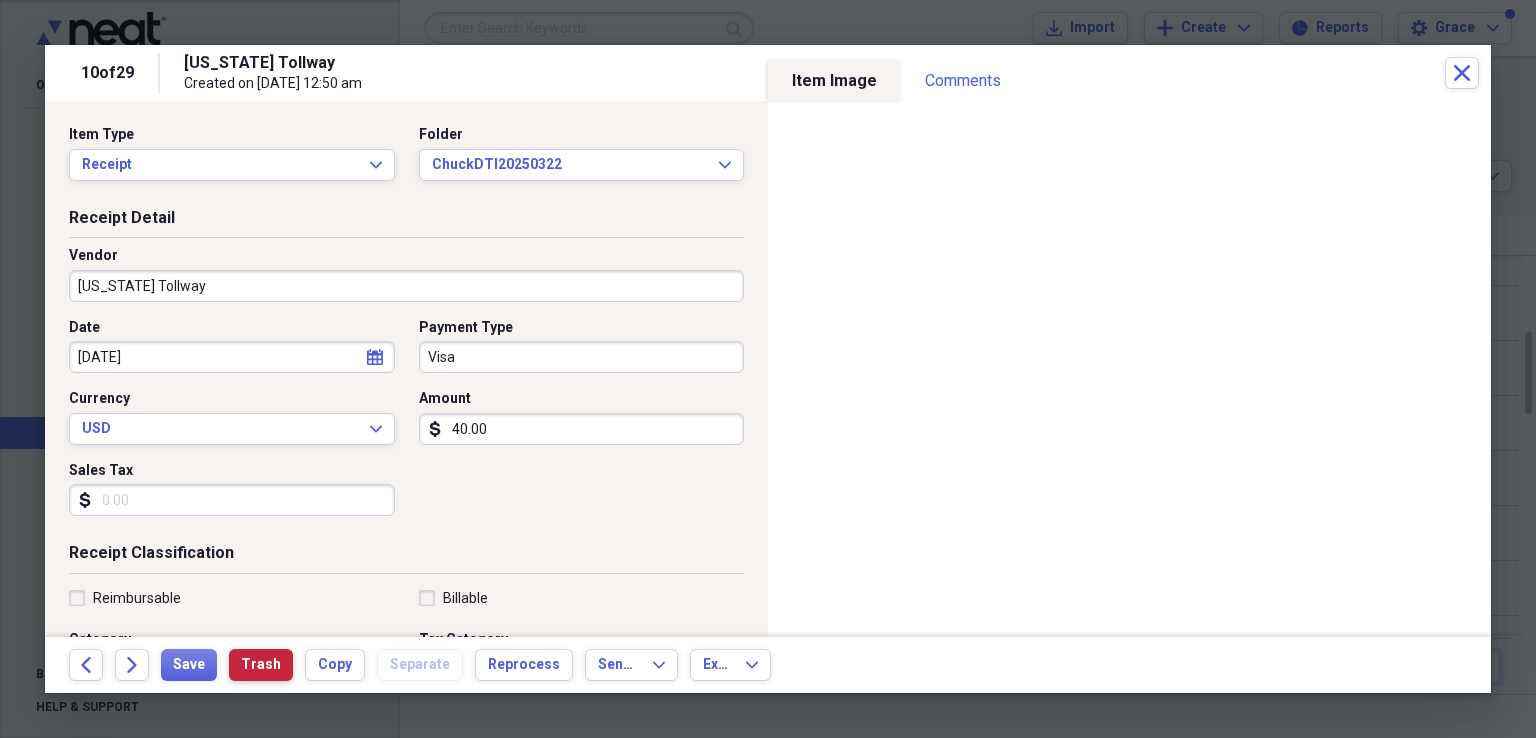 click on "Trash" at bounding box center (261, 665) 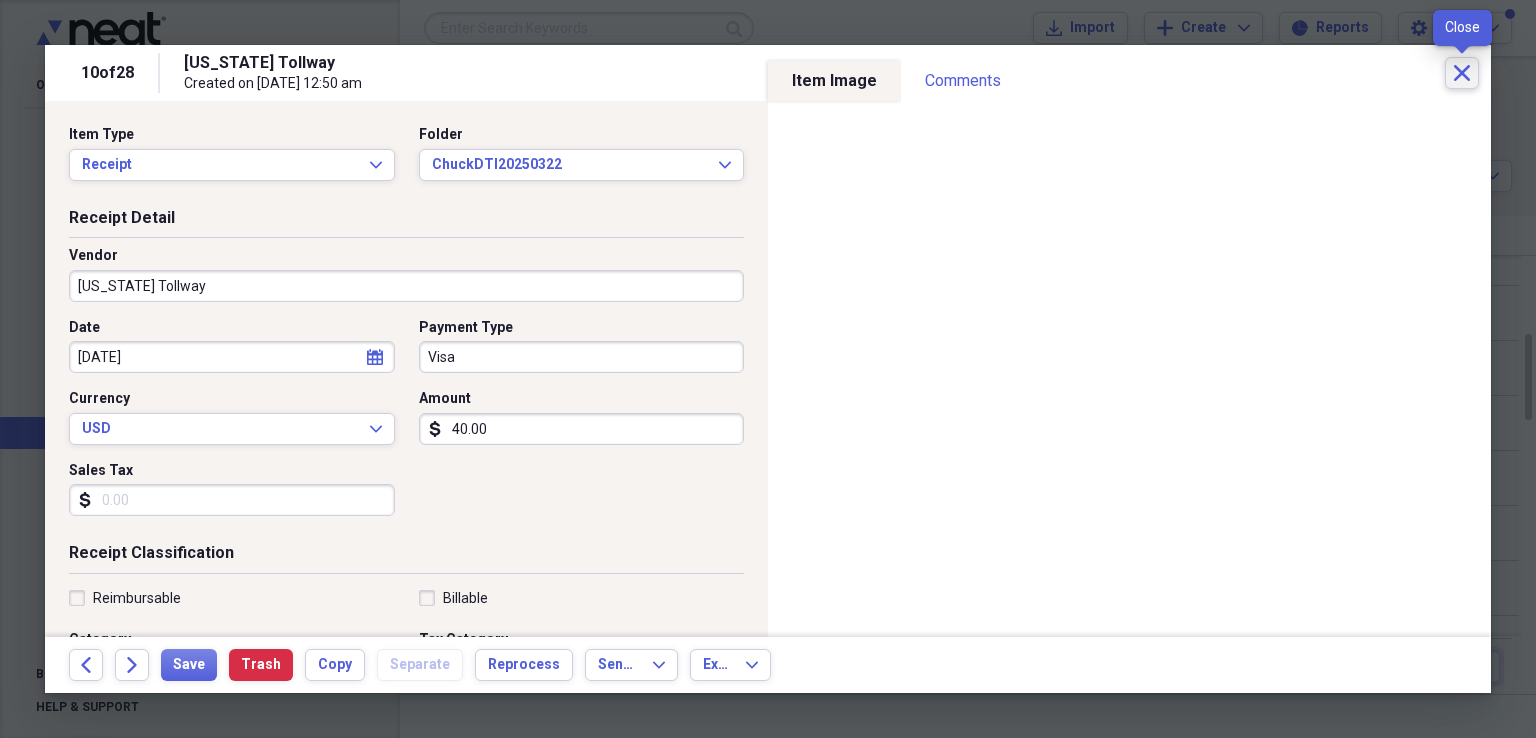 click on "Close" 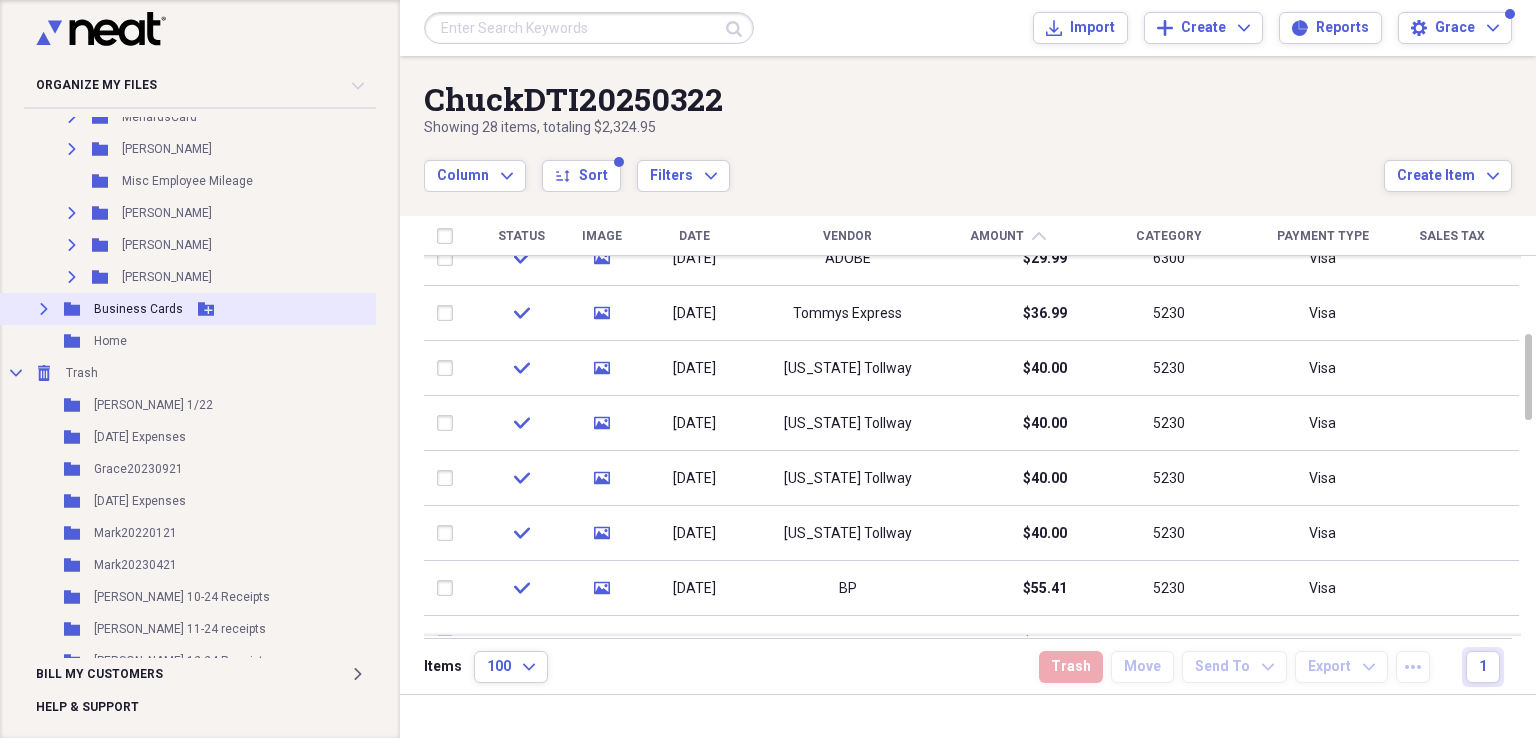 scroll, scrollTop: 1296, scrollLeft: 0, axis: vertical 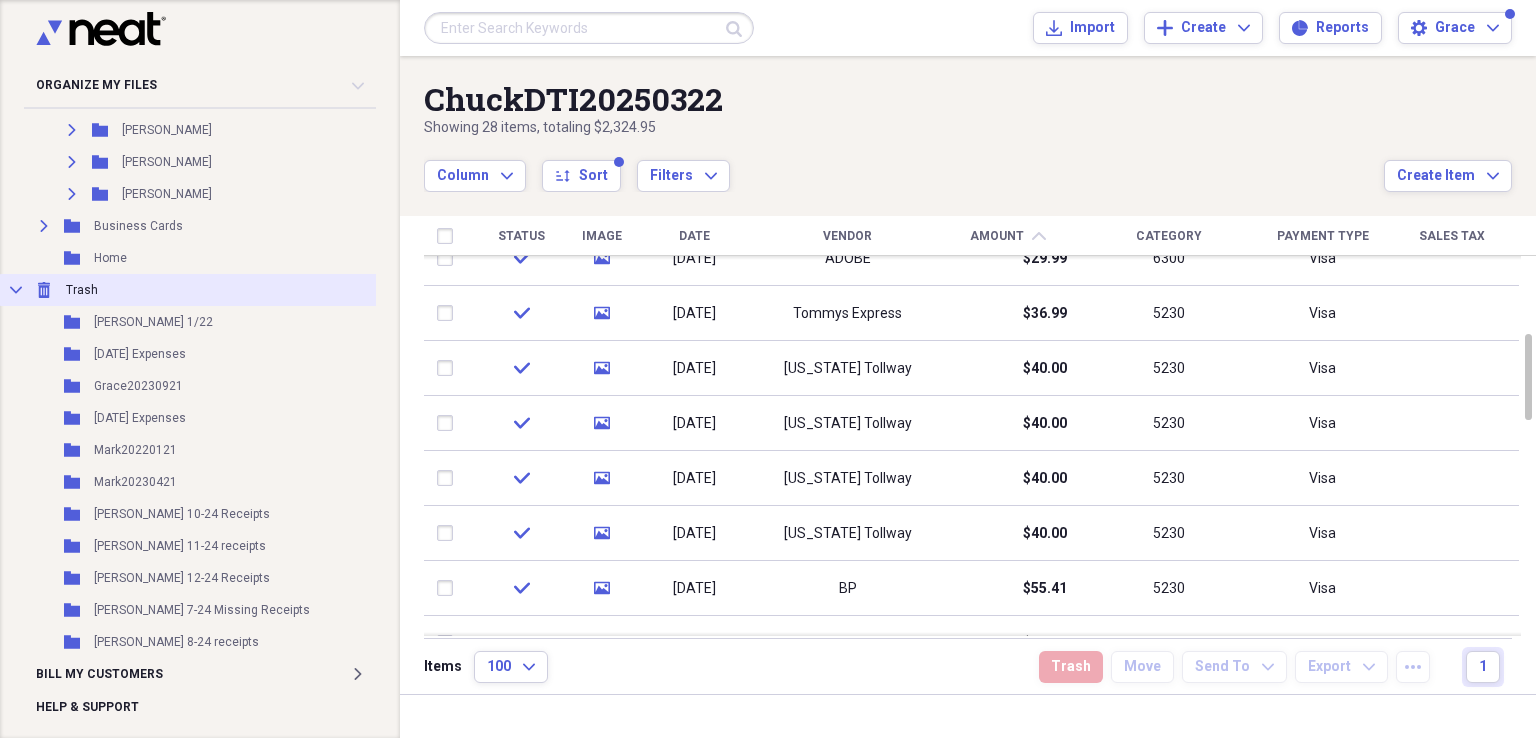 click on "Collapse Trash Trash" at bounding box center [190, 290] 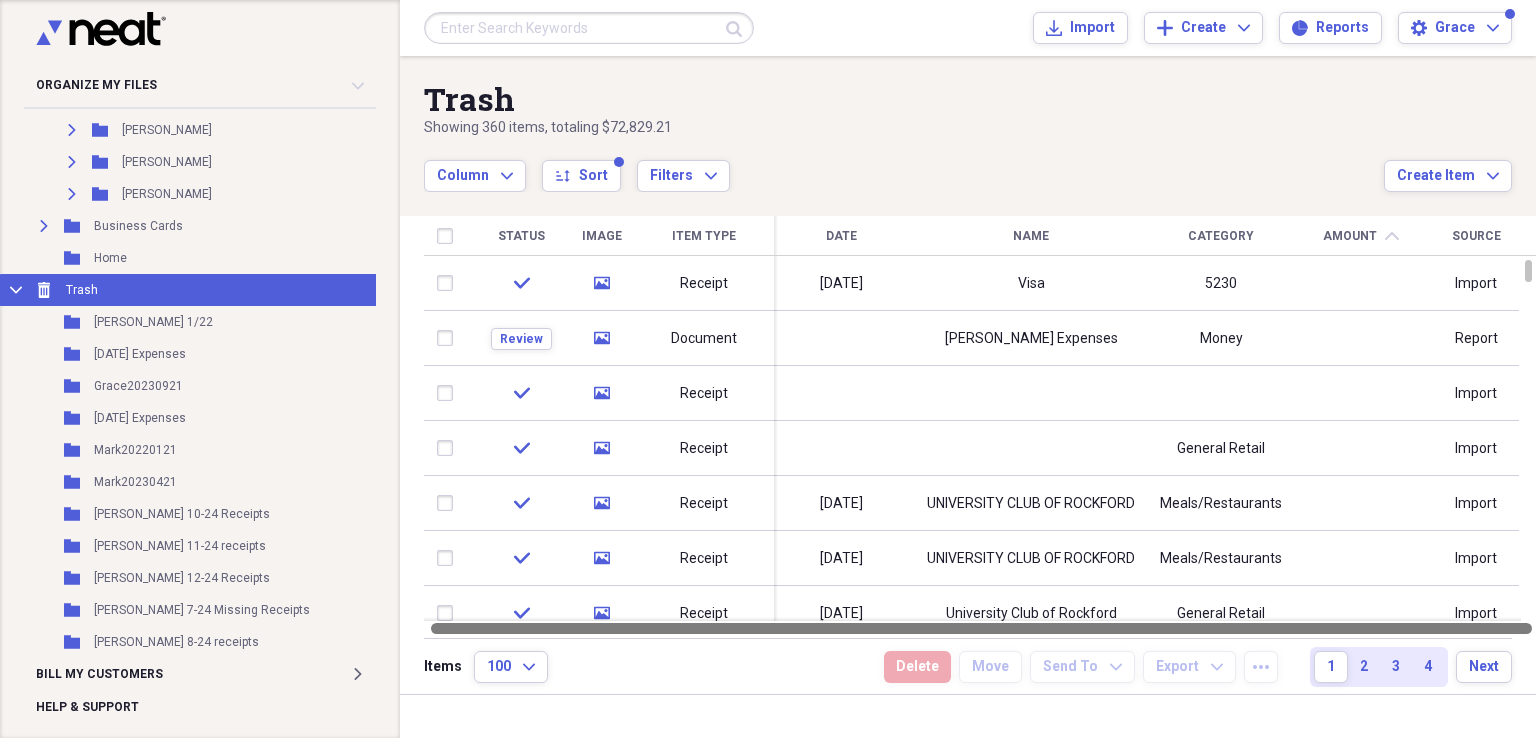 drag, startPoint x: 1160, startPoint y: 625, endPoint x: 1321, endPoint y: 630, distance: 161.07762 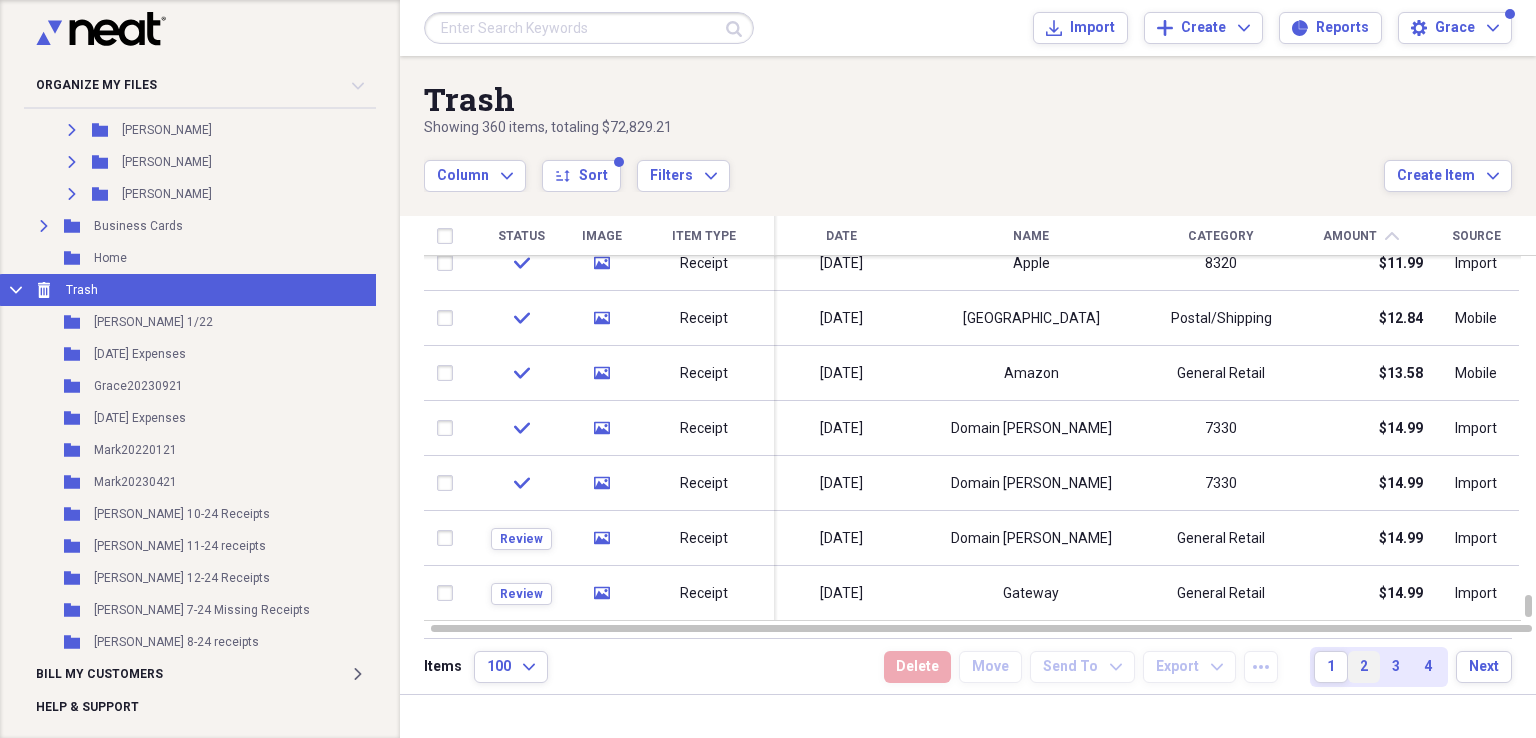 click on "2" at bounding box center [1364, 667] 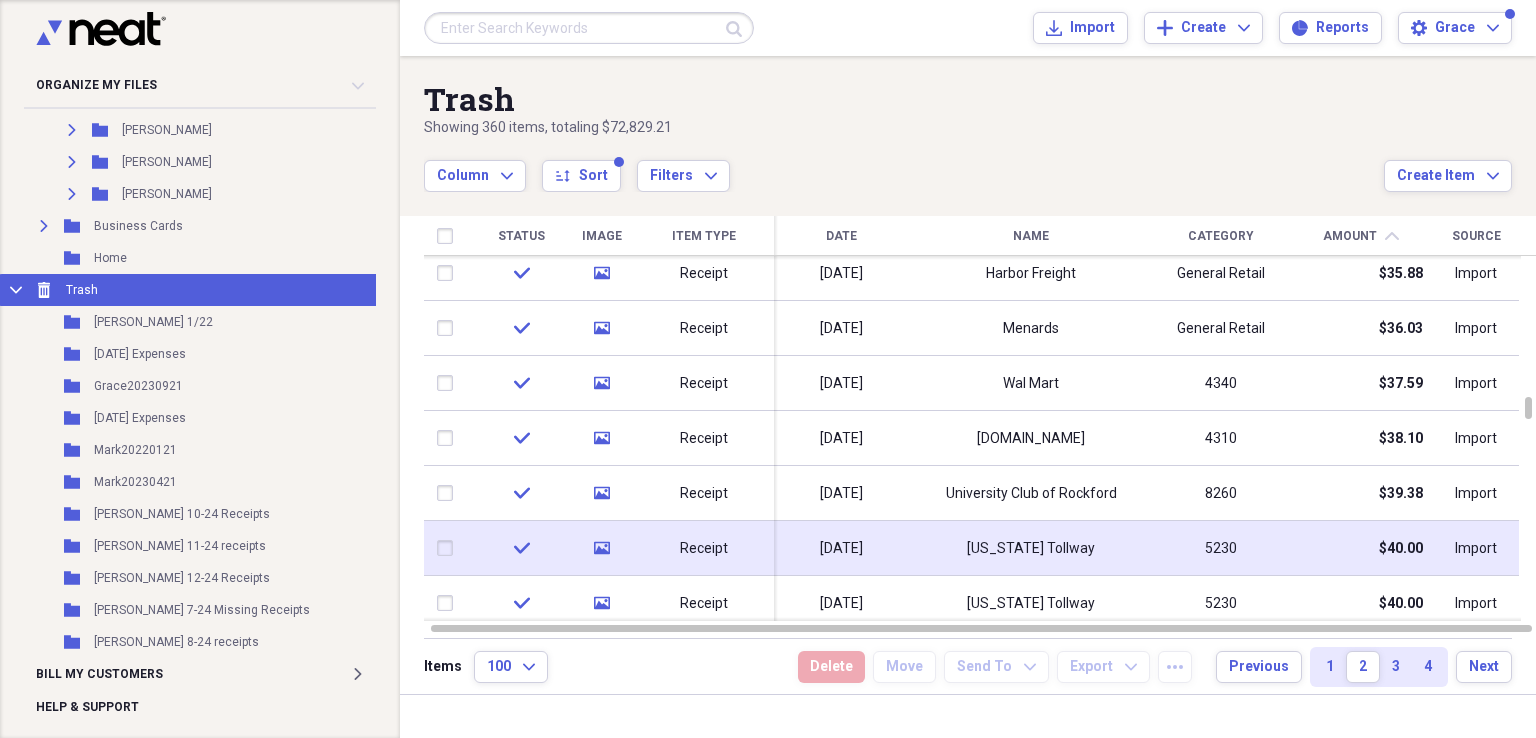 click on "$40.00" at bounding box center [1361, 548] 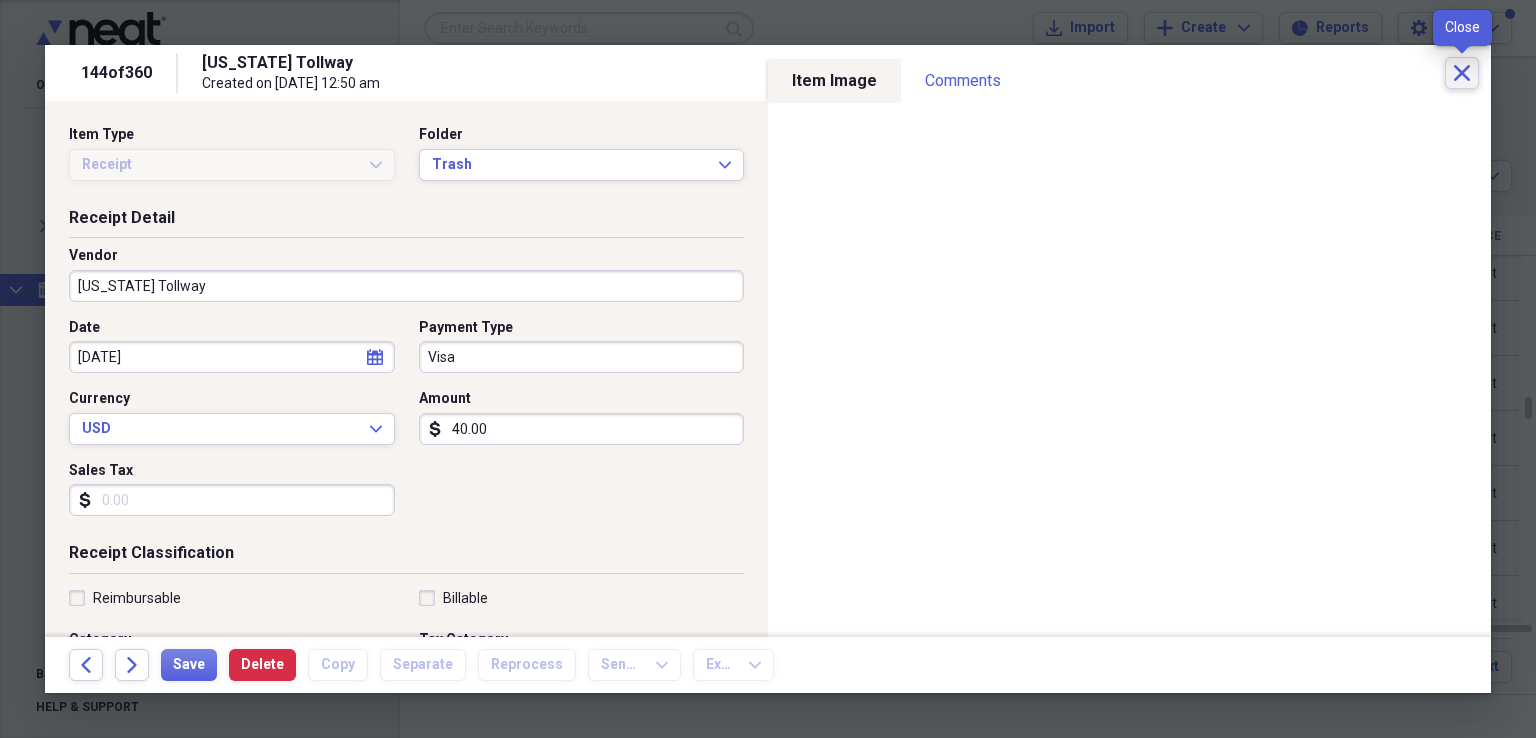 click on "Close" 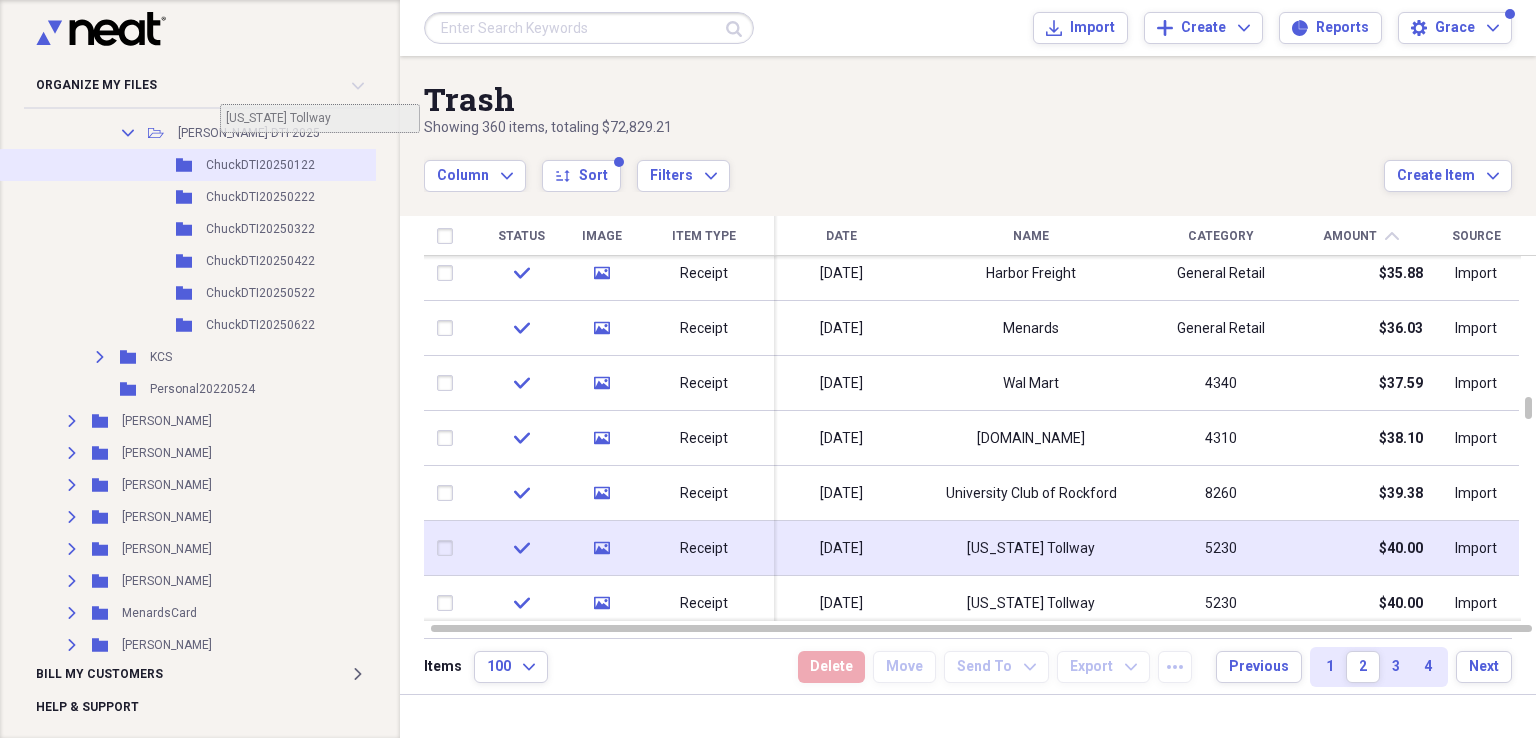 scroll, scrollTop: 701, scrollLeft: 0, axis: vertical 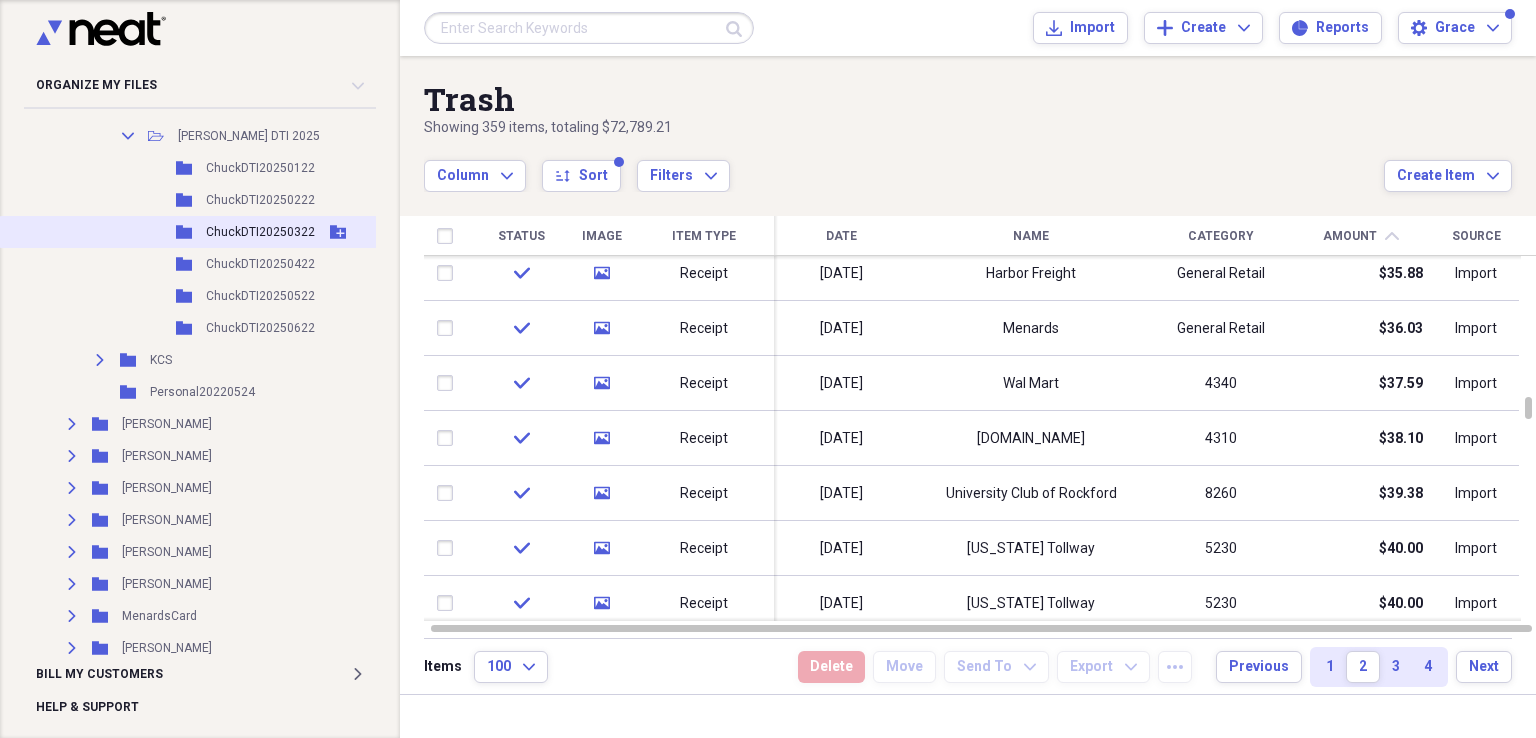 click on "ChuckDTI20250322" at bounding box center (260, 232) 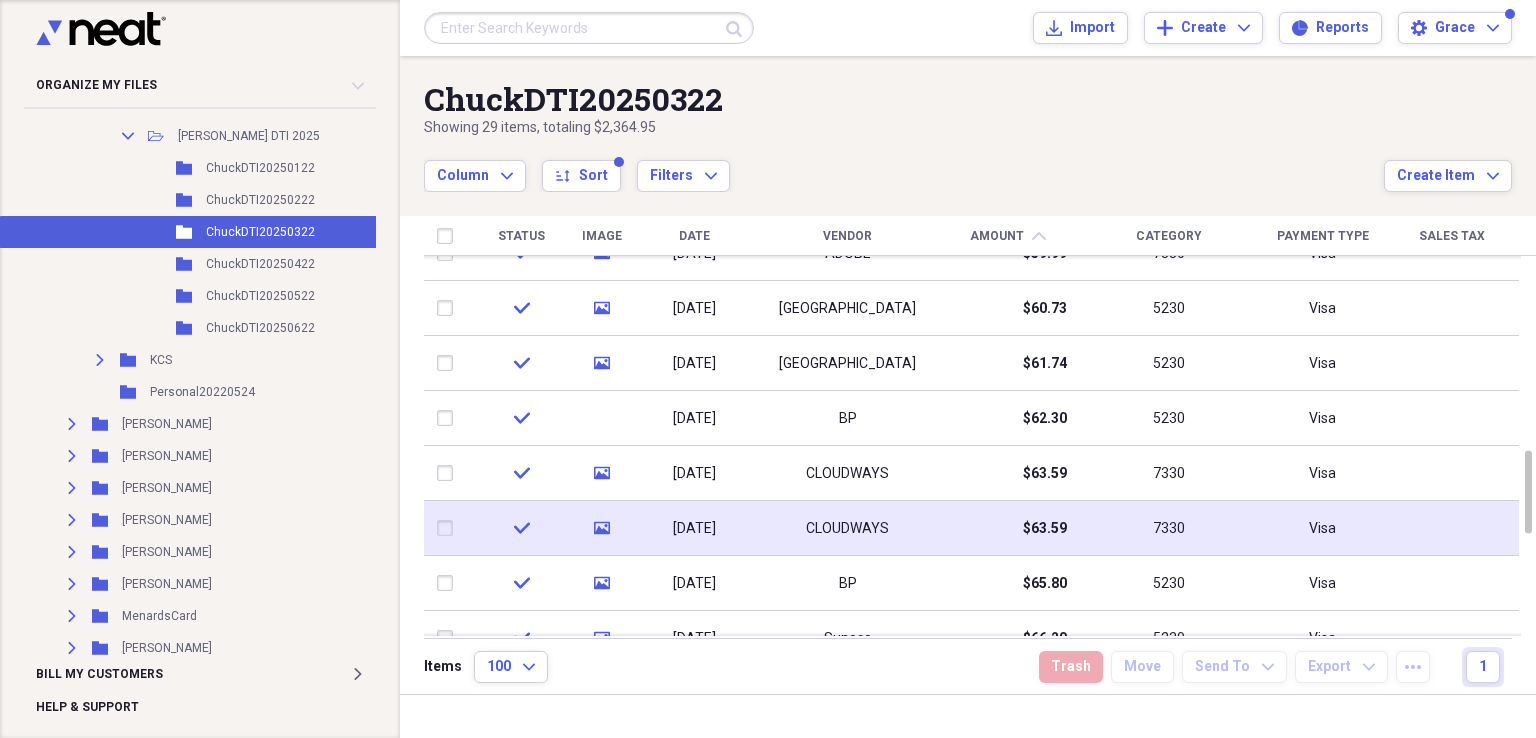 click on "CLOUDWAYS" at bounding box center (847, 473) 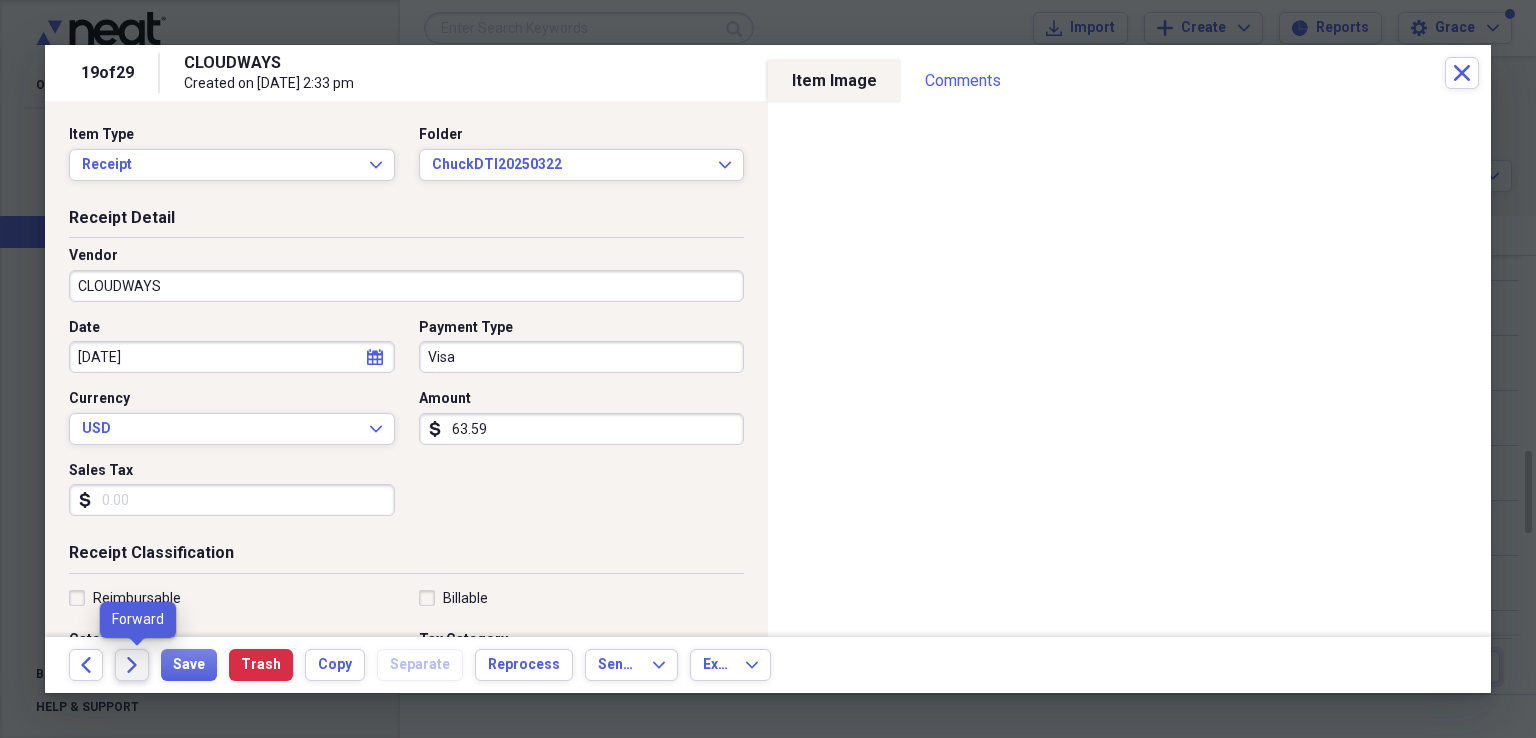 click on "Forward" at bounding box center (132, 665) 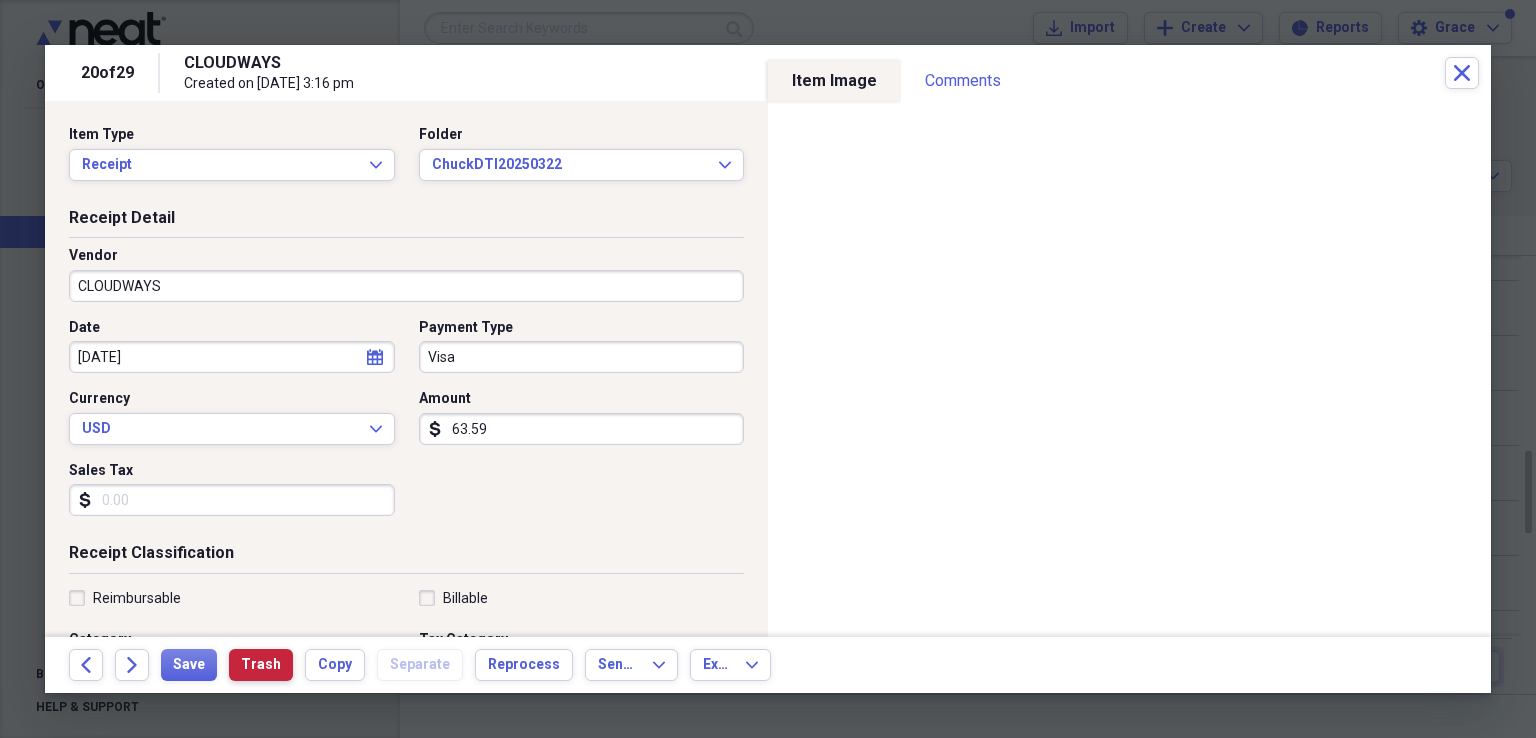 click on "Trash" at bounding box center (261, 665) 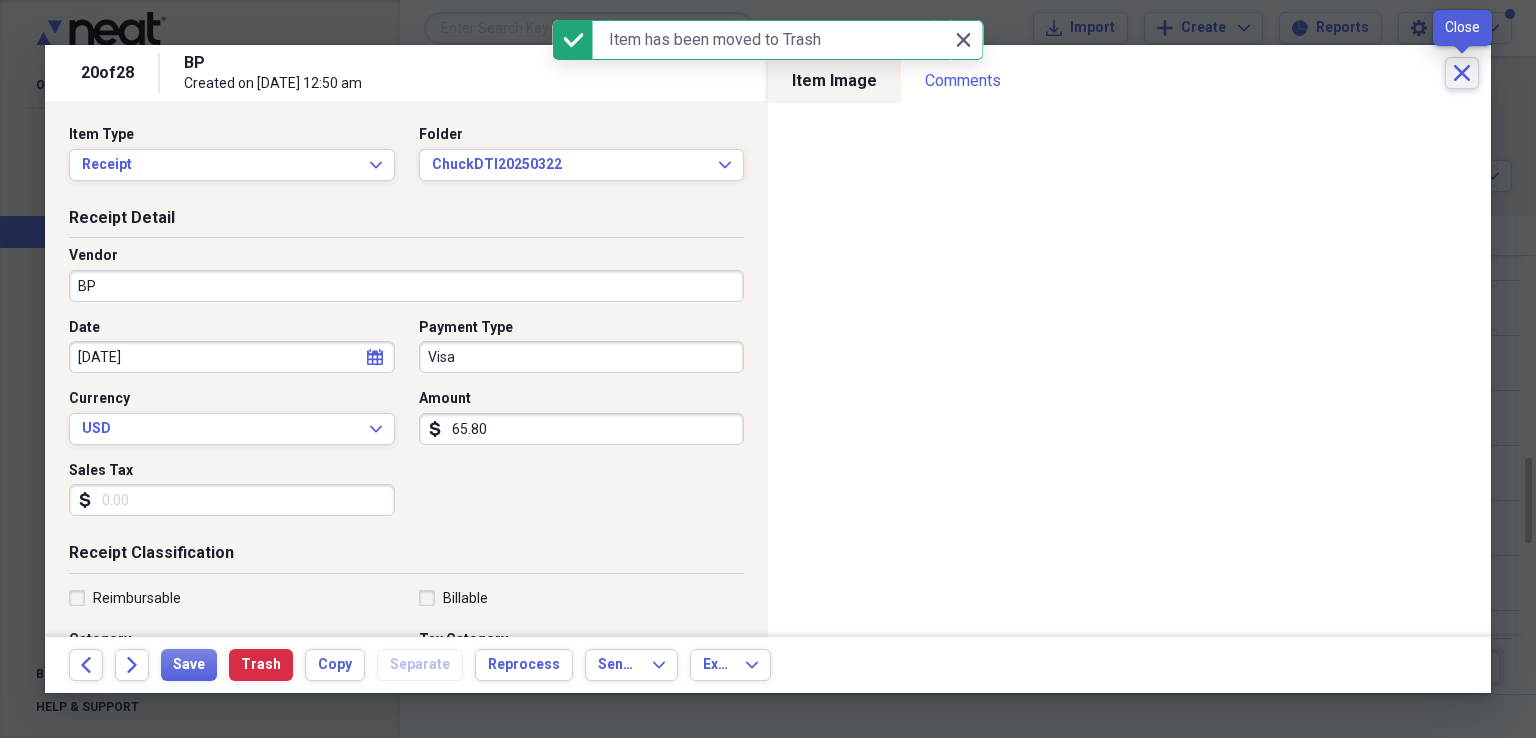 click on "Close" 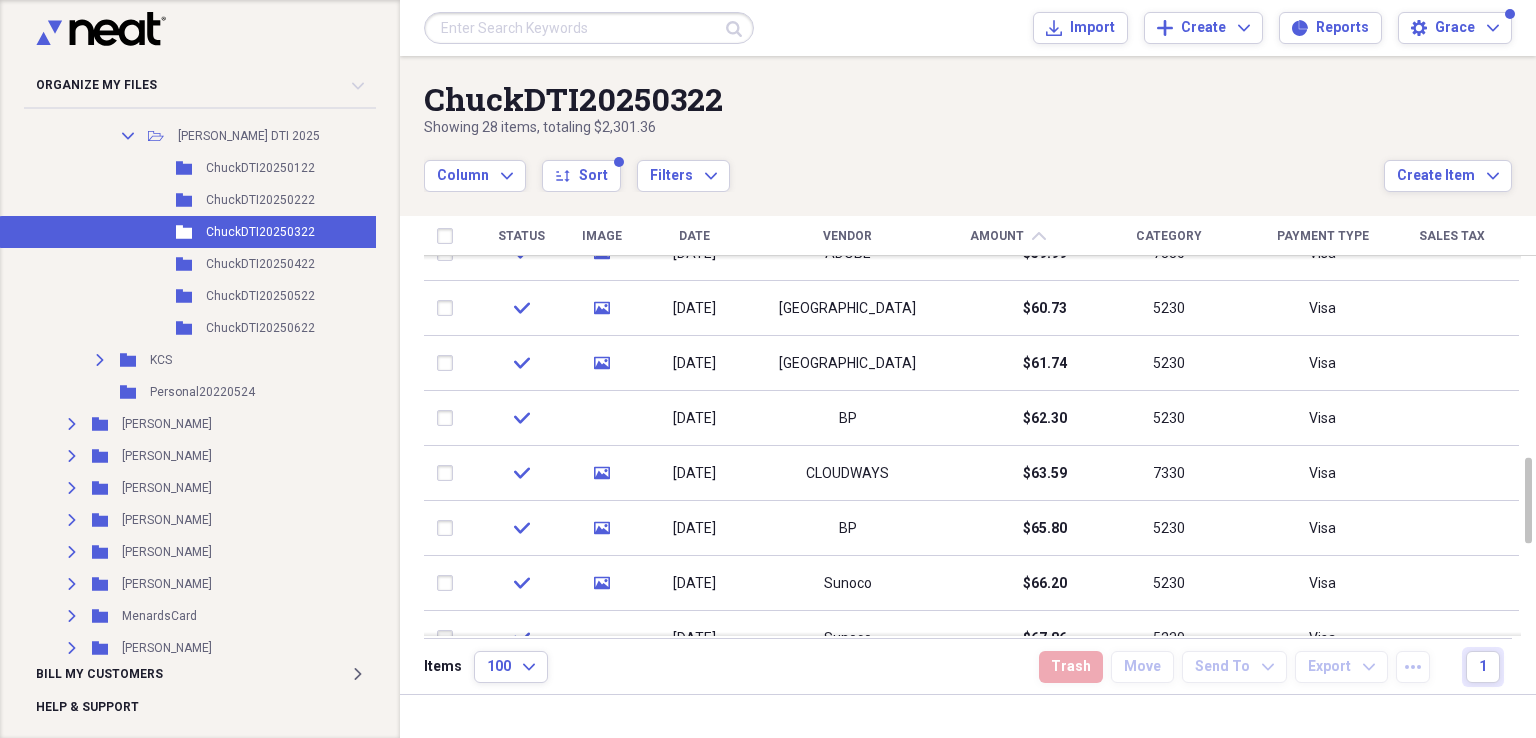 click on "Date" at bounding box center [694, 236] 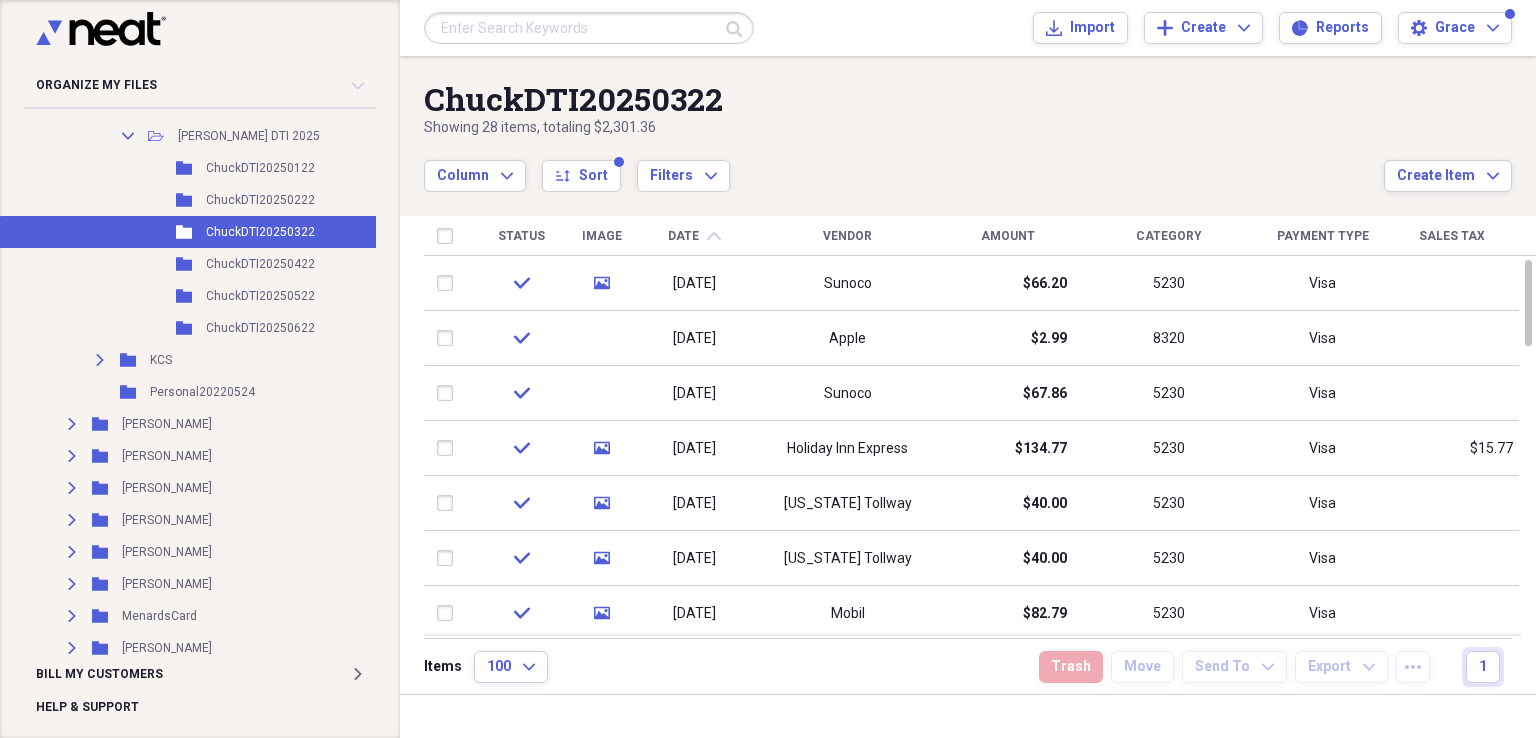 click on "Vendor" at bounding box center [847, 236] 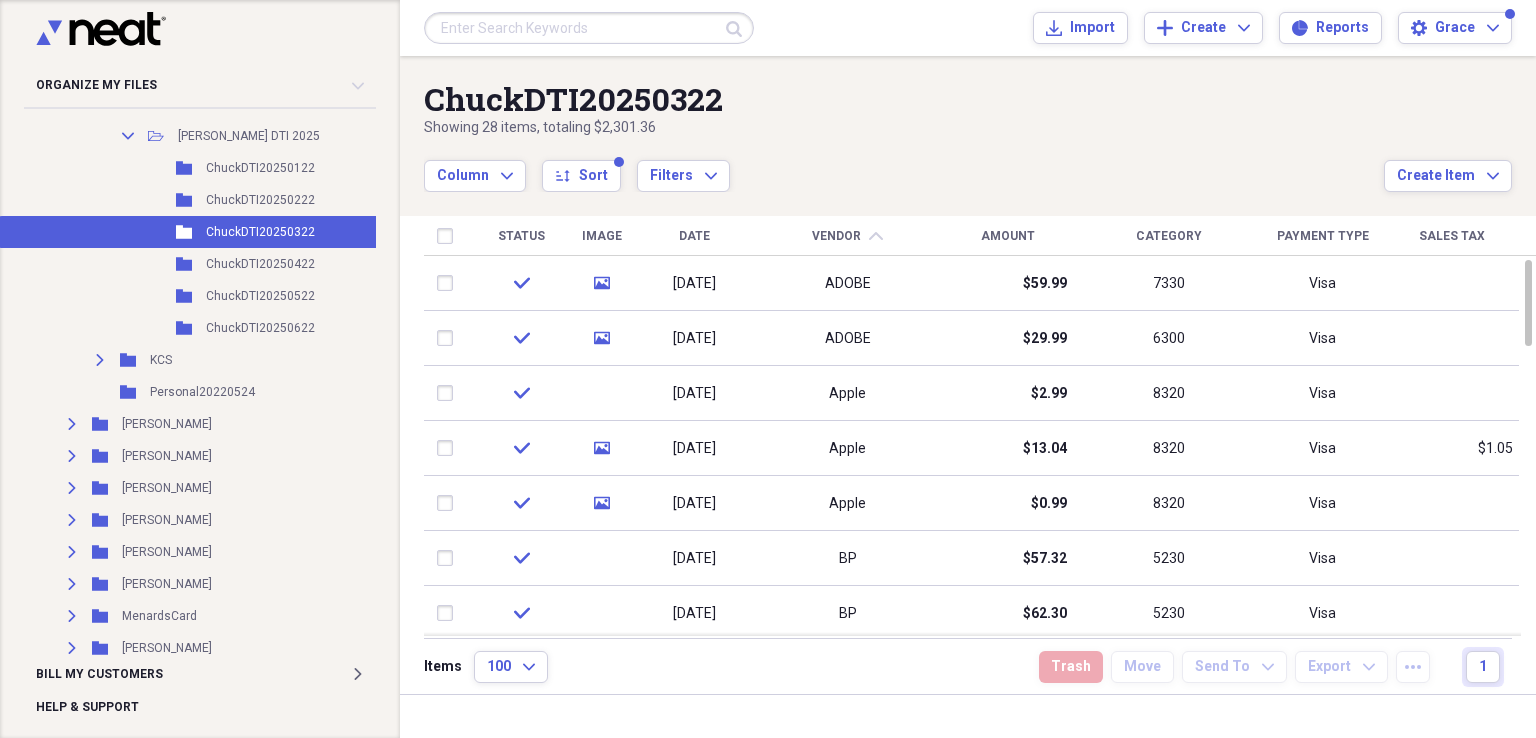 click on "Category" at bounding box center (1169, 236) 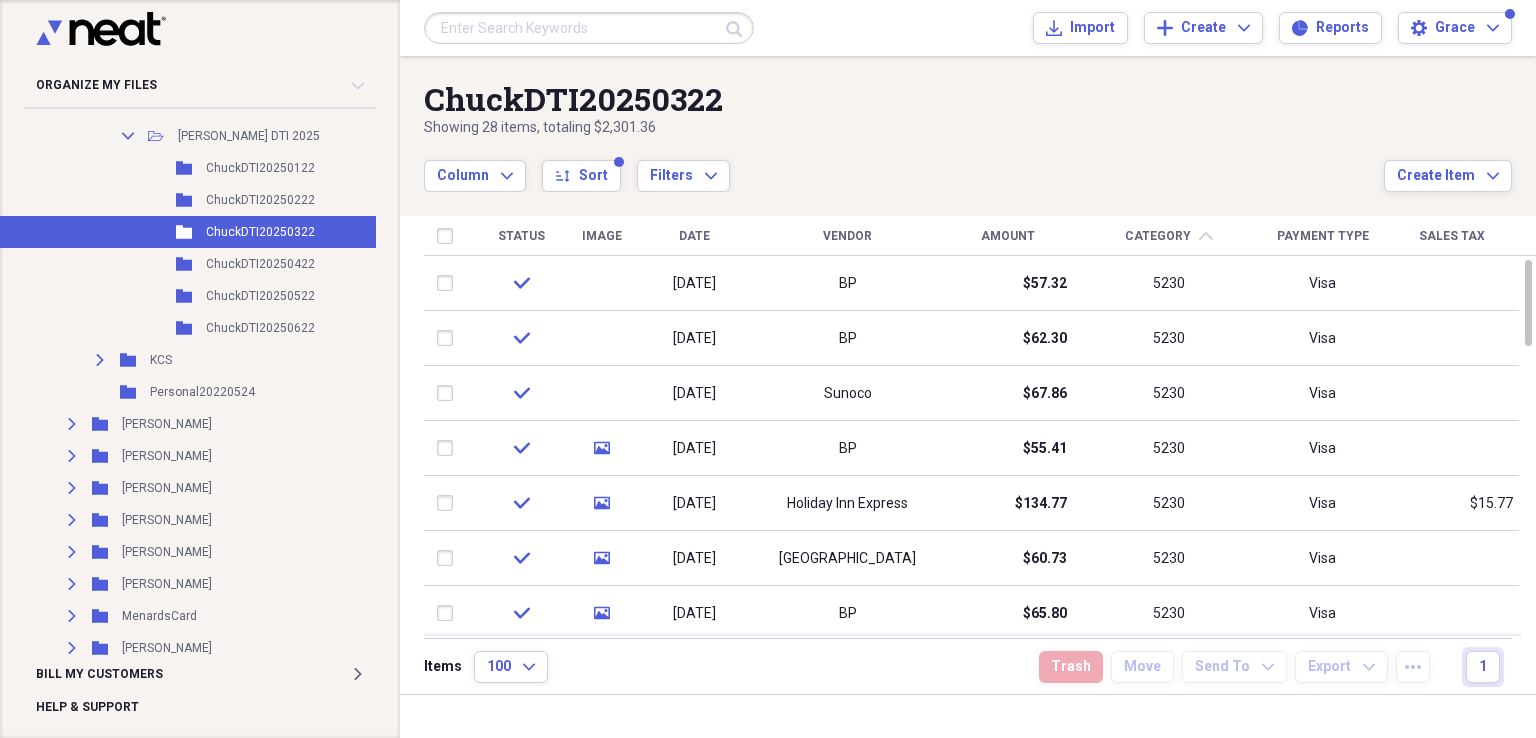 click on "Payment Type" at bounding box center [1322, 236] 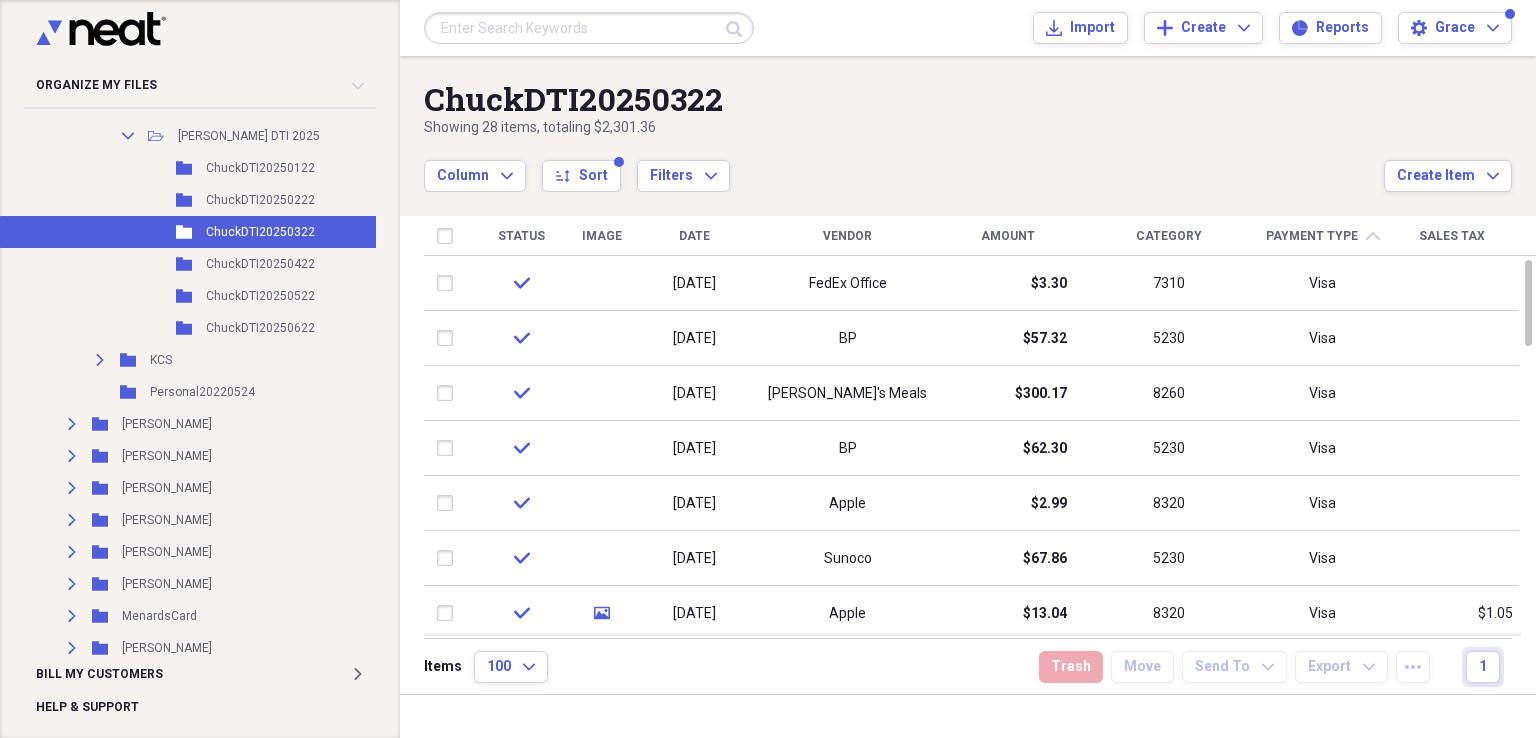 click on "Sales Tax" at bounding box center (1452, 236) 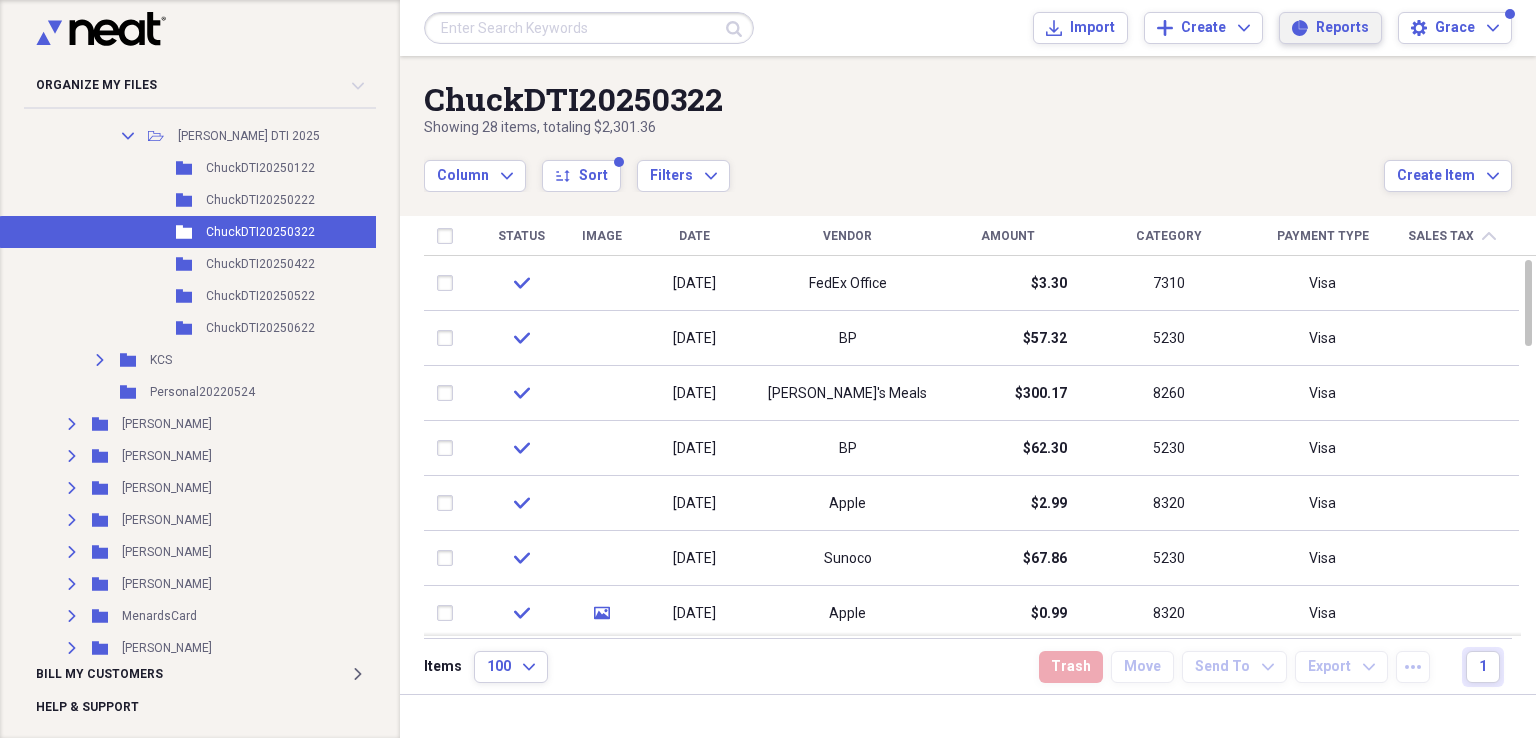 drag, startPoint x: 1350, startPoint y: 32, endPoint x: 1273, endPoint y: 54, distance: 80.08121 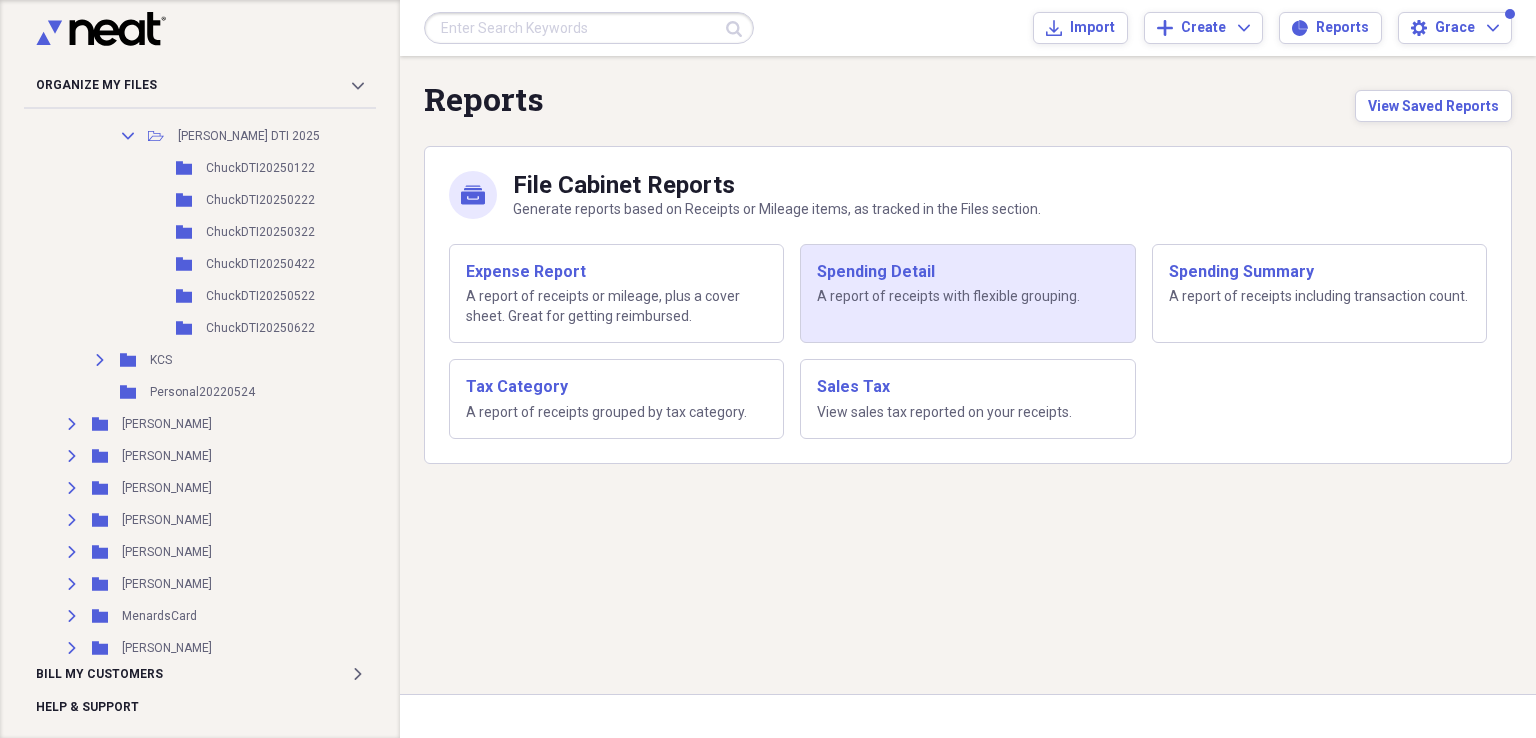 click on "Spending Detail" at bounding box center (967, 272) 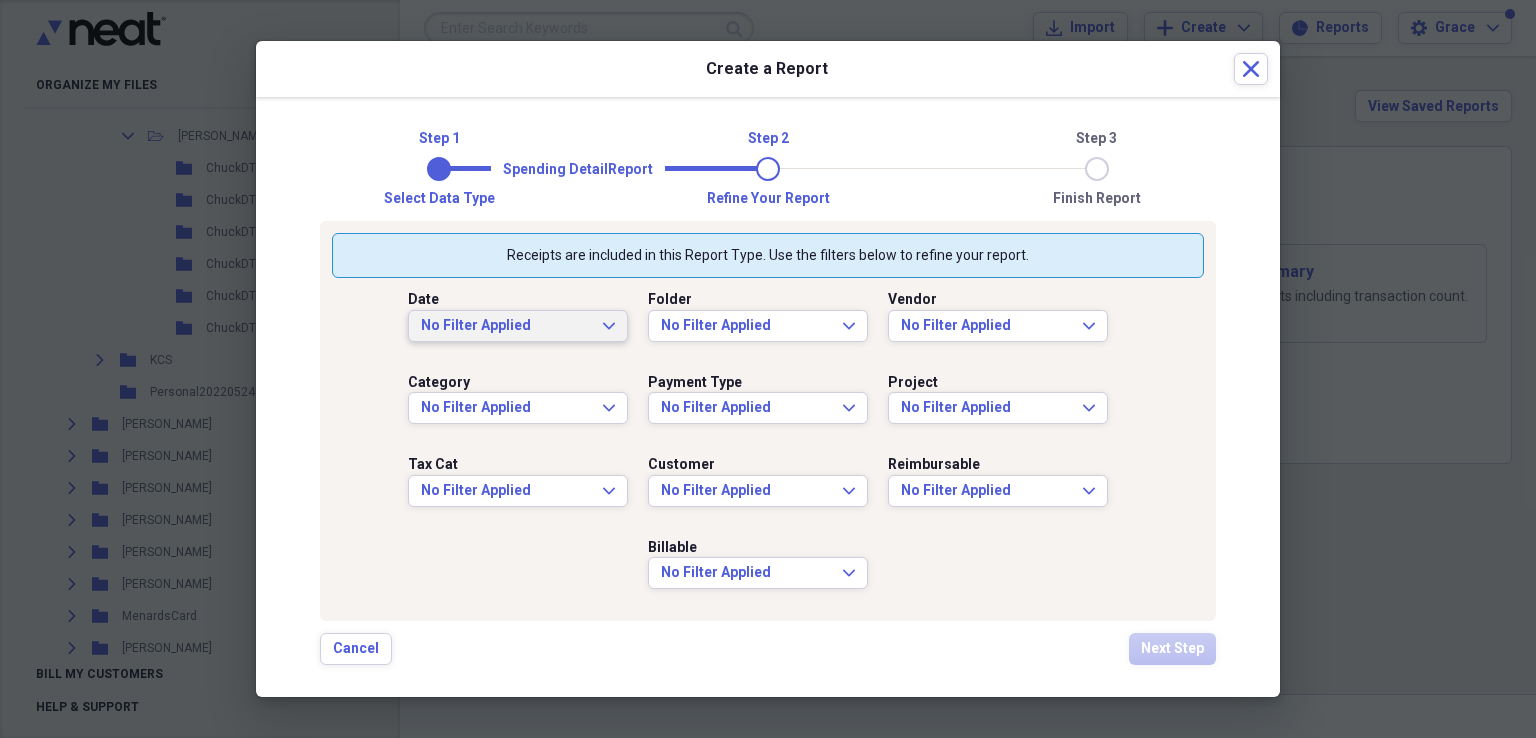 click on "No Filter Applied" at bounding box center (506, 326) 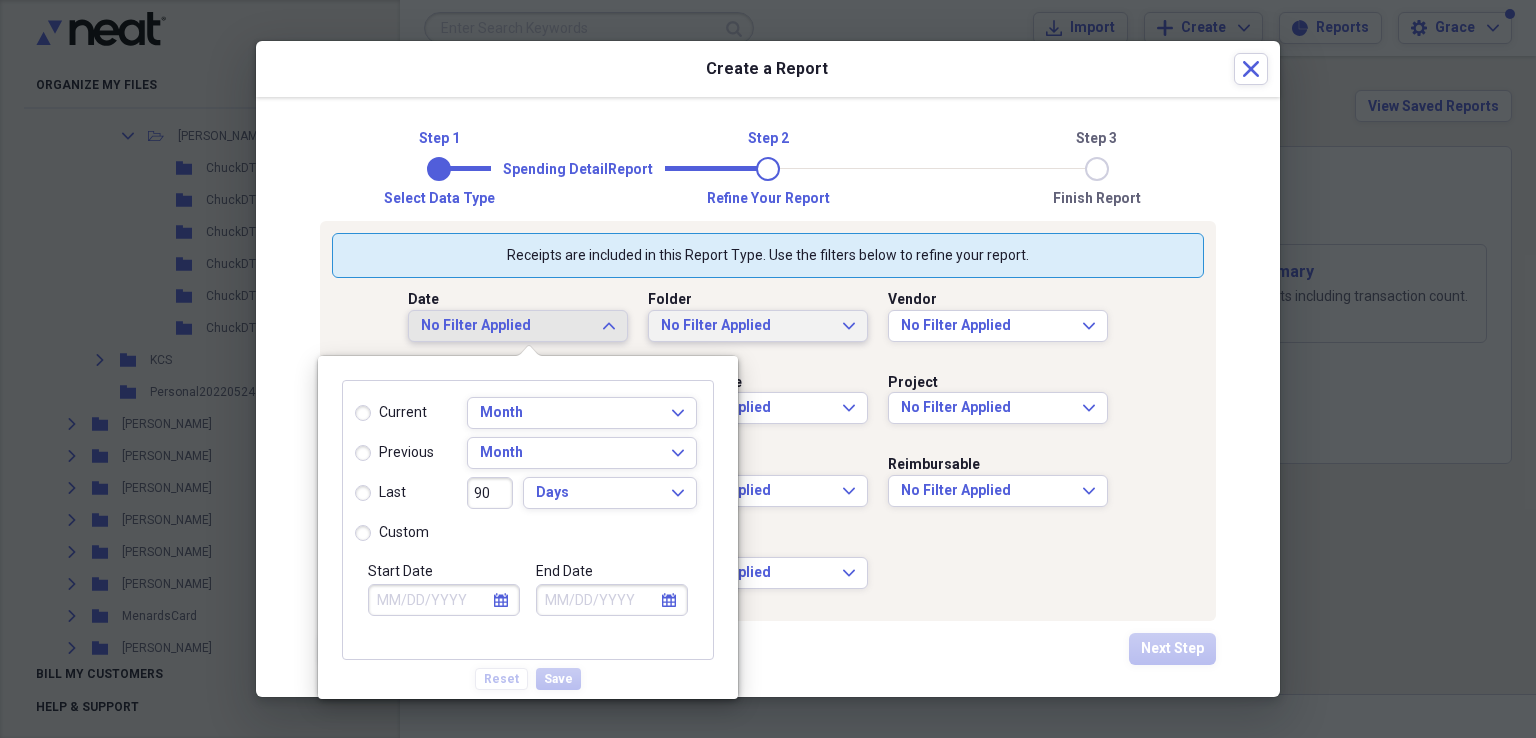 click on "No Filter Applied Expand" at bounding box center (758, 326) 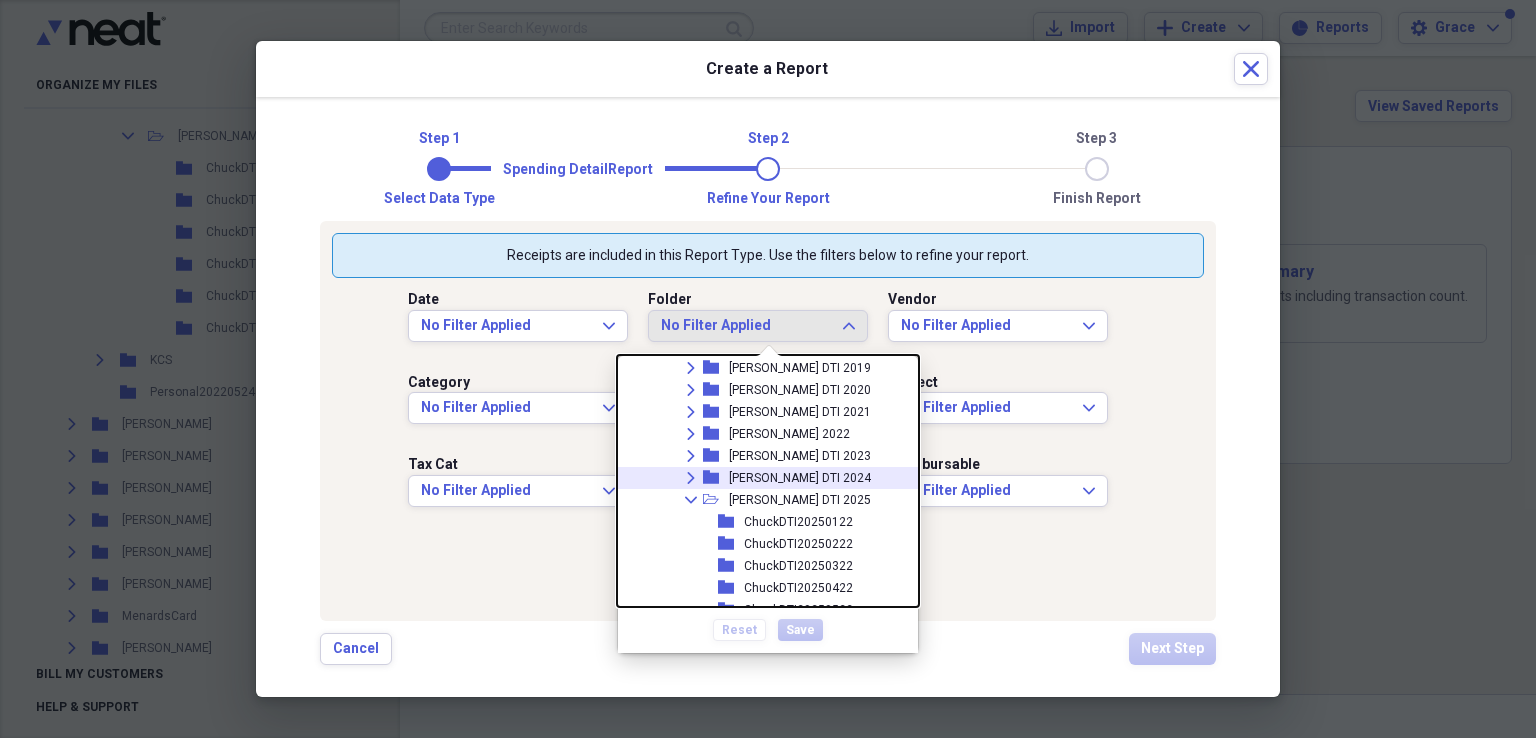 scroll, scrollTop: 500, scrollLeft: 0, axis: vertical 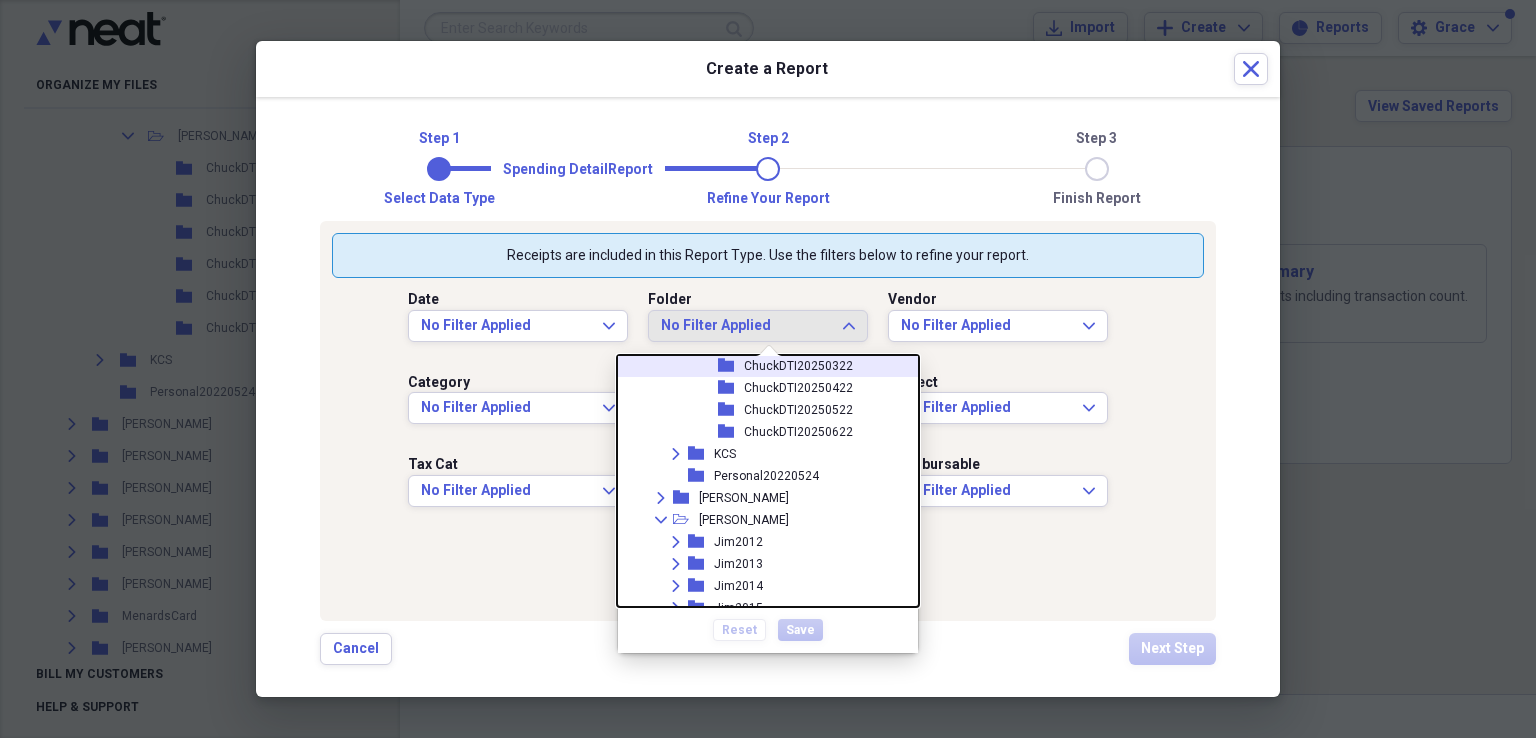 click on "ChuckDTI20250322" at bounding box center [798, 366] 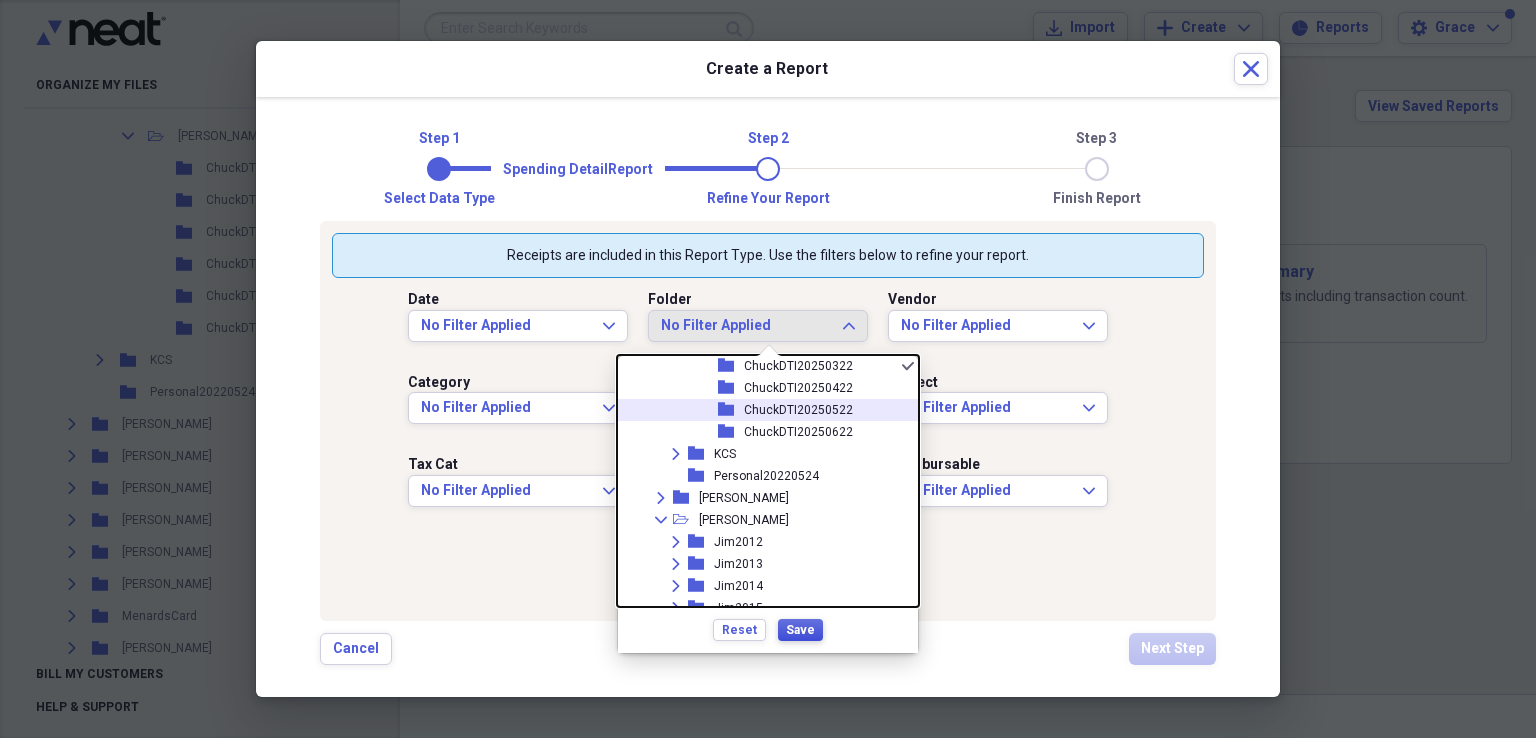click on "Save" at bounding box center [800, 630] 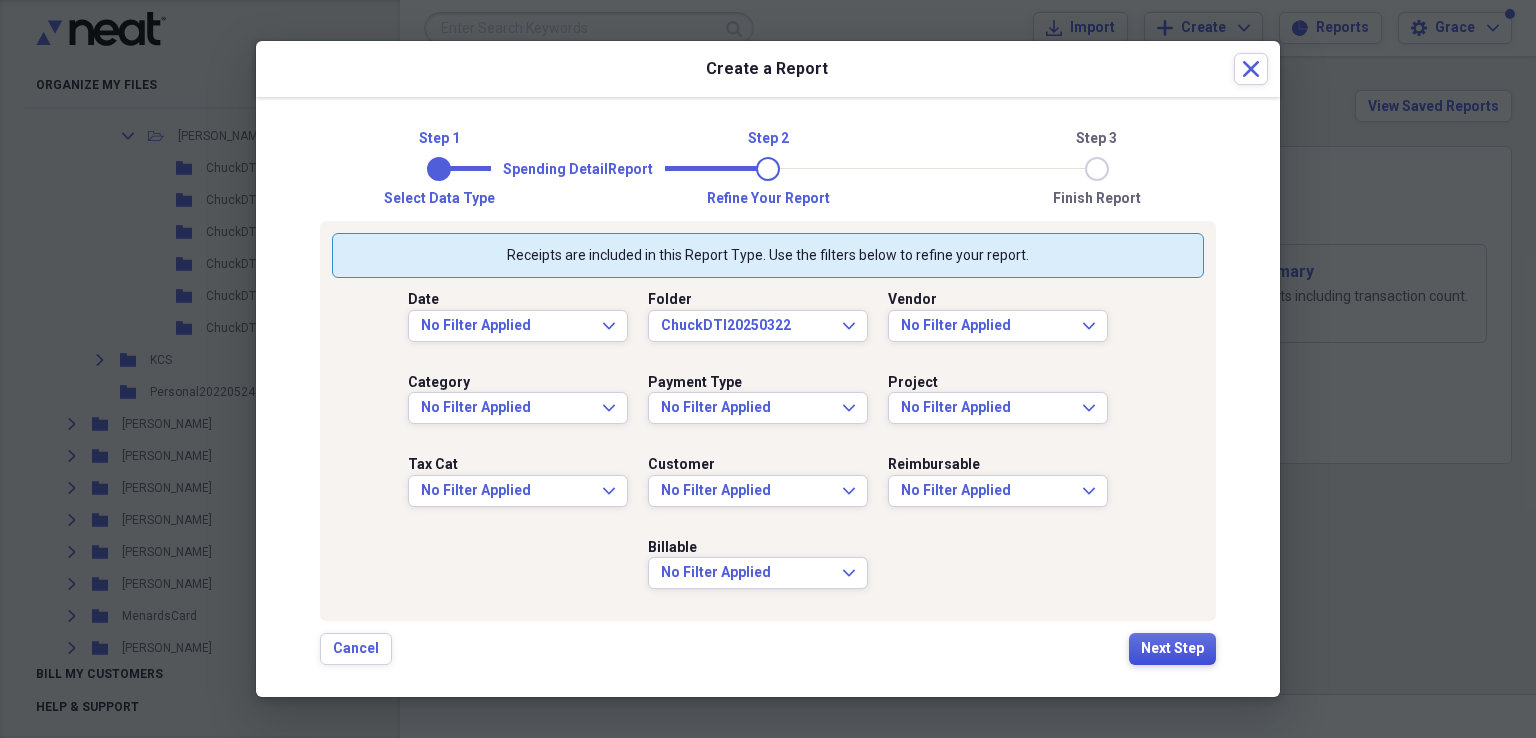 click on "Next Step" at bounding box center [1172, 649] 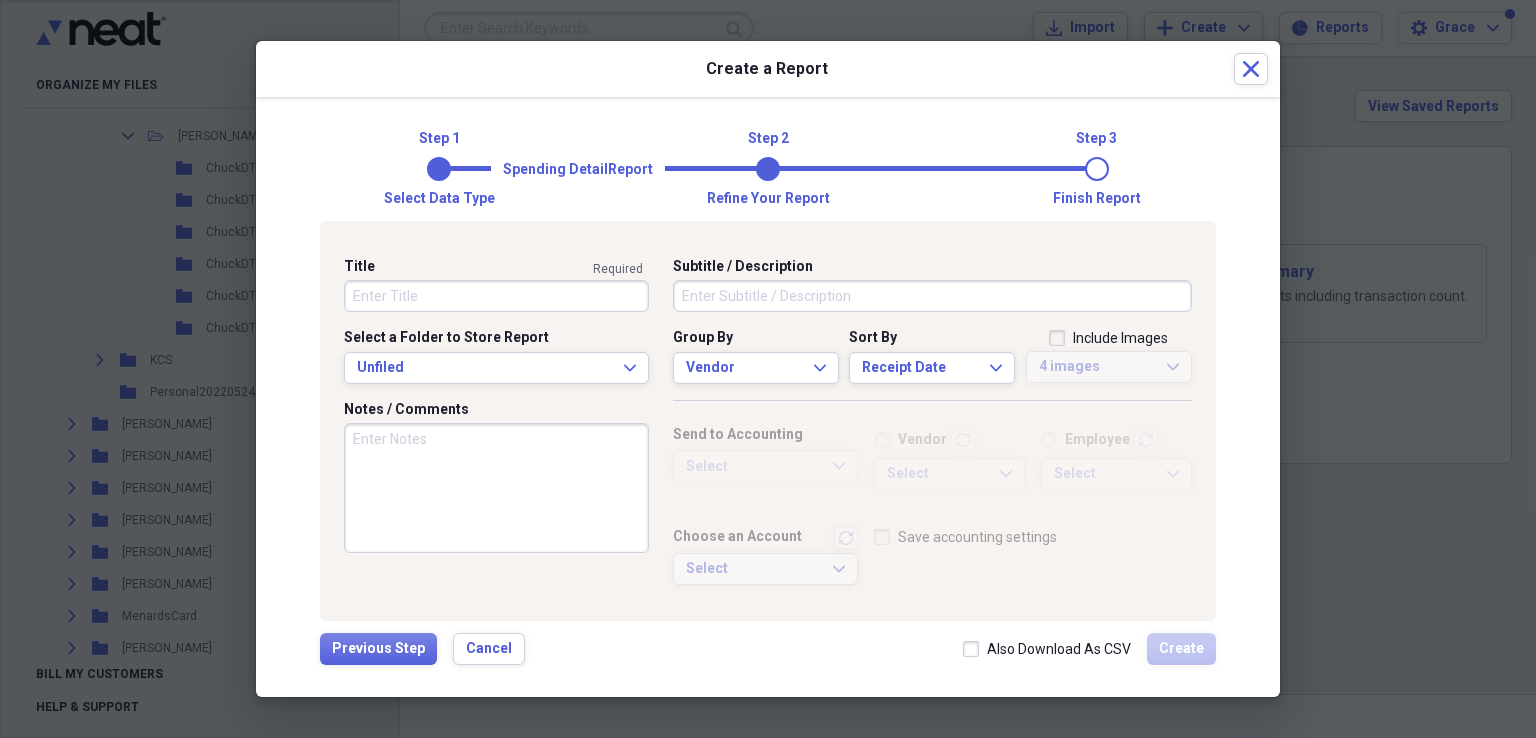 click on "Title" at bounding box center (496, 296) 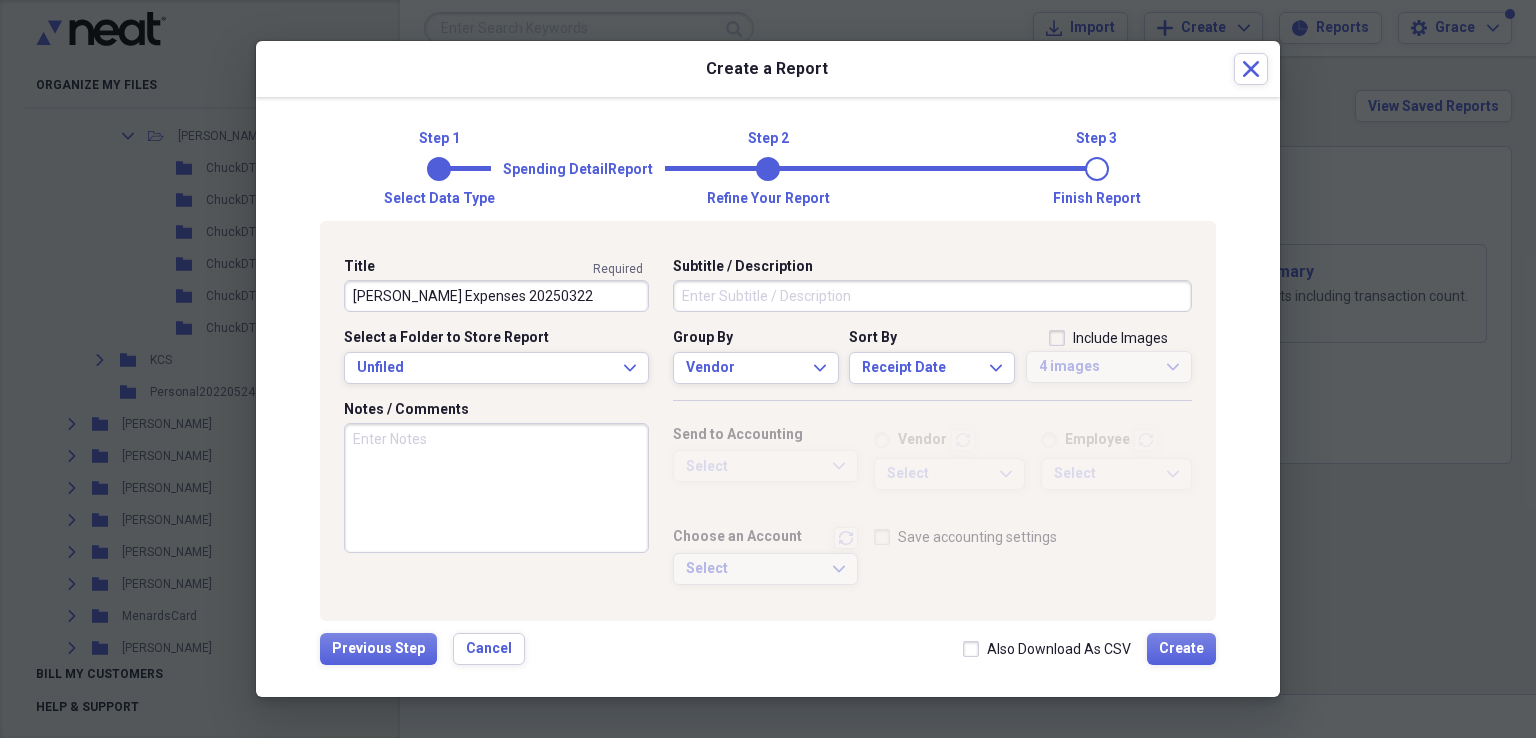 type on "[PERSON_NAME] Expenses 20250322" 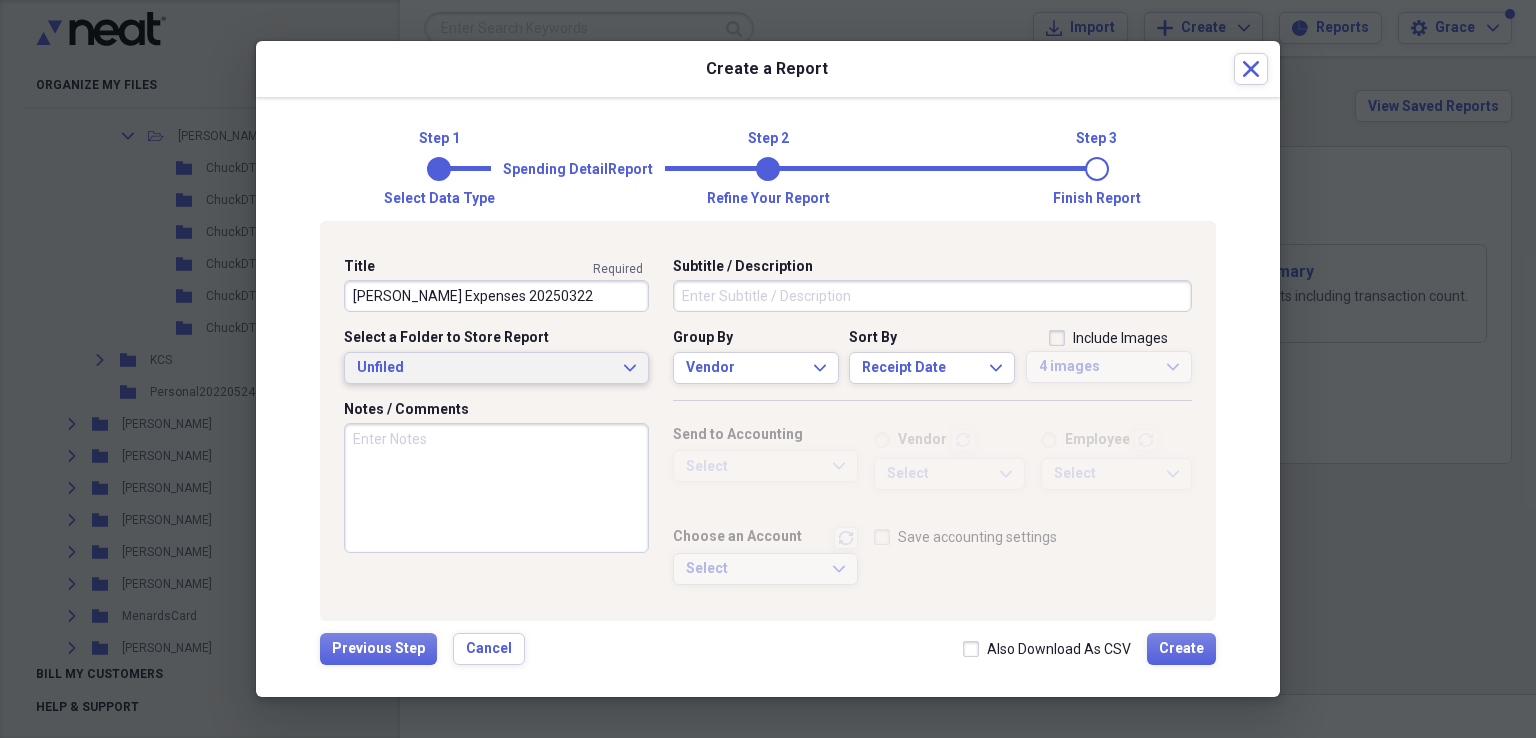 type 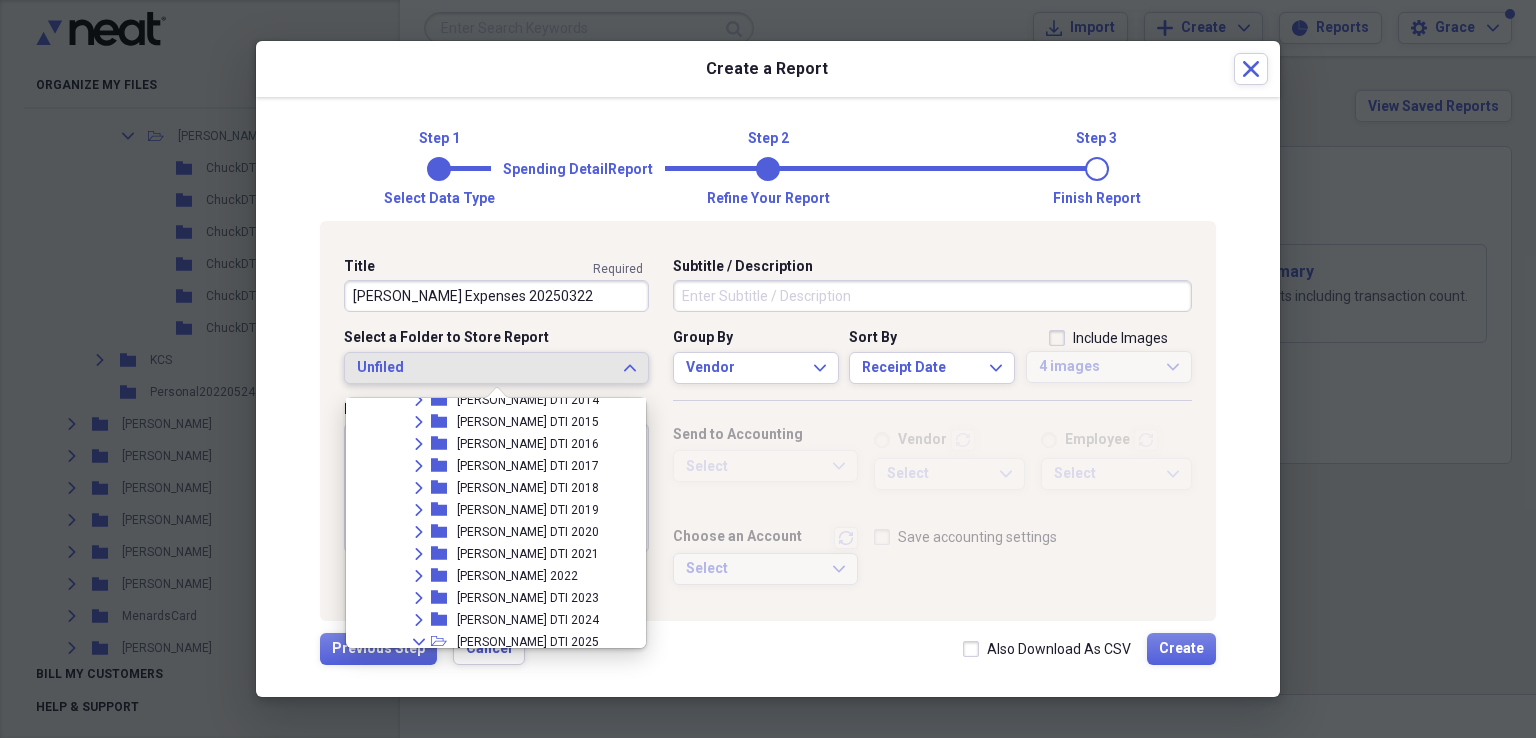 scroll, scrollTop: 400, scrollLeft: 0, axis: vertical 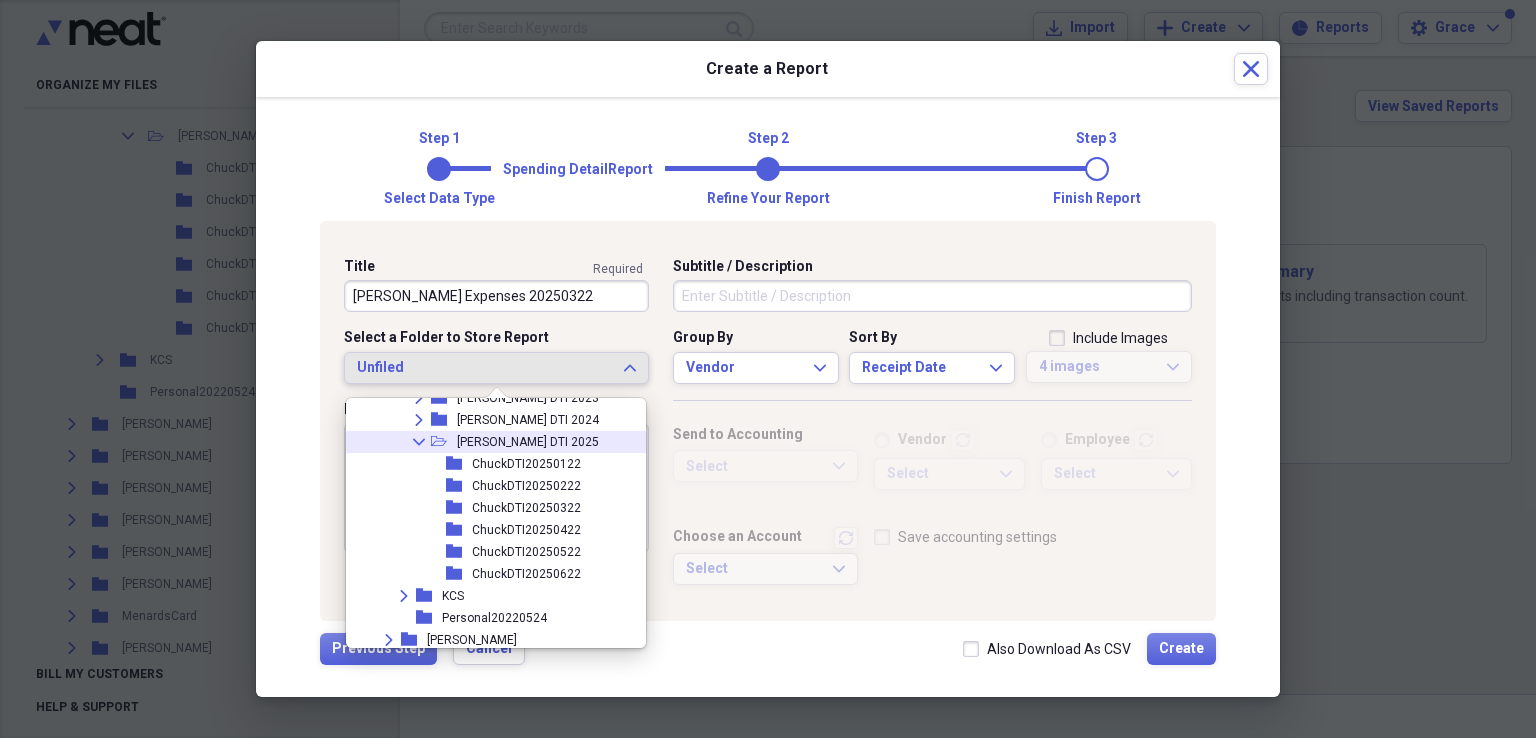 click on "[PERSON_NAME] DTI 2025" at bounding box center (528, 442) 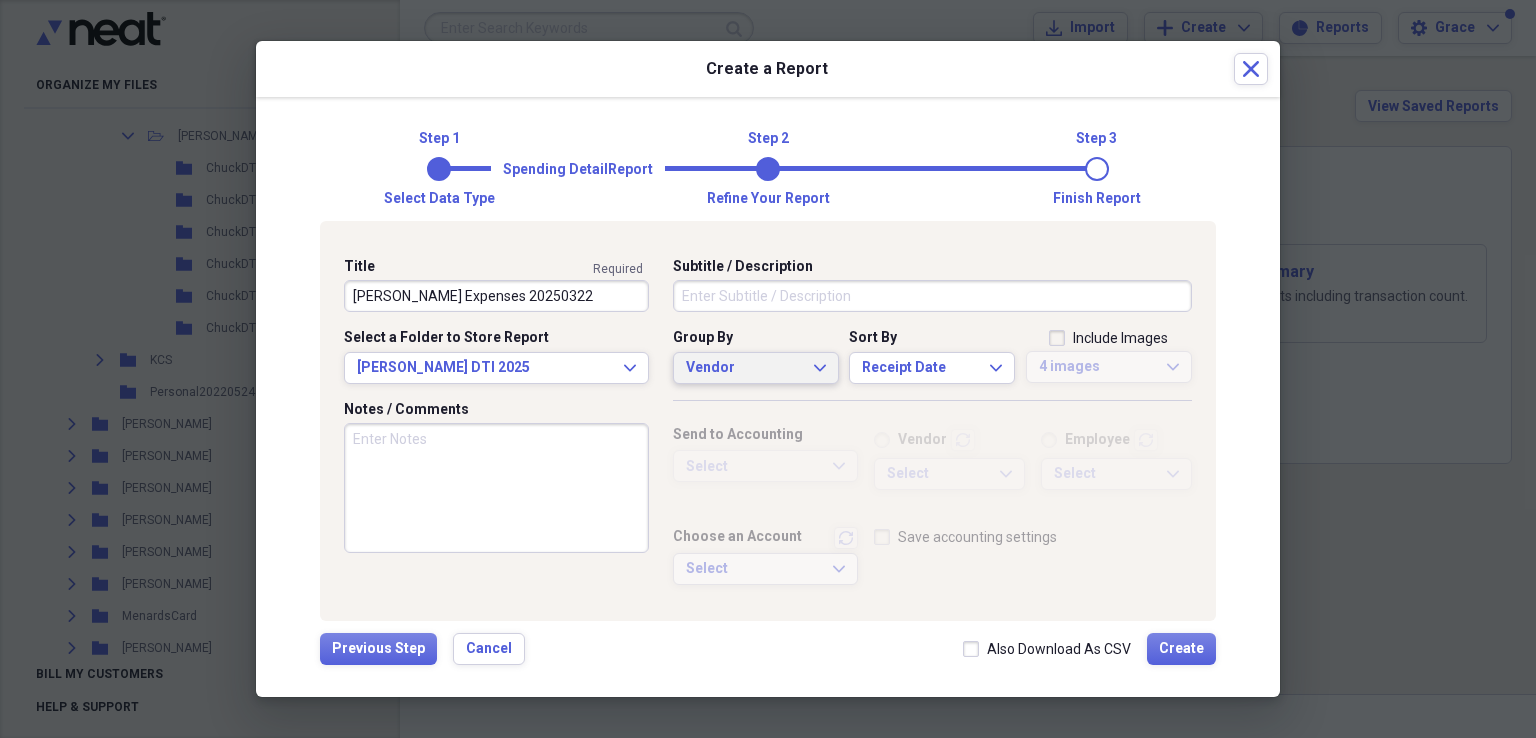 click on "Vendor" at bounding box center [744, 368] 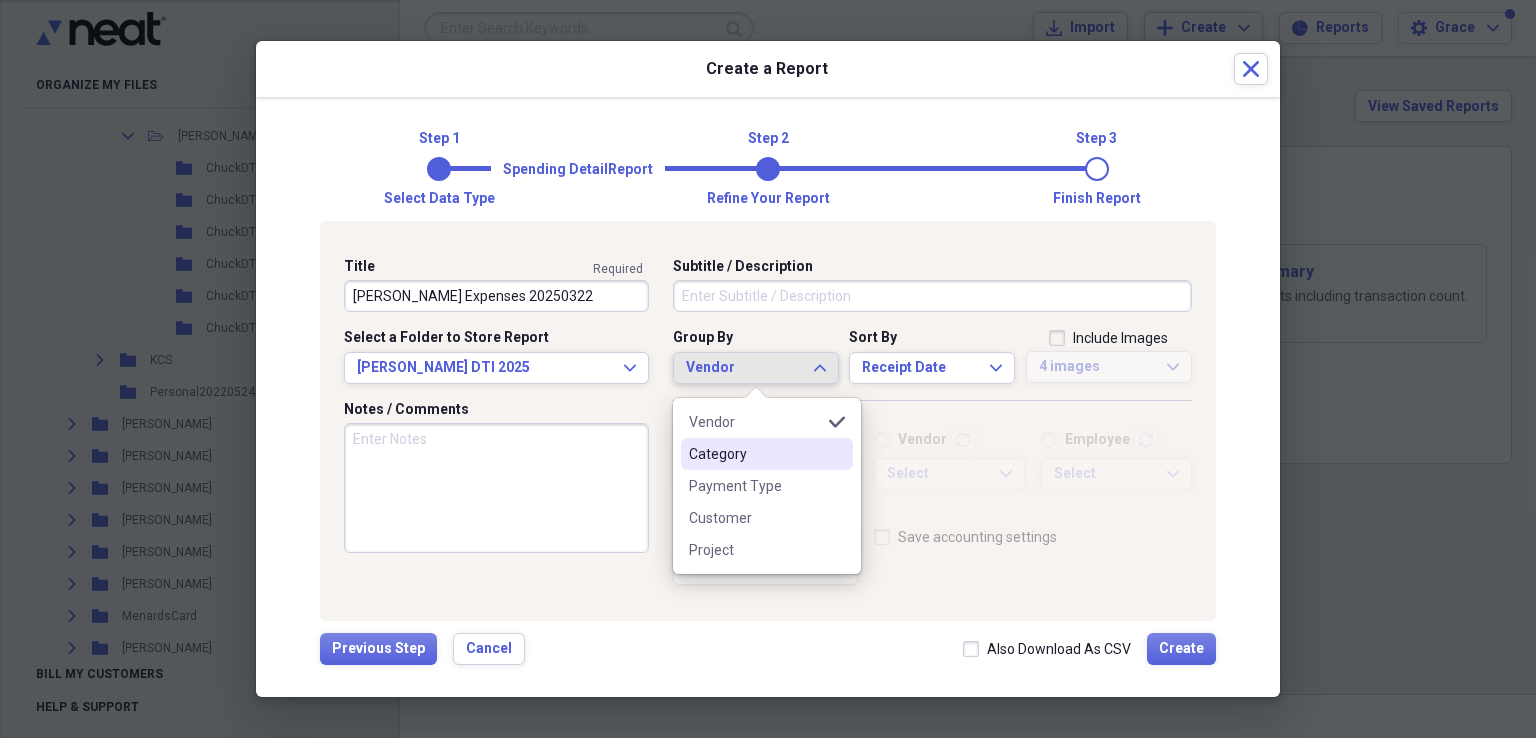 click on "Category" at bounding box center (755, 454) 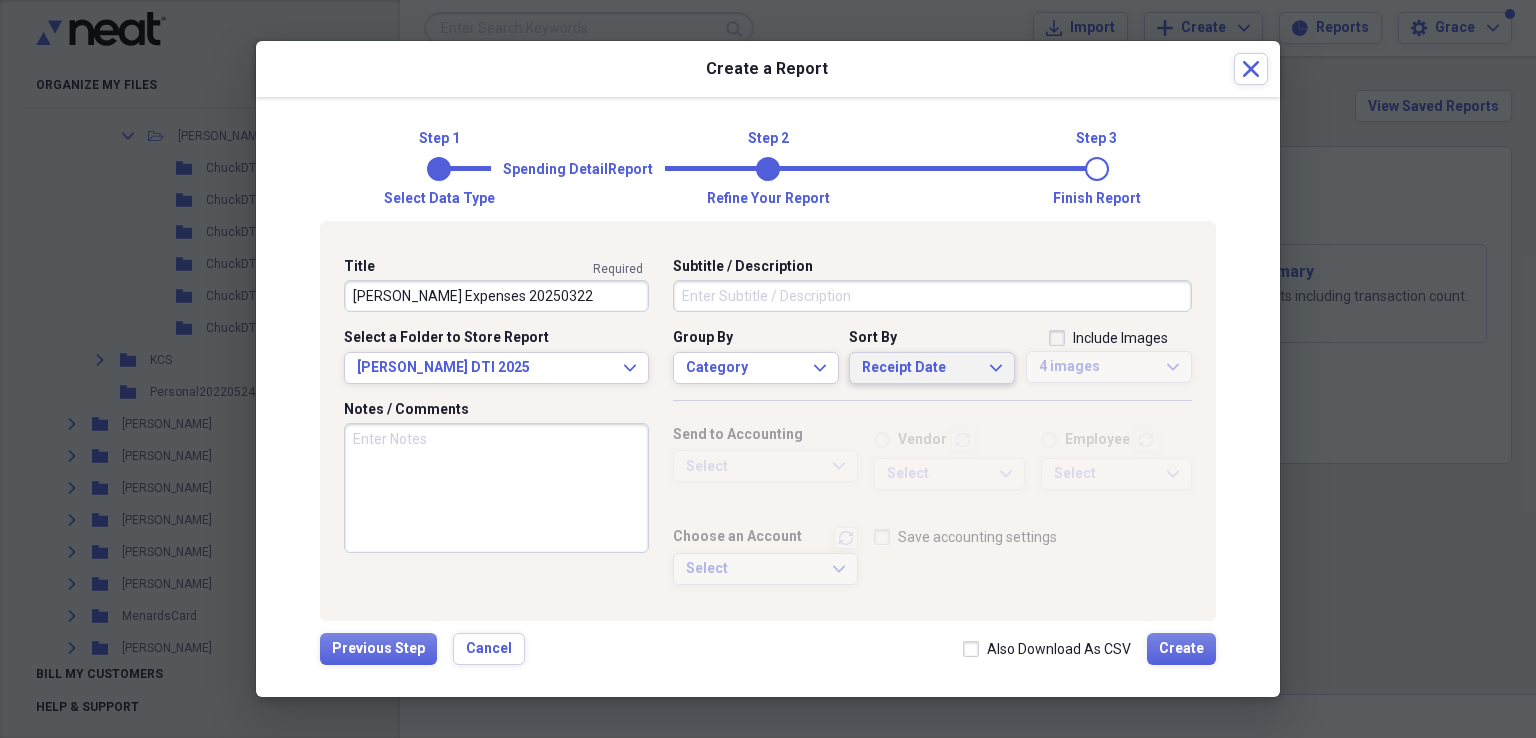 click on "Receipt Date" at bounding box center (920, 368) 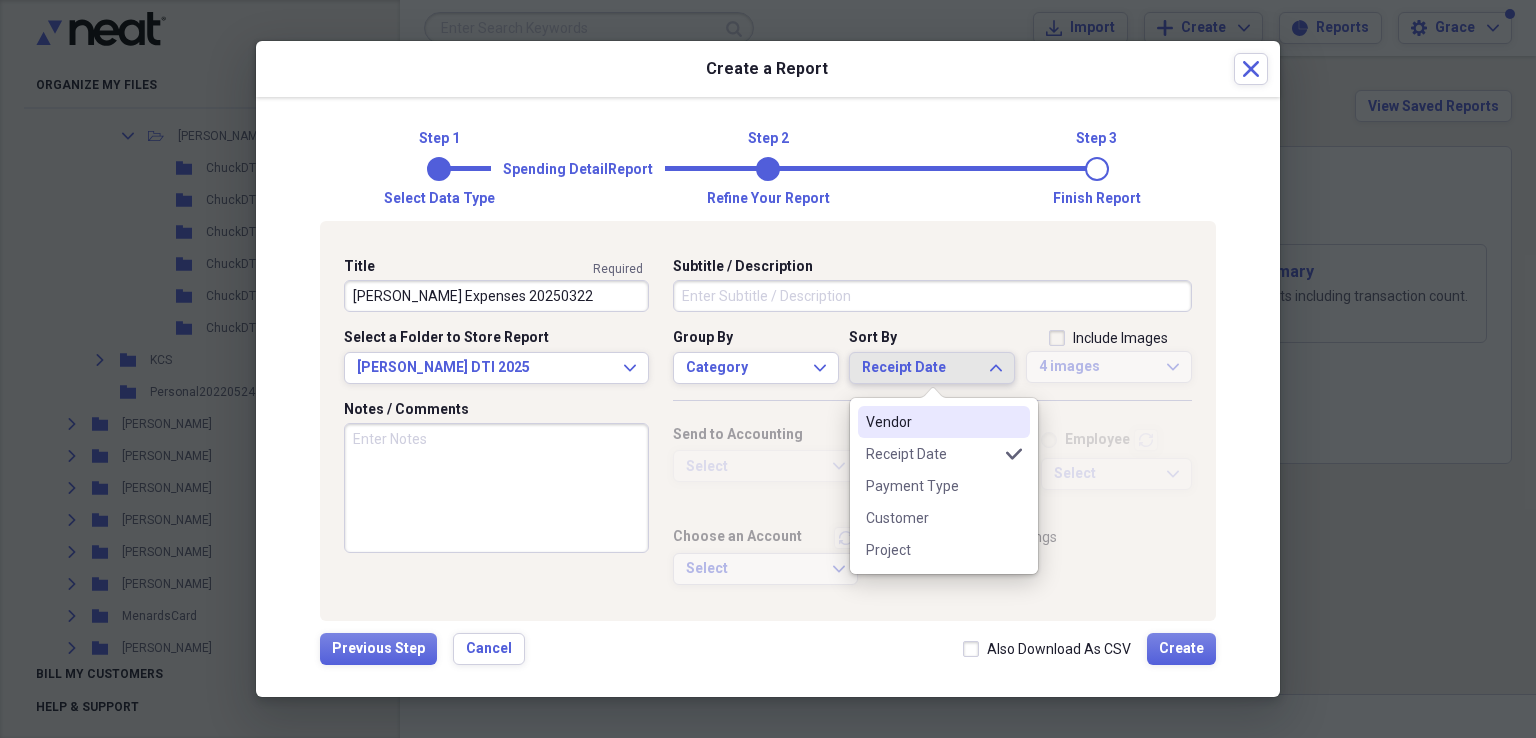 click on "Vendor" at bounding box center (932, 422) 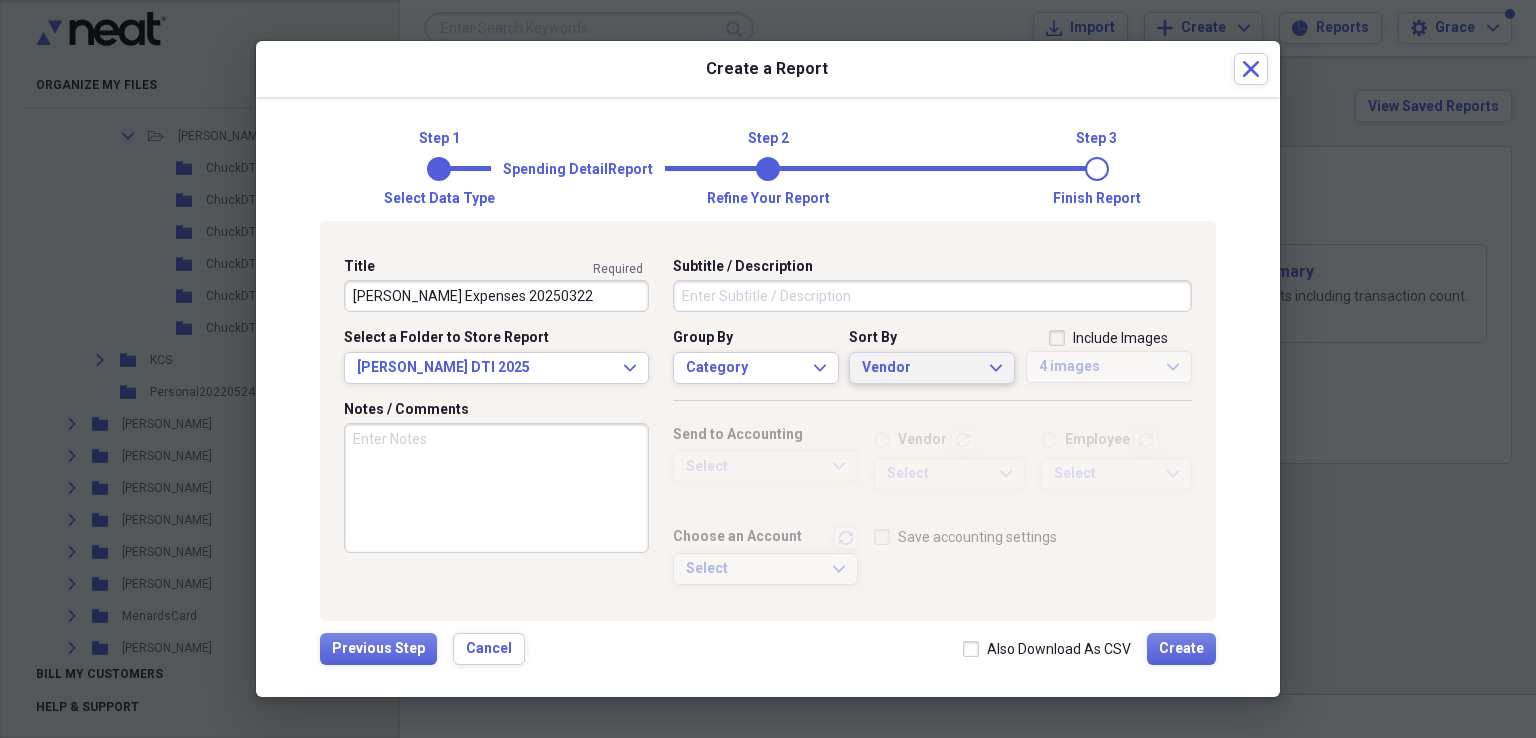 click on "Vendor" at bounding box center [920, 368] 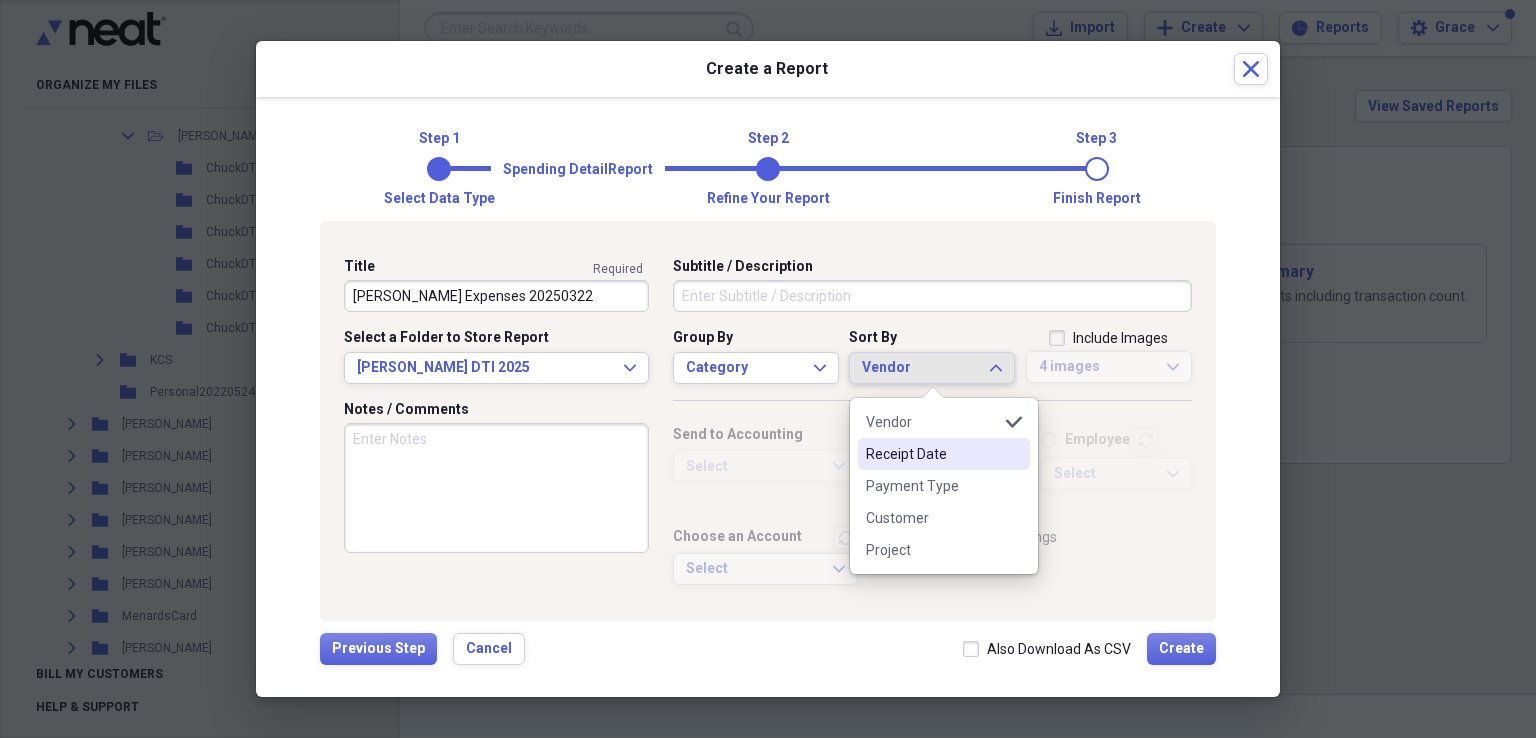 click on "Receipt Date" at bounding box center (932, 454) 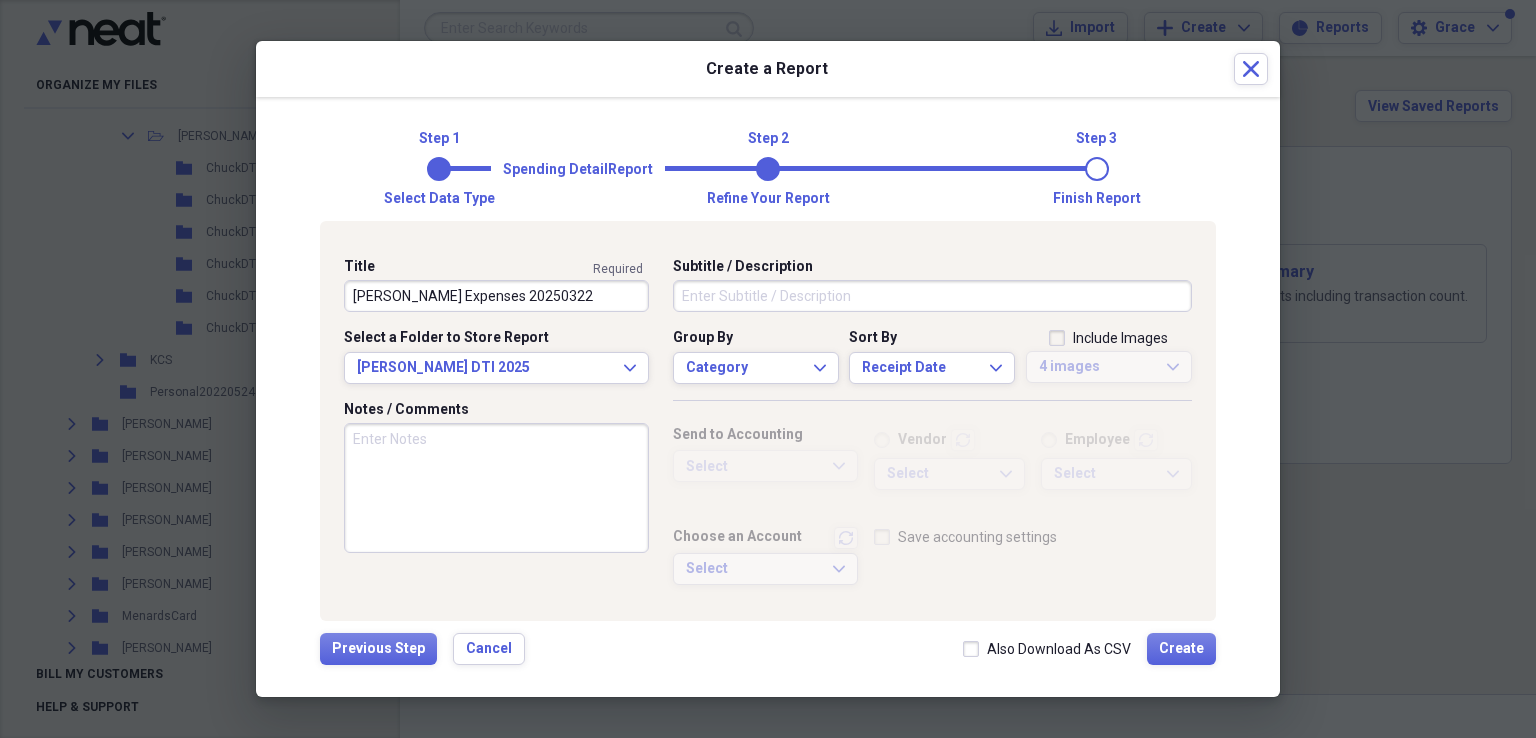 click on "Include Images" at bounding box center (1108, 338) 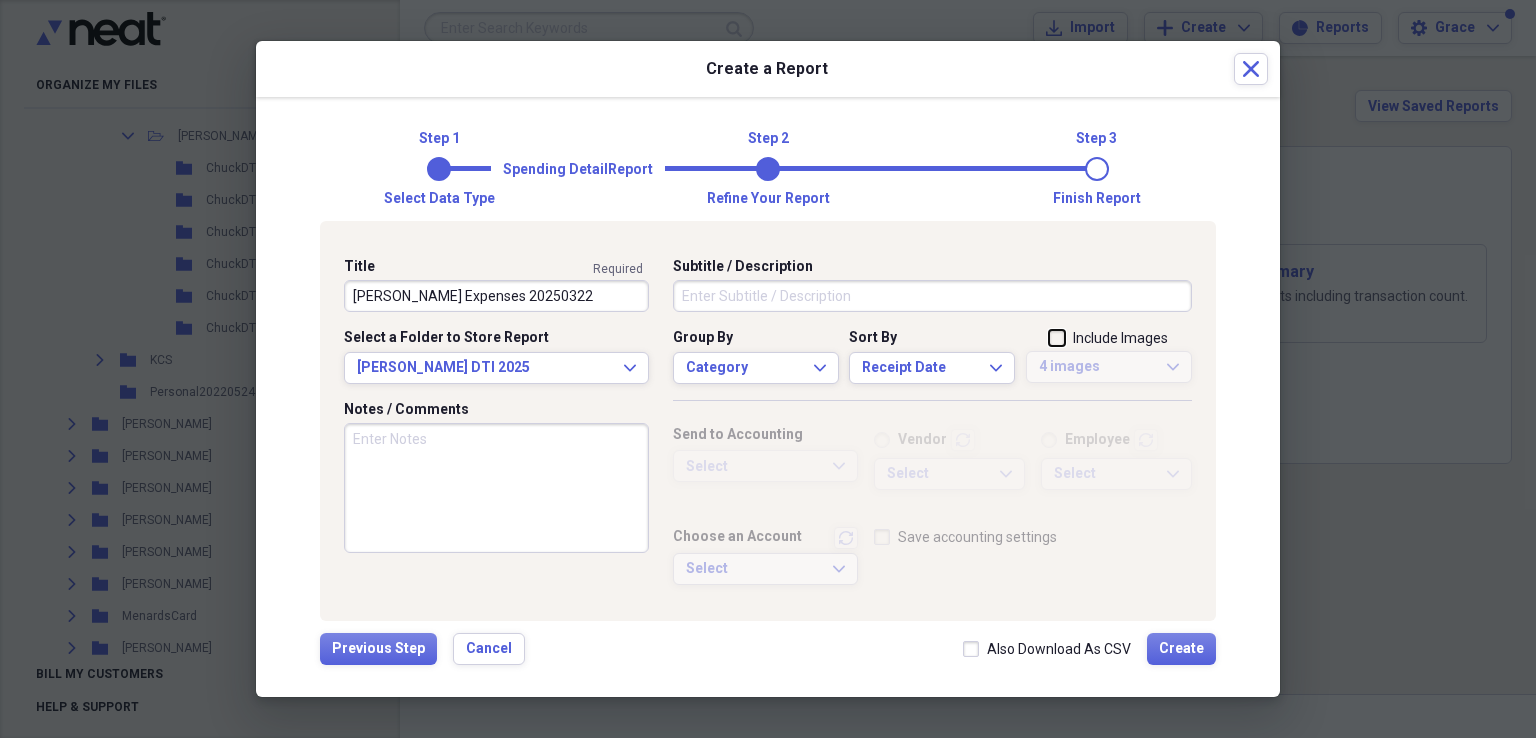 click on "Include Images" at bounding box center (1049, 339) 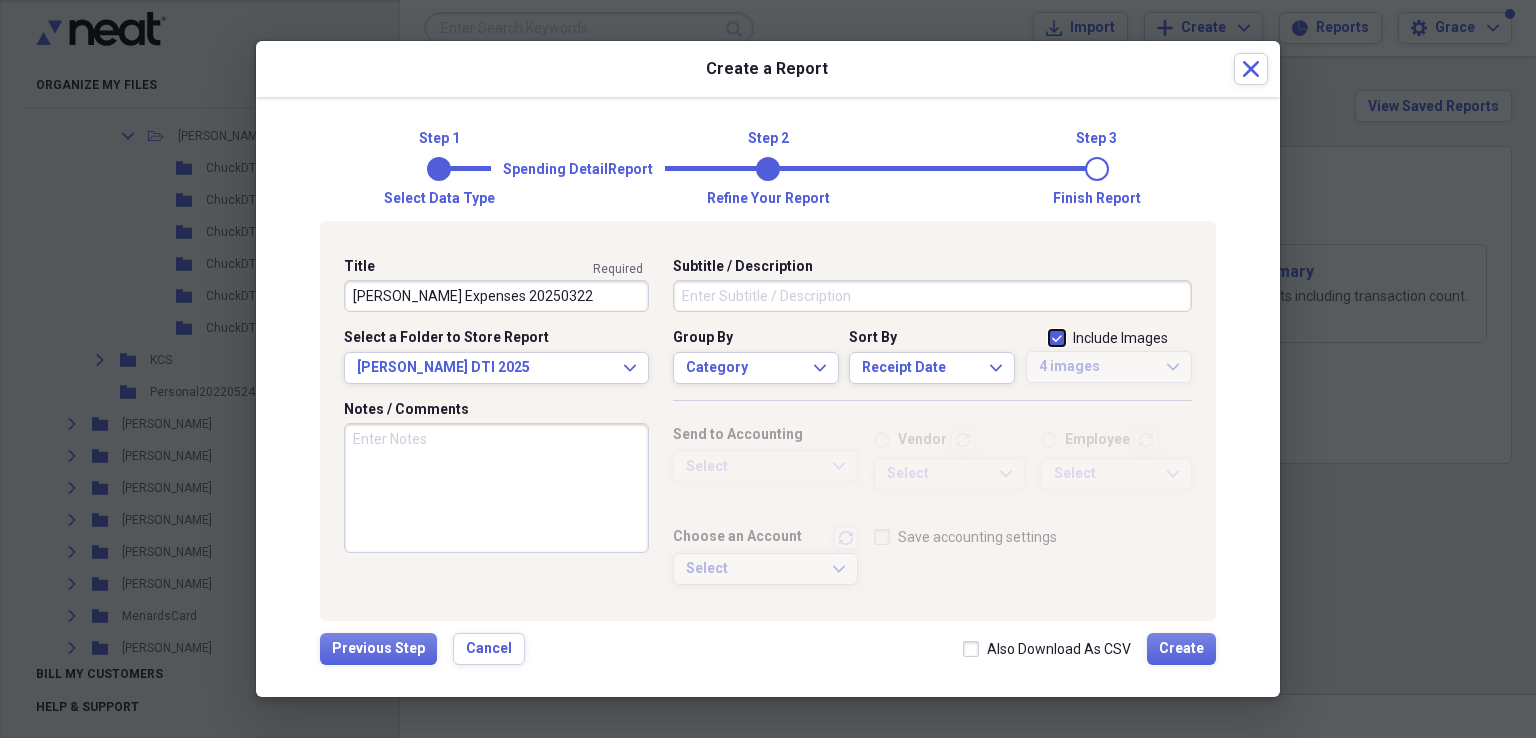 checkbox on "true" 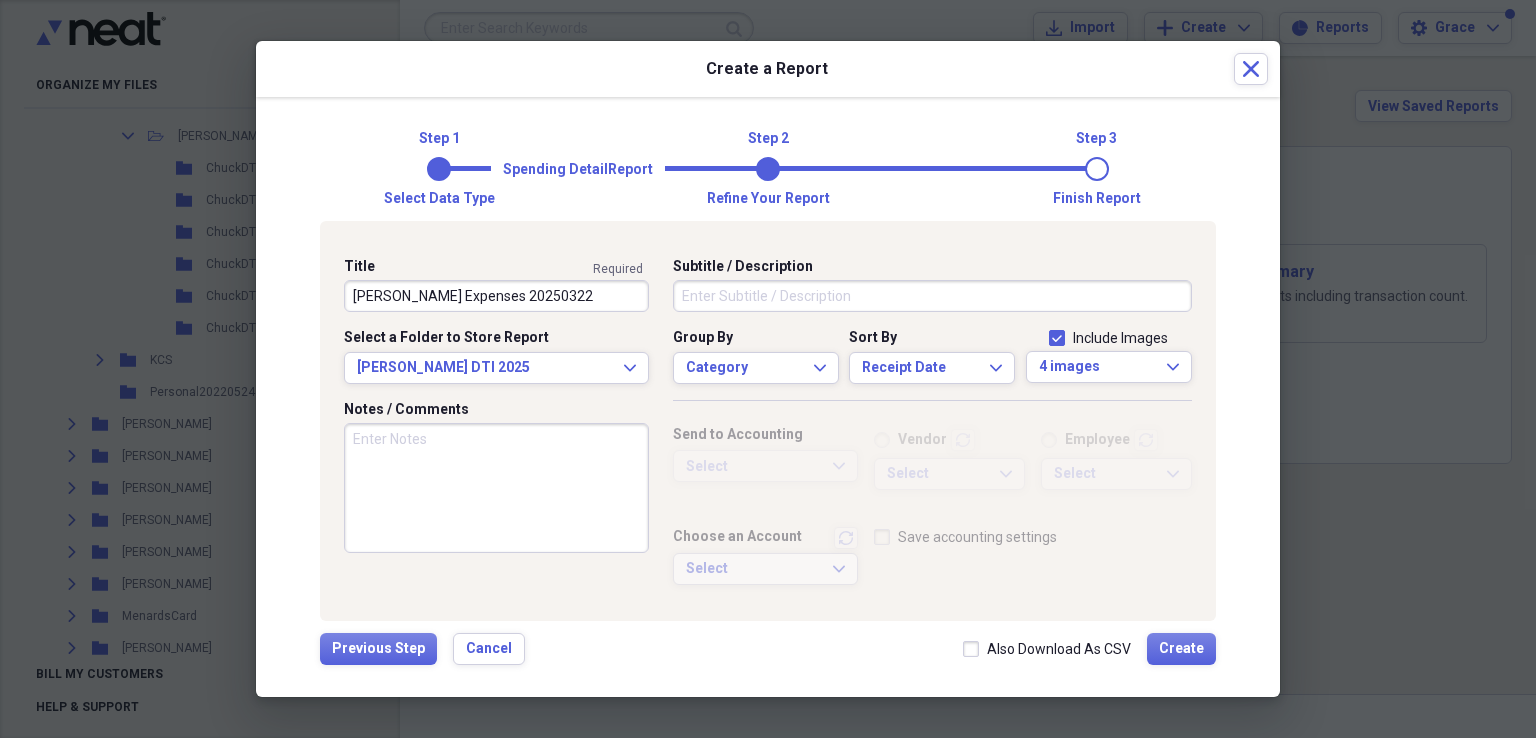 click on "Also Download As CSV" at bounding box center [1047, 649] 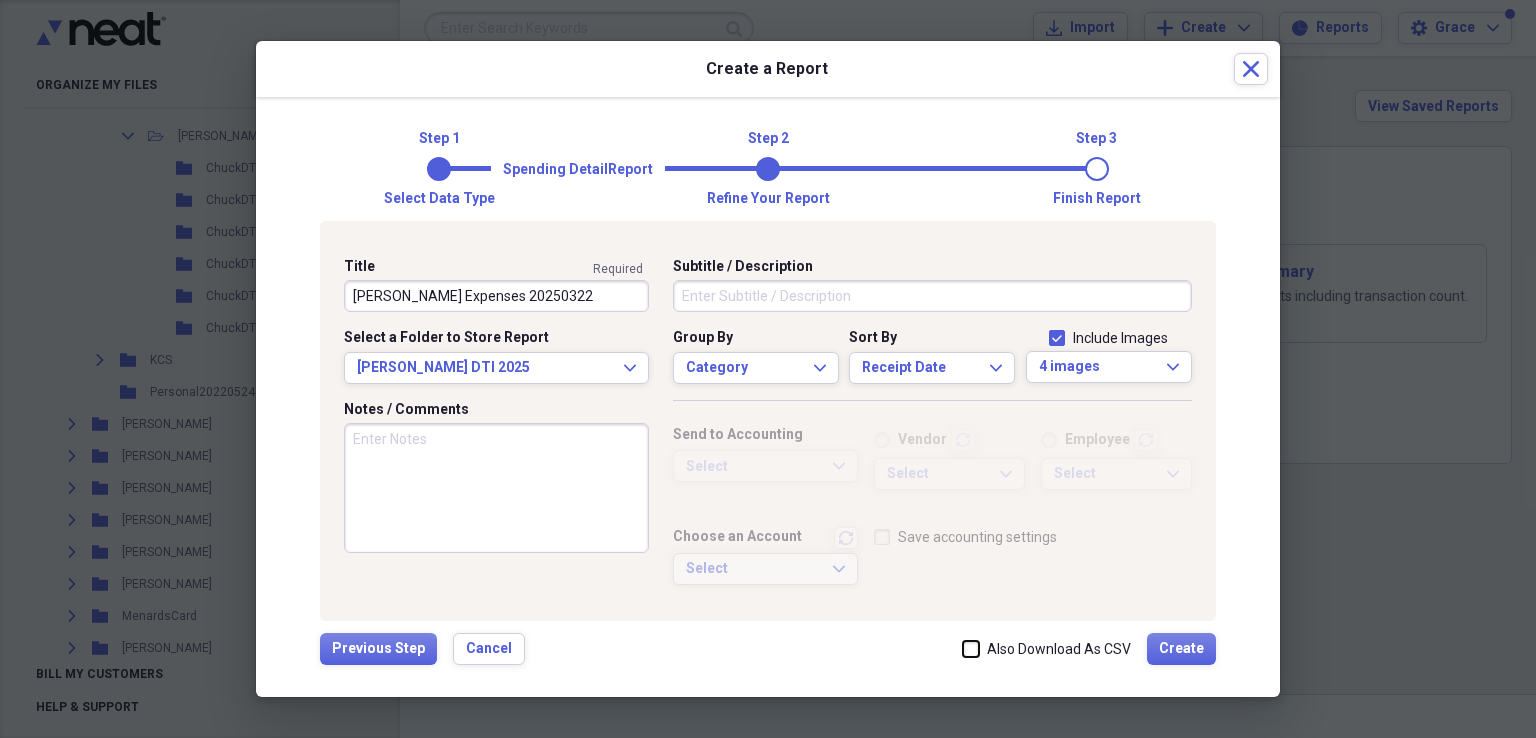 click on "Also Download As CSV" at bounding box center (963, 648) 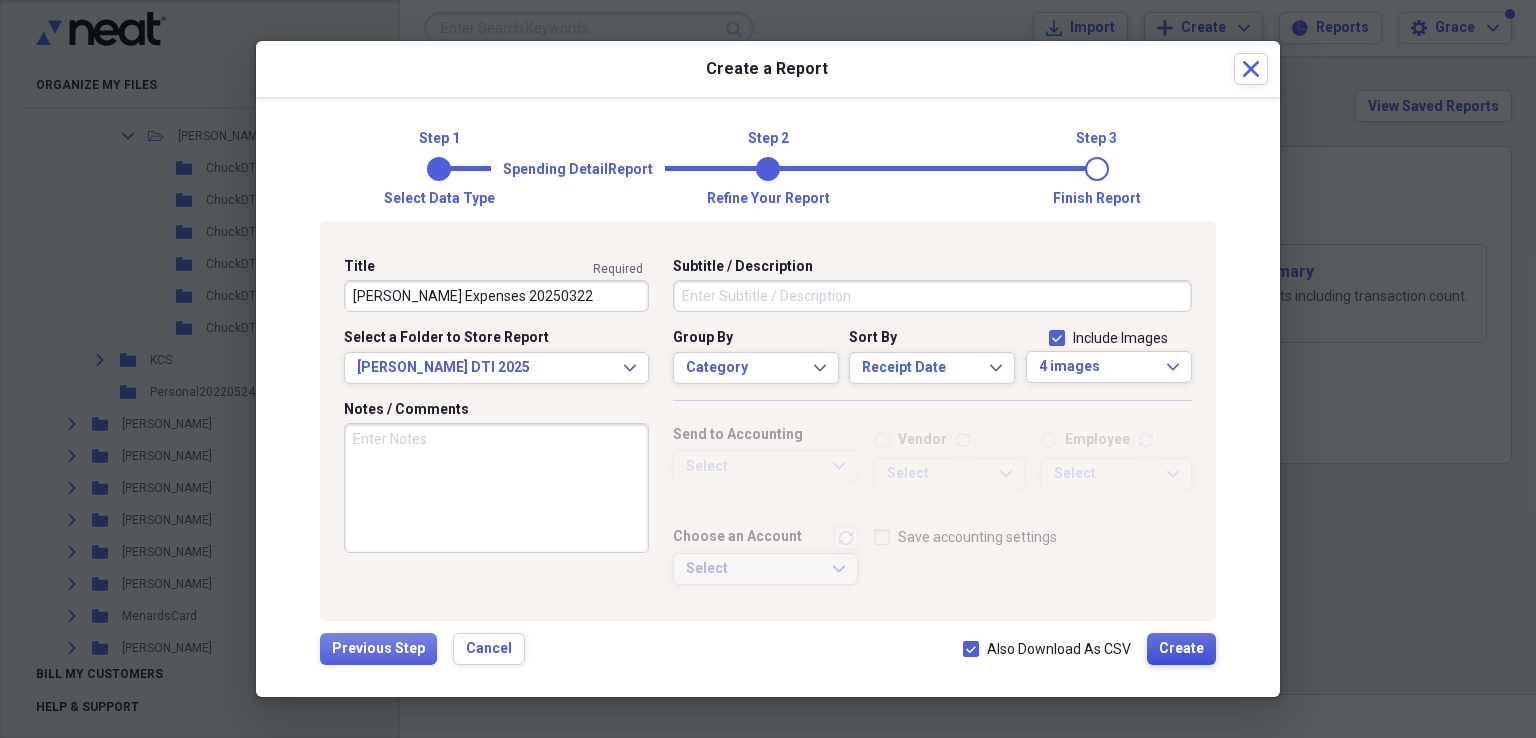 click on "Create" at bounding box center [1181, 649] 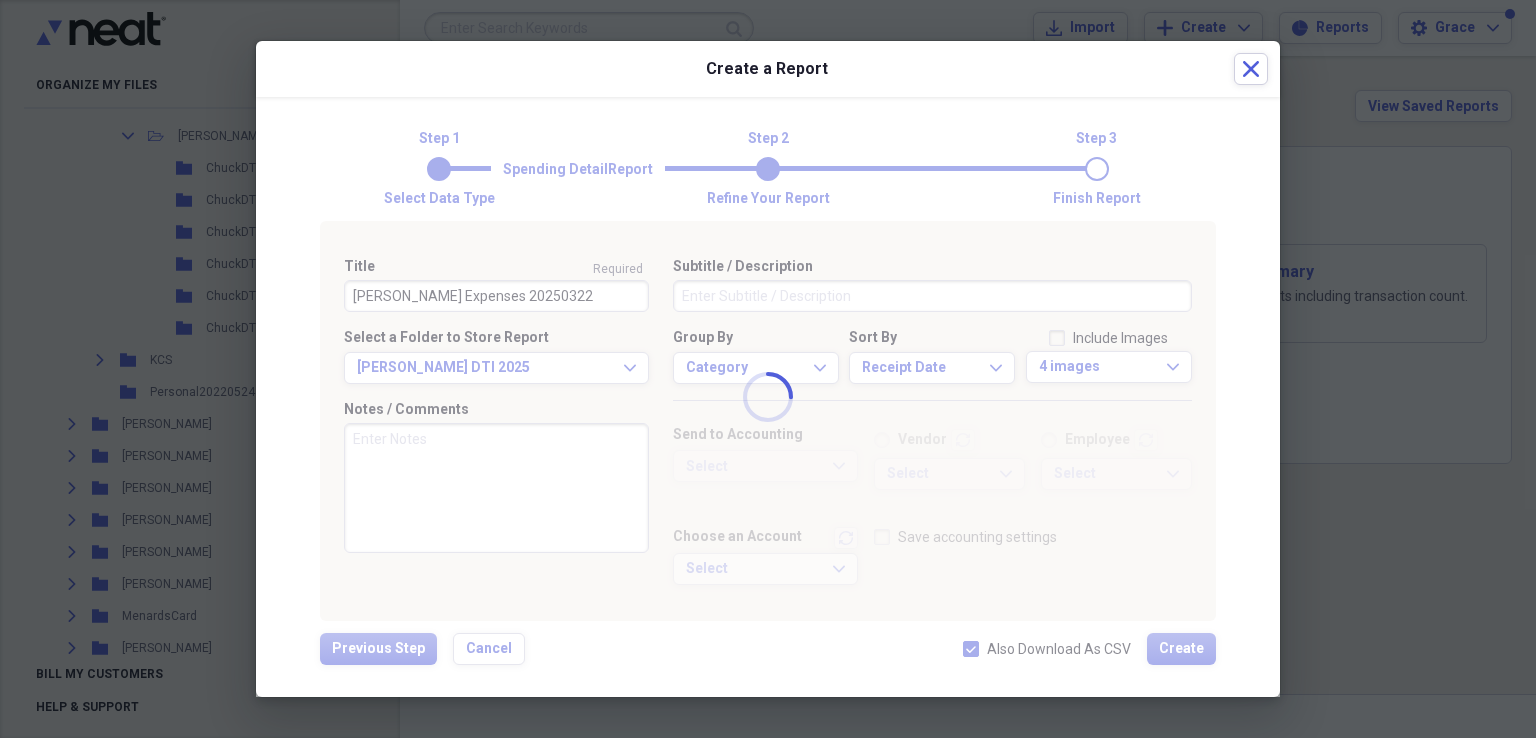 type 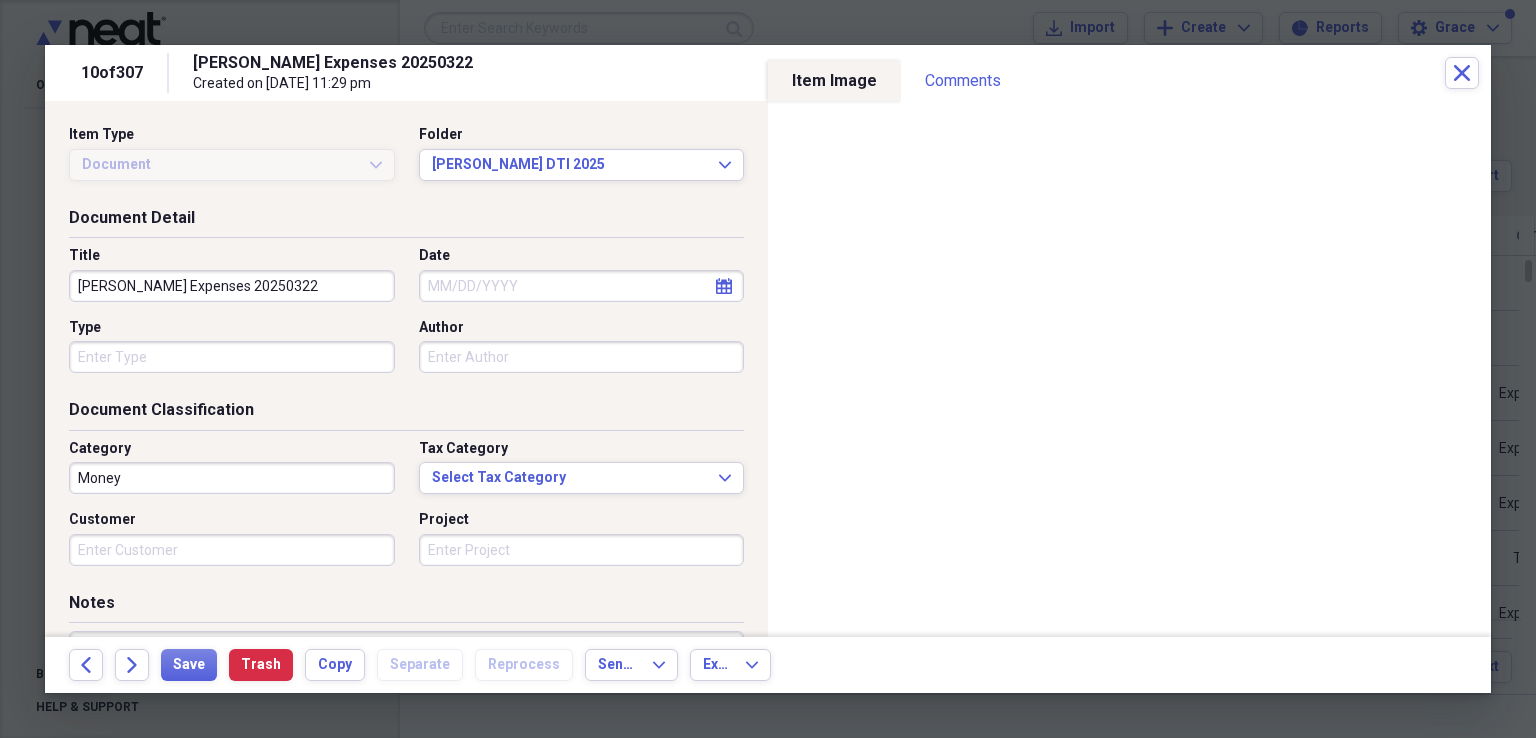 click on "Money" at bounding box center (232, 478) 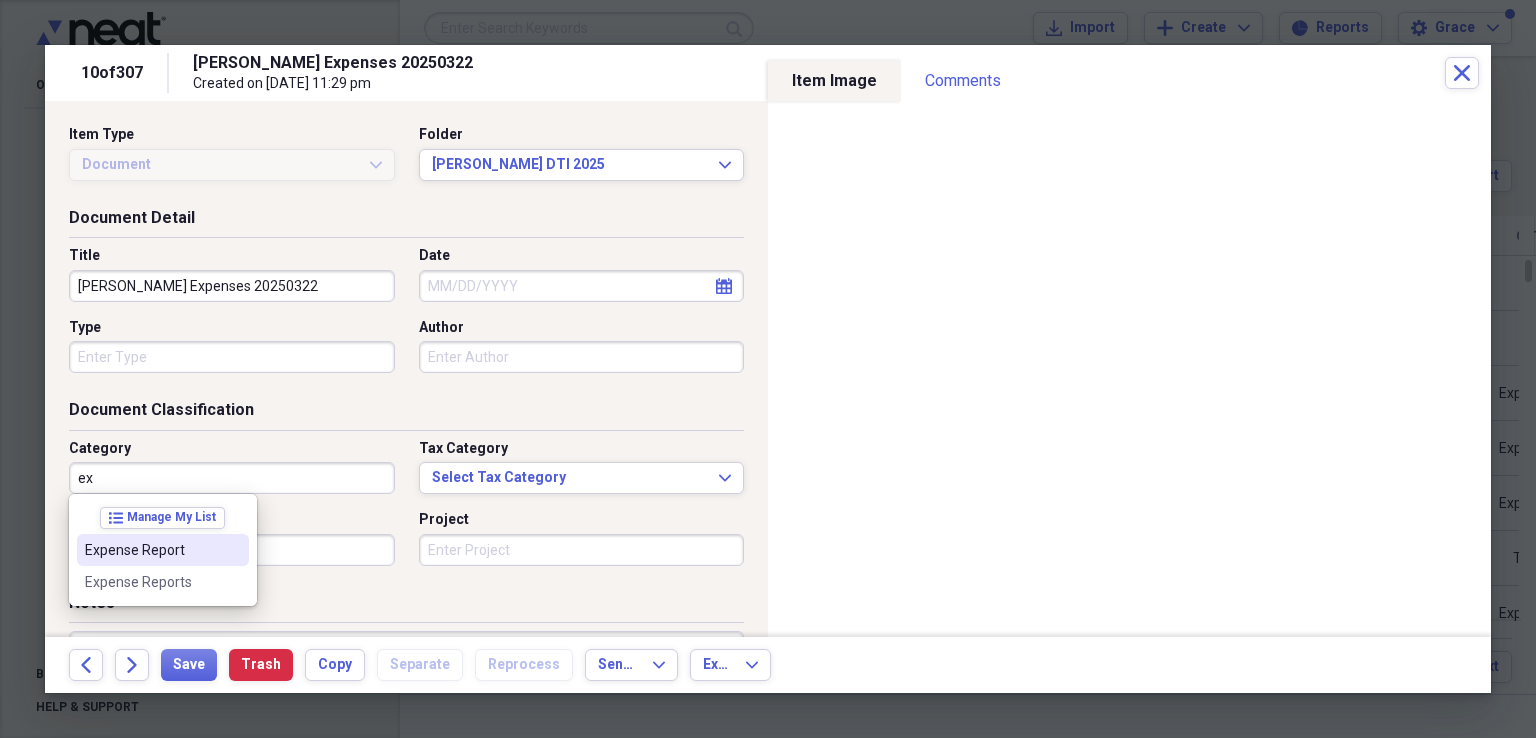 click on "Expense Report" at bounding box center [151, 550] 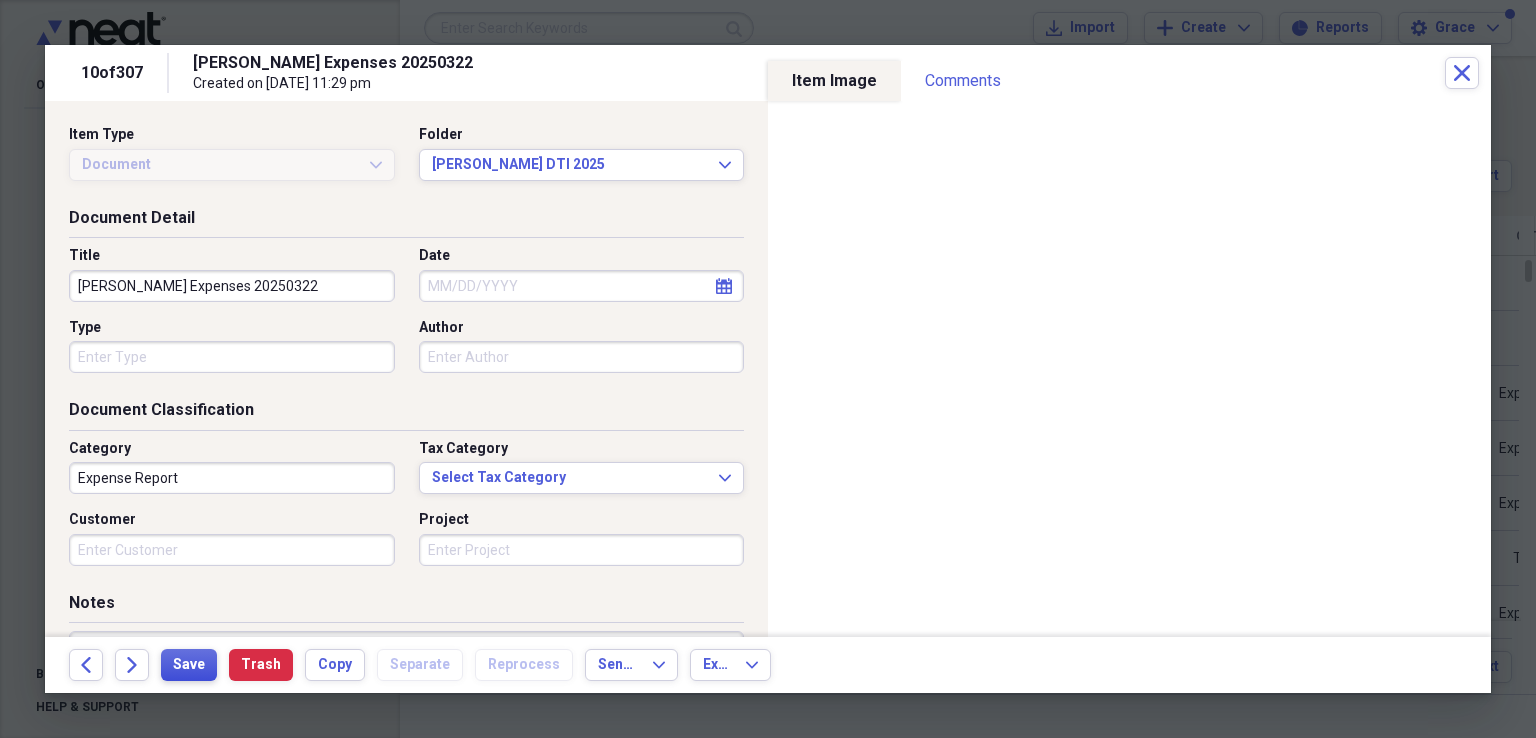 click on "Save" at bounding box center [189, 665] 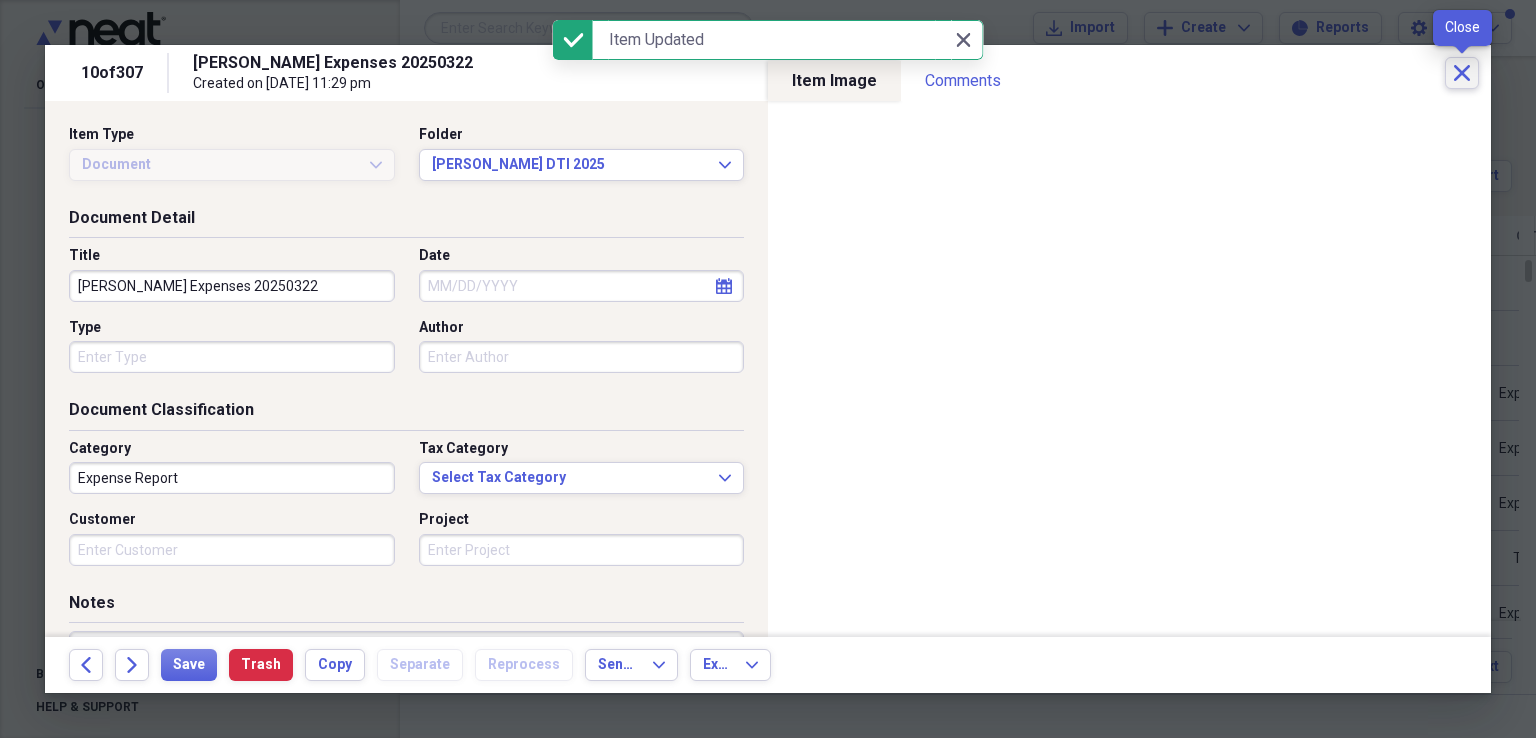 click 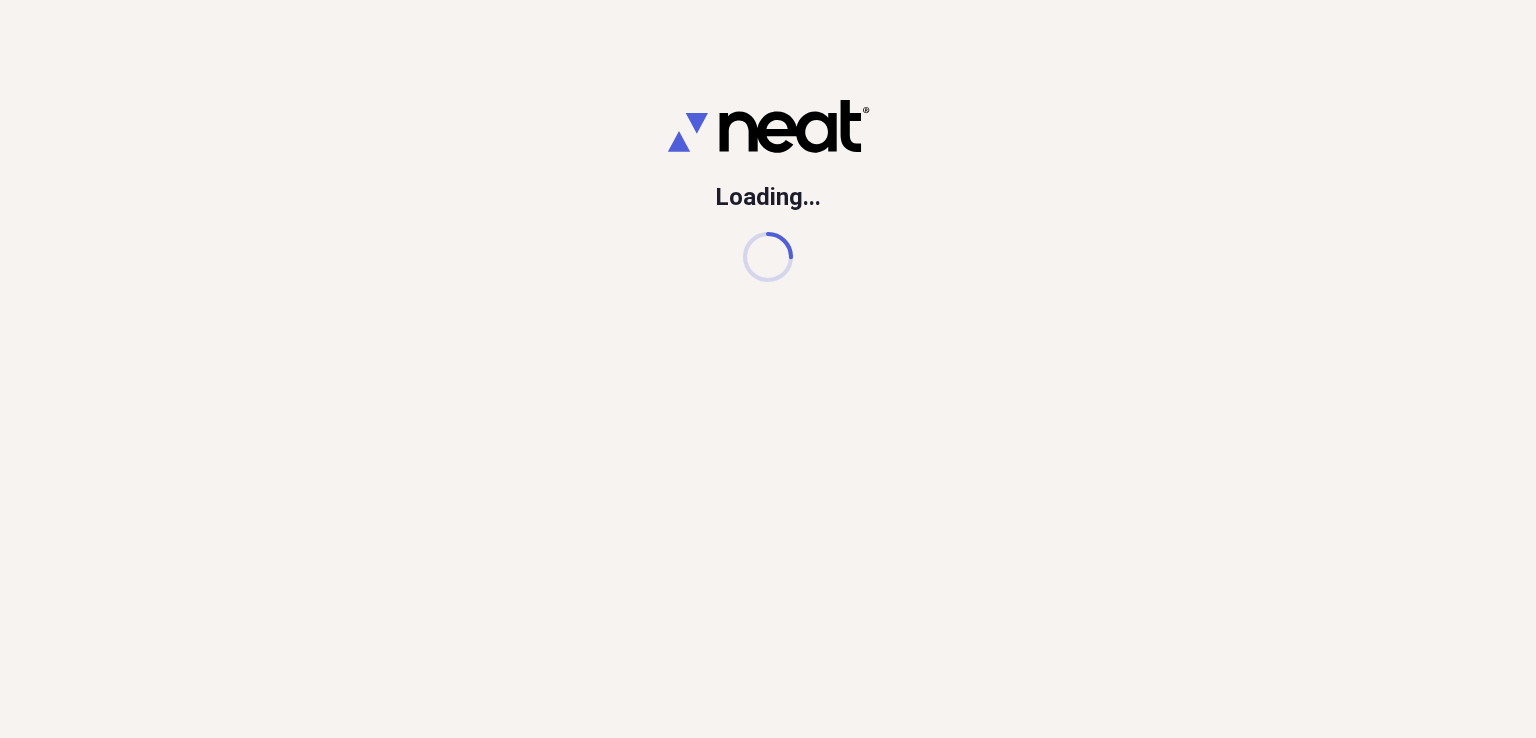 scroll, scrollTop: 0, scrollLeft: 0, axis: both 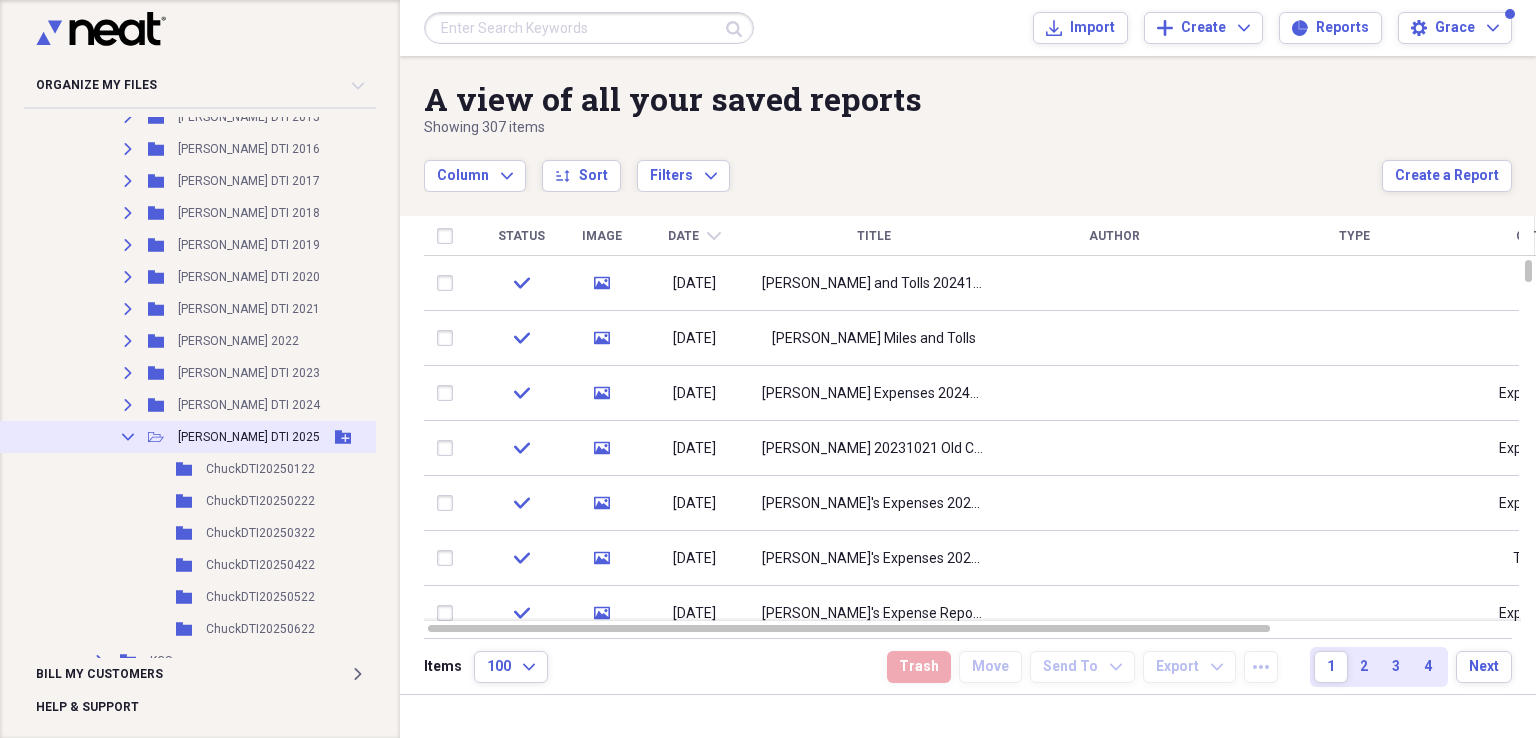 click on "Collapse Open Folder Chuck DTI 2025 Add Folder" at bounding box center (190, 437) 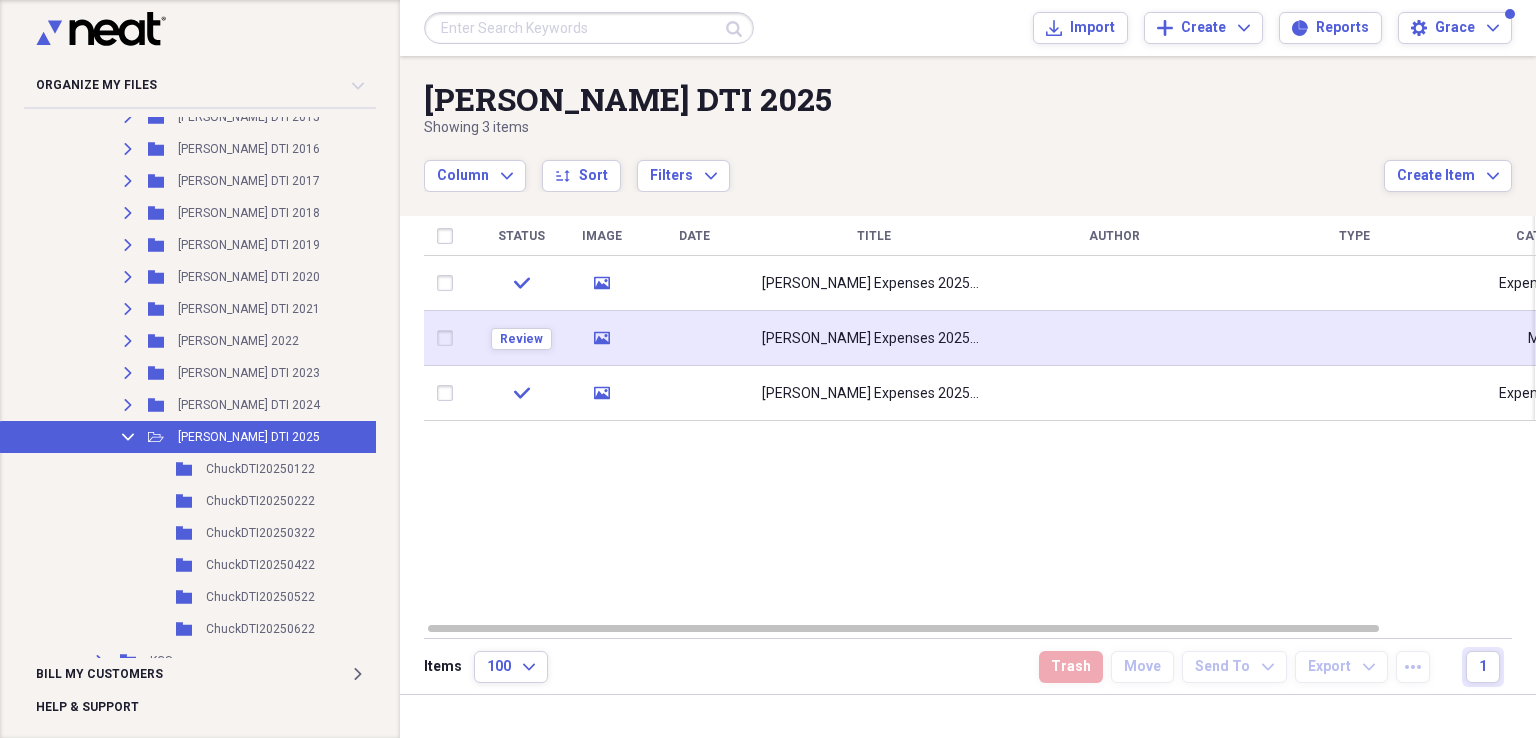 click on "Chuck Expenses 20250222" at bounding box center (874, 338) 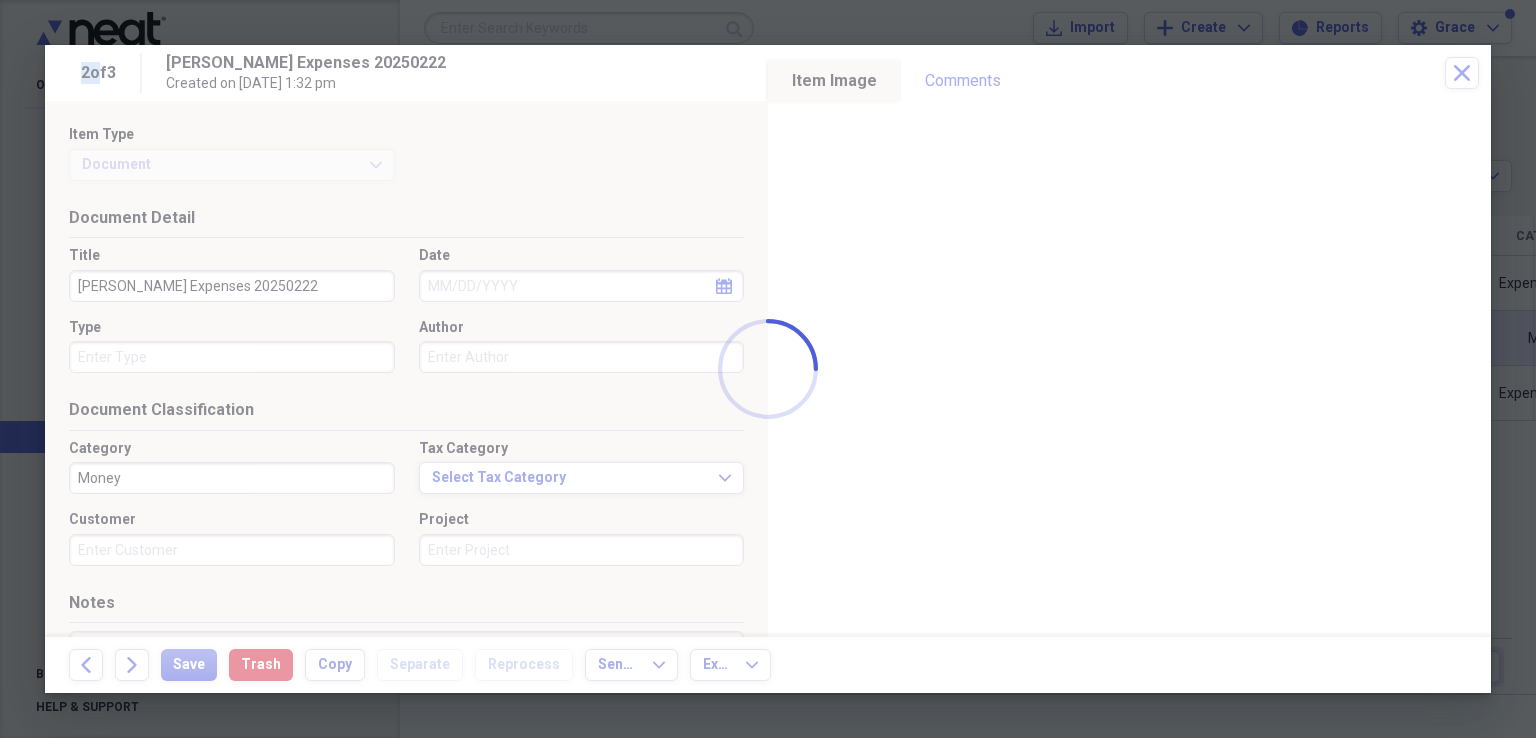 click at bounding box center [768, 369] 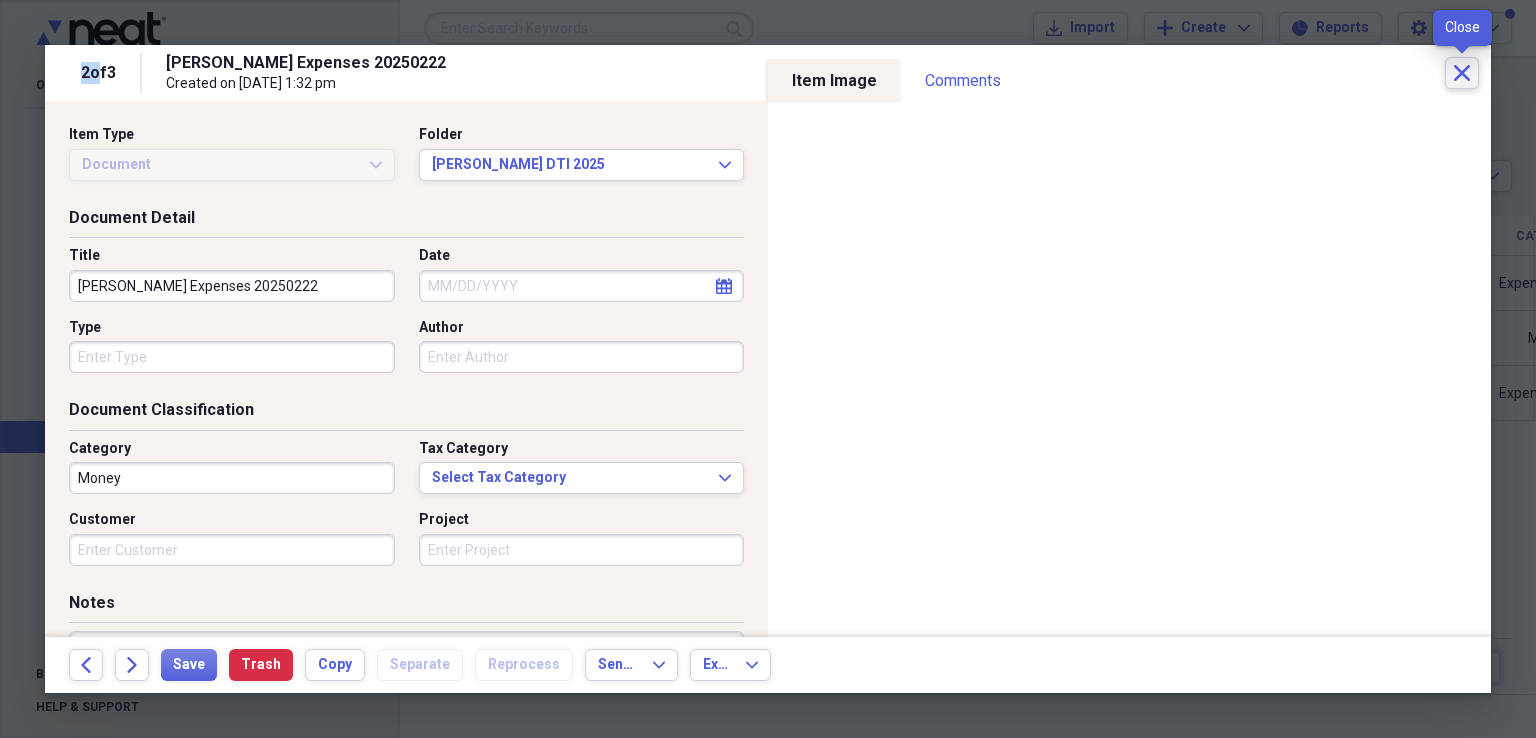 click on "Close" 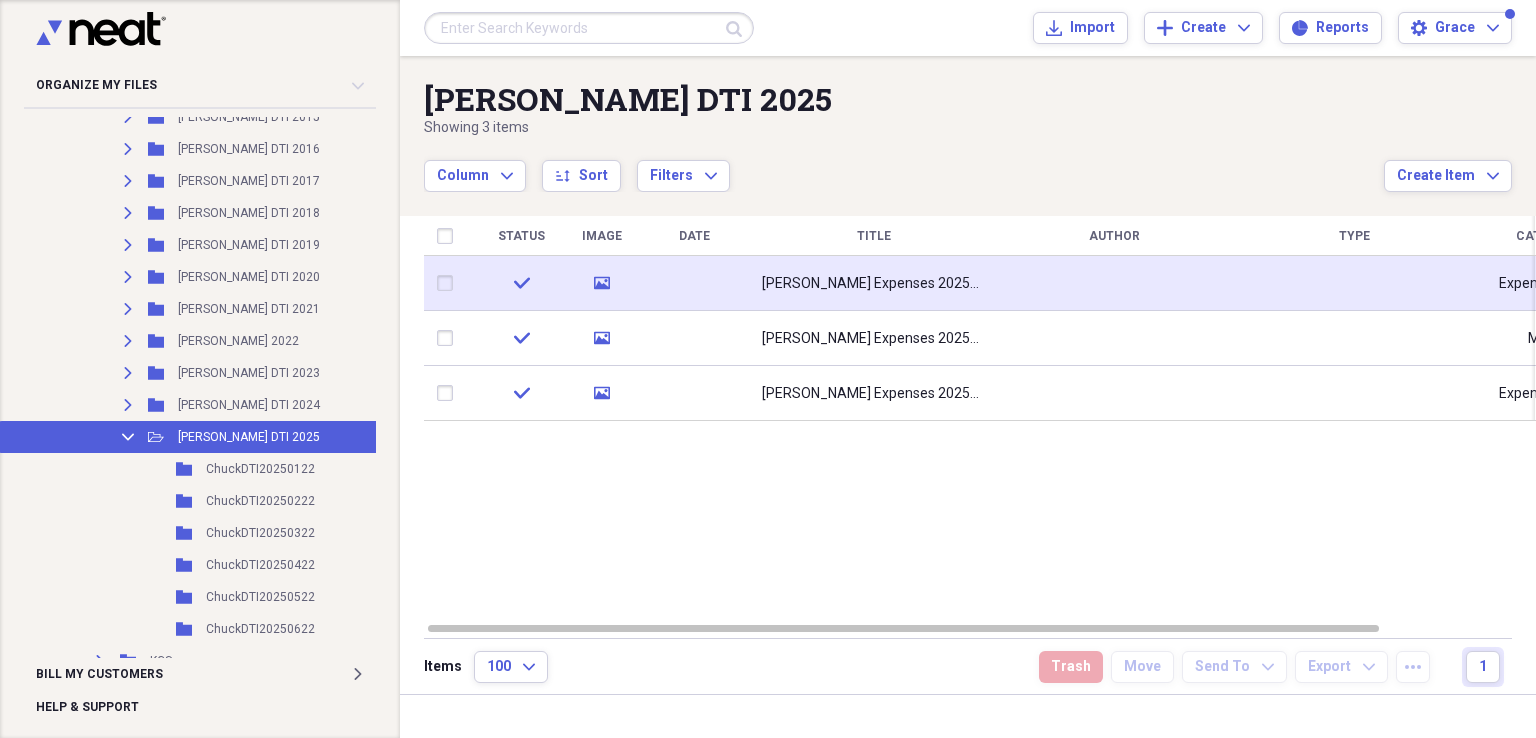click on "[PERSON_NAME] Expenses 20250322" at bounding box center [874, 284] 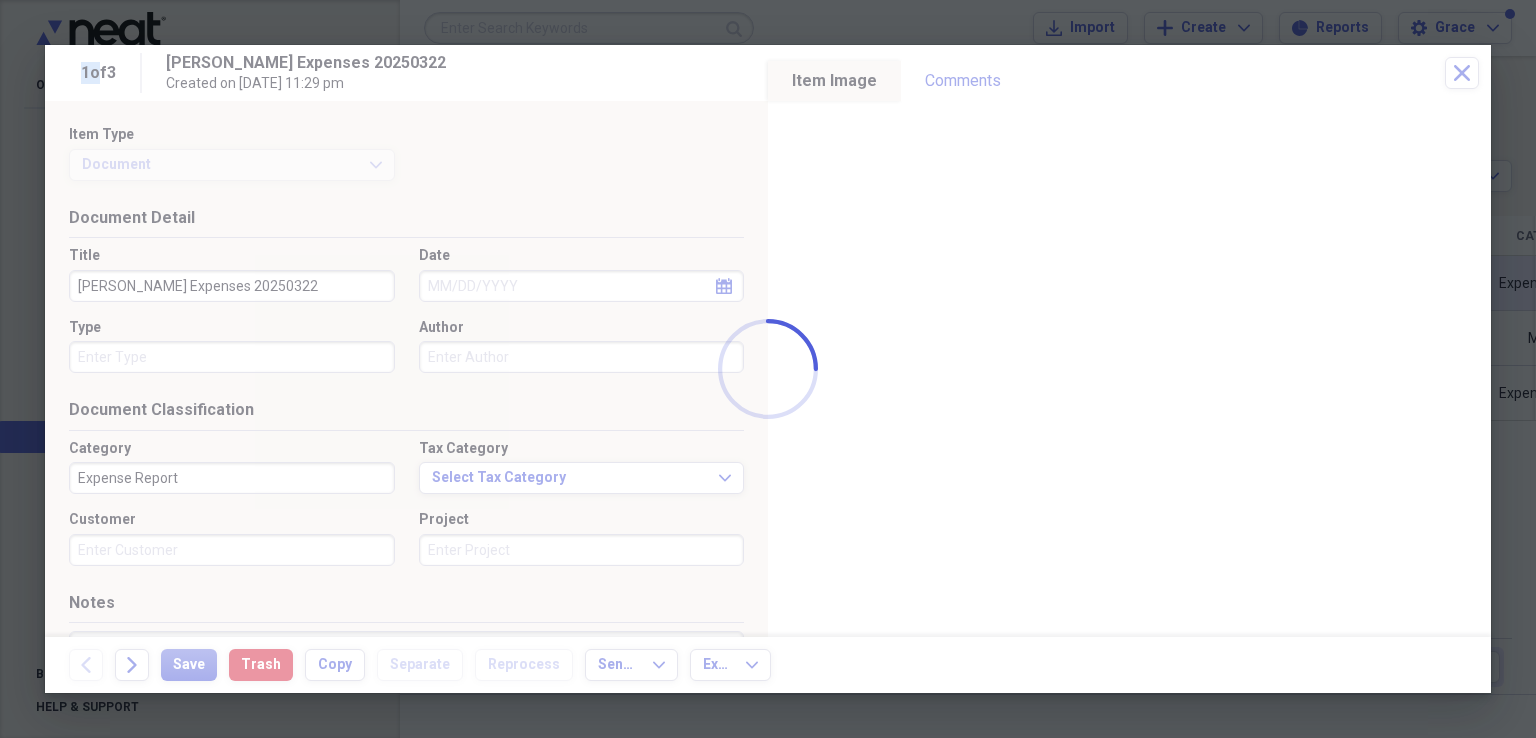 click at bounding box center [768, 369] 